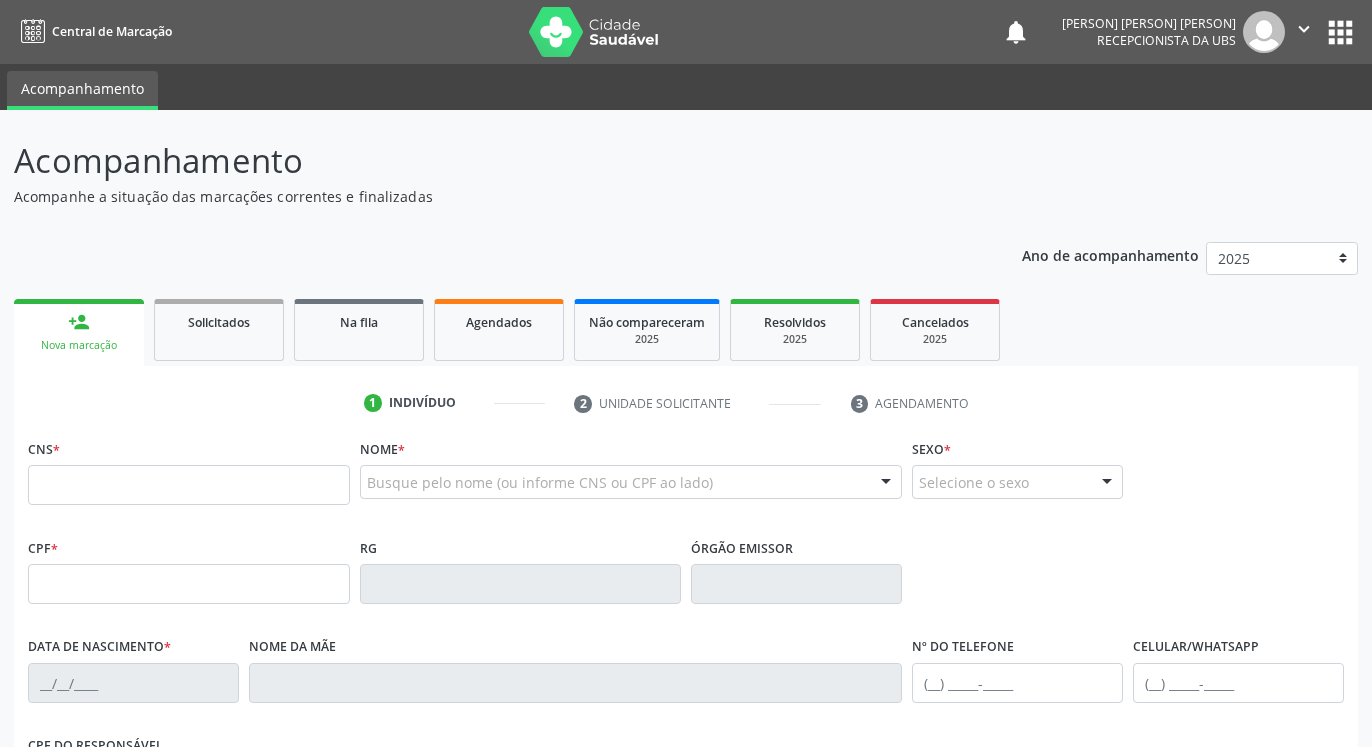 scroll, scrollTop: 0, scrollLeft: 0, axis: both 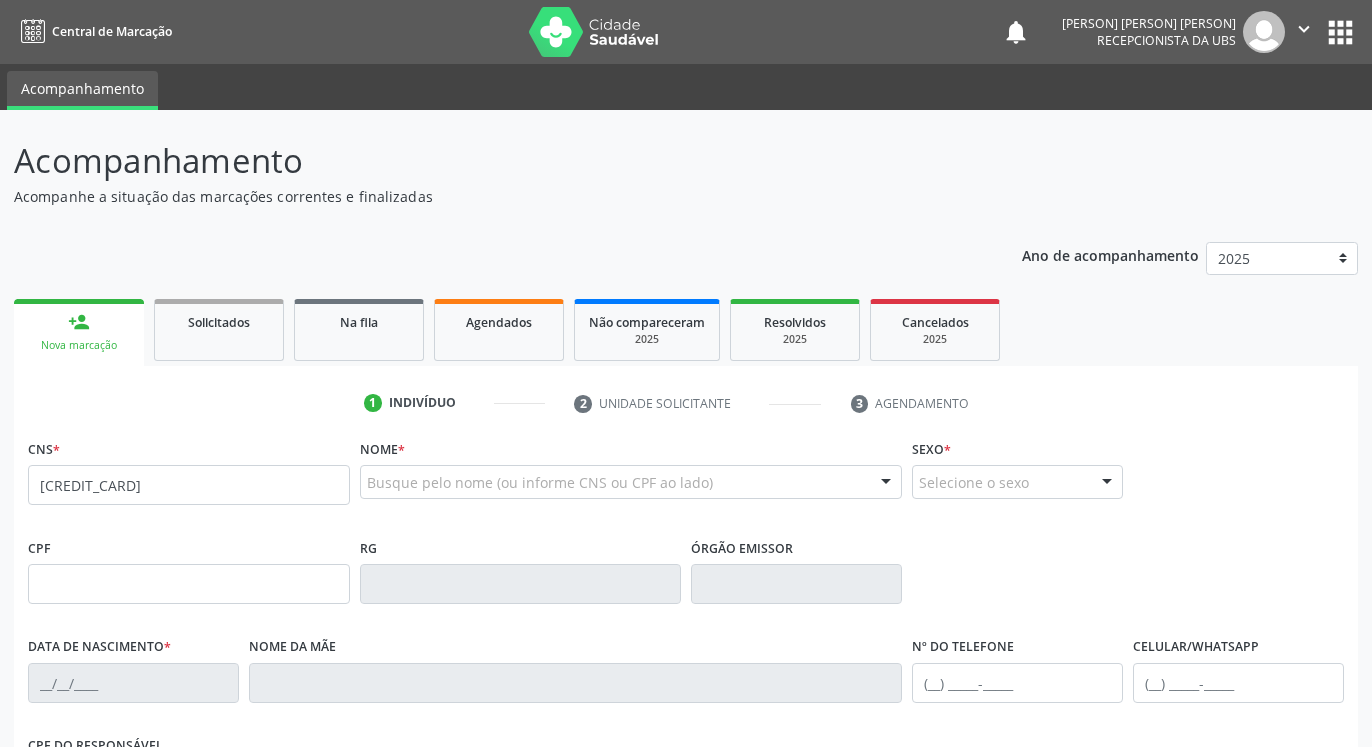 type on "700 6014 6854 8963" 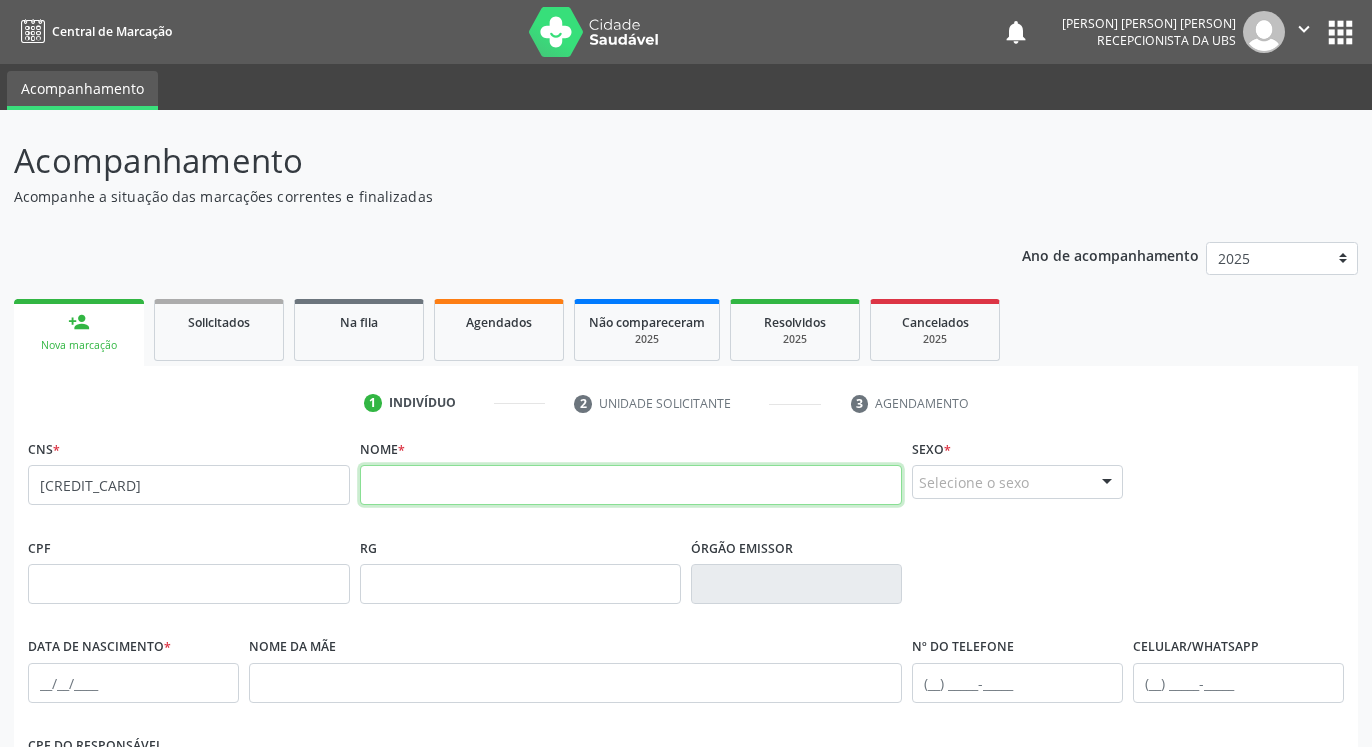 click at bounding box center (631, 485) 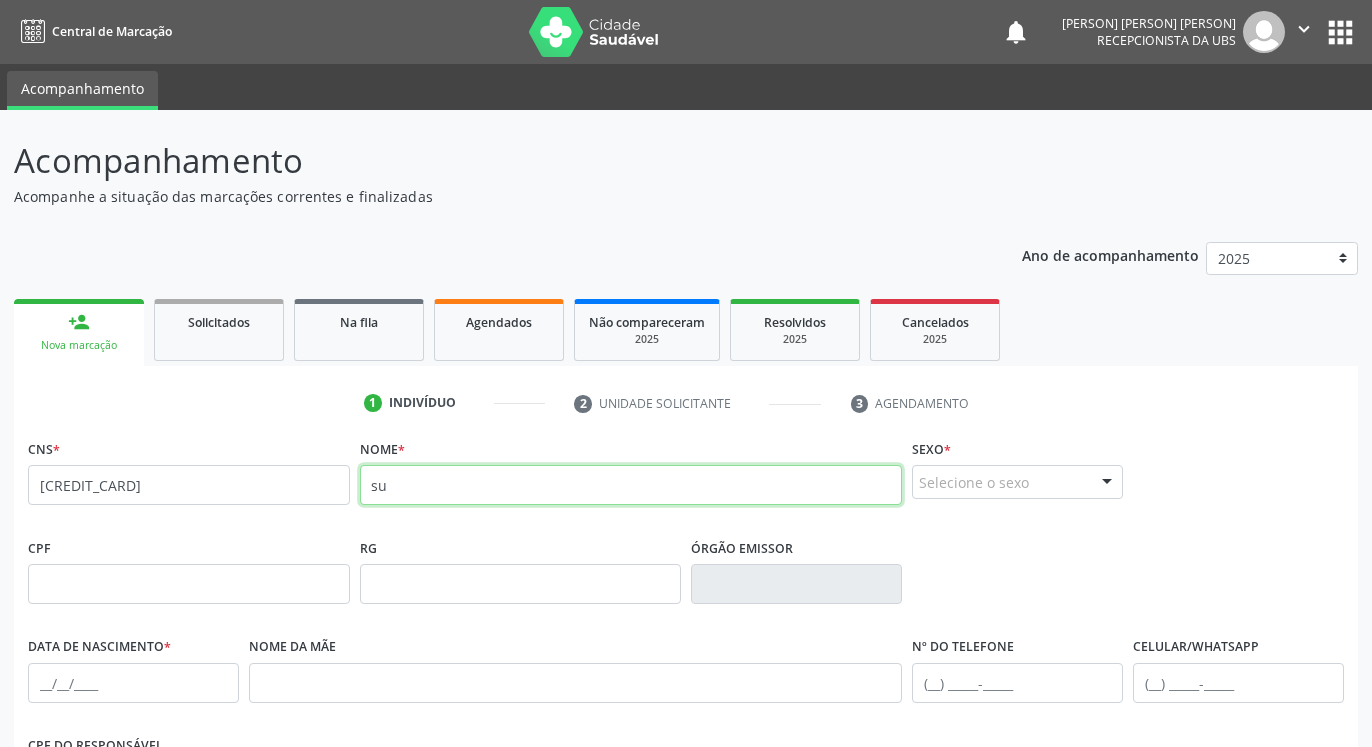 type on "s" 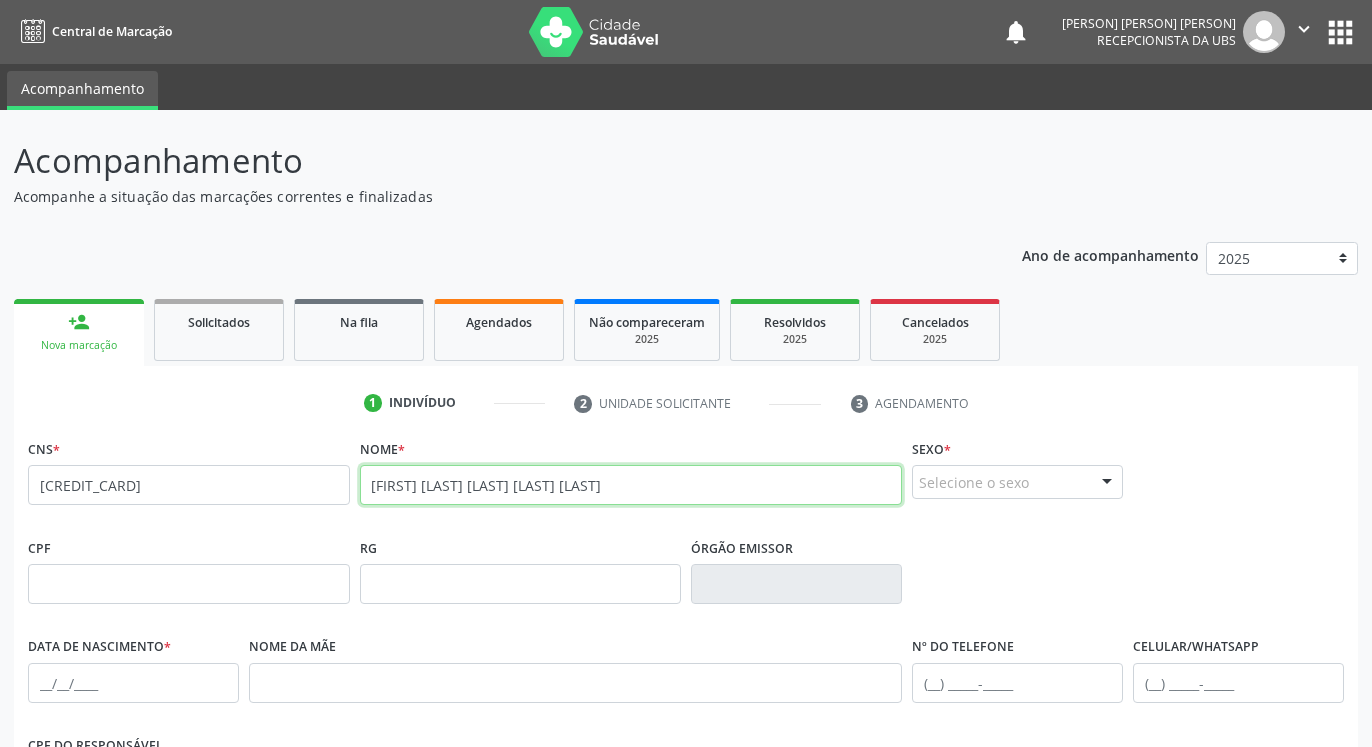 type on "joyce vitoria de souza da silva" 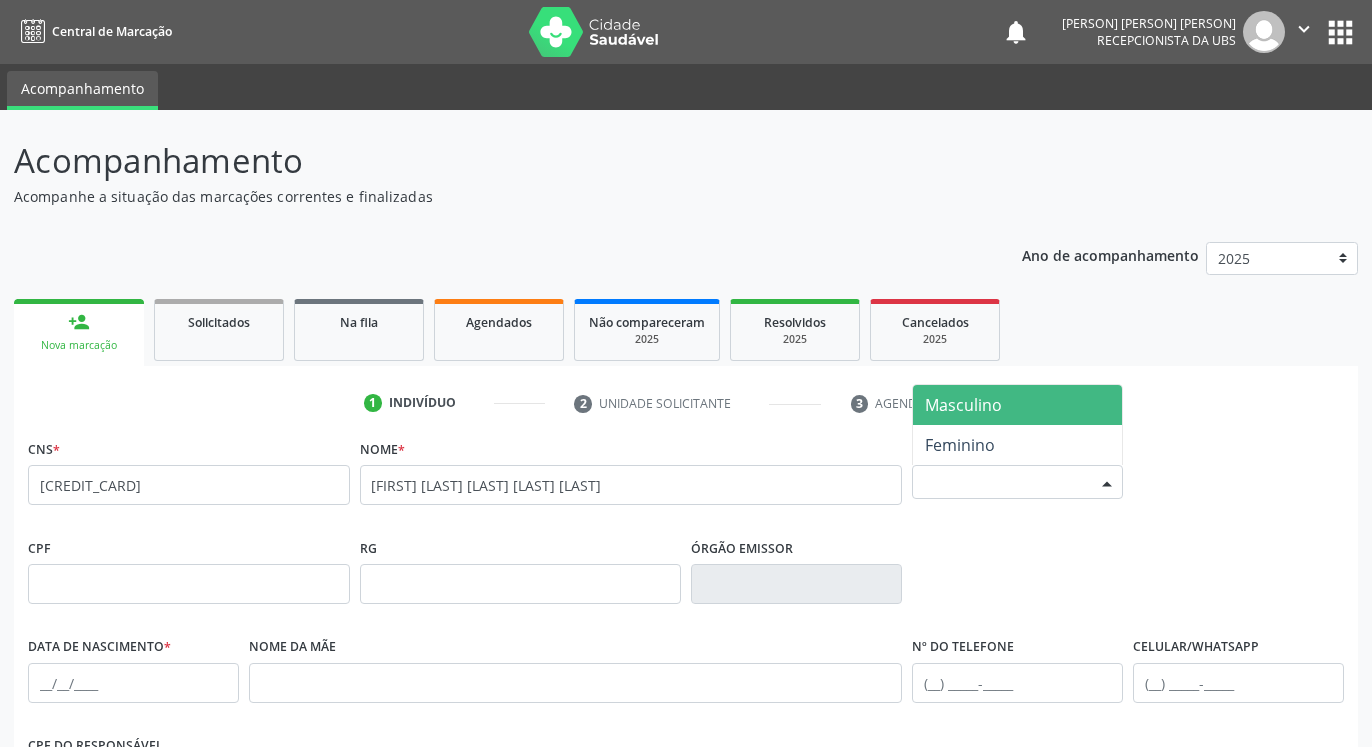 click on "Selecione o sexo" at bounding box center [1017, 482] 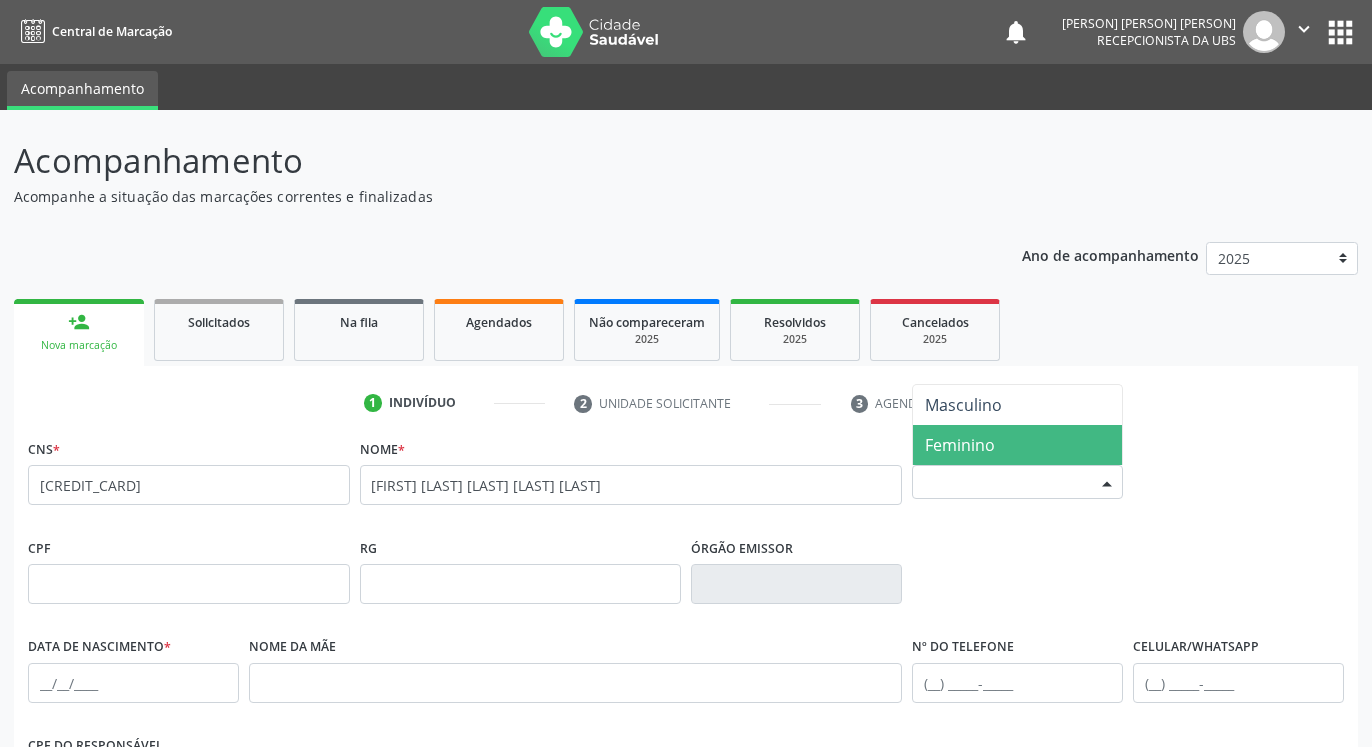 click on "Feminino" at bounding box center [960, 445] 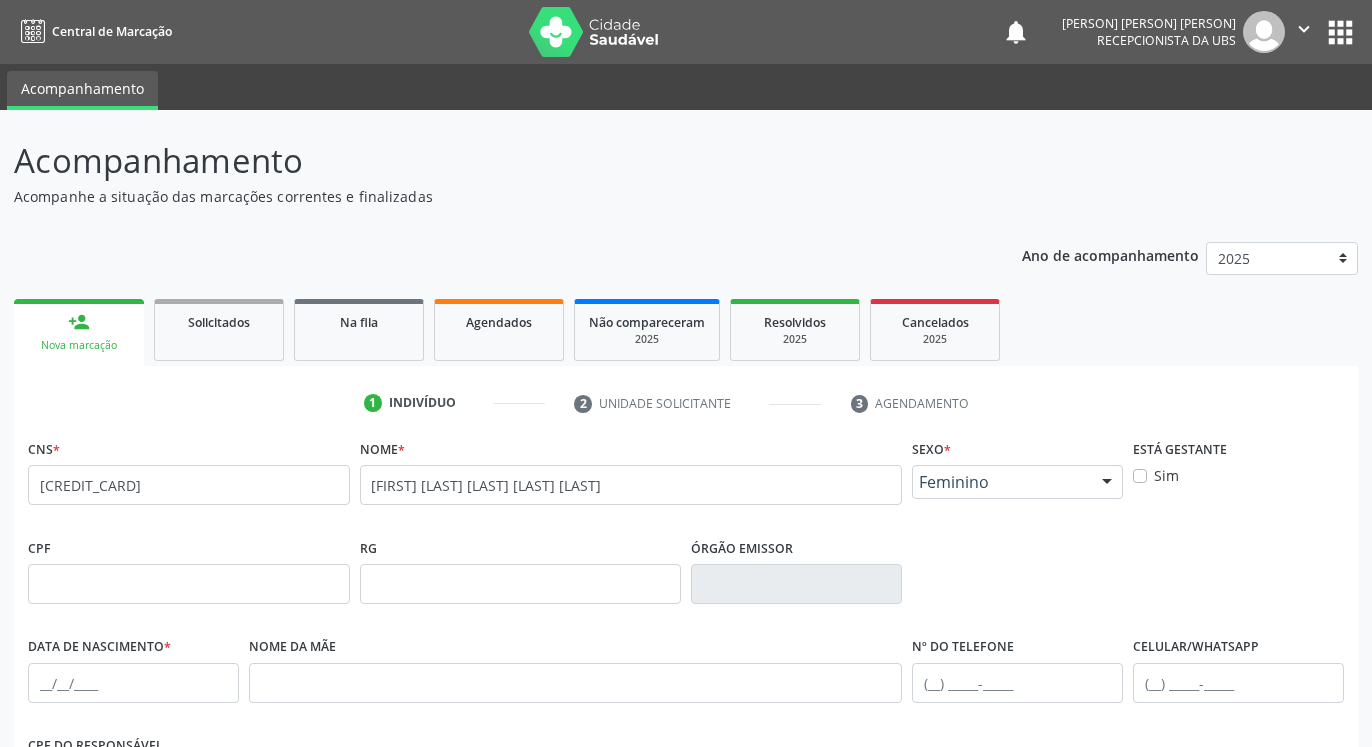 click on "Sim" at bounding box center (1166, 475) 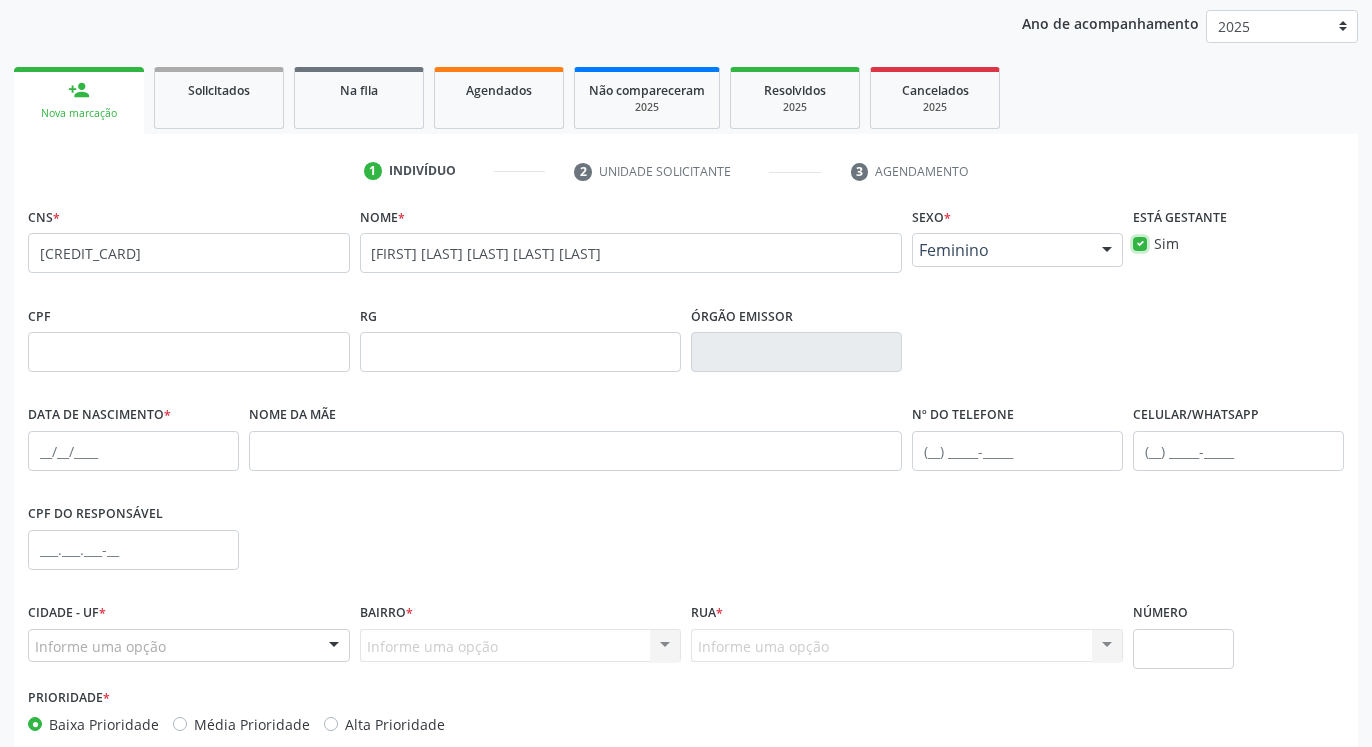scroll, scrollTop: 306, scrollLeft: 0, axis: vertical 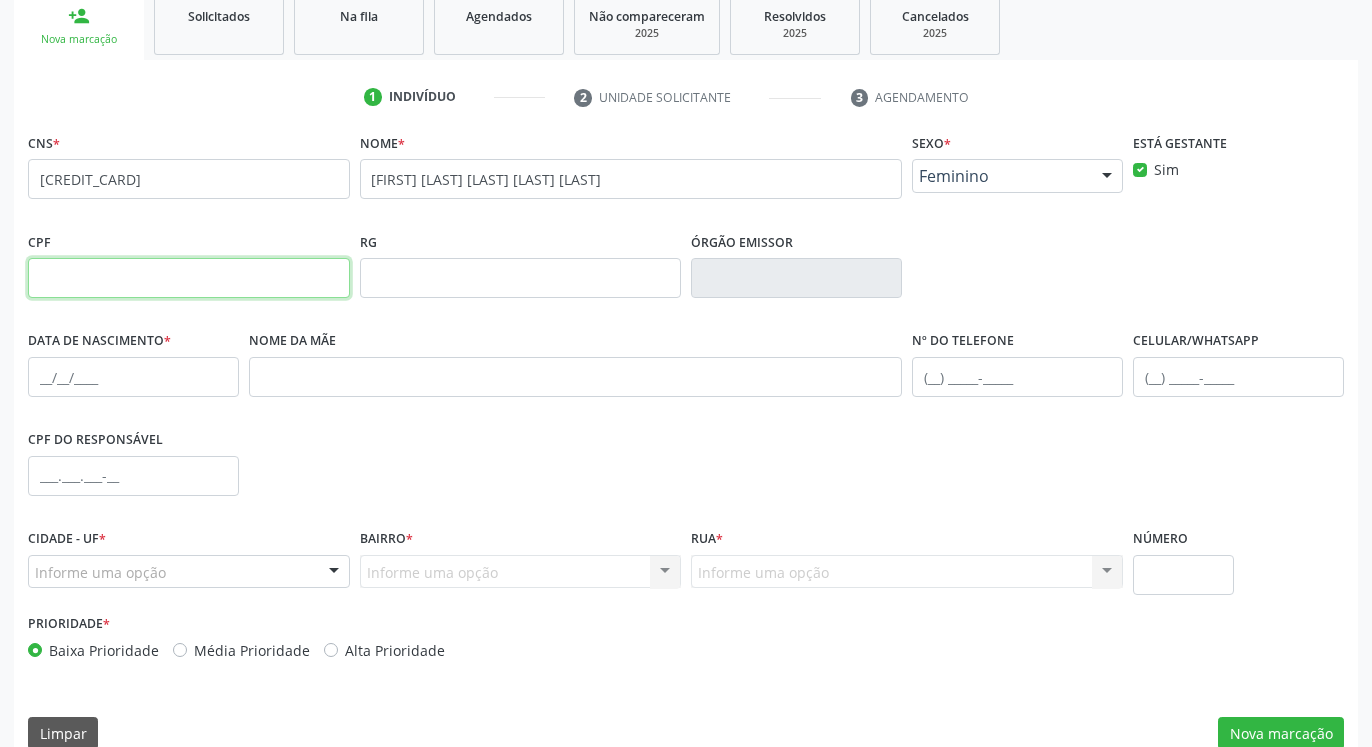 click at bounding box center [189, 278] 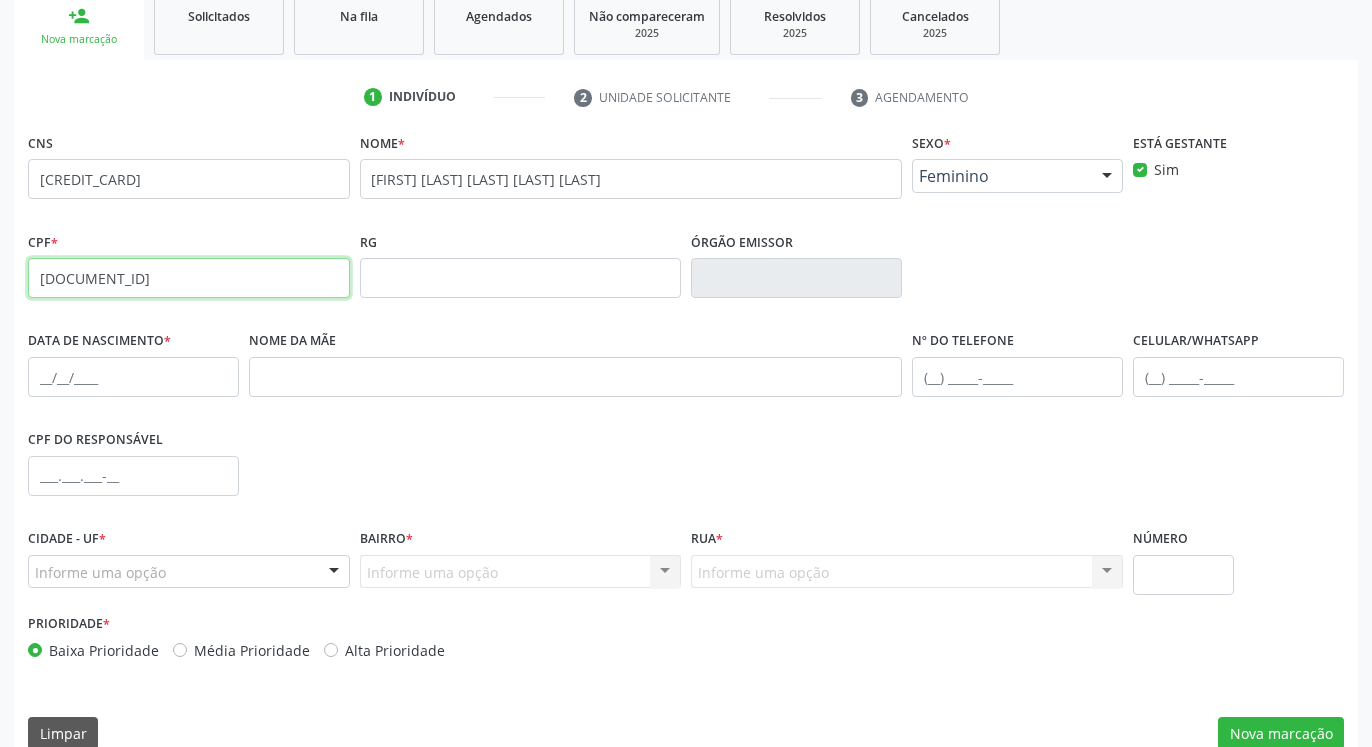type on "136.128.304-14" 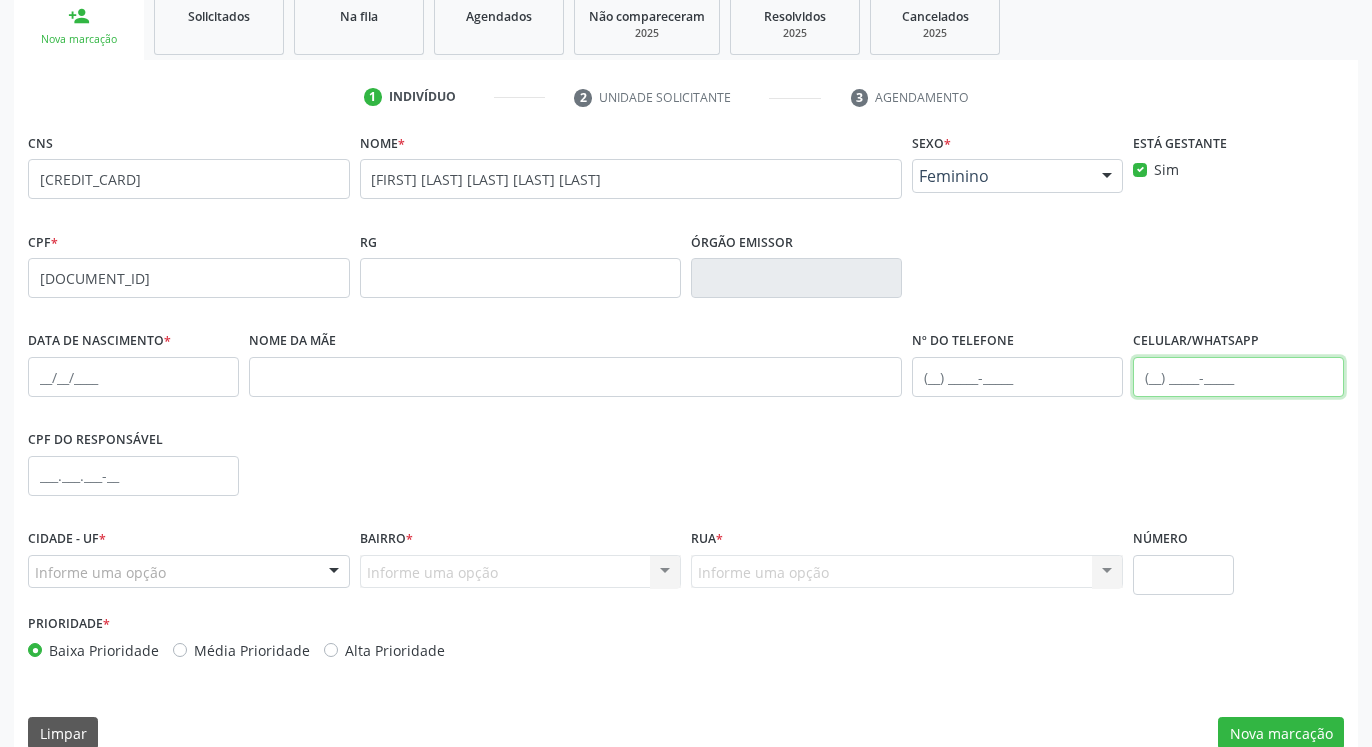 click at bounding box center (1238, 377) 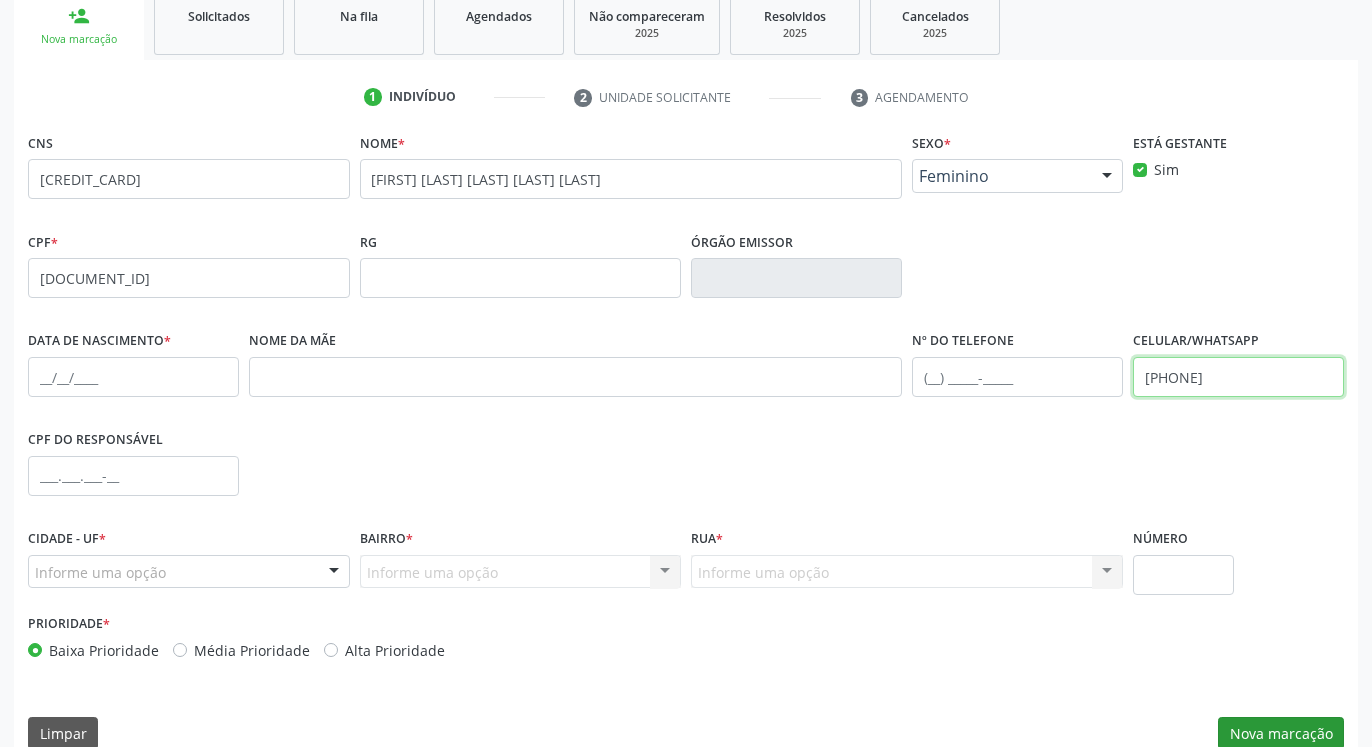 scroll, scrollTop: 337, scrollLeft: 0, axis: vertical 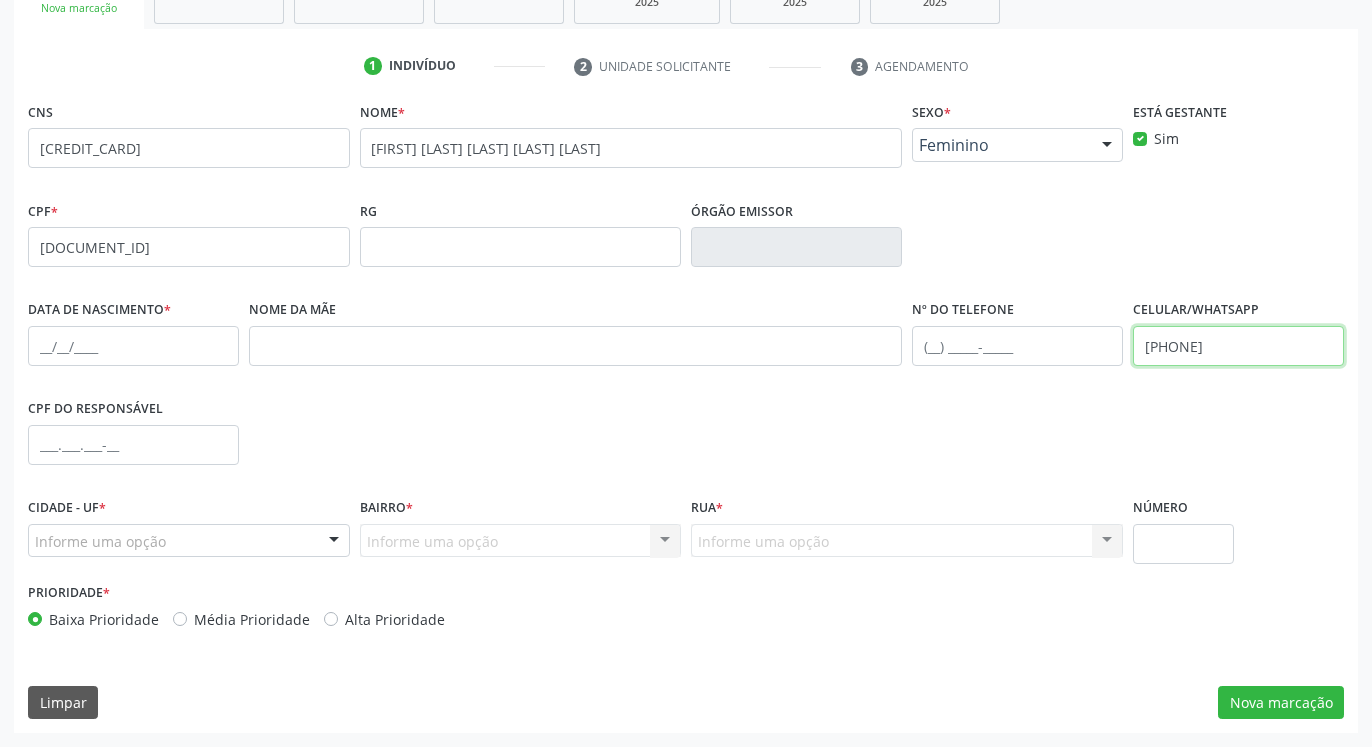 type on "(74) 9911-8812" 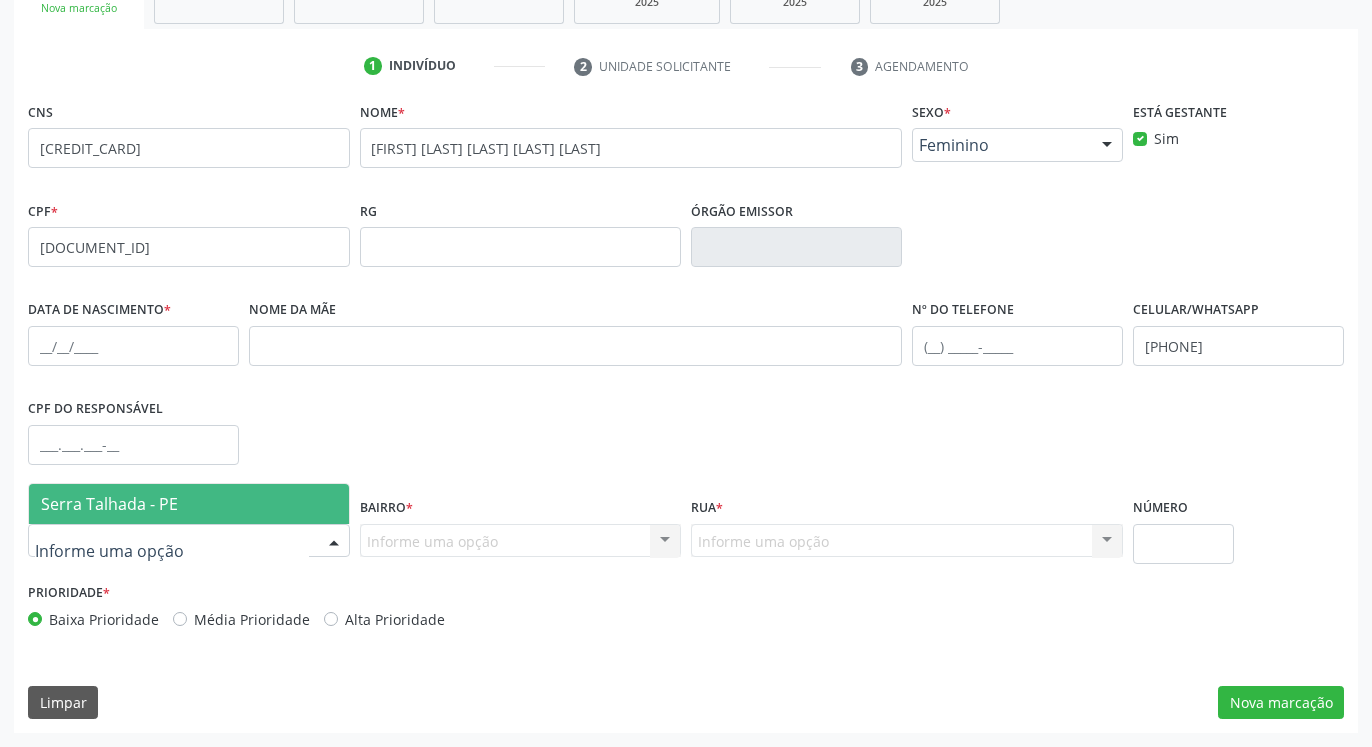 click at bounding box center (189, 541) 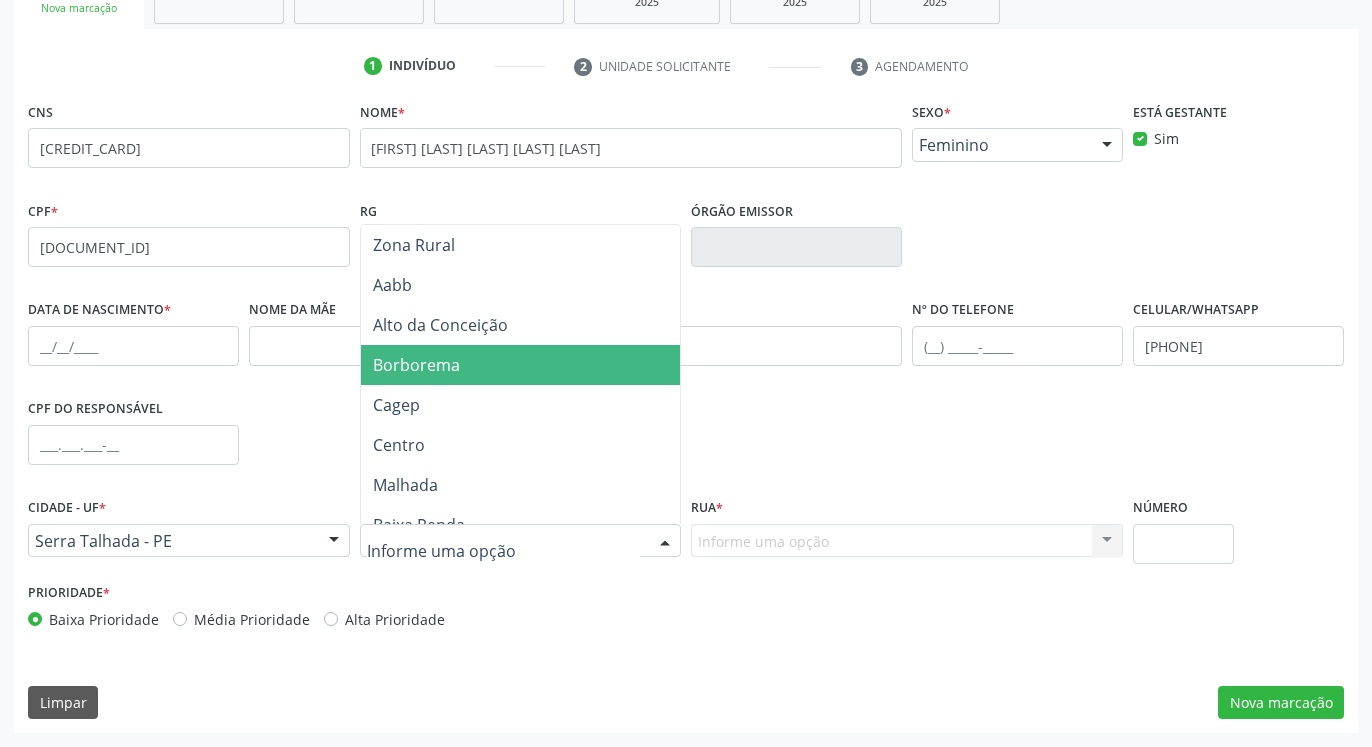 click on "Borborema" at bounding box center (521, 365) 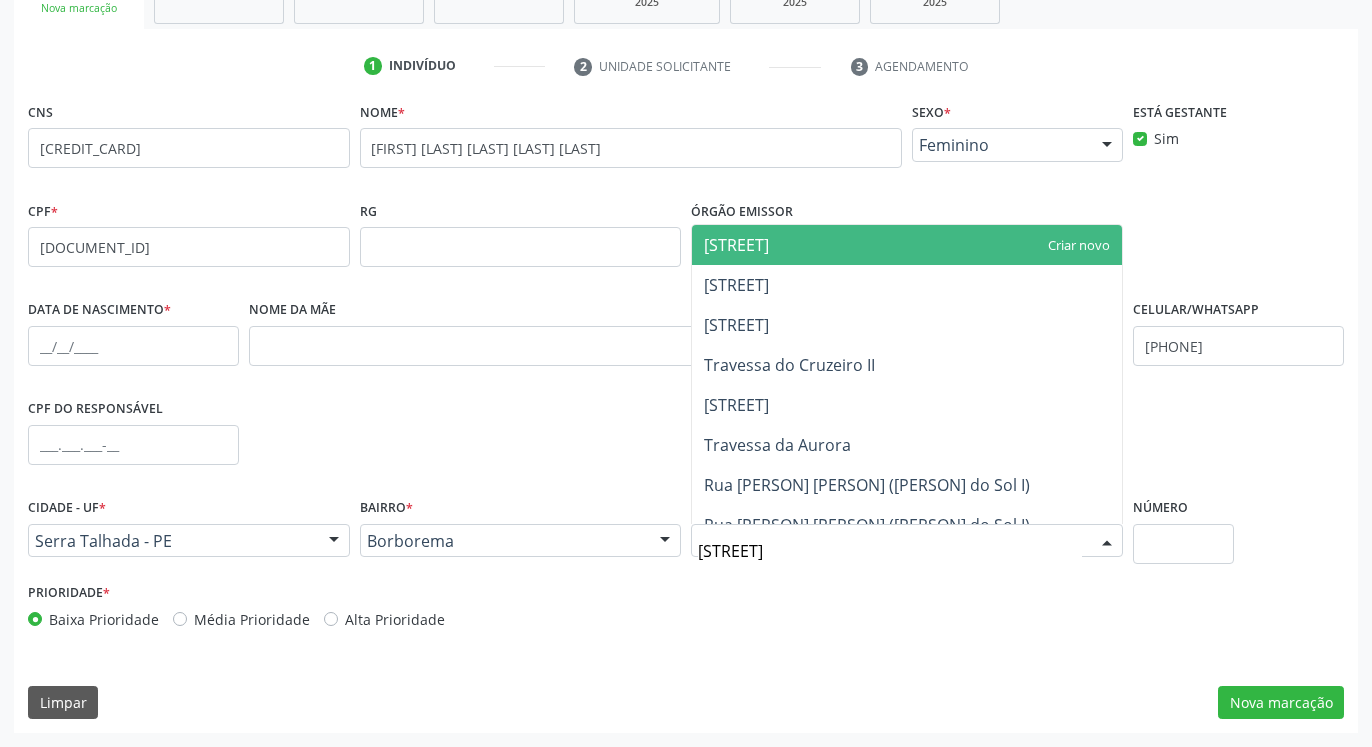 type on "travessa da" 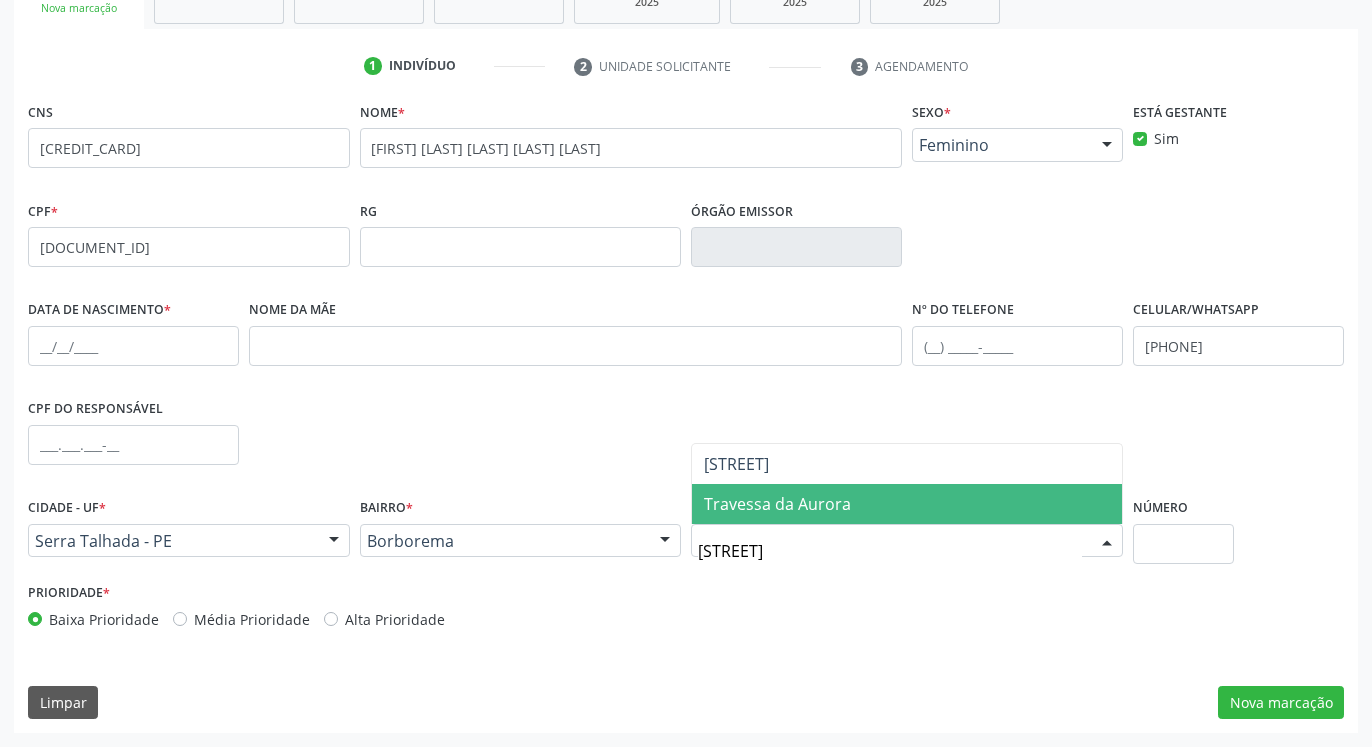 click on "Travessa da Aurora" at bounding box center [777, 504] 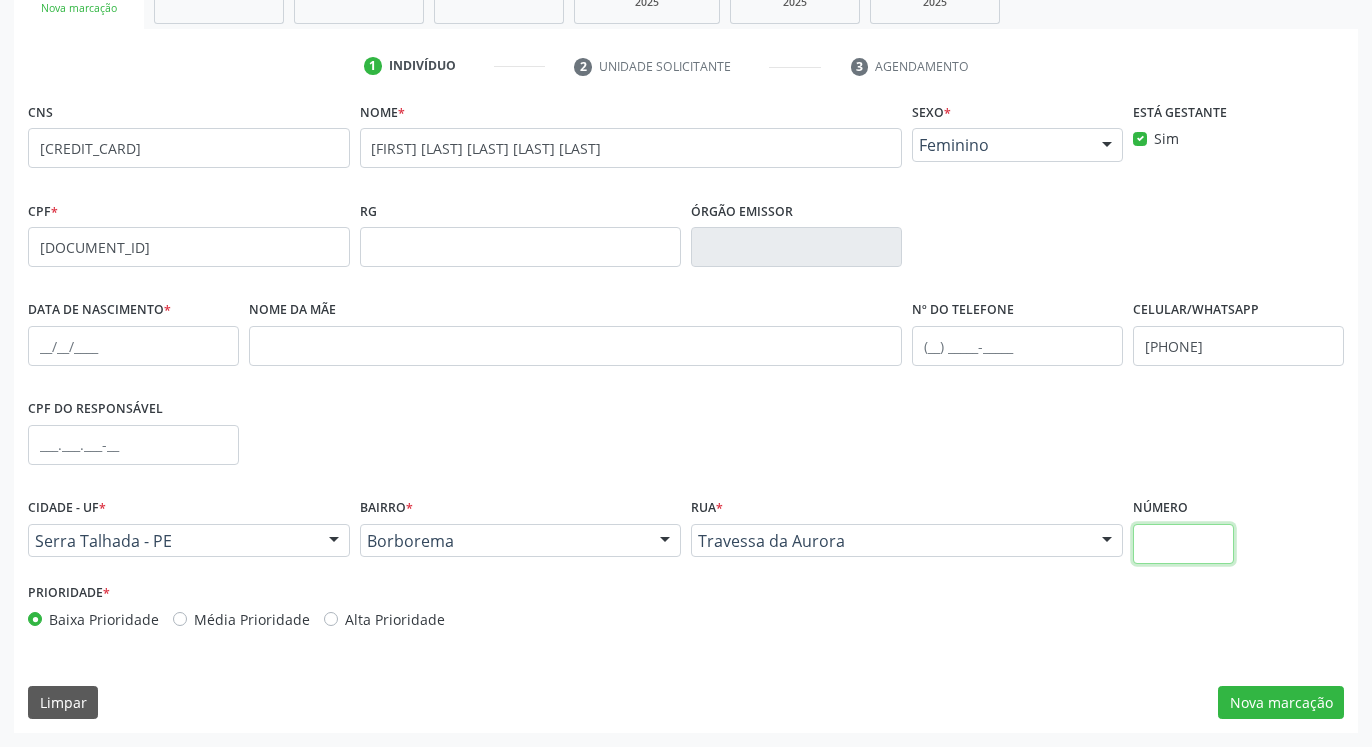 click at bounding box center (1183, 544) 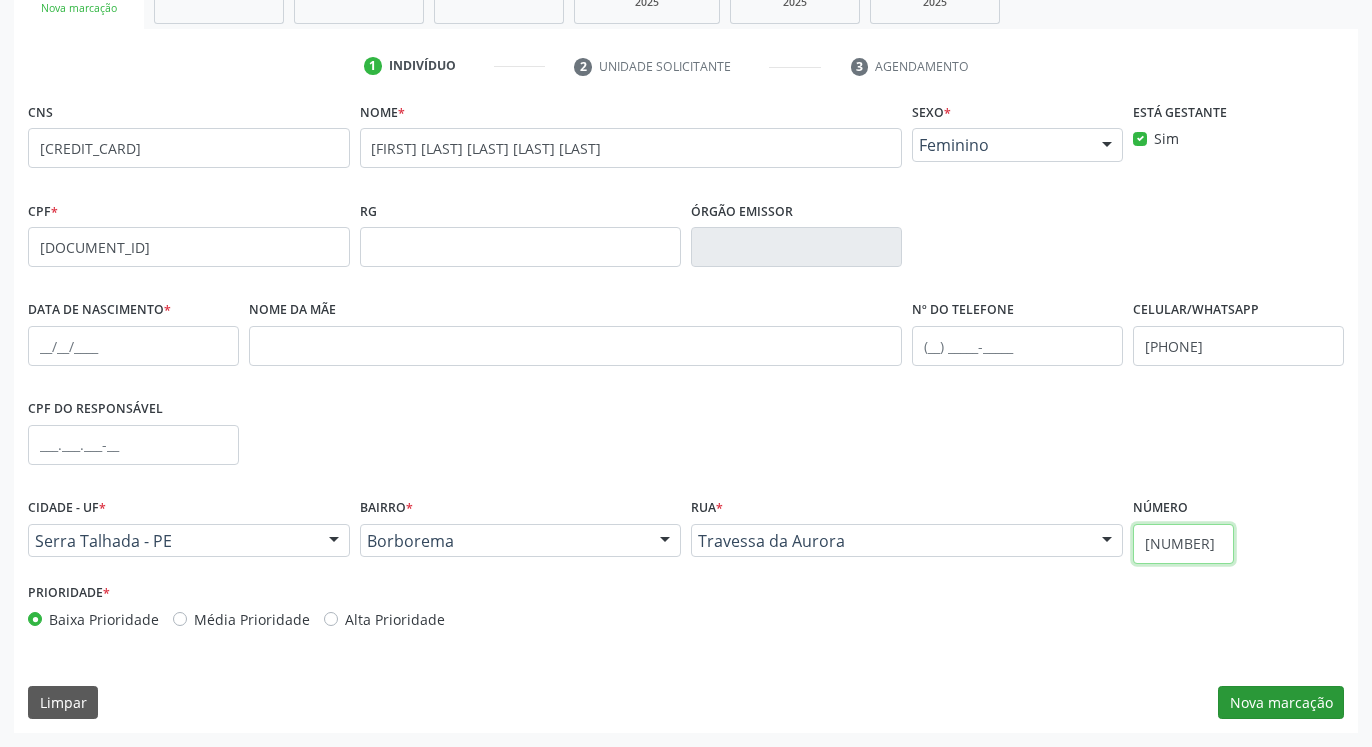 type on "586" 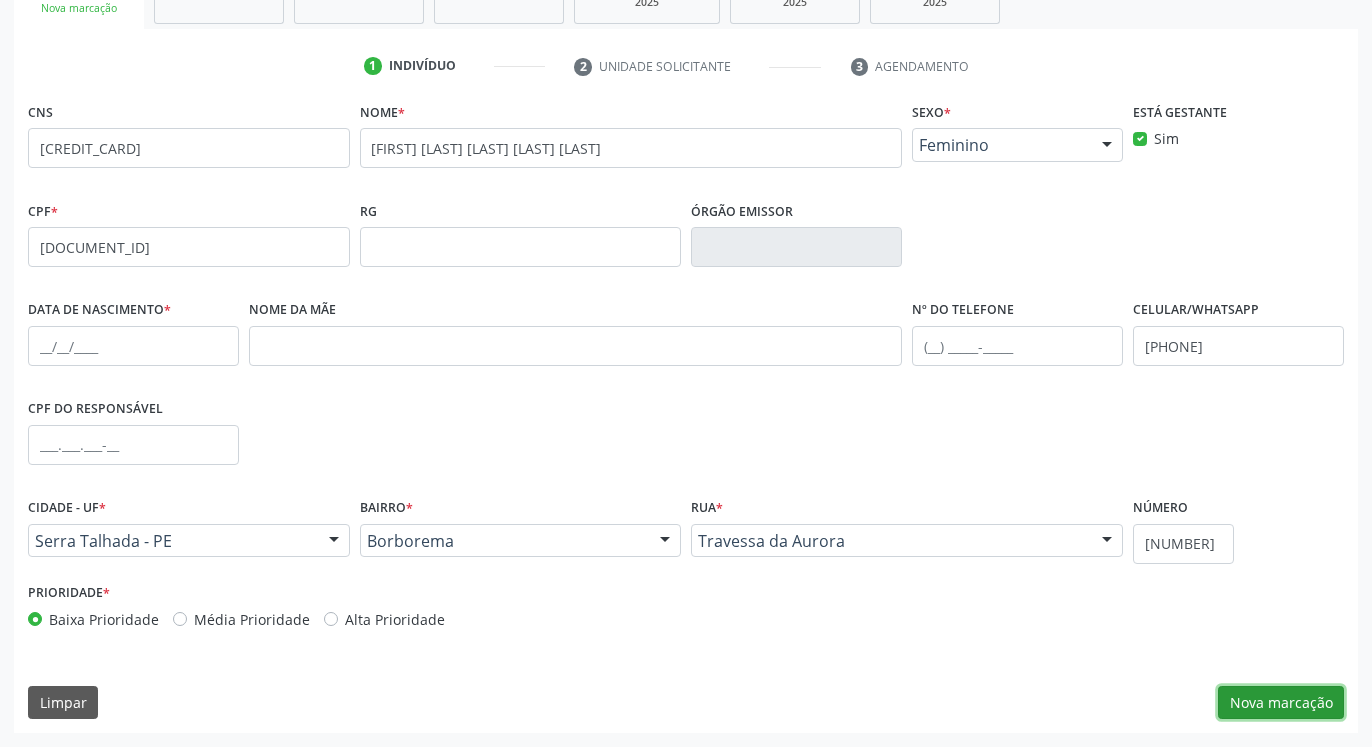 click on "Nova marcação" at bounding box center (1281, 703) 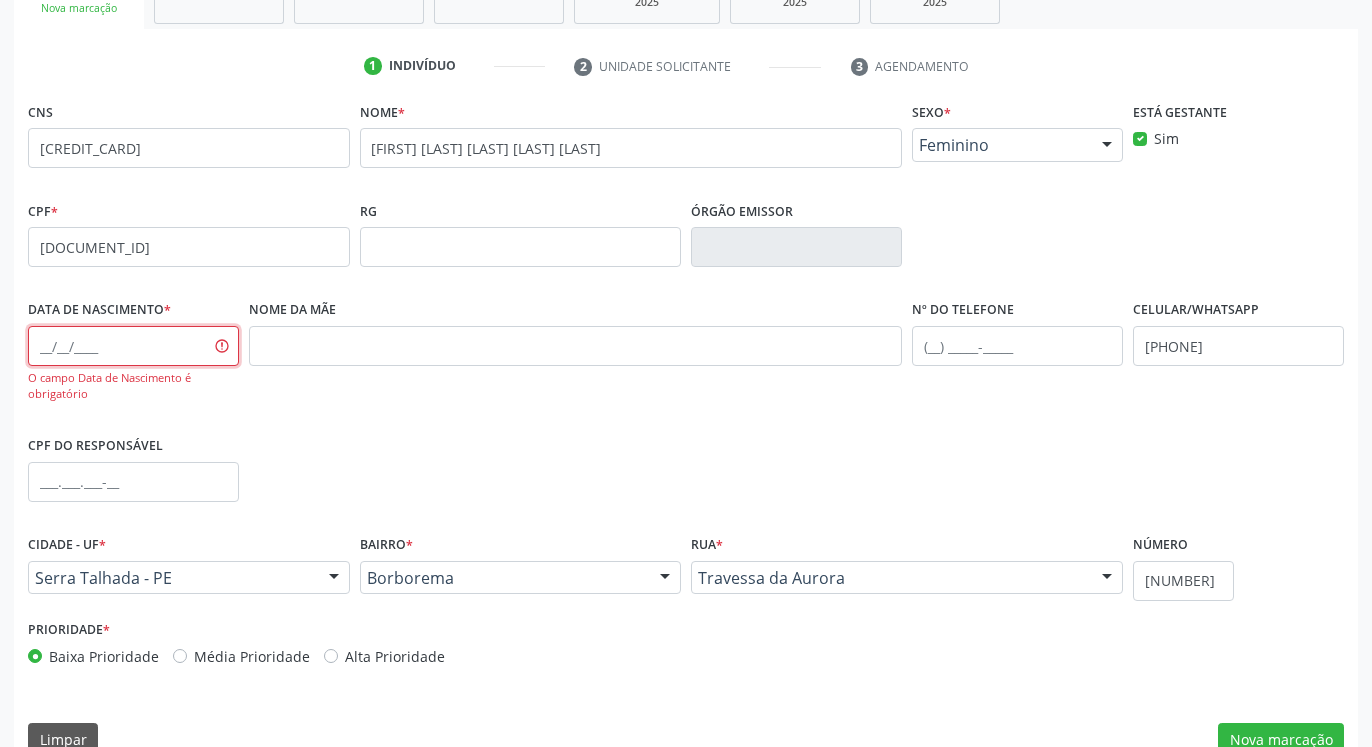 click at bounding box center [133, 346] 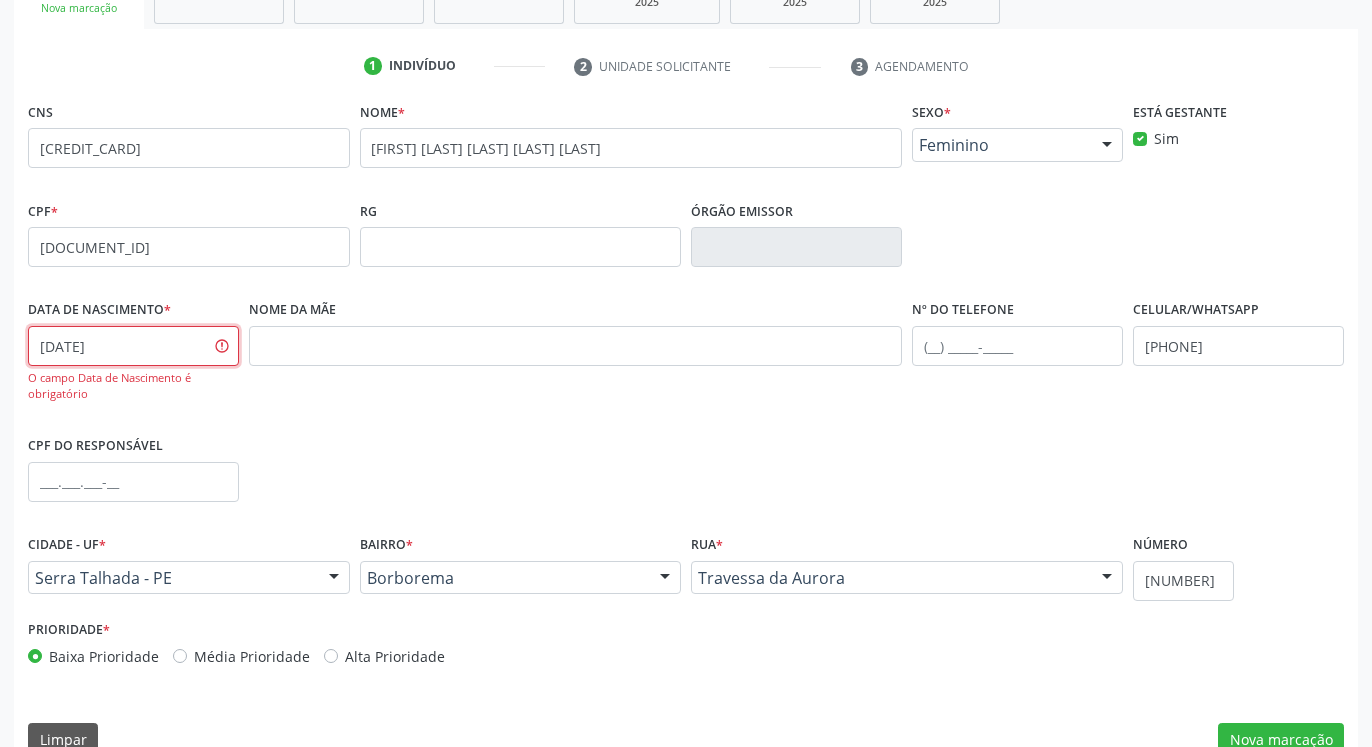 type on "14/05/2004" 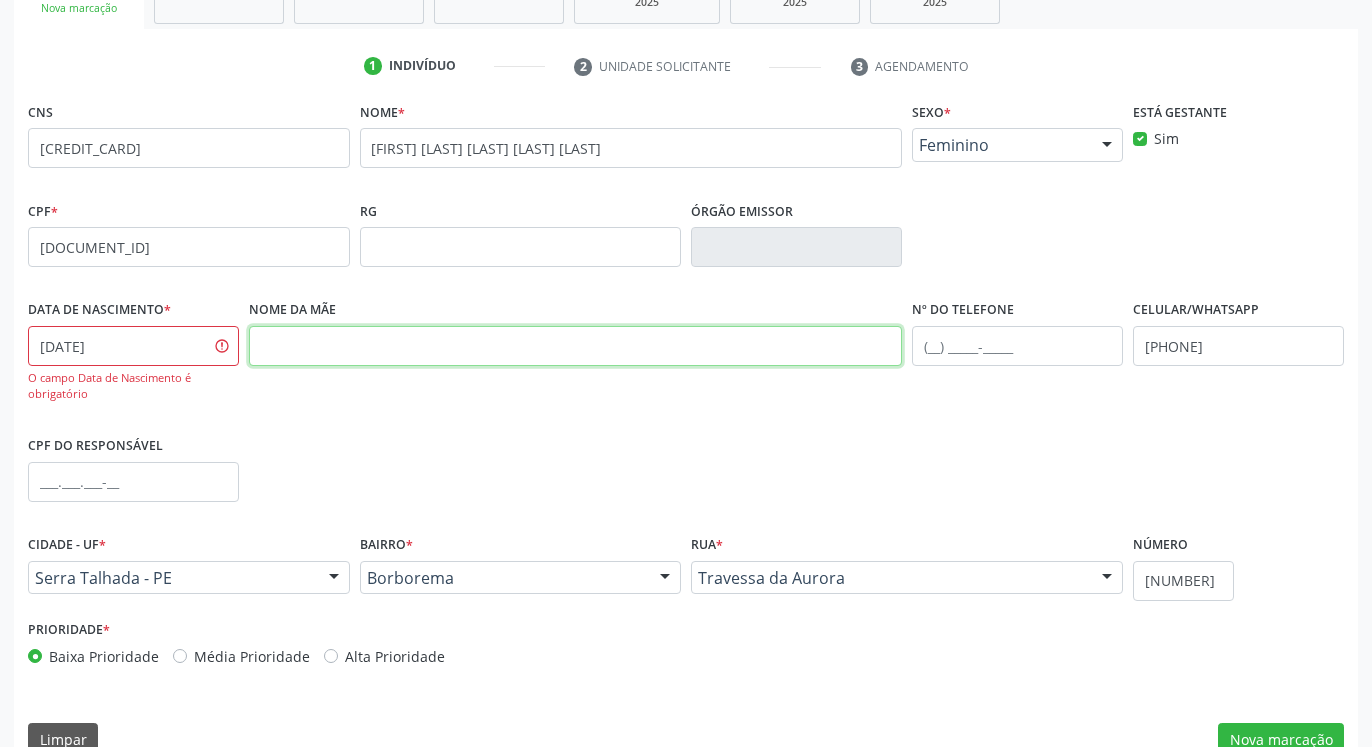 click at bounding box center (575, 346) 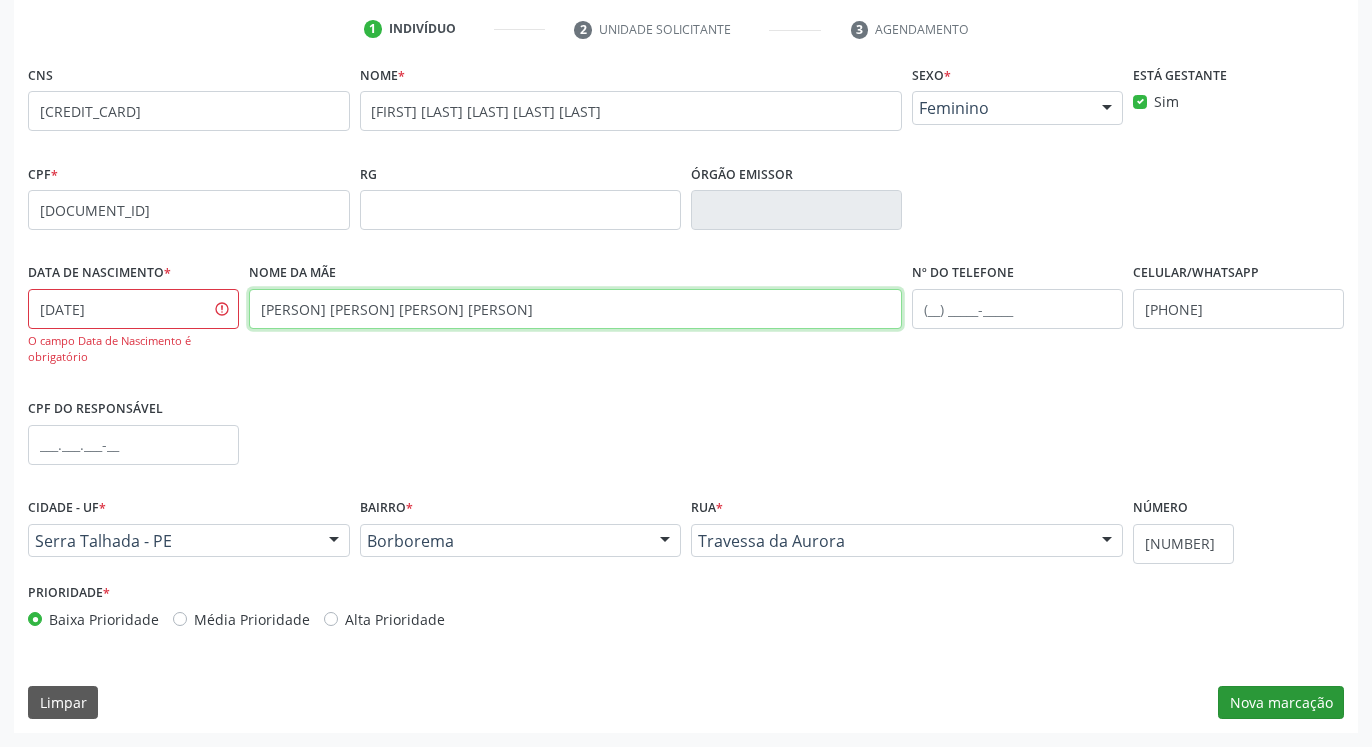 type on "judite maria de souza silva" 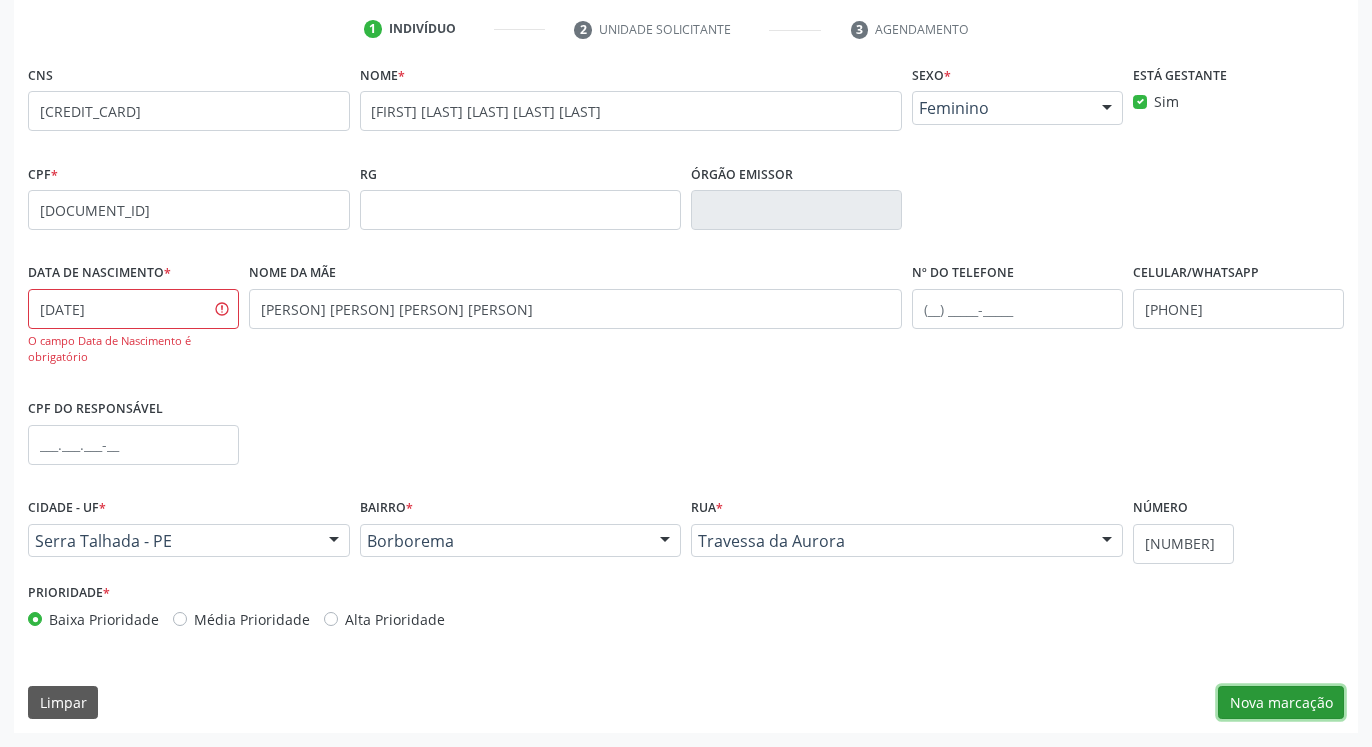 click on "Nova marcação" at bounding box center (1281, 703) 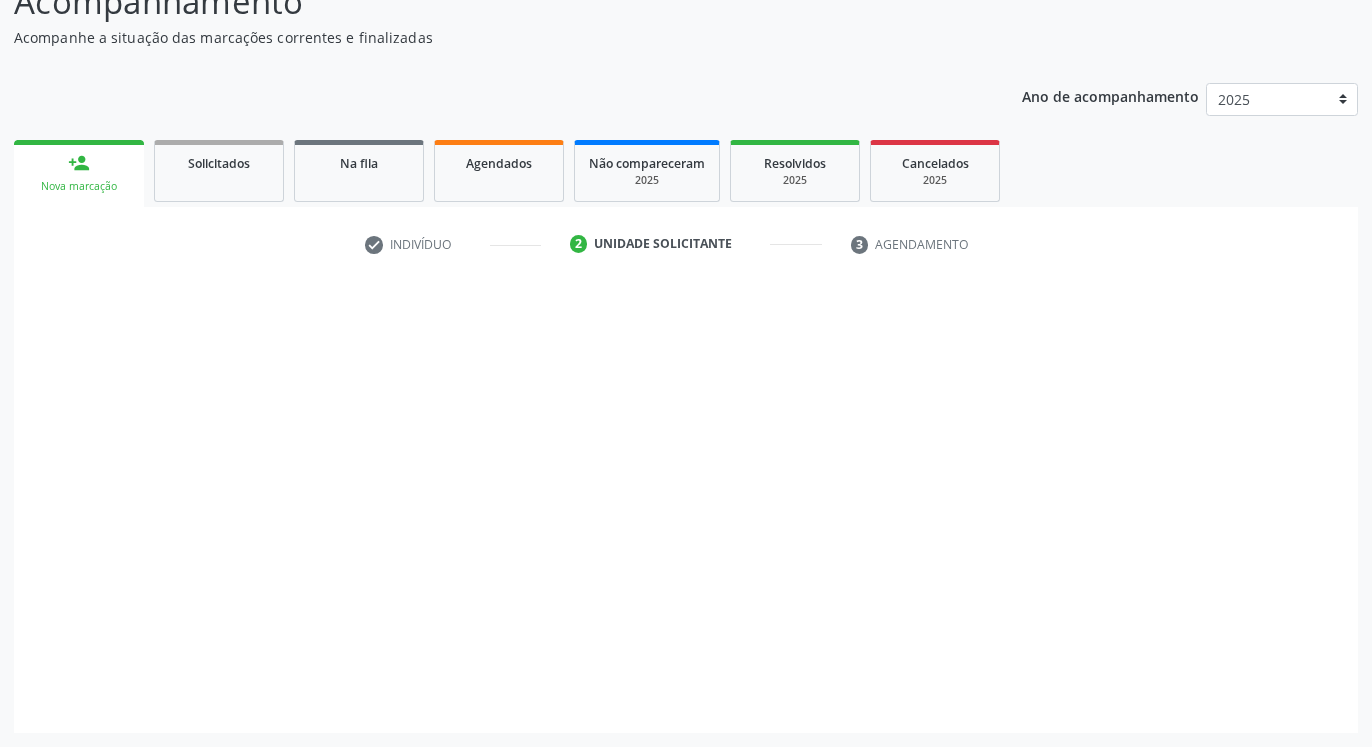 scroll, scrollTop: 159, scrollLeft: 0, axis: vertical 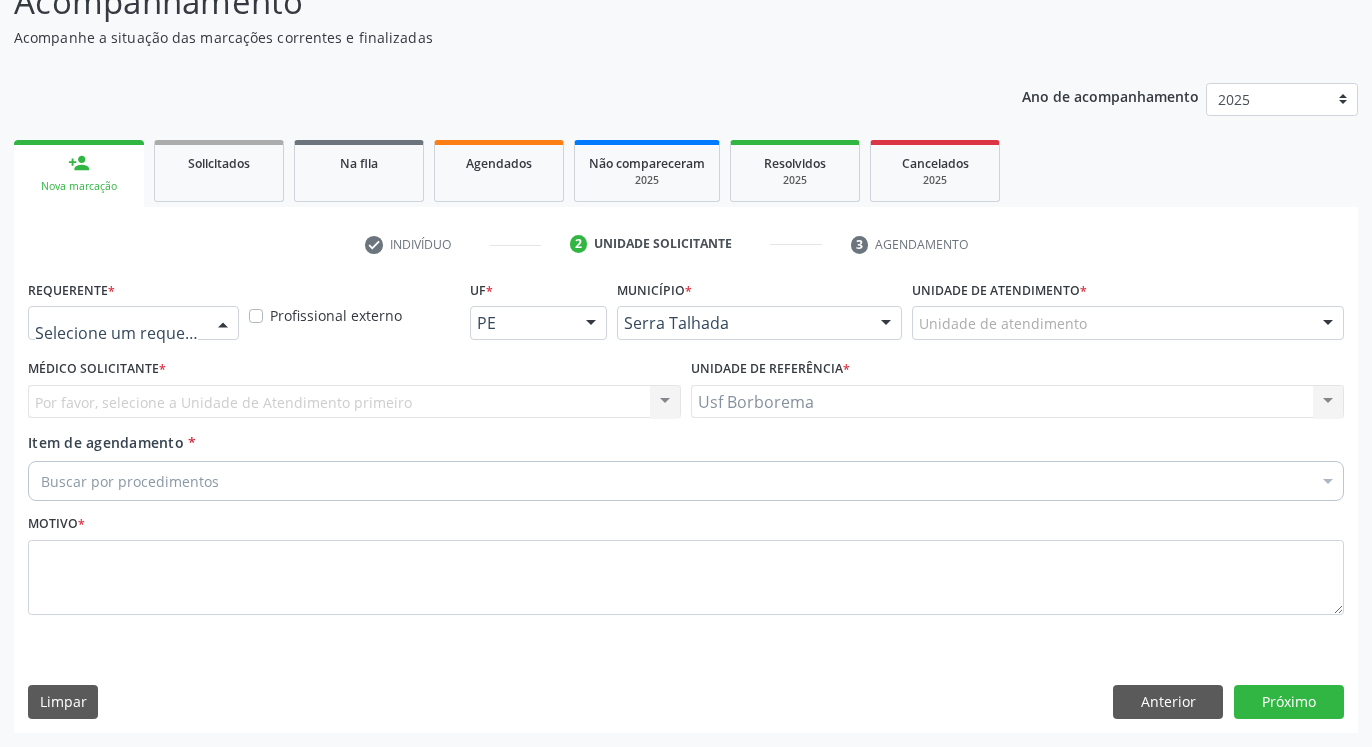click at bounding box center (223, 324) 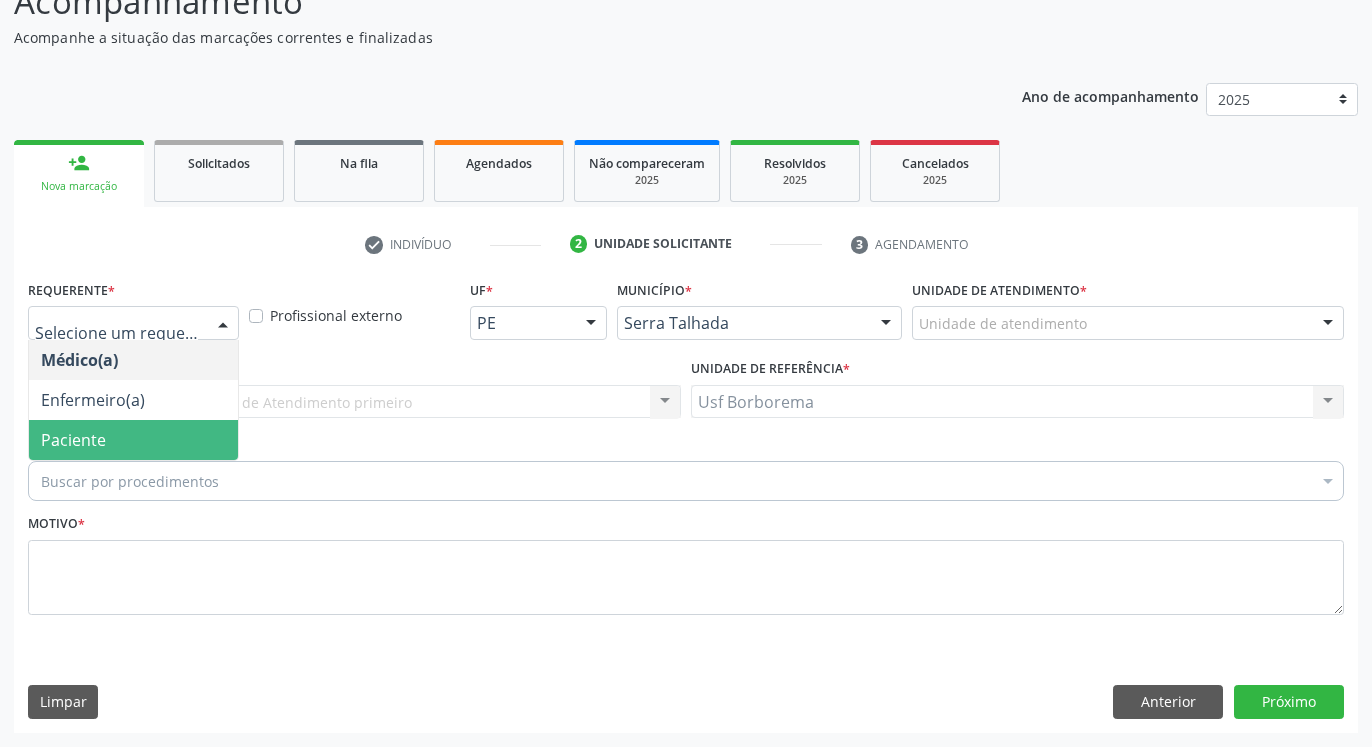 click on "Paciente" at bounding box center (133, 440) 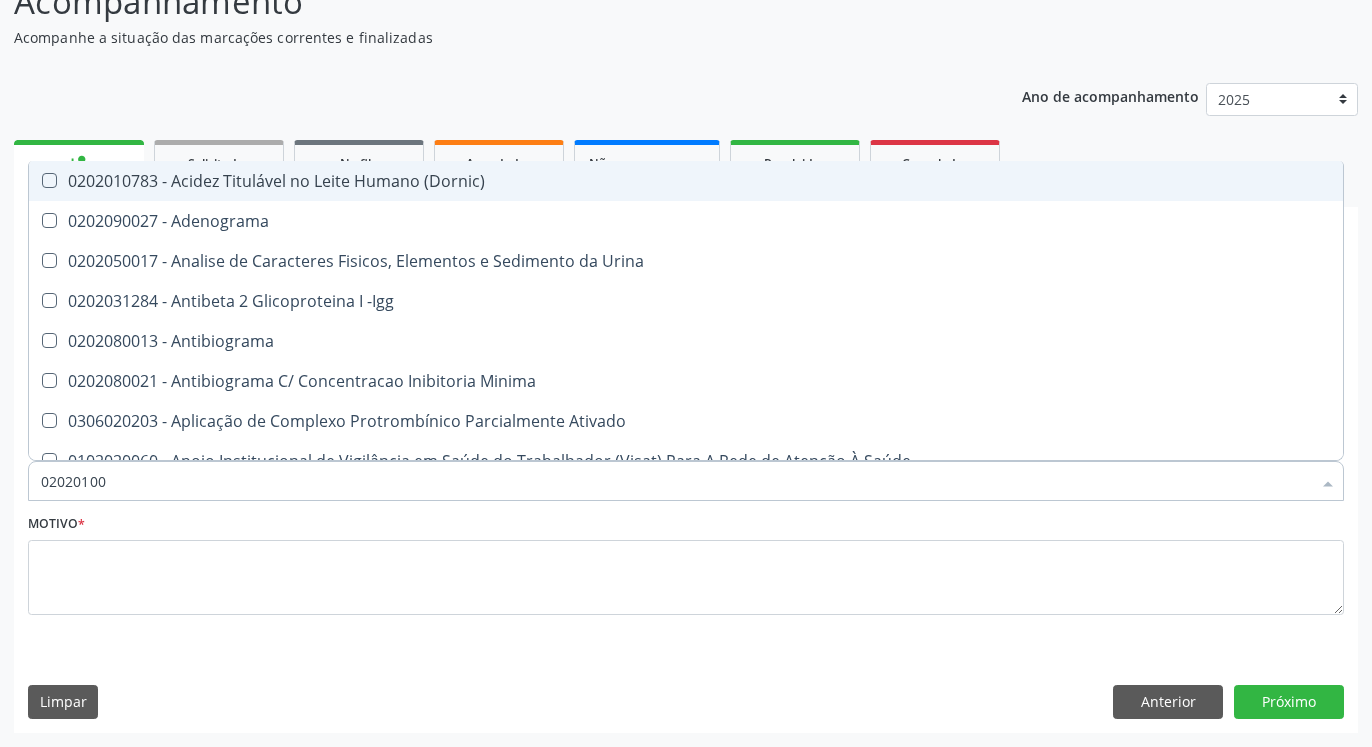 type on "020201004" 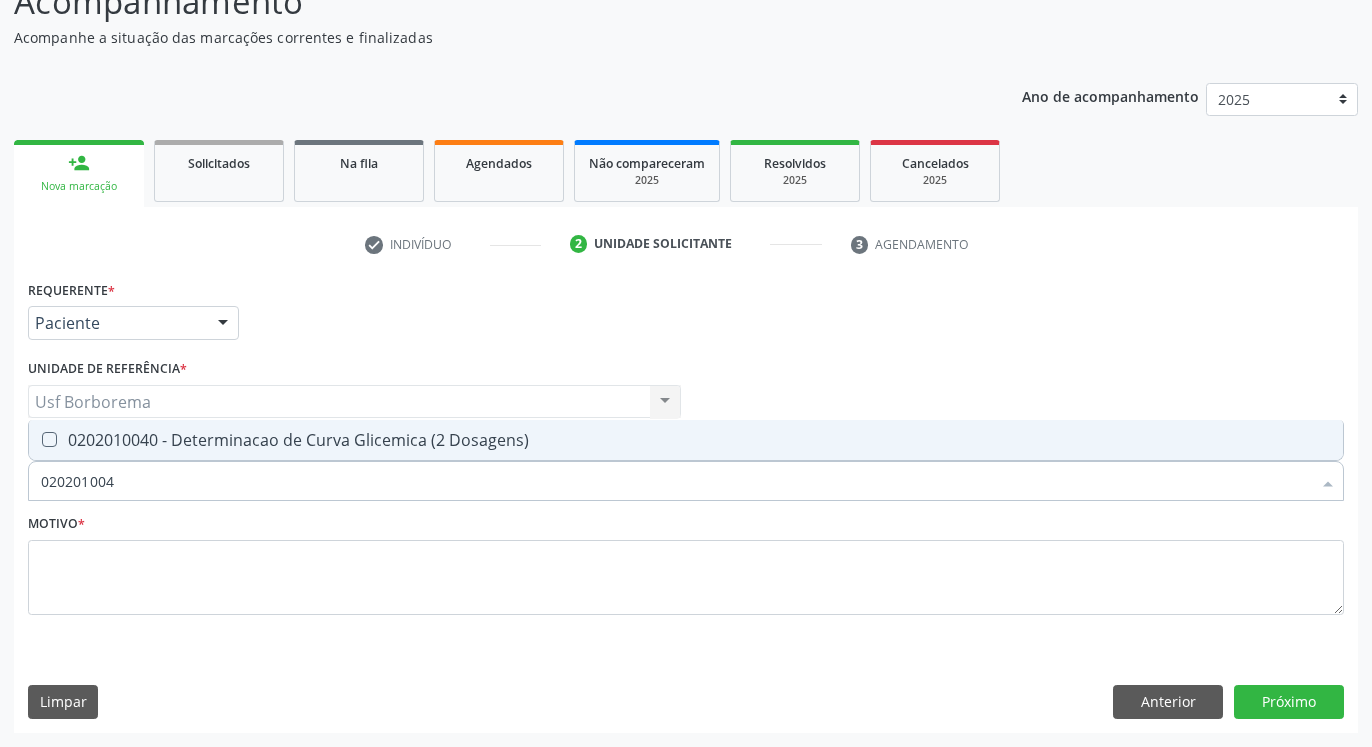 click at bounding box center (49, 439) 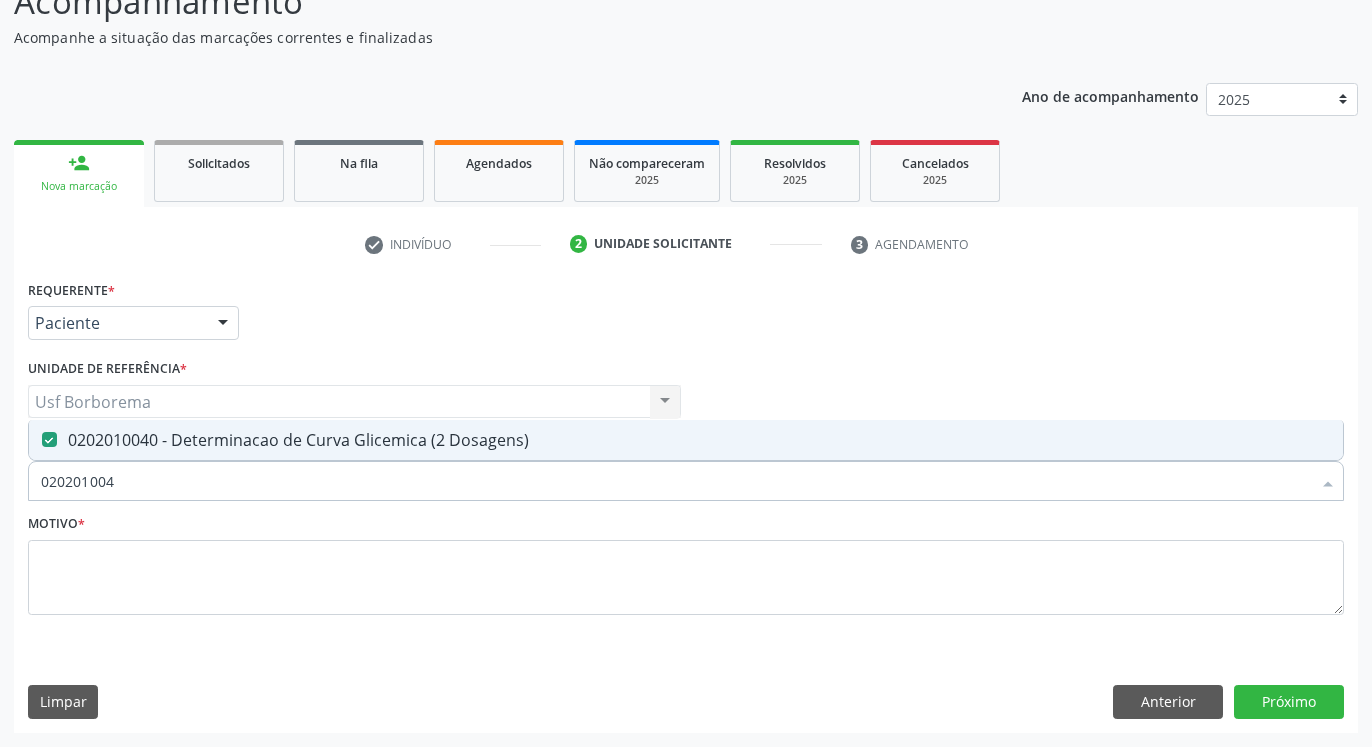 type on "02020100" 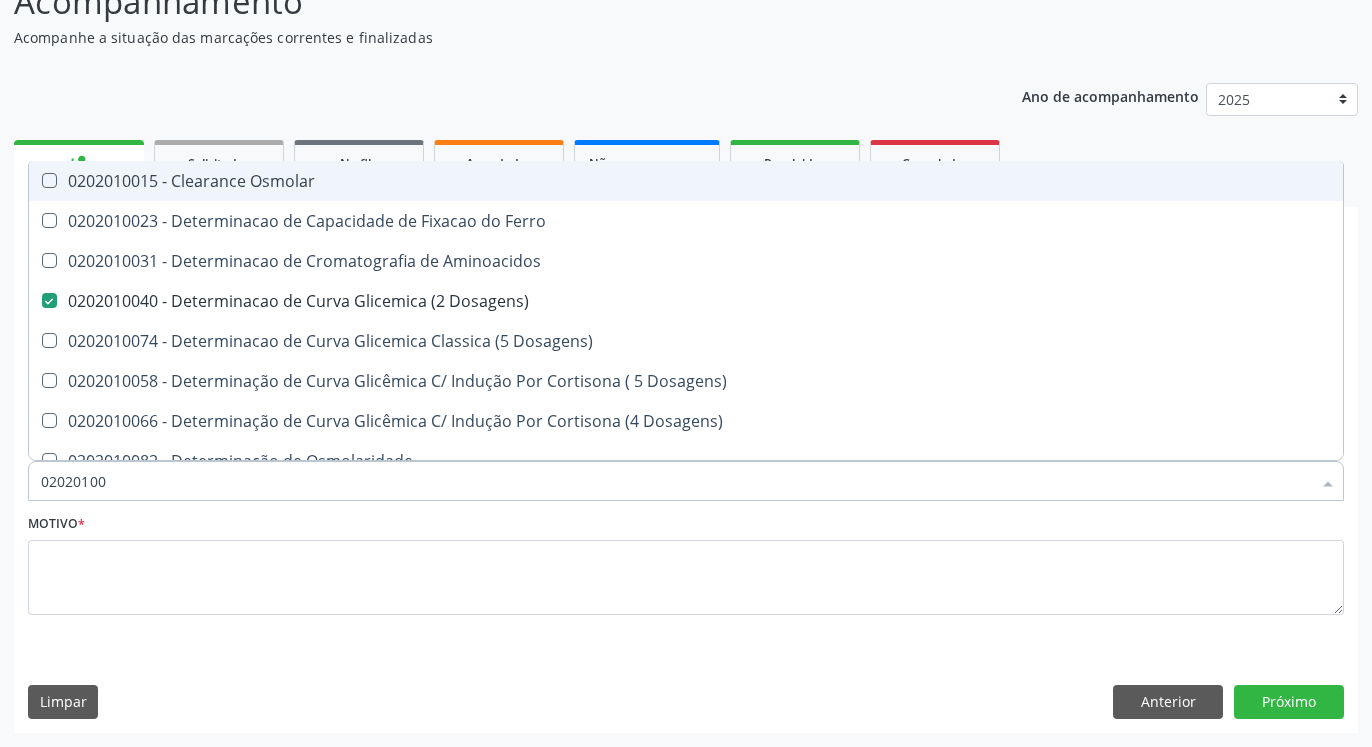 type on "0202010" 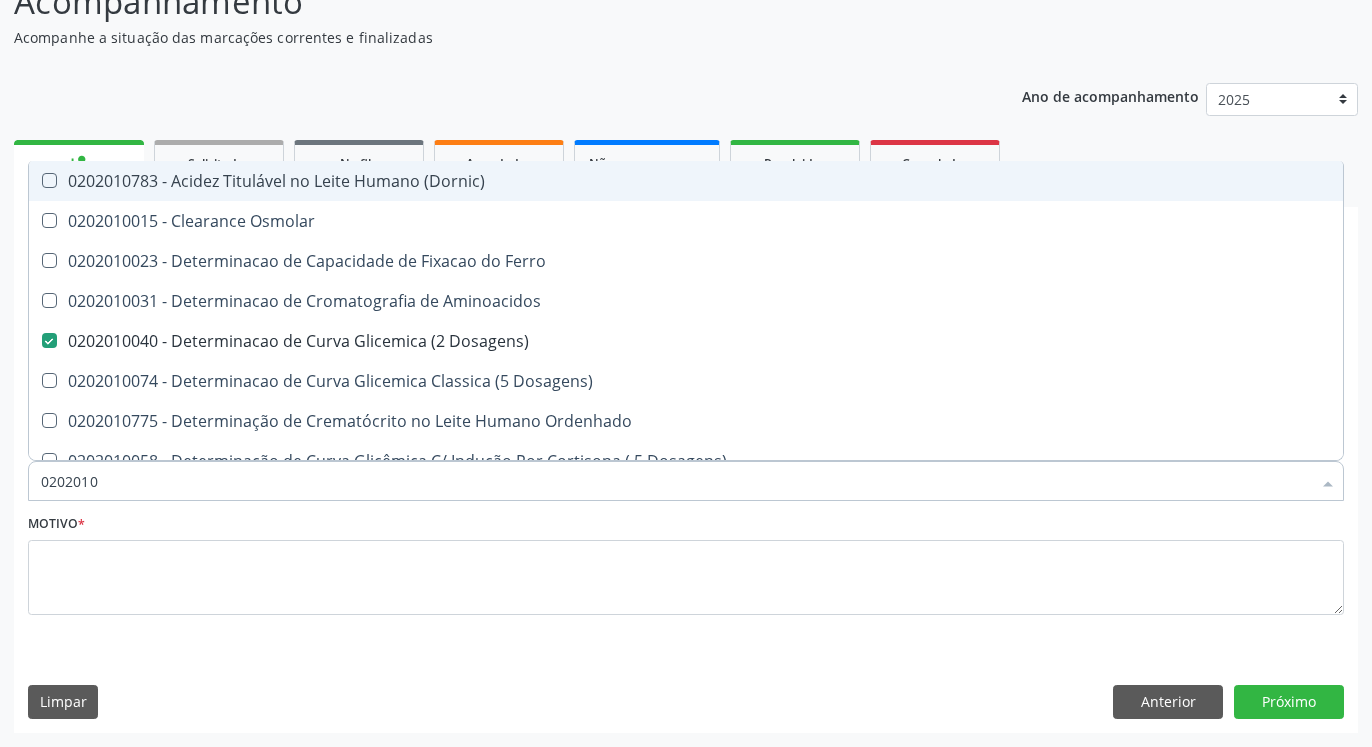 type on "020201" 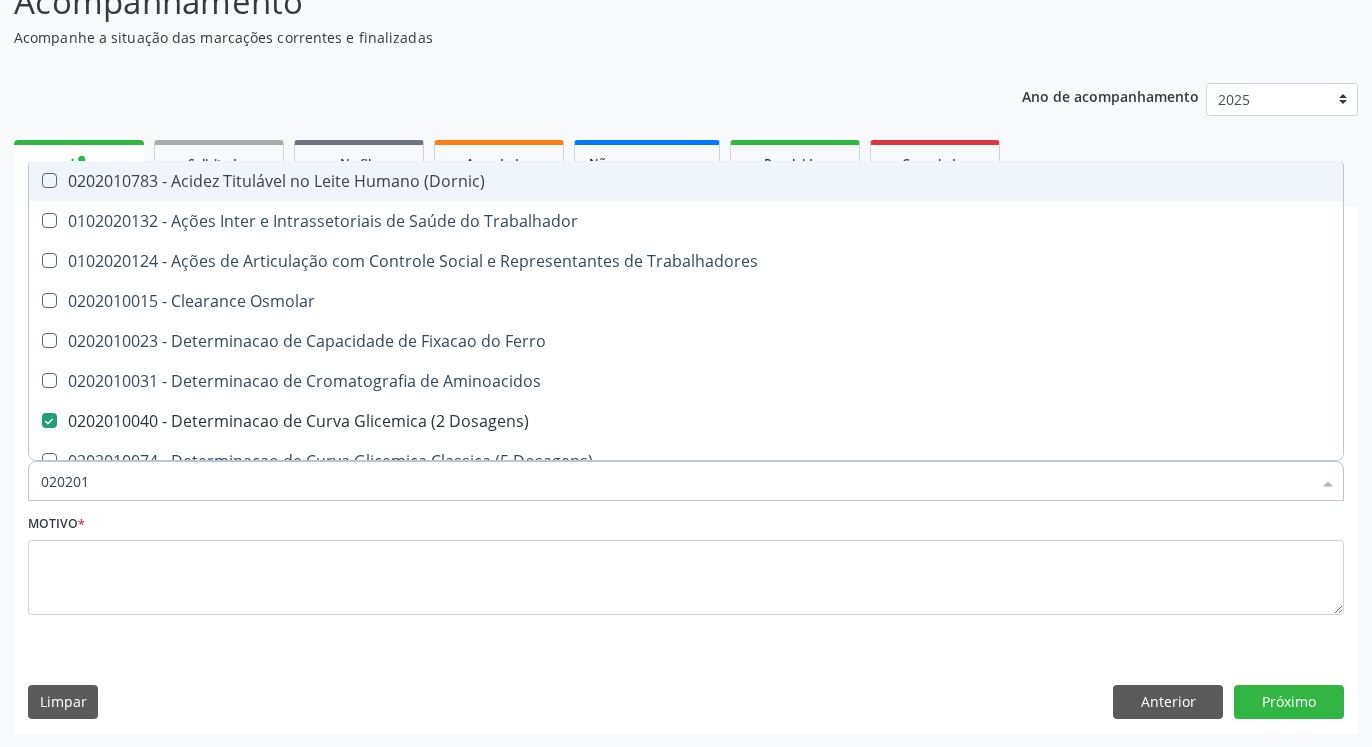 type on "02020" 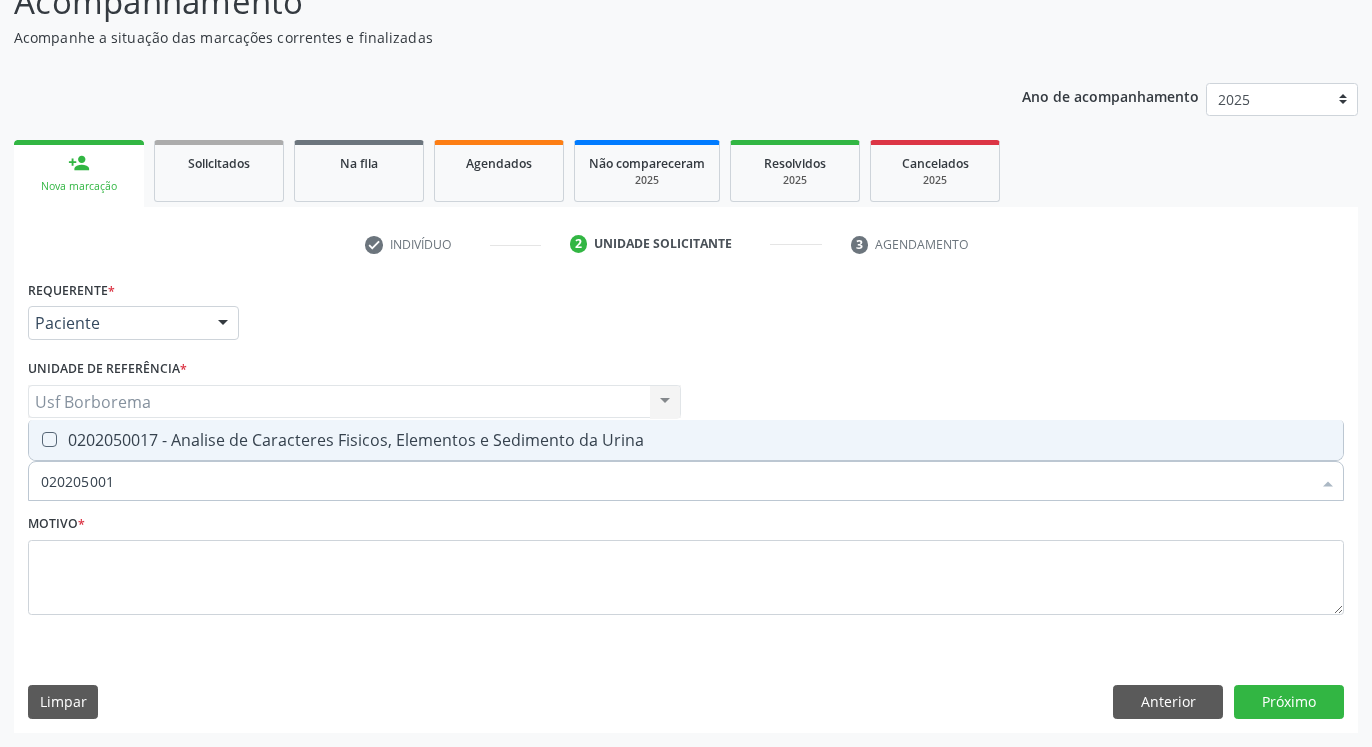 type on "0202050017" 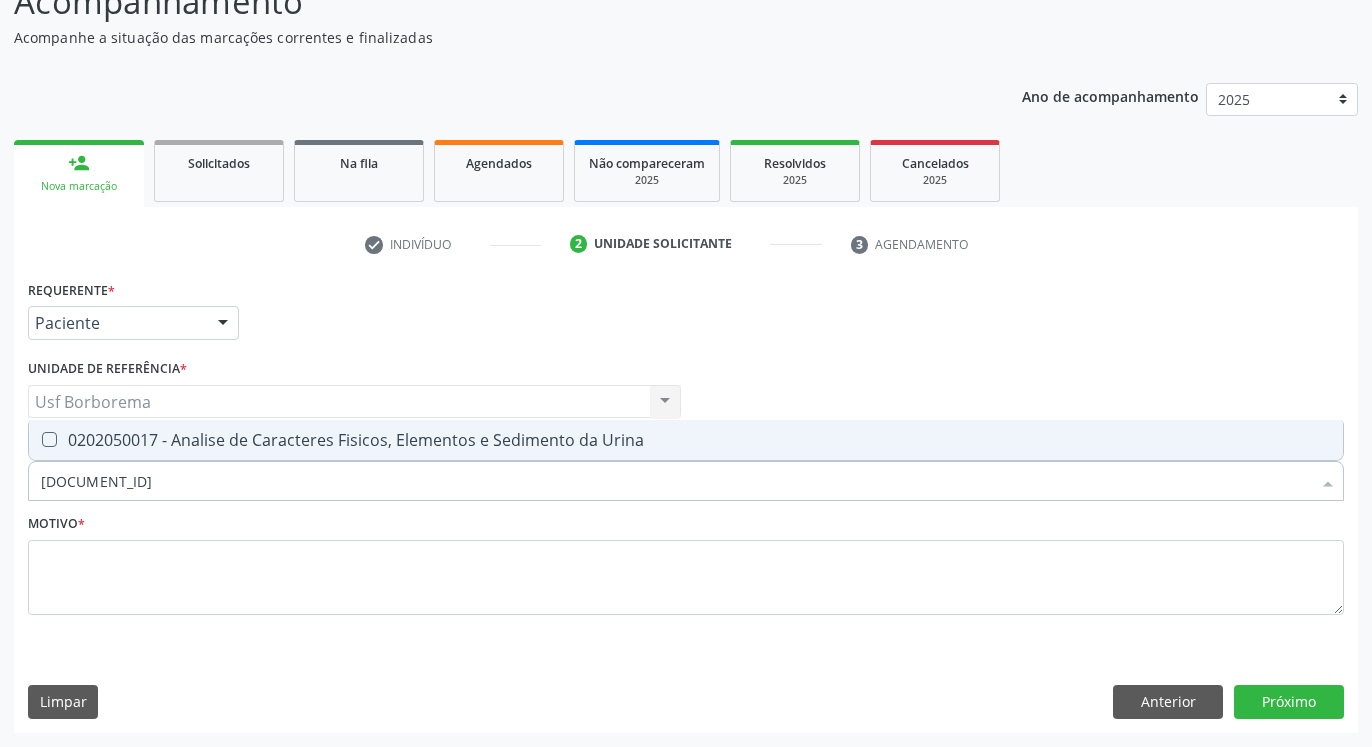 click at bounding box center [49, 439] 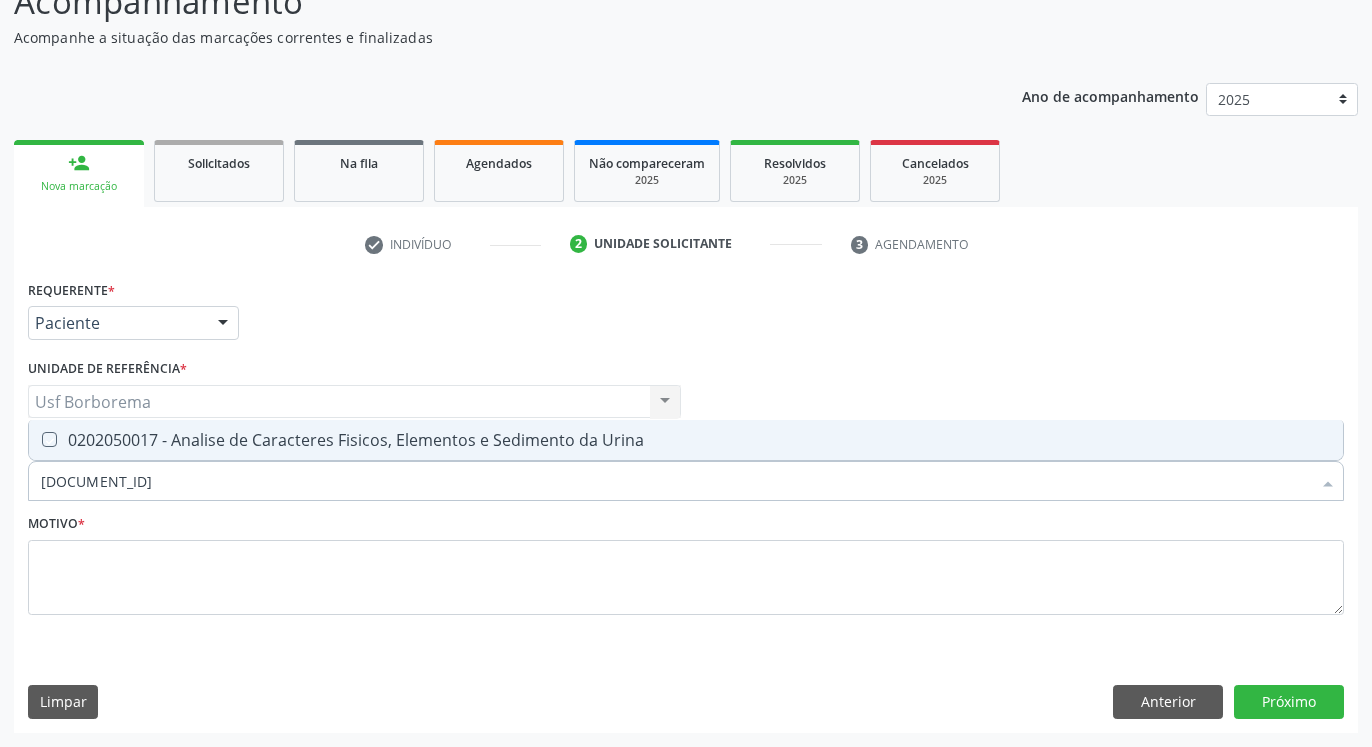 click at bounding box center [35, 439] 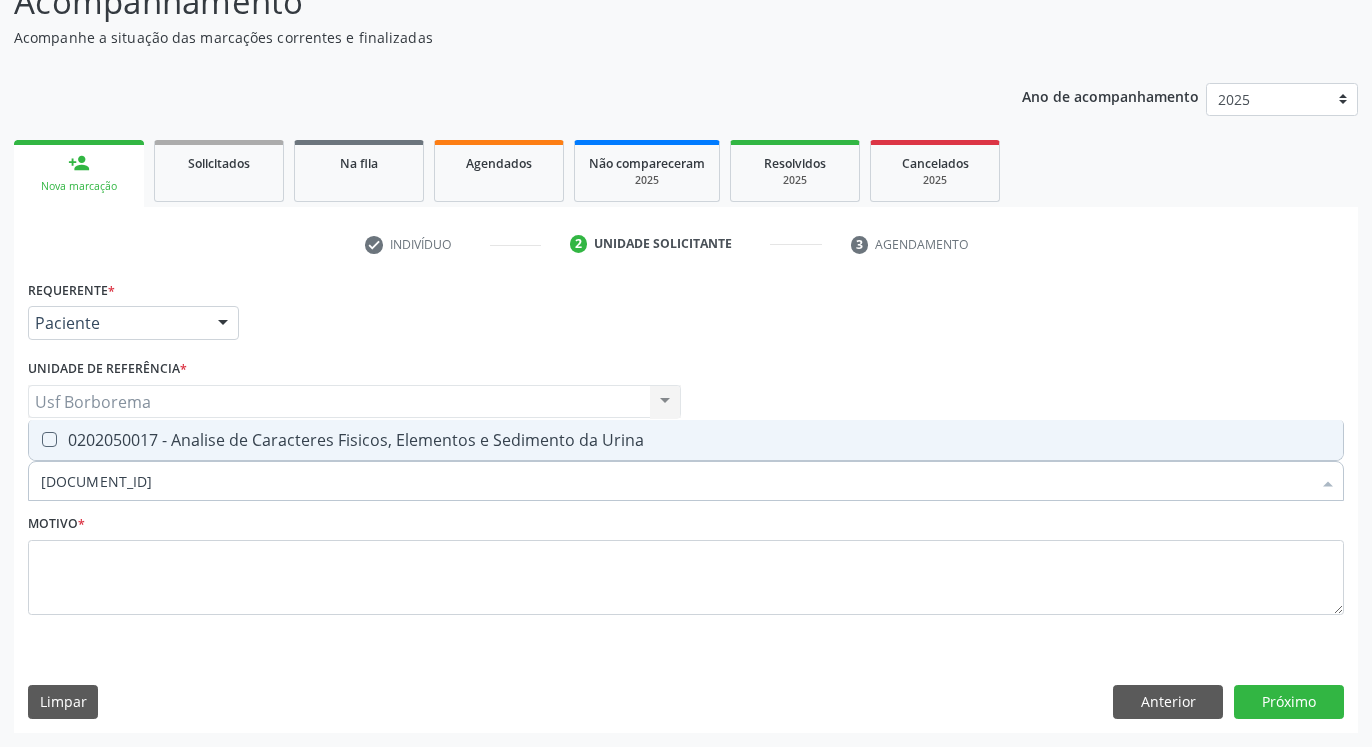 checkbox on "true" 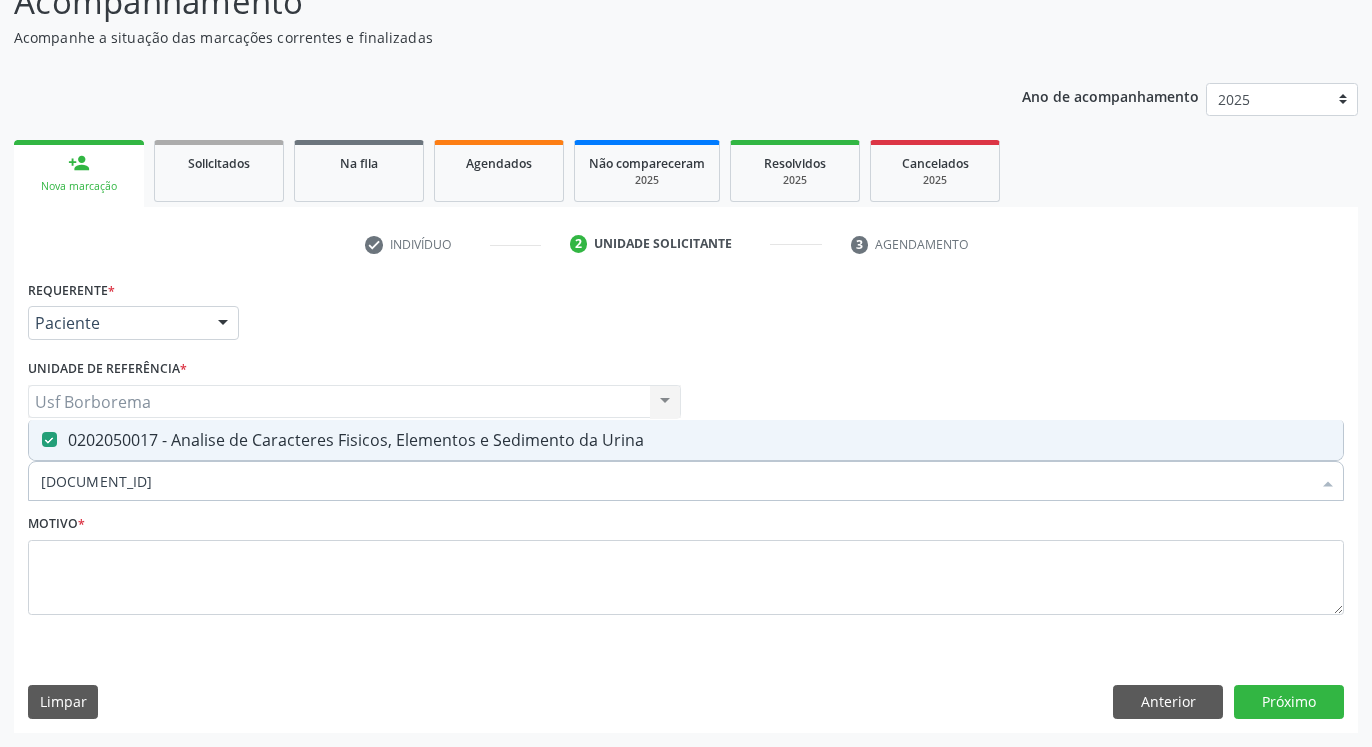 click on "0202050017" at bounding box center [676, 481] 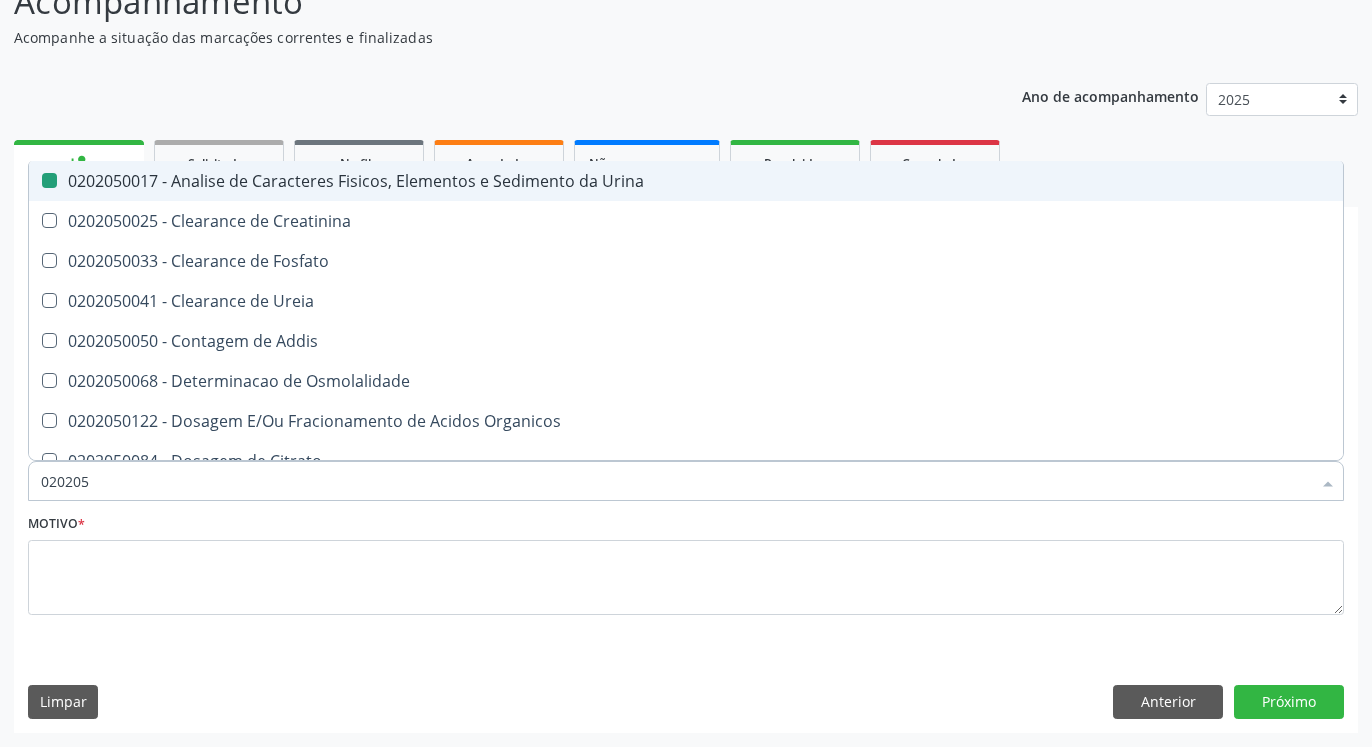 type on "02020" 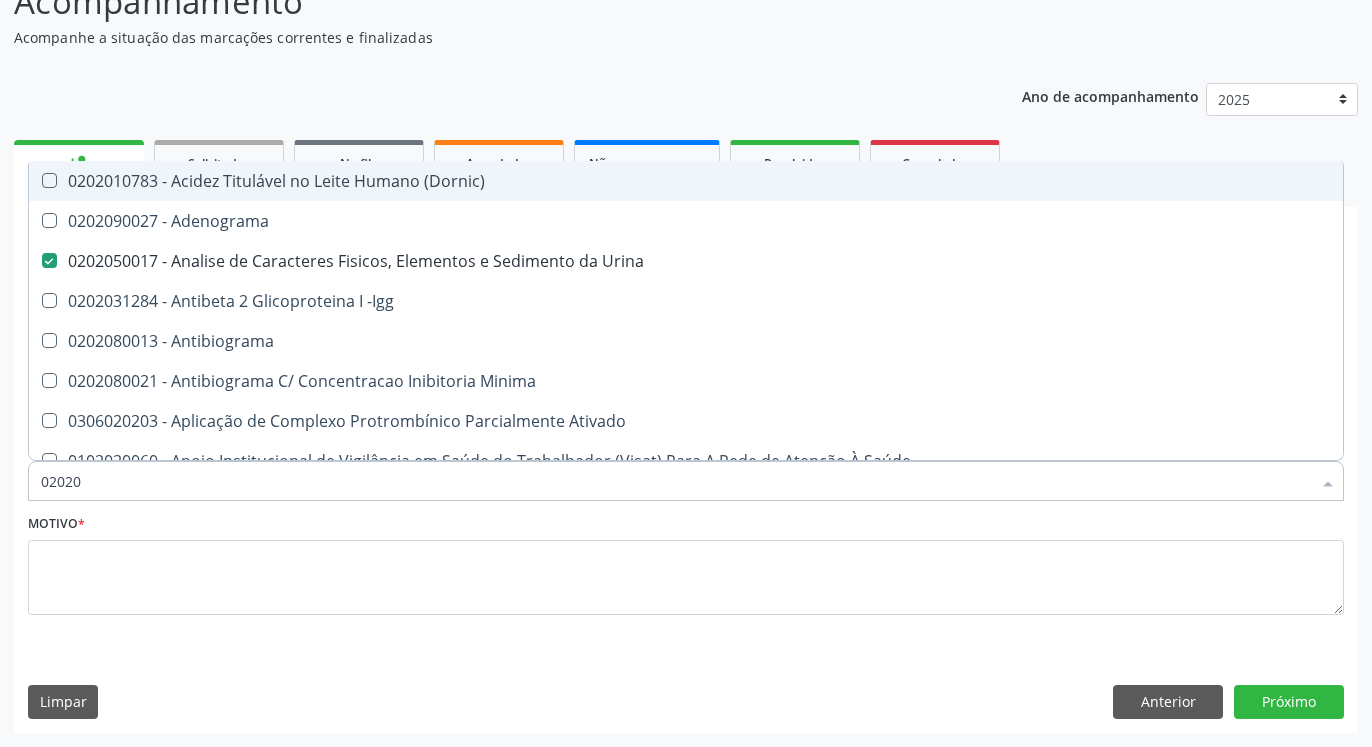 type on "020202" 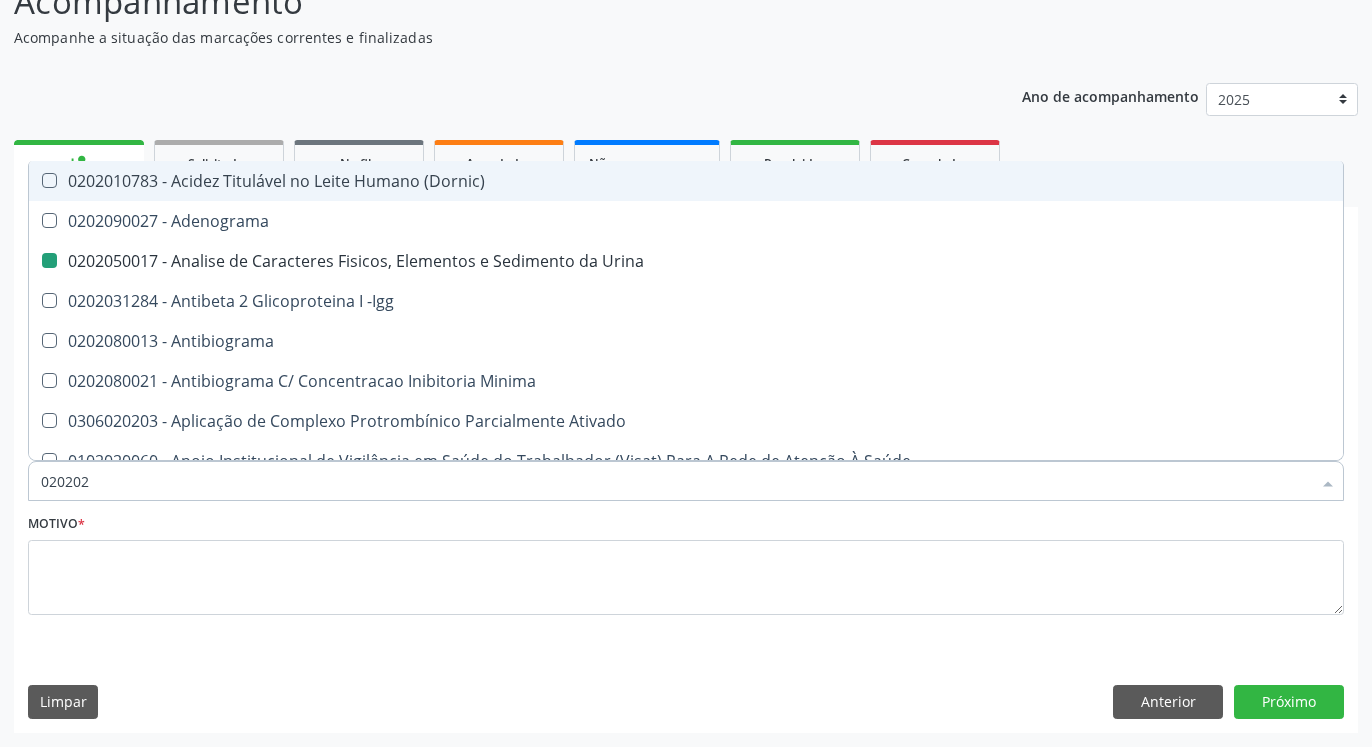 checkbox on "false" 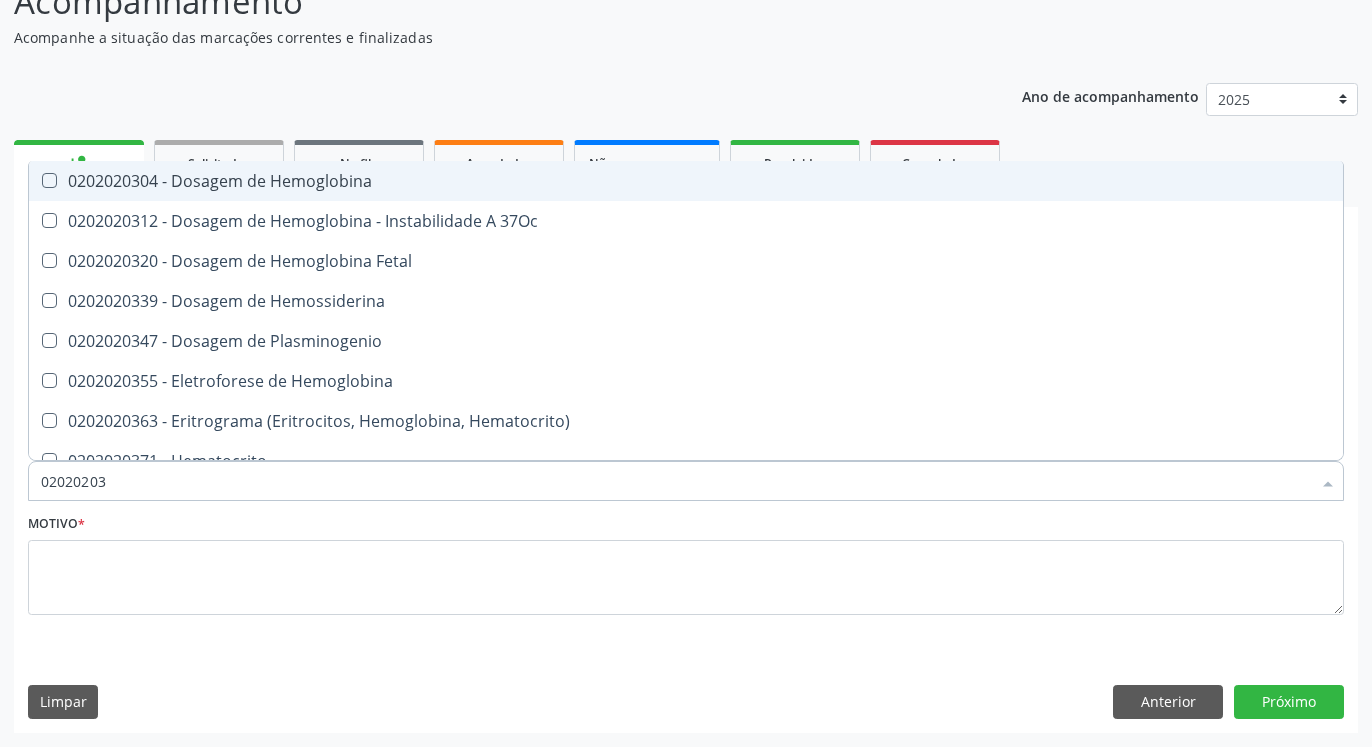 type on "020202038" 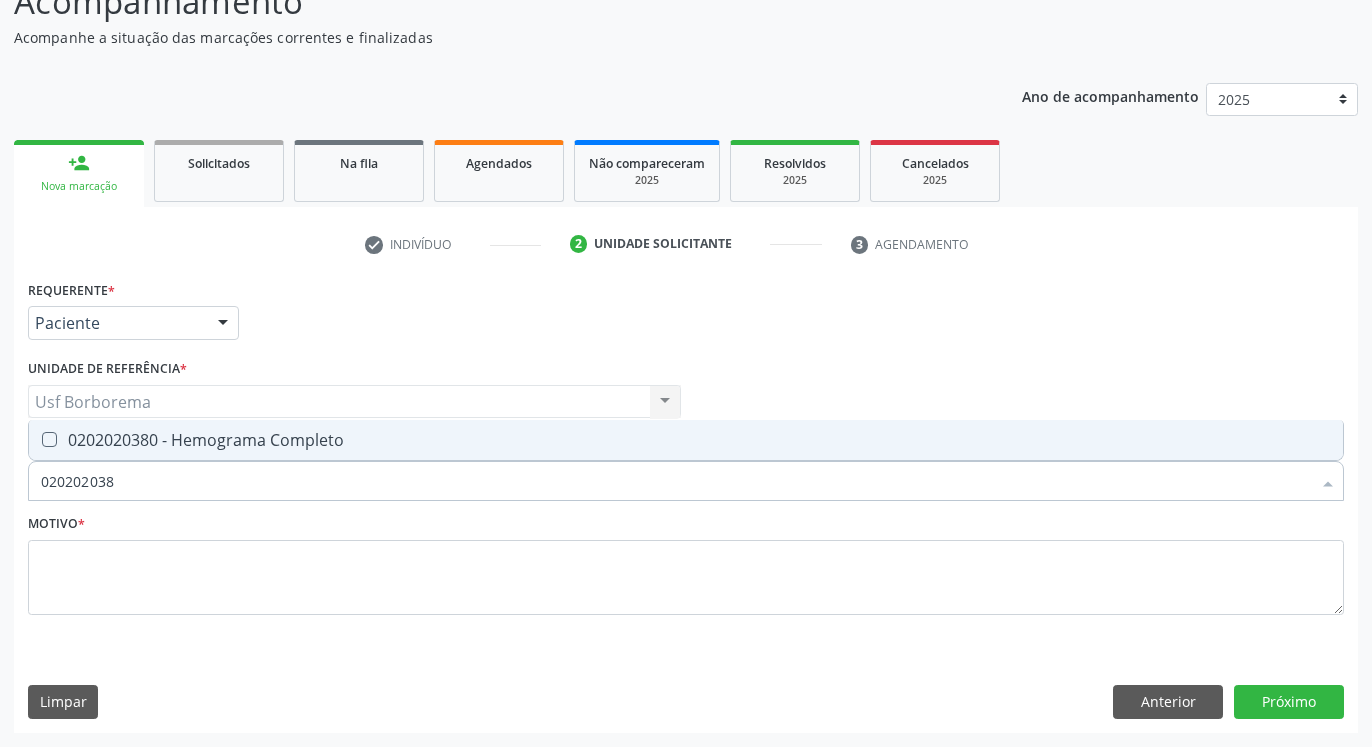 click at bounding box center [49, 439] 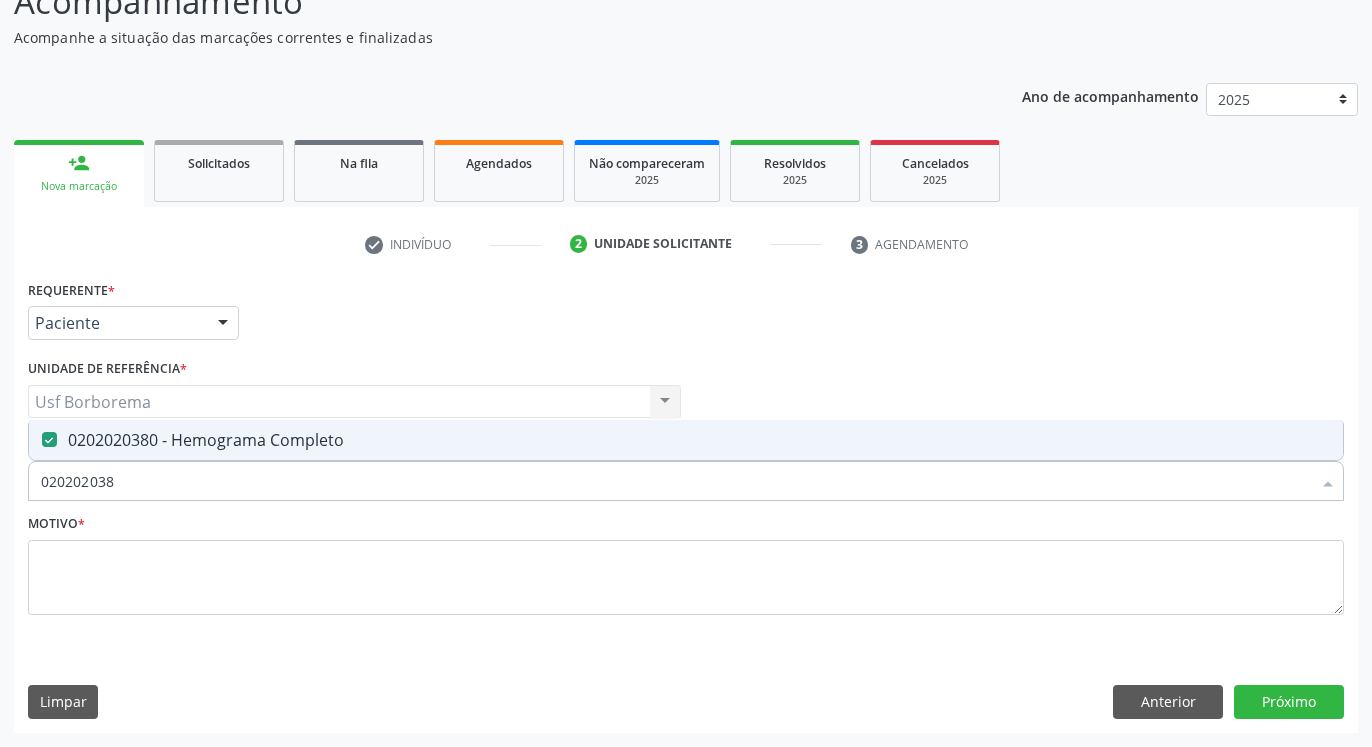 type on "02020203" 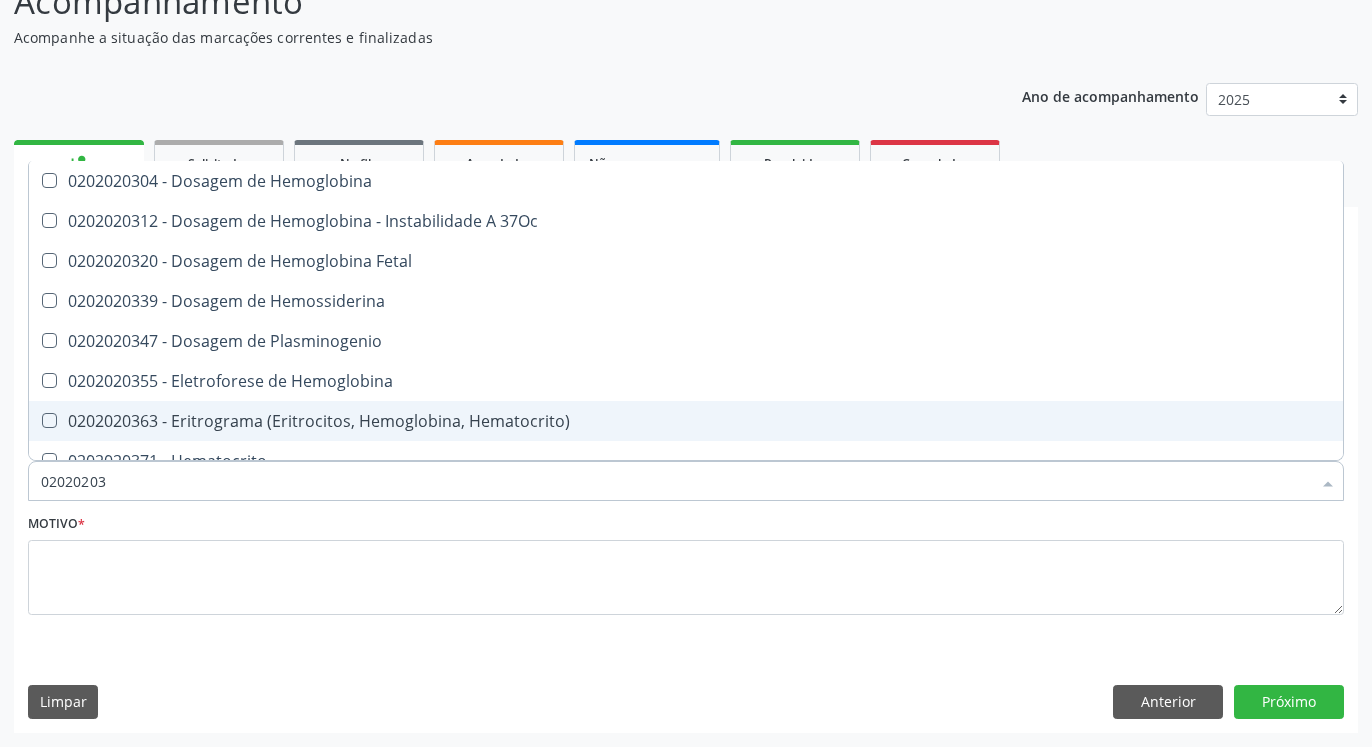 type on "0202020" 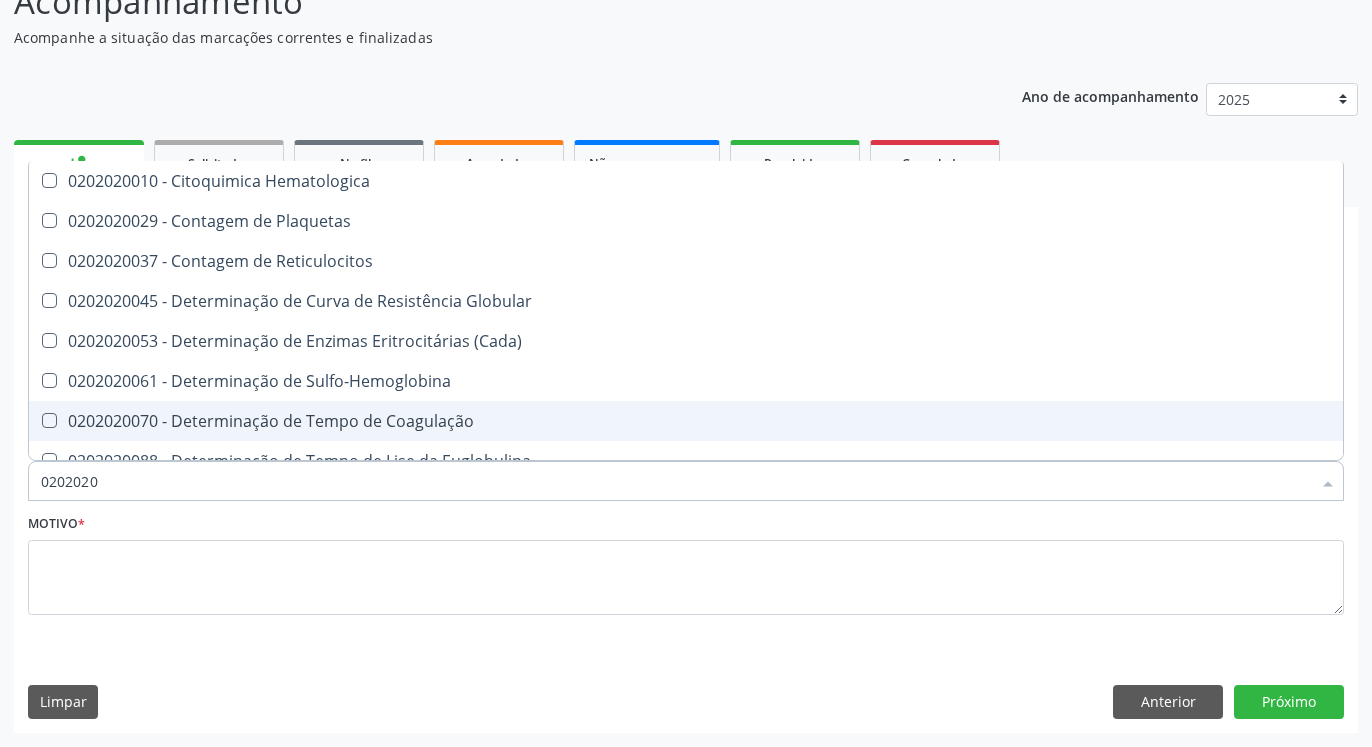 type on "020202" 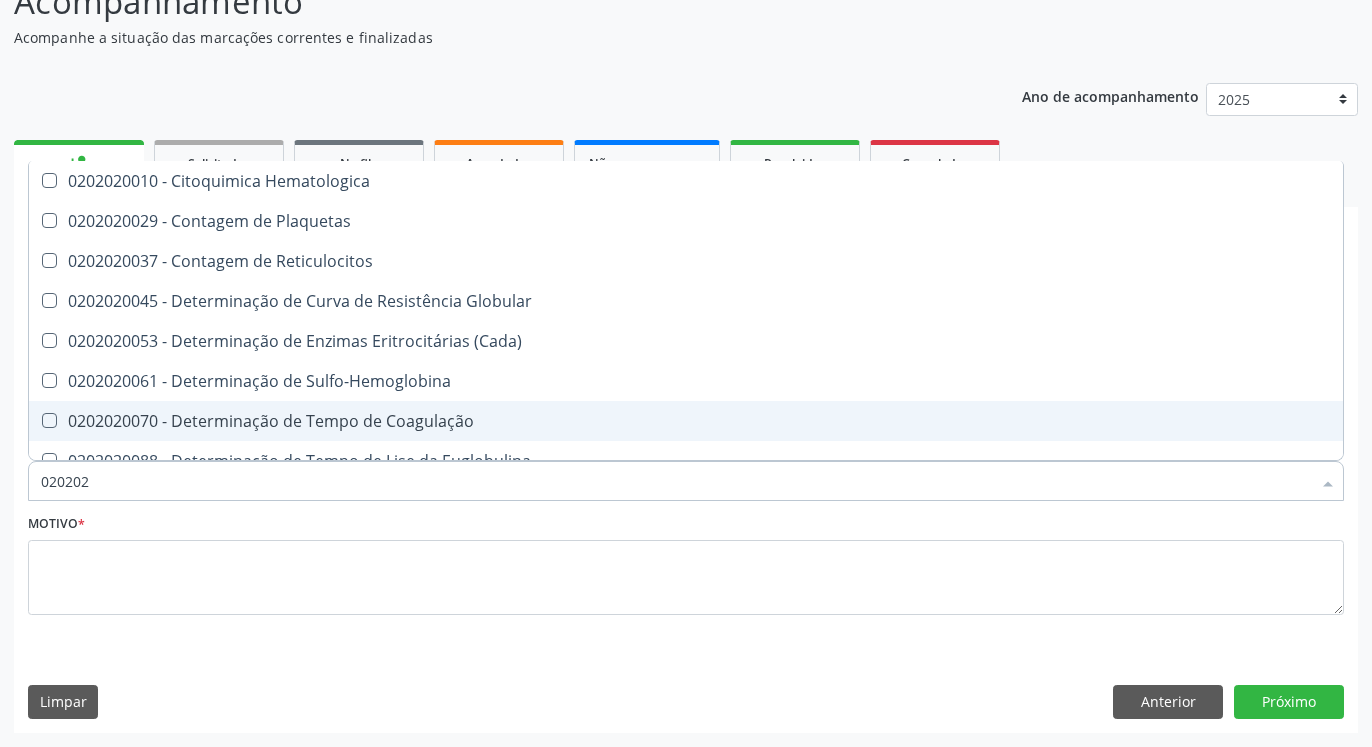 type on "02020" 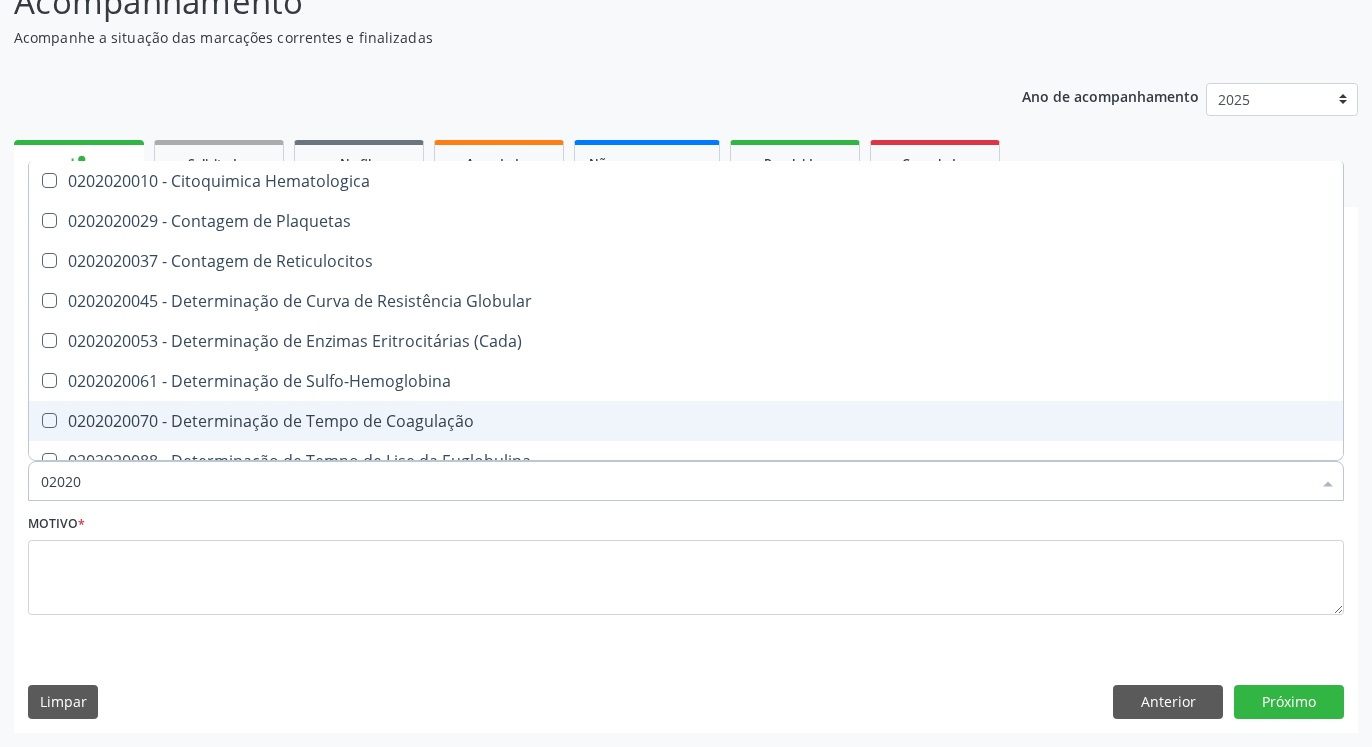checkbox on "true" 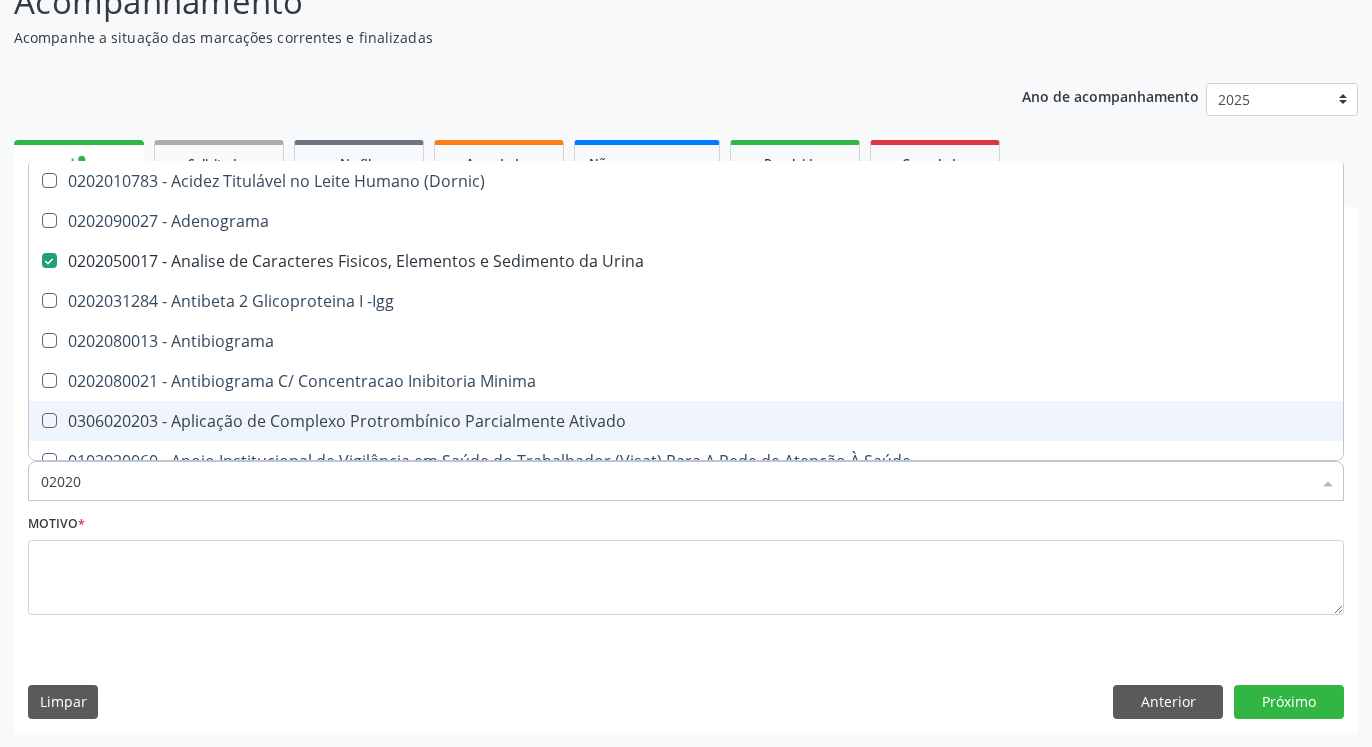 type on "020203" 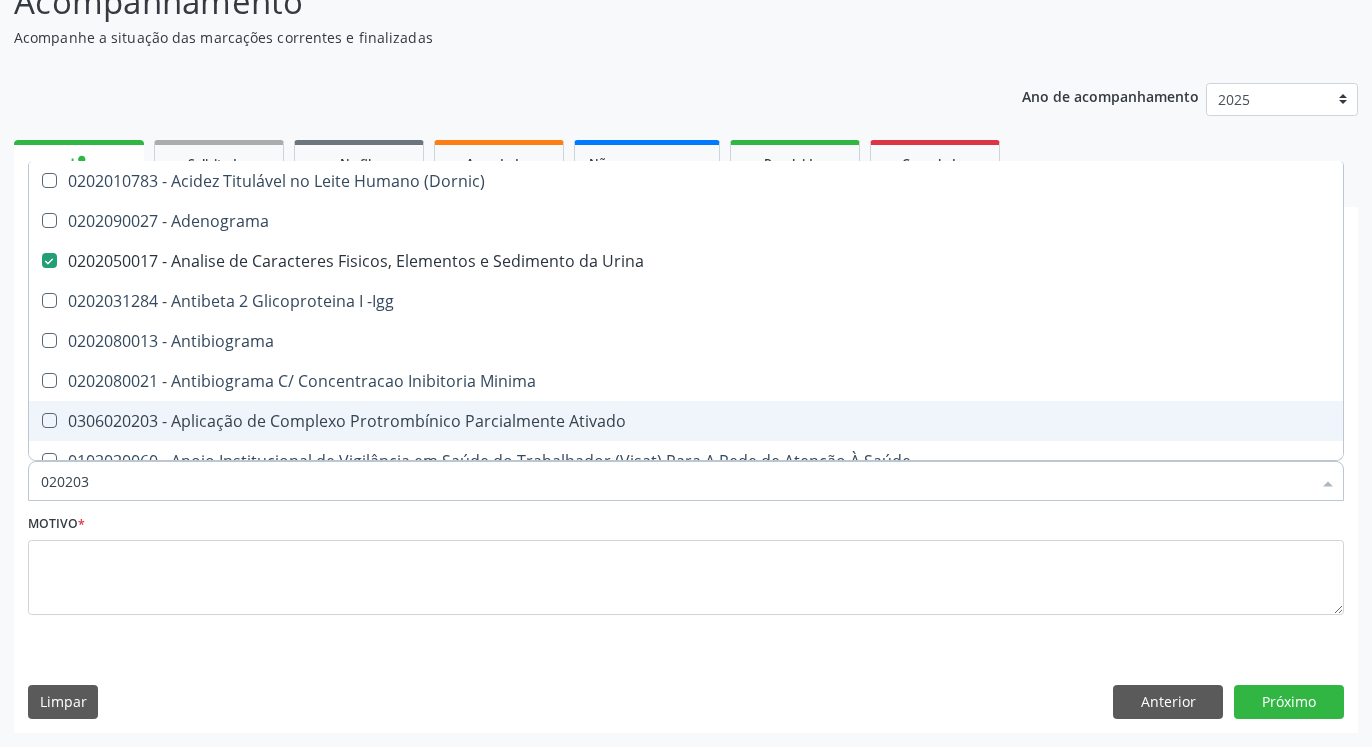 checkbox on "false" 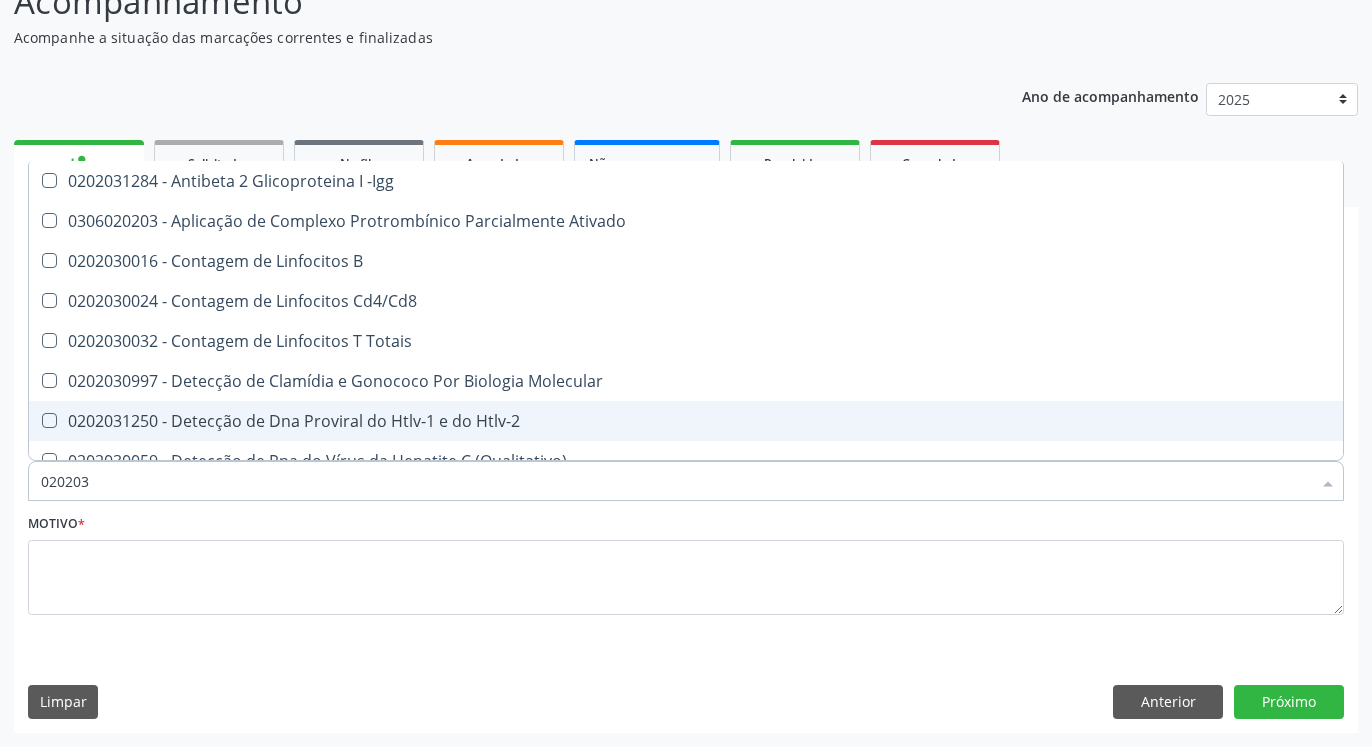 type on "0202030" 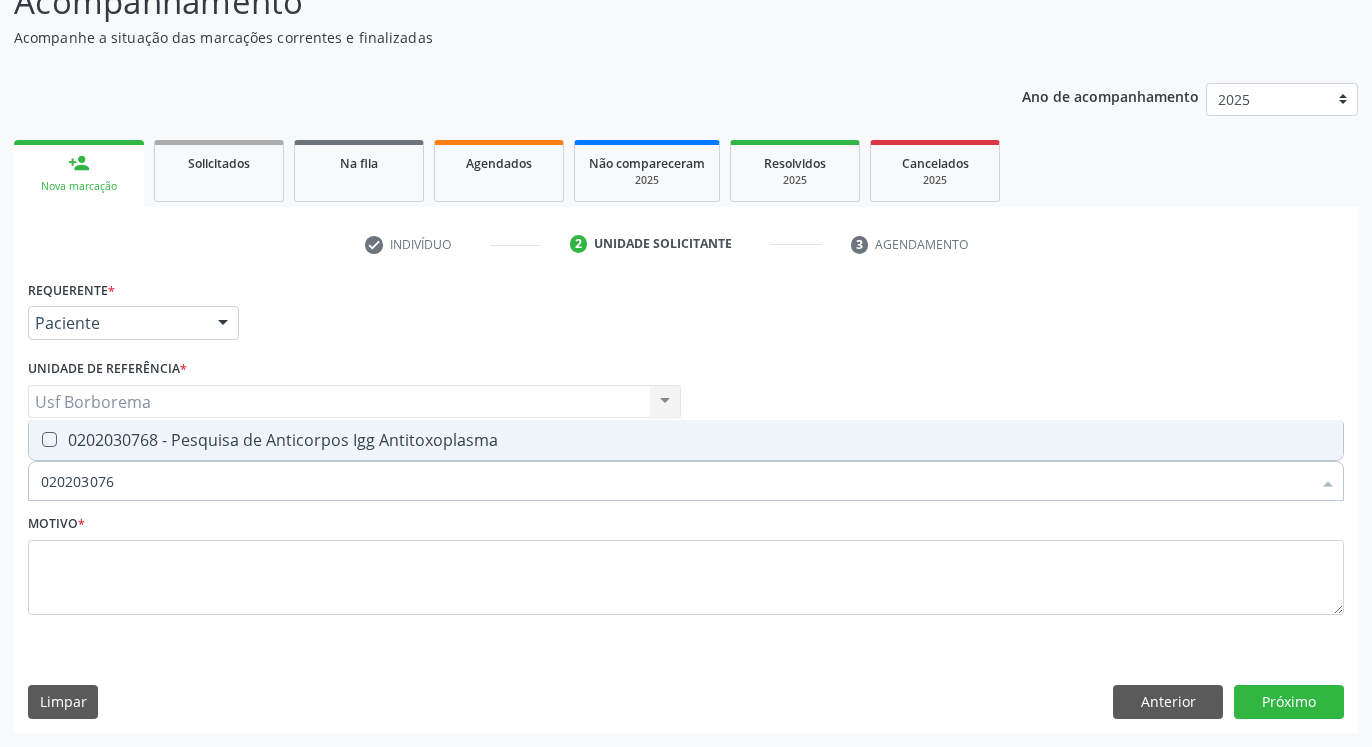 type on "0202030768" 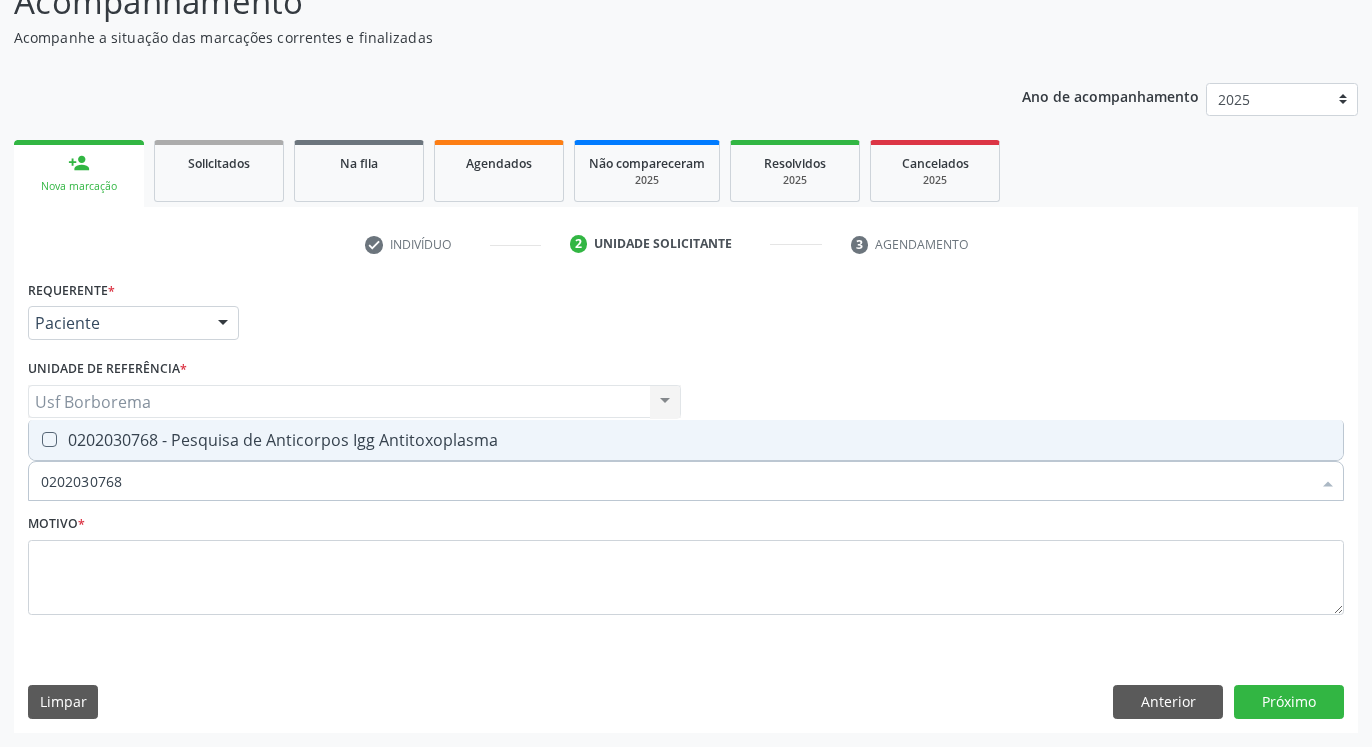 click at bounding box center [49, 439] 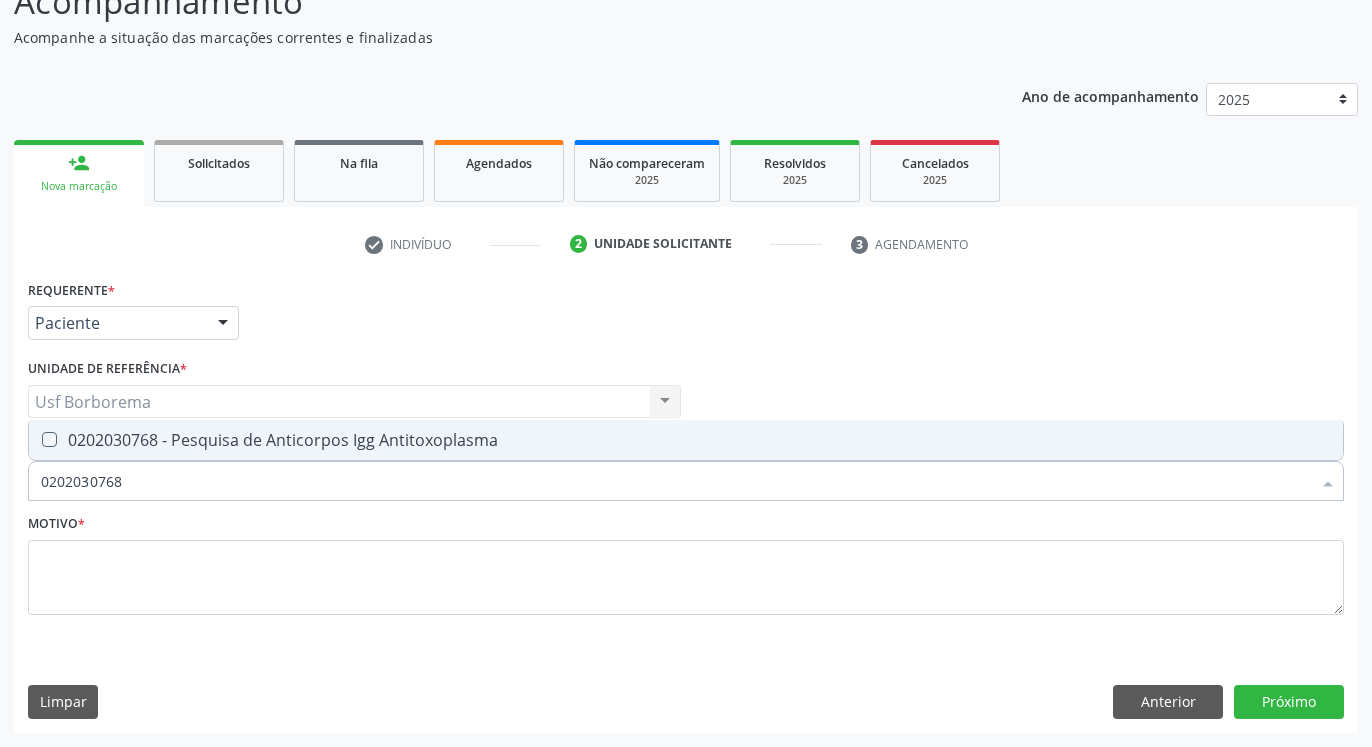 click at bounding box center [35, 439] 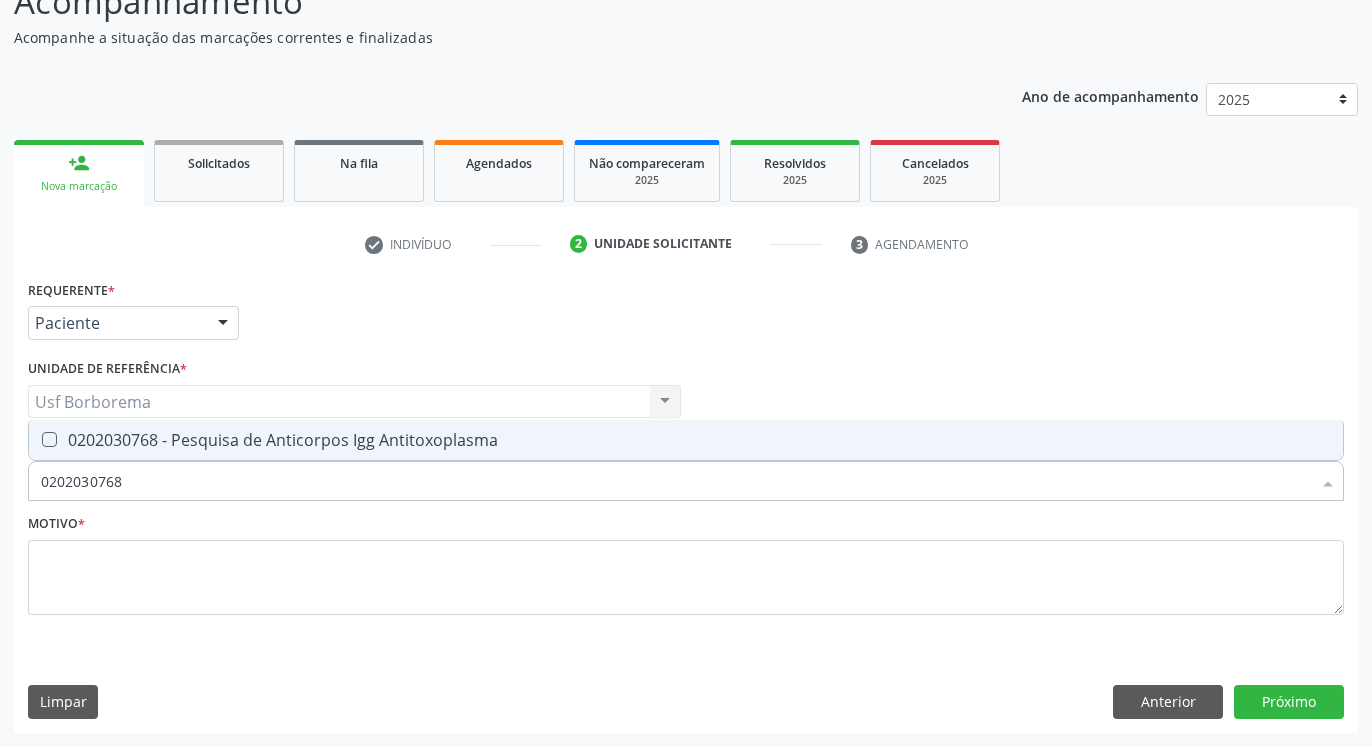 checkbox on "true" 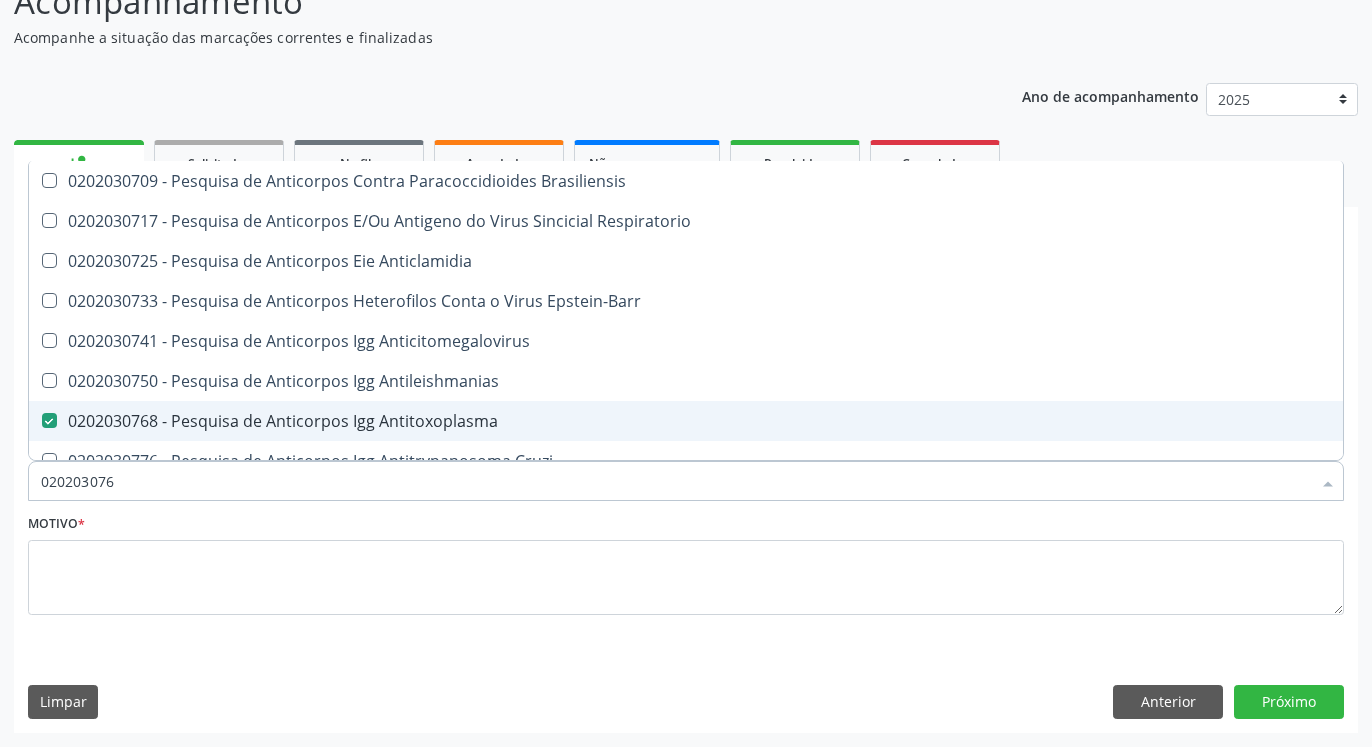 type on "02020307" 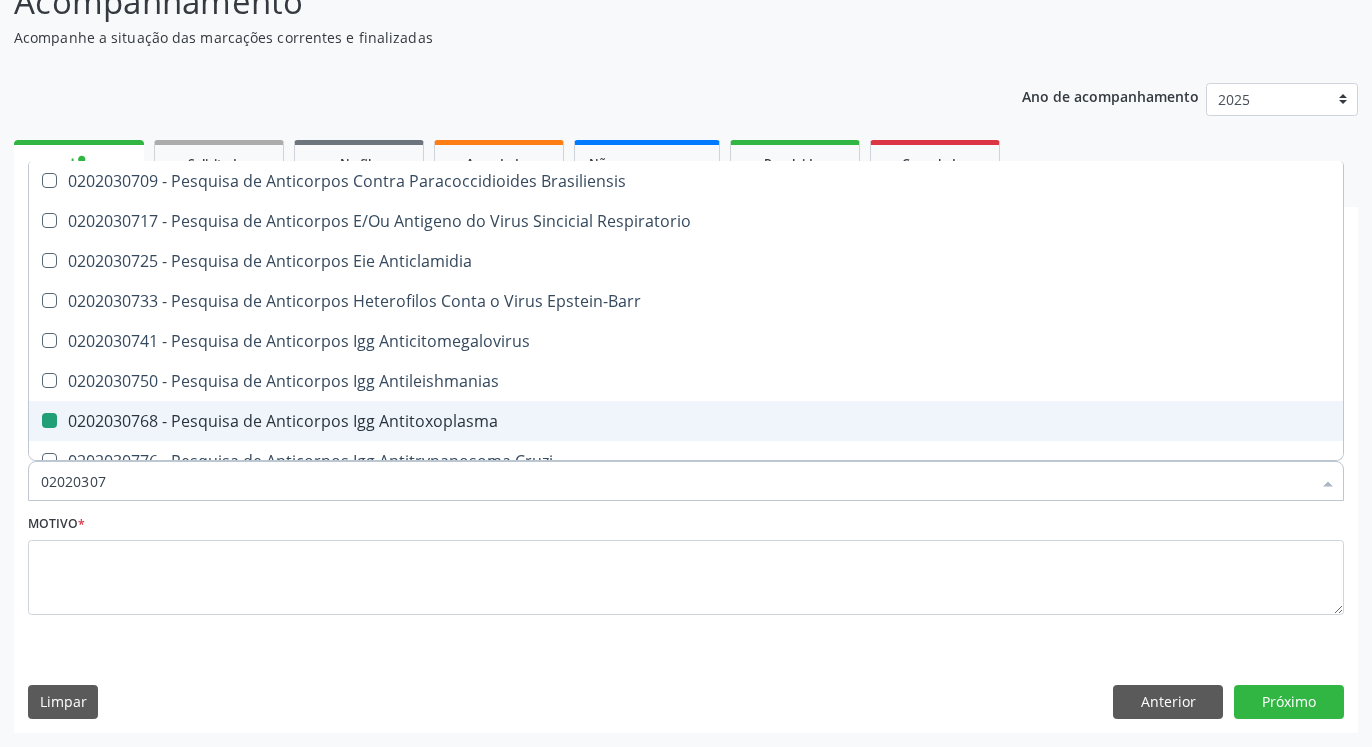 type on "0202030" 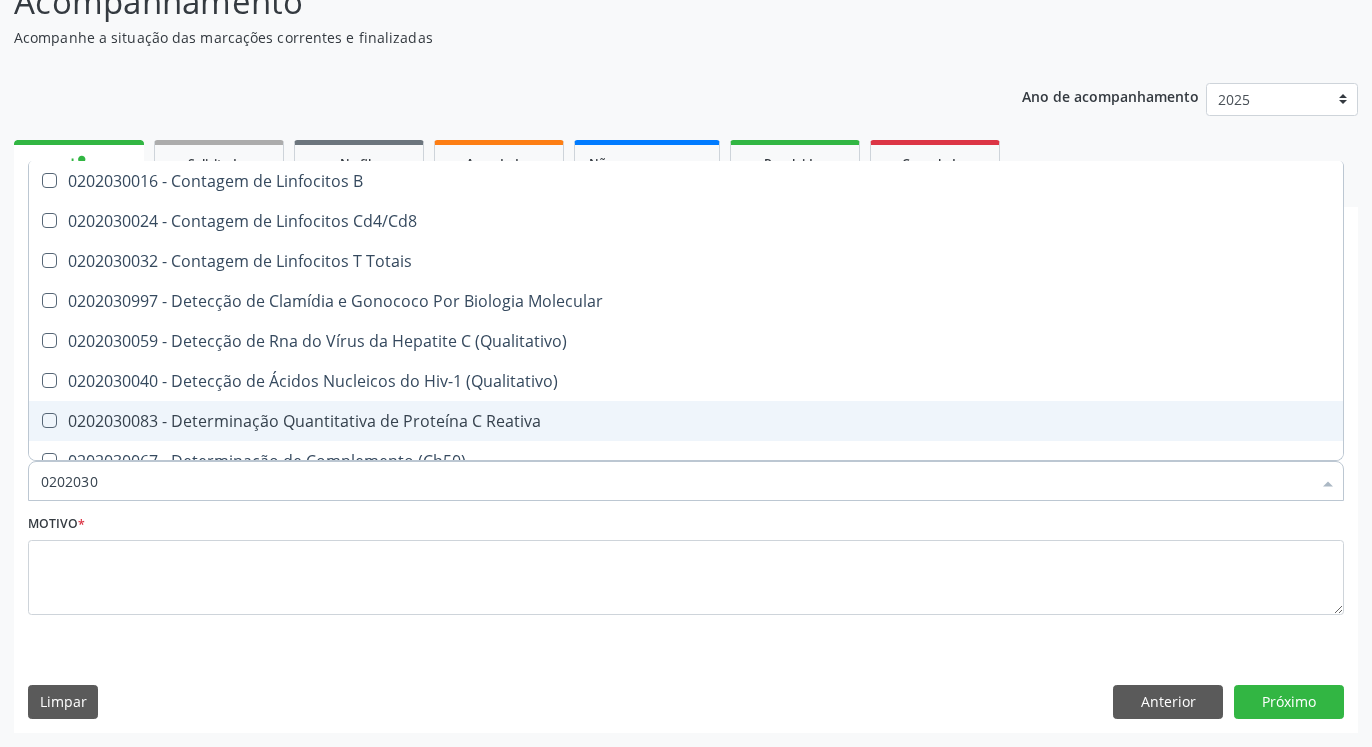 type on "020203" 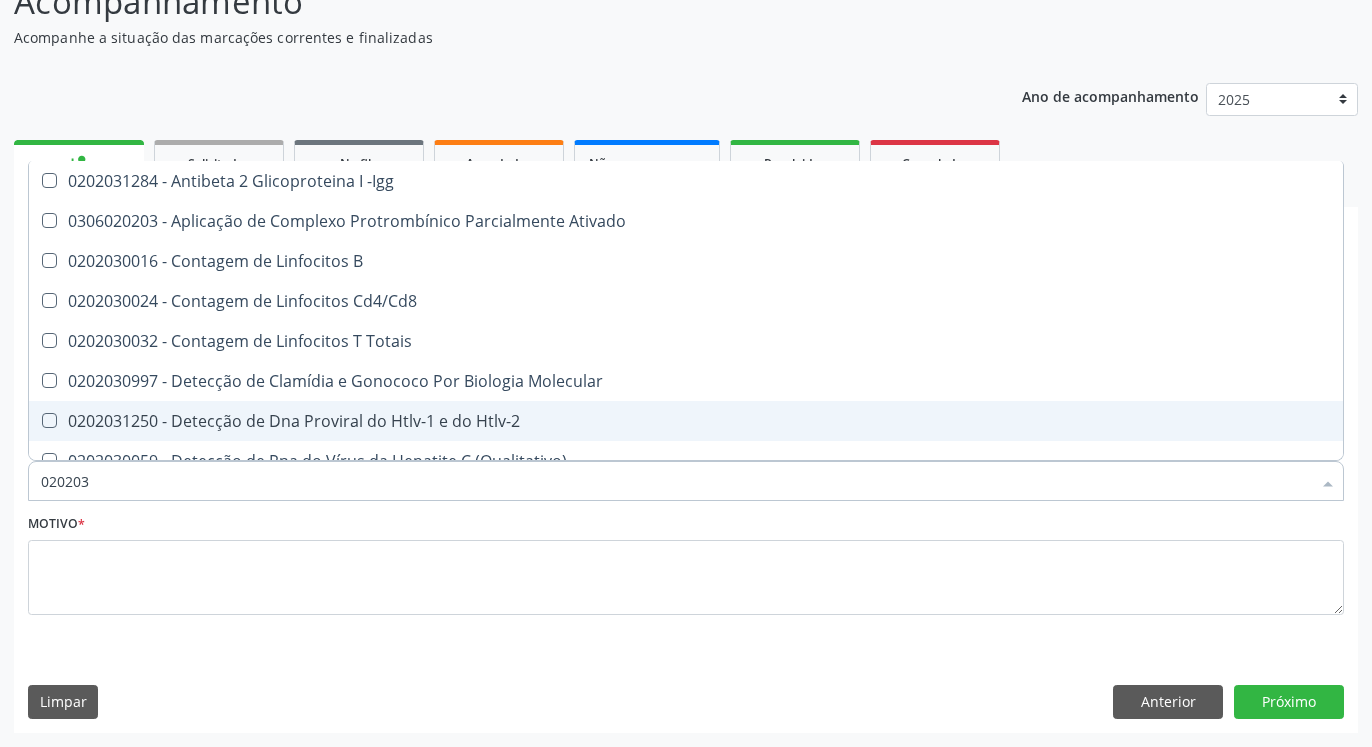 type on "0202030" 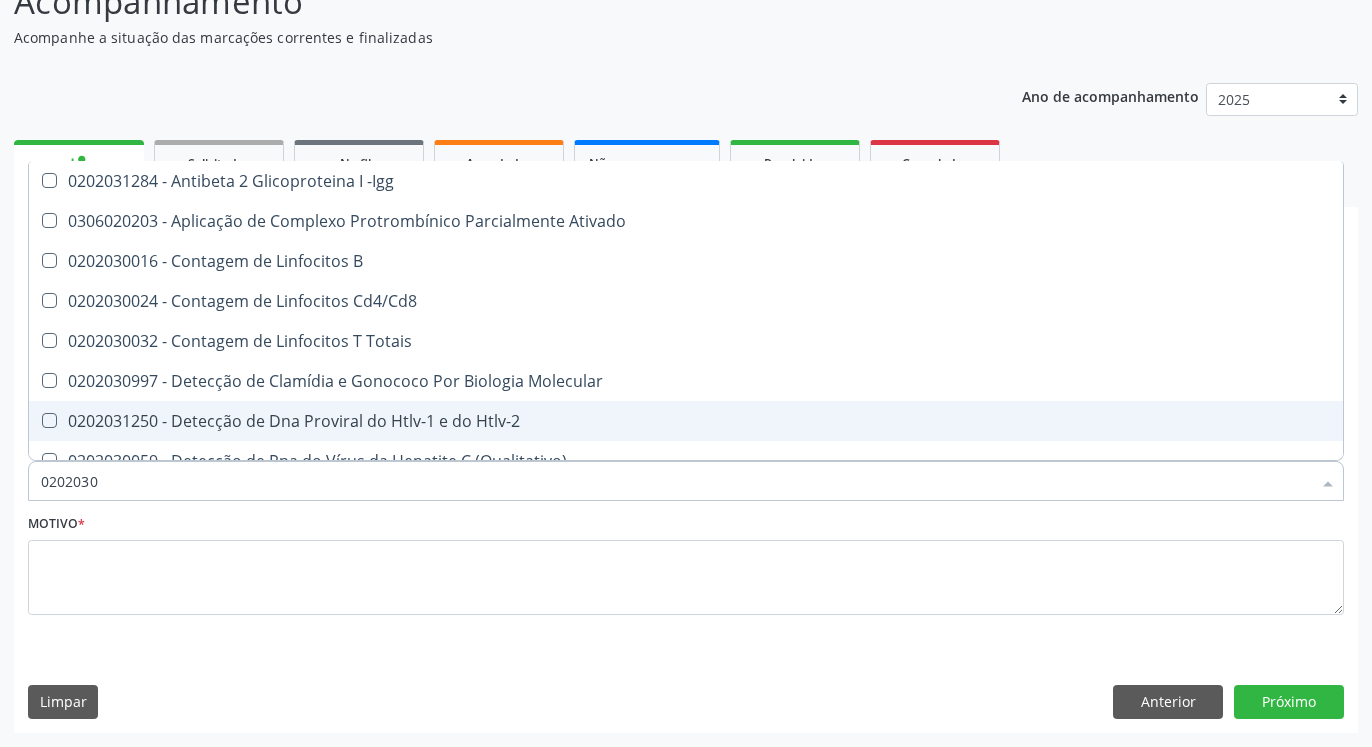 checkbox on "false" 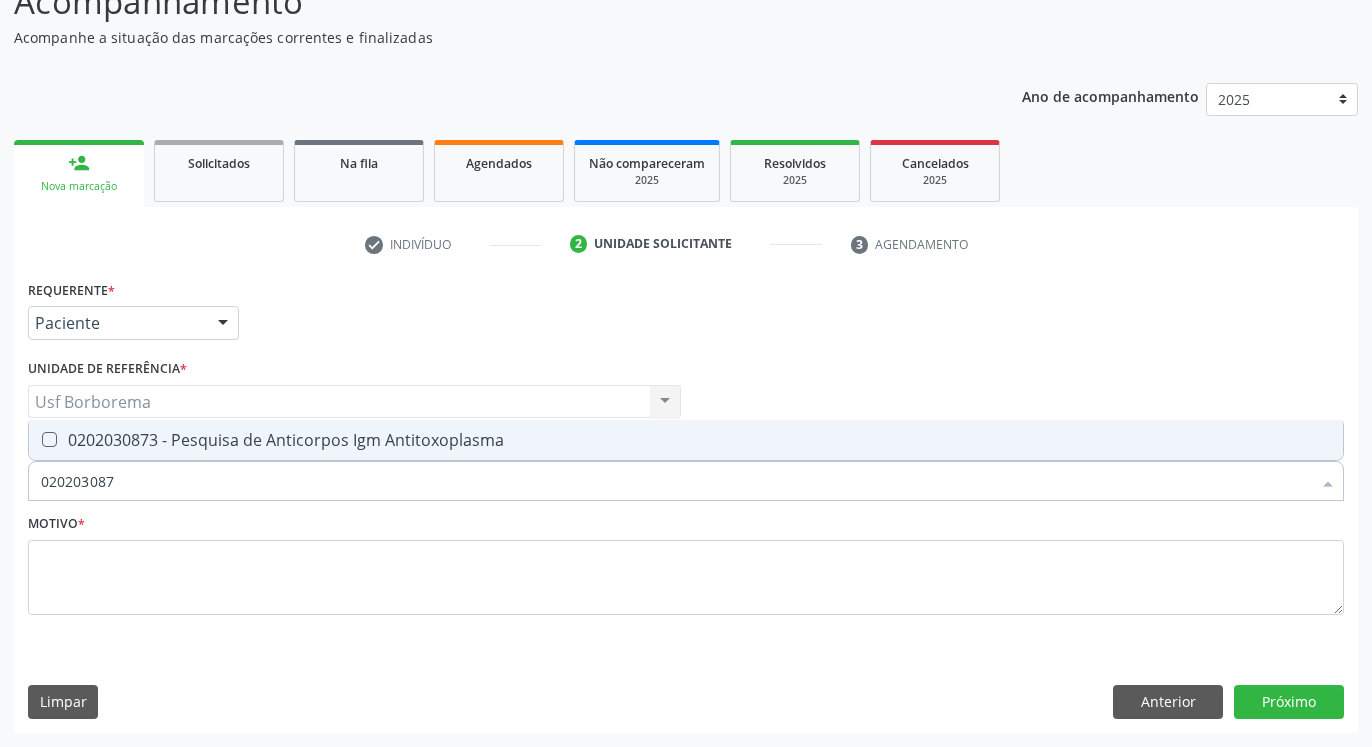 type on "0202030873" 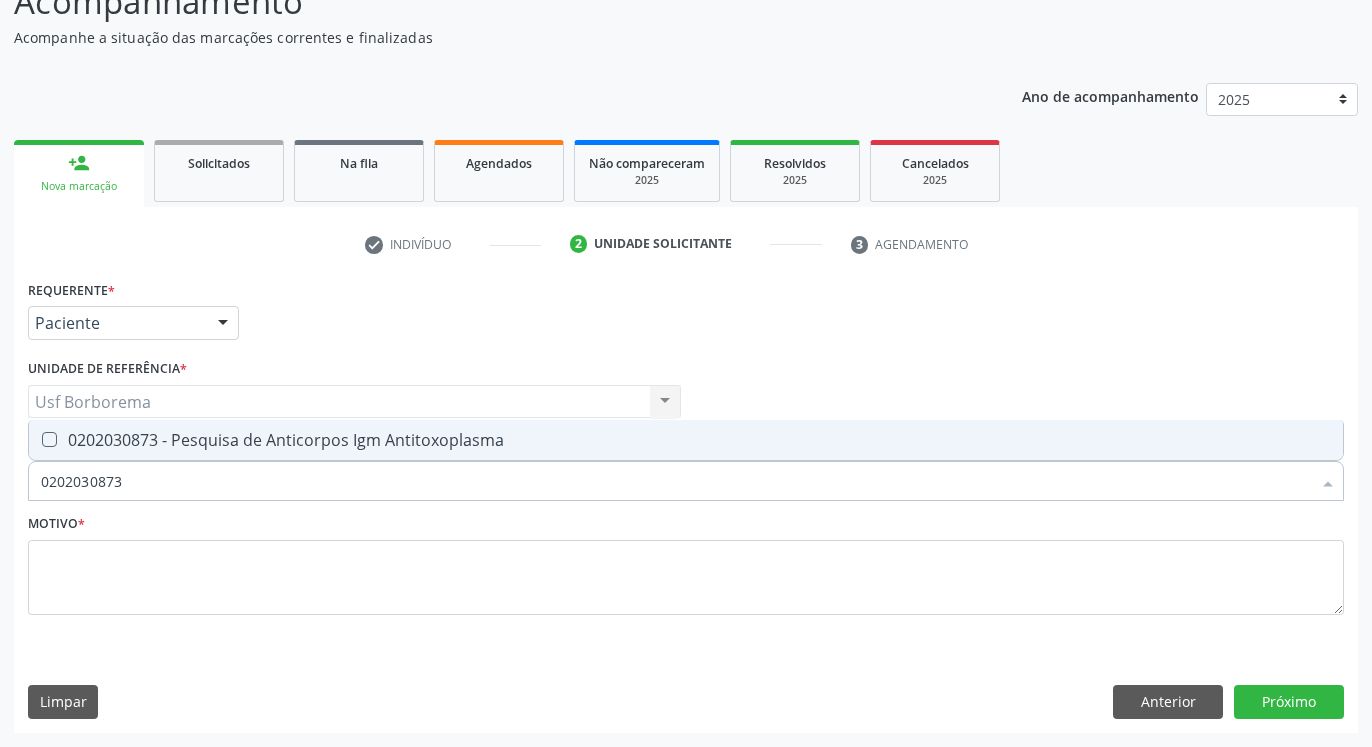 click at bounding box center (49, 439) 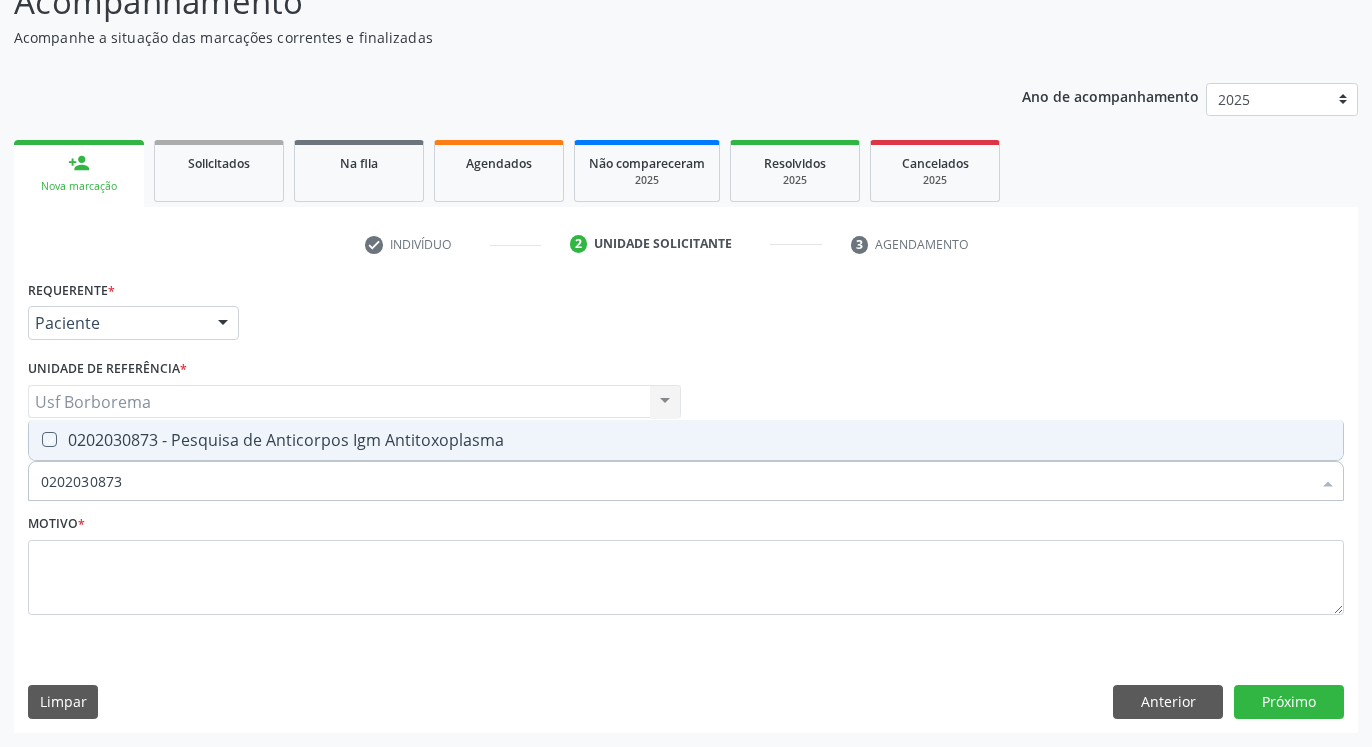 click at bounding box center [35, 439] 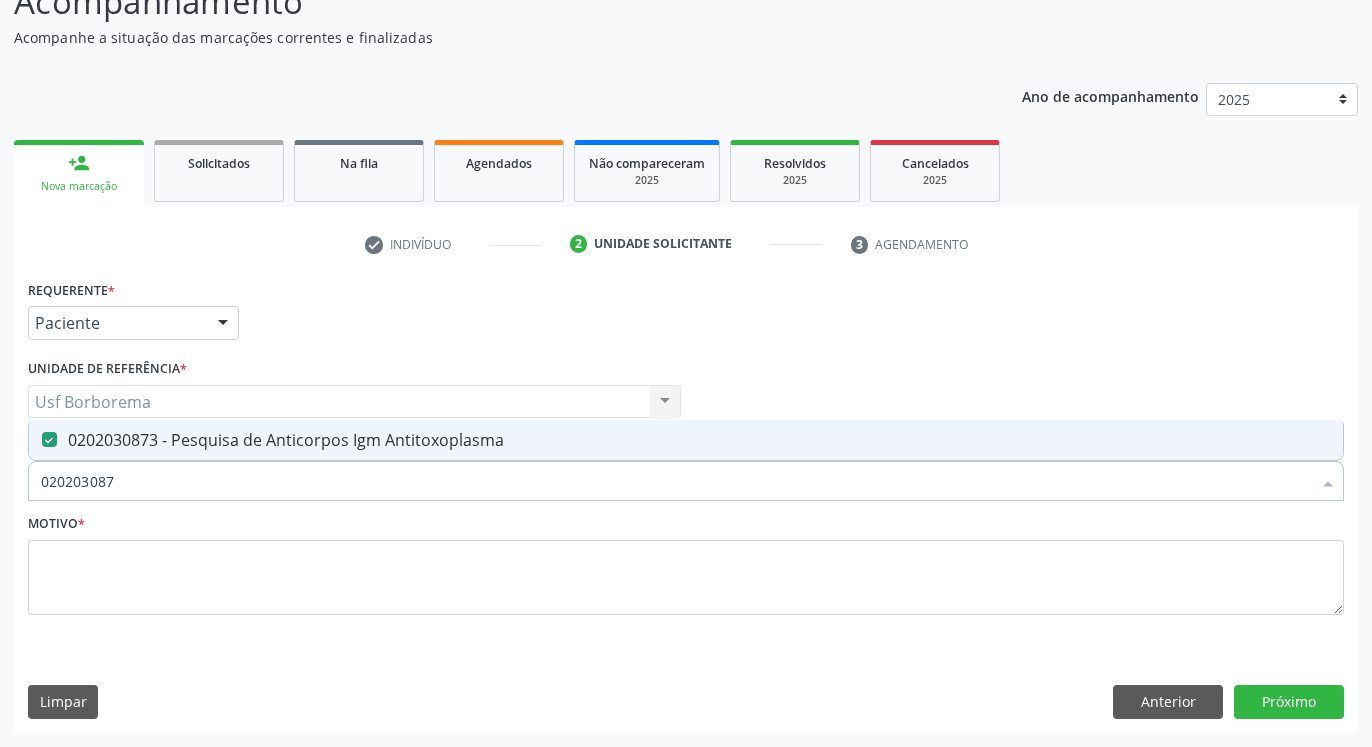type on "02020308" 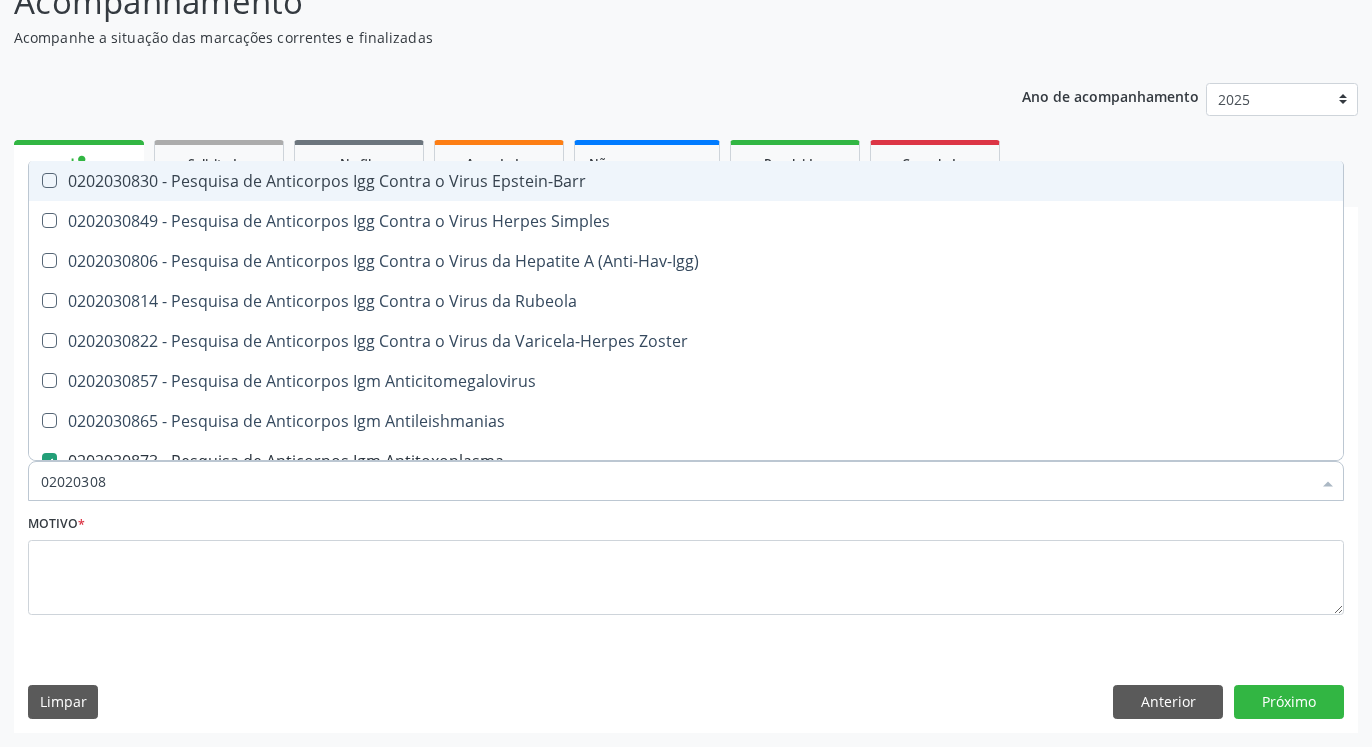 type on "0202030" 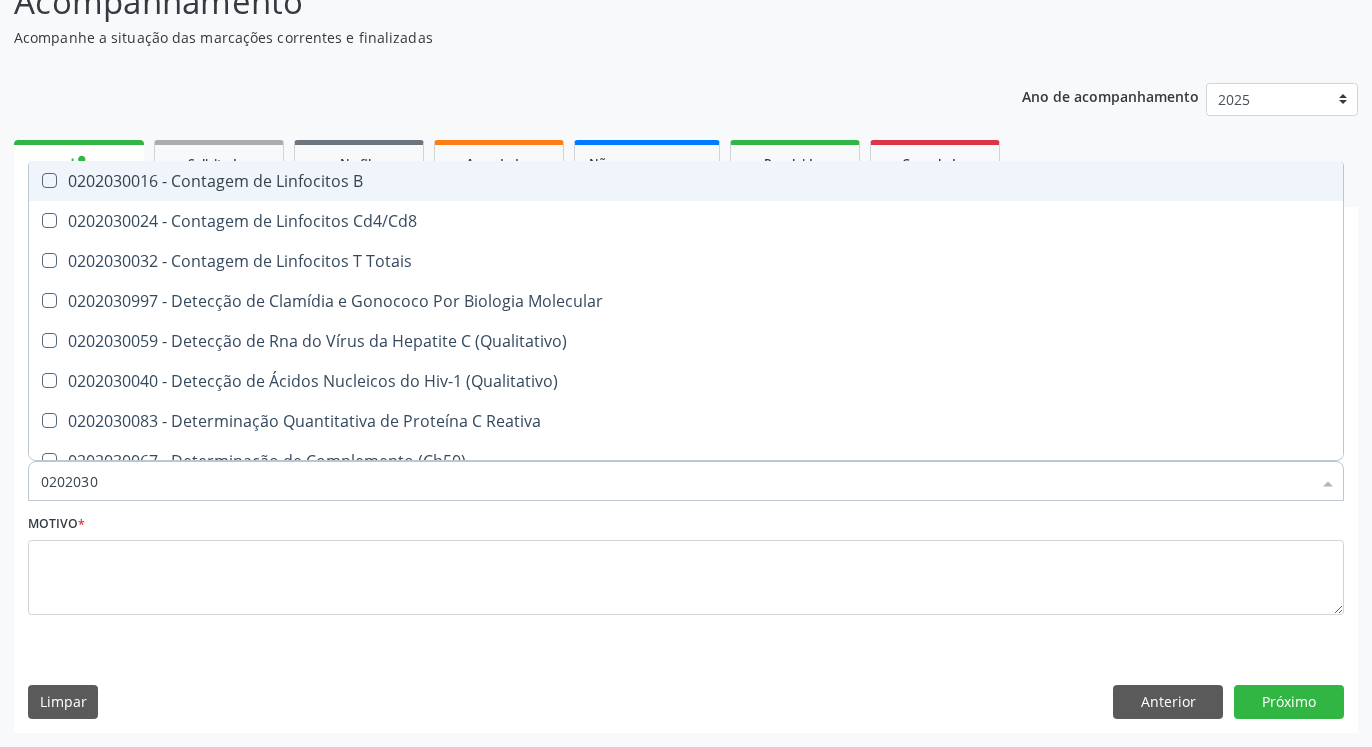type on "020203" 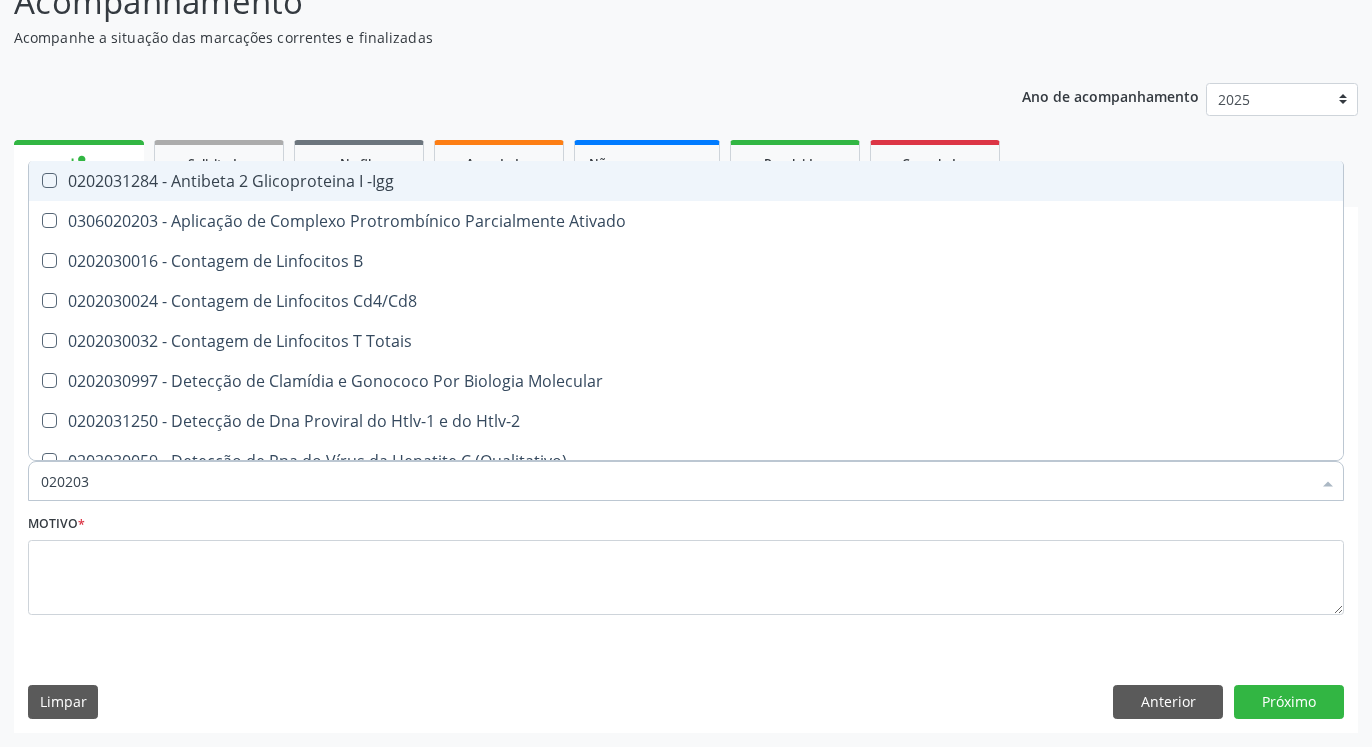 type on "02020" 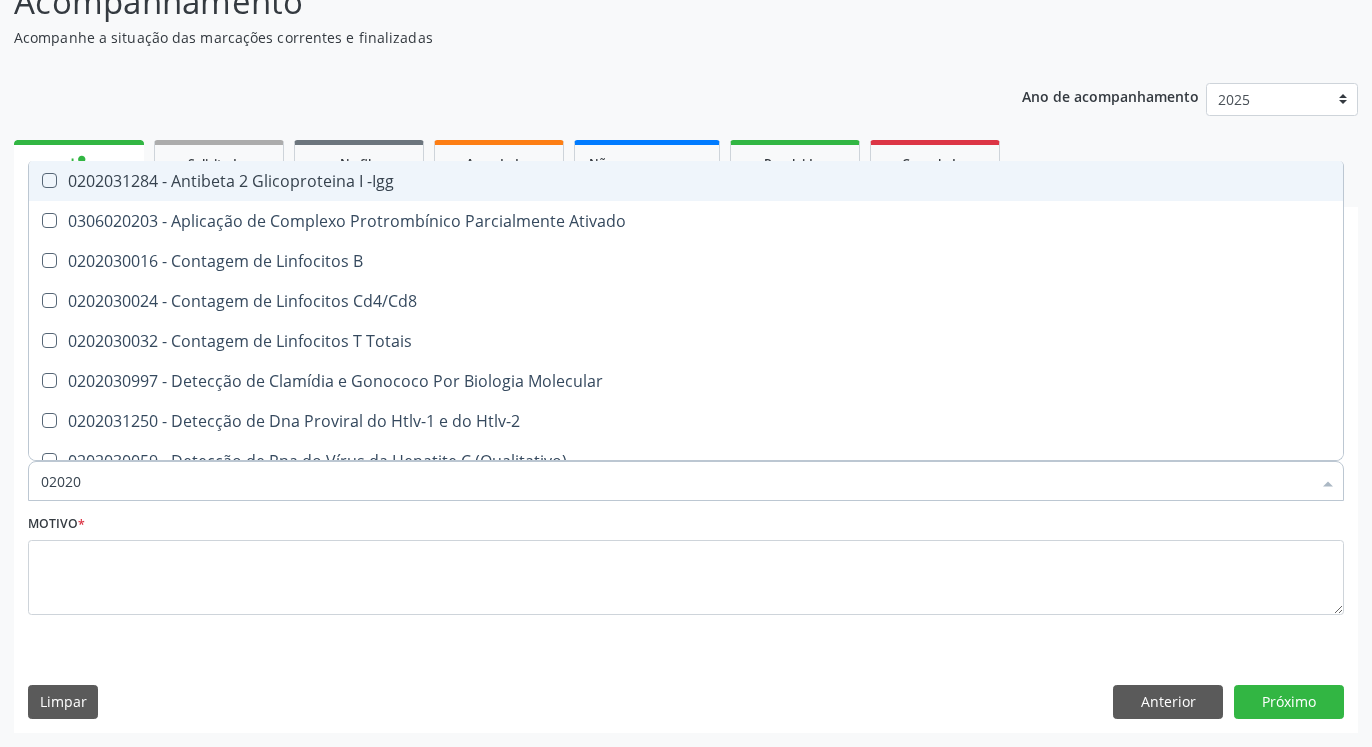 checkbox on "true" 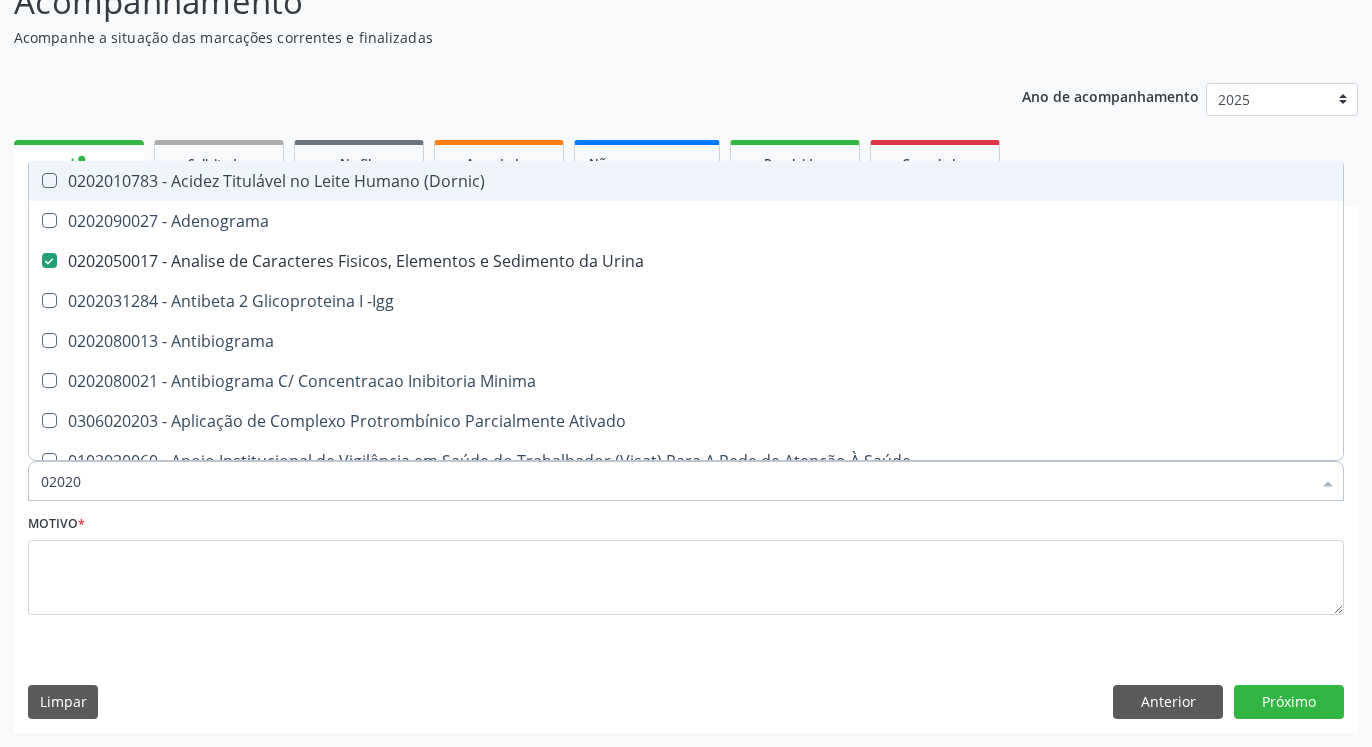 type on "020208" 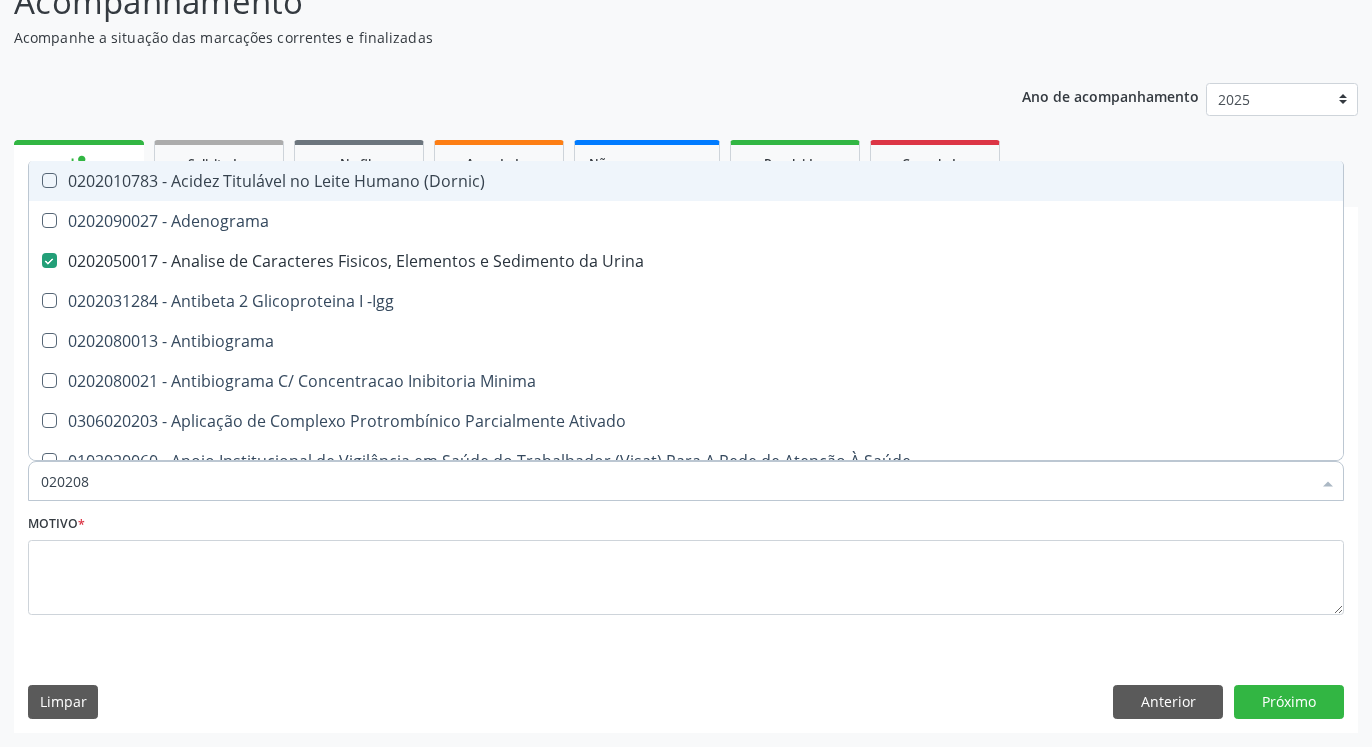 checkbox on "false" 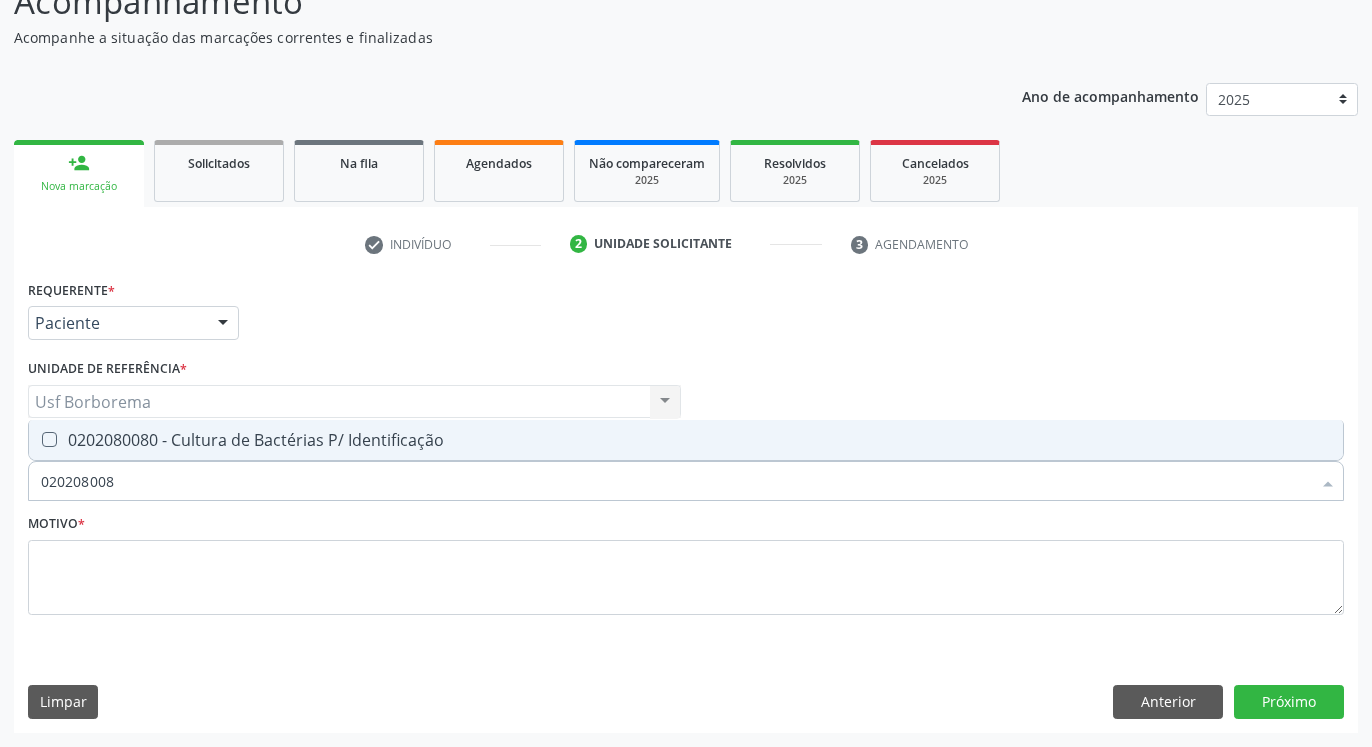 type on "0202080080" 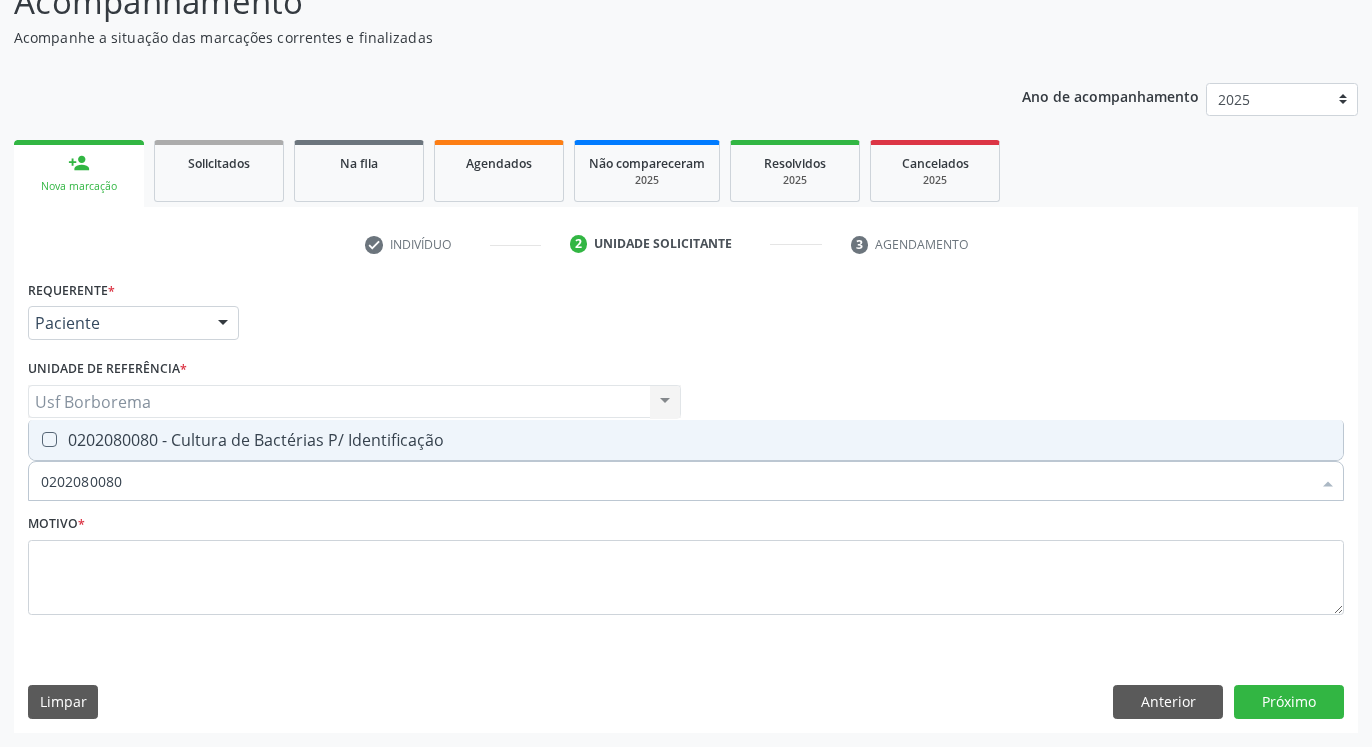 click at bounding box center [49, 439] 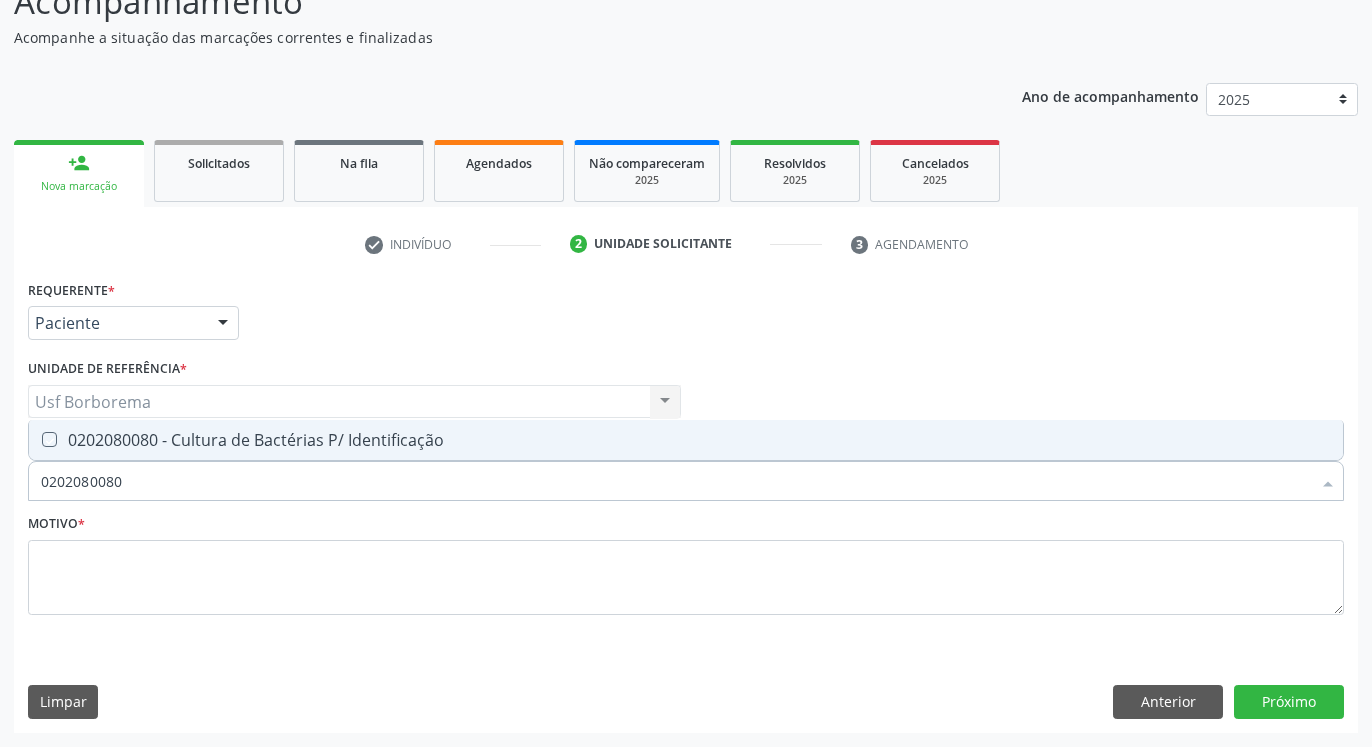 click at bounding box center (35, 439) 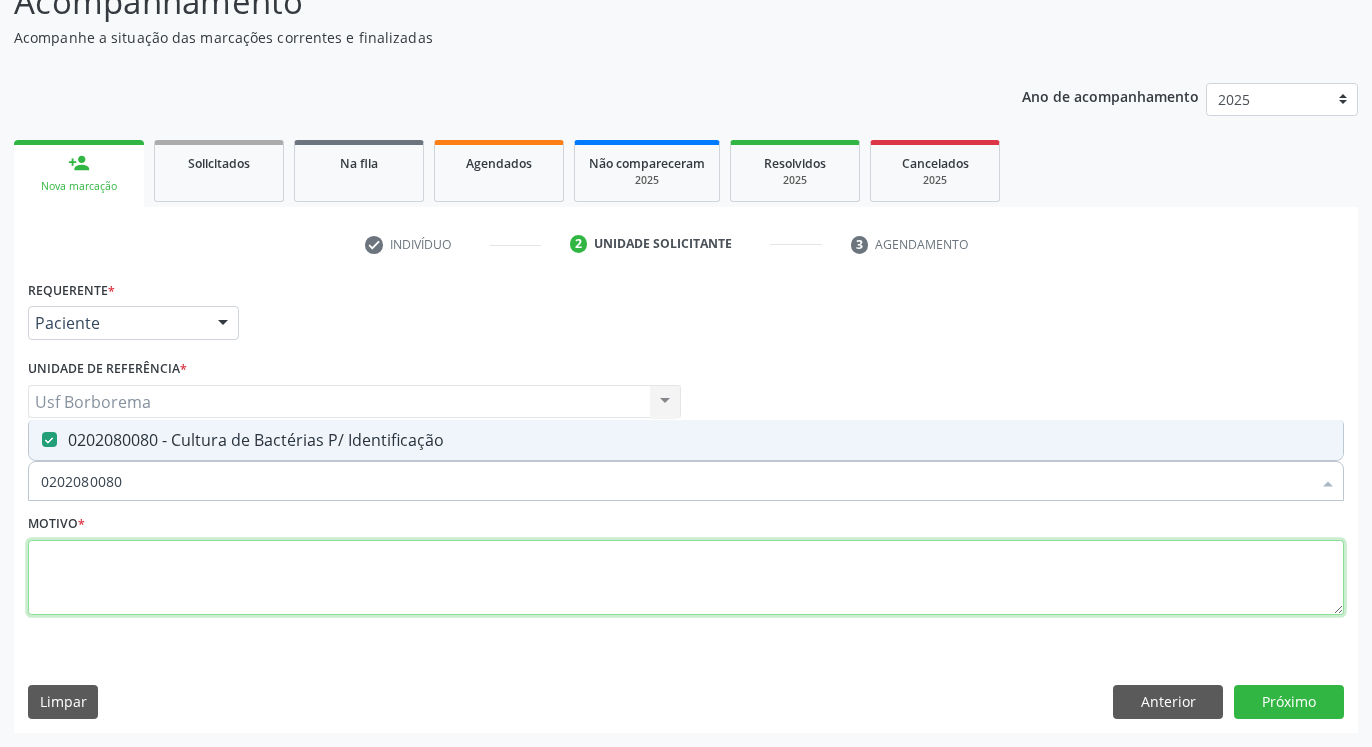 click at bounding box center (686, 578) 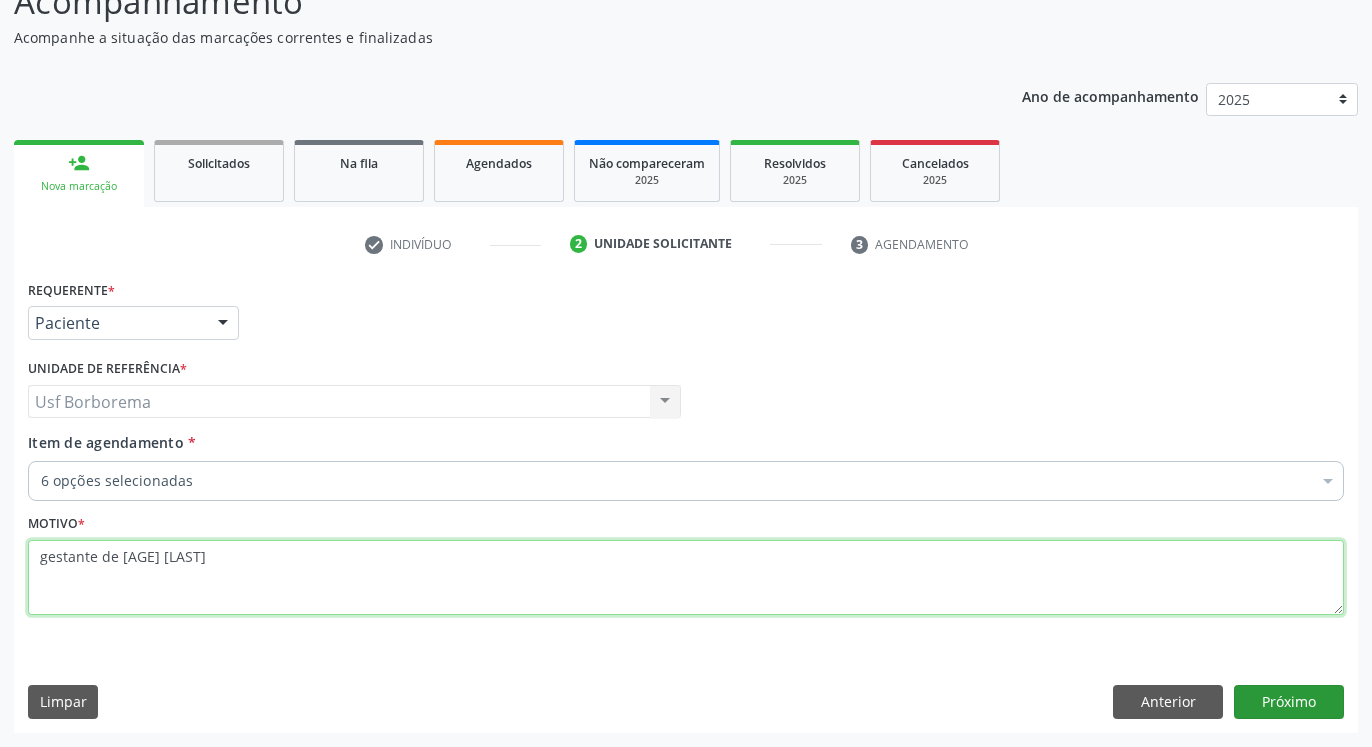 type on "gestante de 19 s" 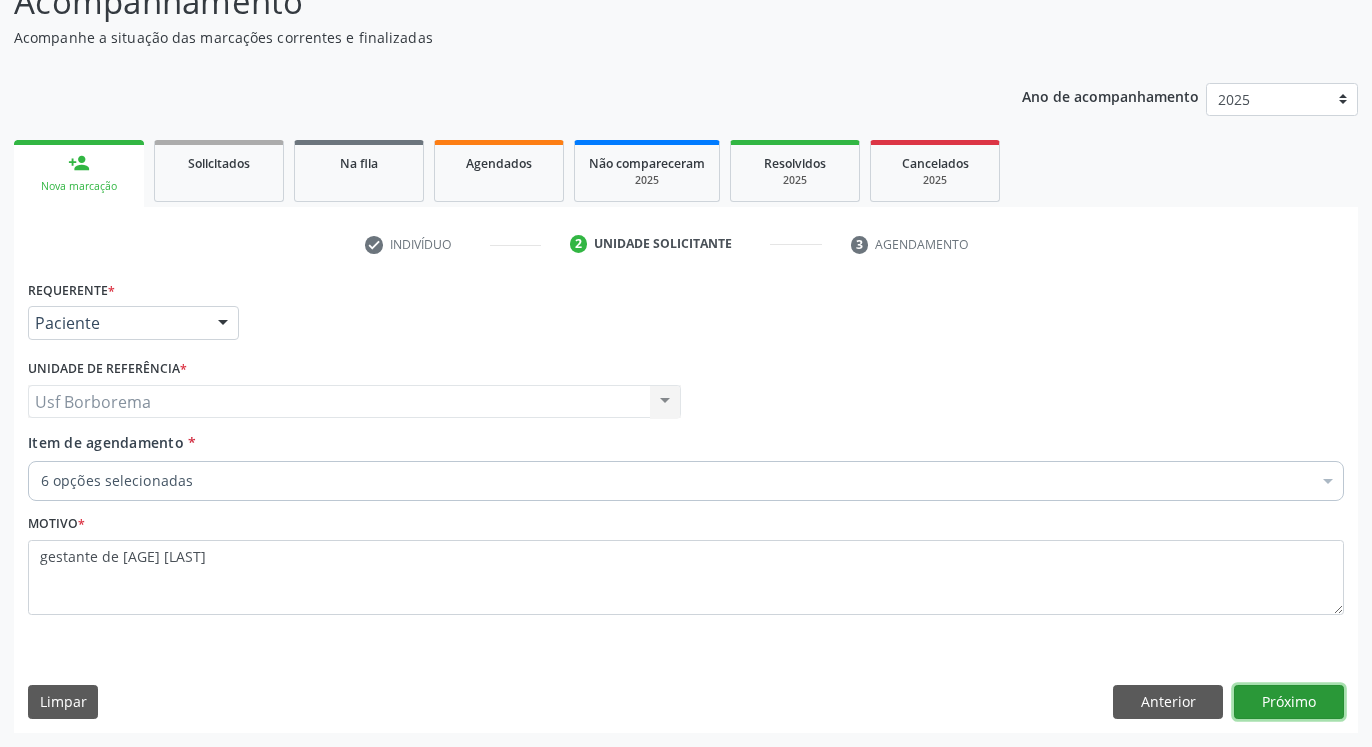 click on "Próximo" at bounding box center [1289, 702] 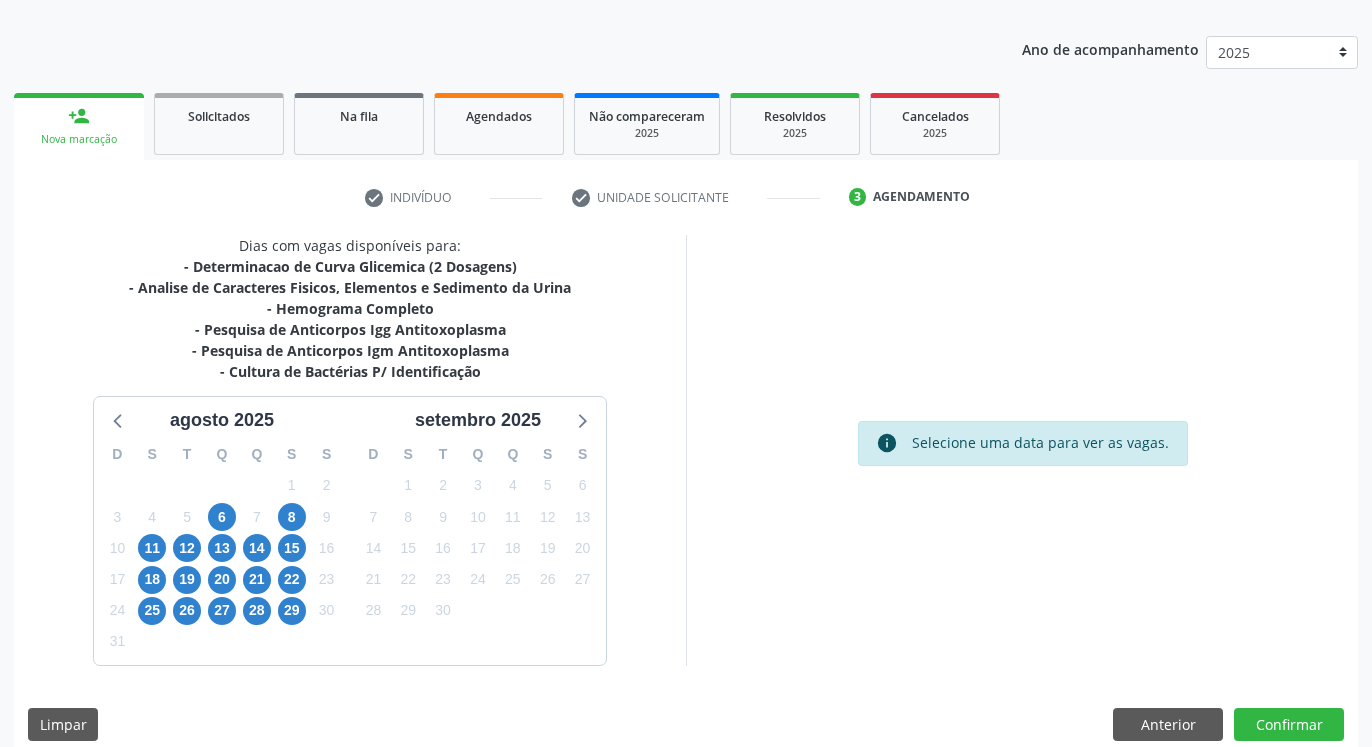 scroll, scrollTop: 228, scrollLeft: 0, axis: vertical 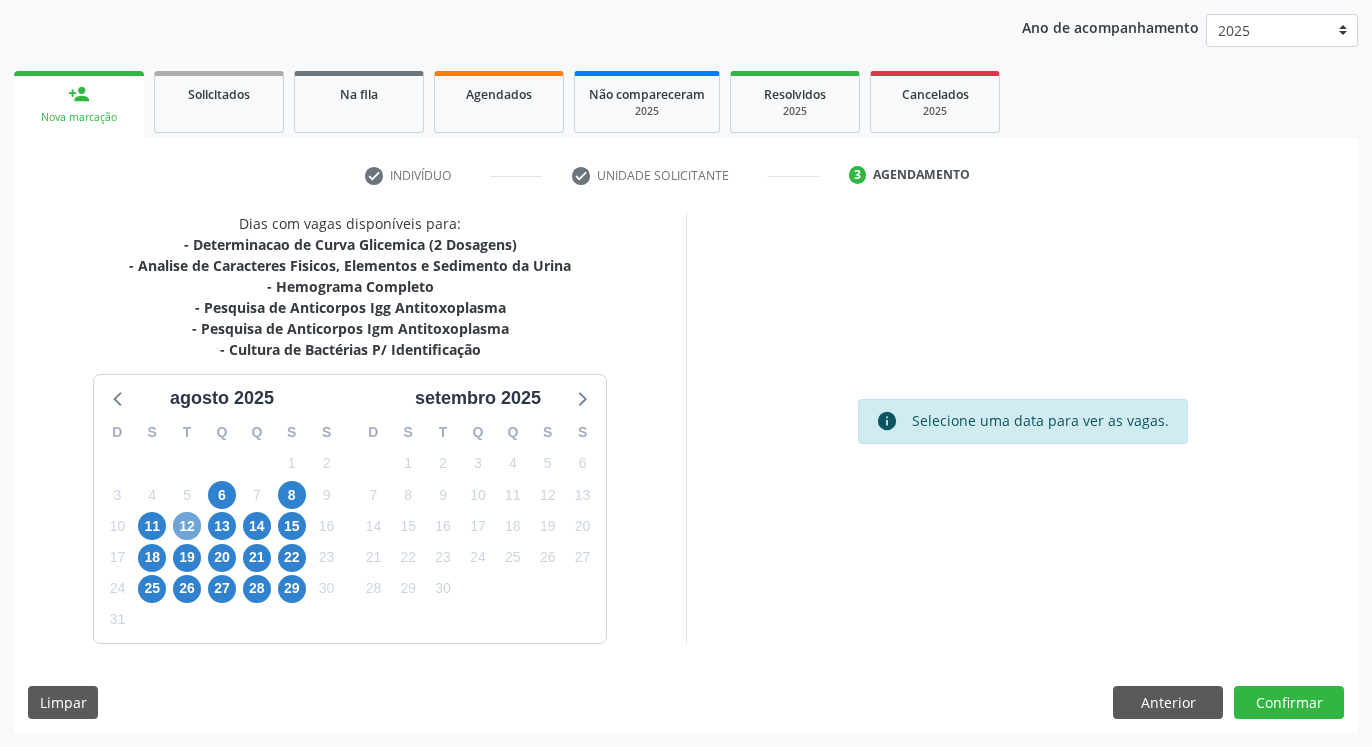 click on "12" at bounding box center (187, 526) 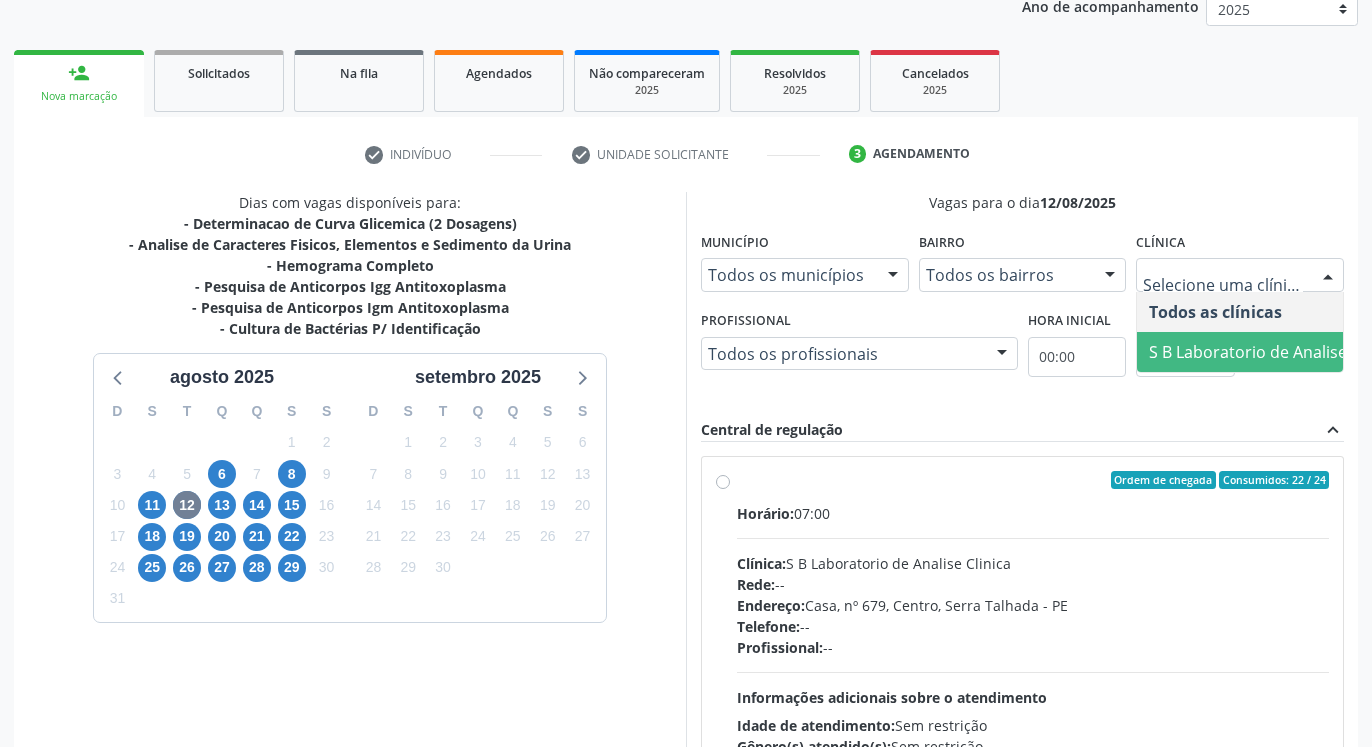 scroll, scrollTop: 412, scrollLeft: 0, axis: vertical 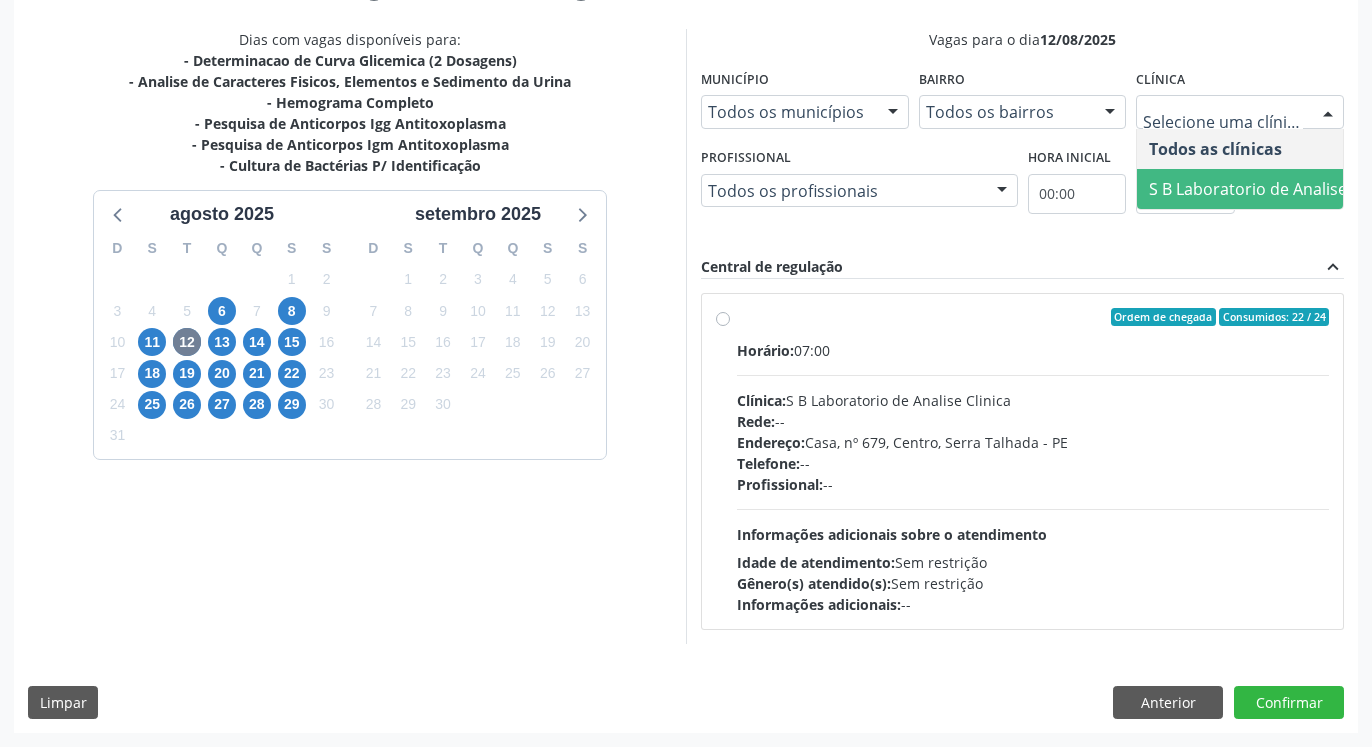click on "Dias com vagas disponíveis para:
- Determinacao de Curva Glicemica (2 Dosagens)
- Analise de Caracteres Fisicos, Elementos e Sedimento da Urina
- Hemograma Completo
- Pesquisa de Anticorpos Igg Antitoxoplasma
- Pesquisa de Anticorpos Igm Antitoxoplasma
- Cultura de Bactérias P/ Identificação
agosto 2025 D S T Q Q S S 27 28 29 30 31 1 2 3 4 5 6 7 8 9 10 11 12 13 14 15 16 17 18 19 20 21 22 23 24 25 26 27 28 29 30 31 1 2 3 4 5 6 setembro 2025 D S T Q Q S S 31 1 2 3 4 5 6 7 8 9 10 11 12 13 14 15 16 17 18 19 20 21 22 23 24 25 26 27 28 29 30 1 2 3 4 5 6 7 8 9 10 11
Vagas para o dia
12/08/2025
Município
Todos os municípios         Todos os municípios   Serra Talhada - PE
Nenhum resultado encontrado para: "   "
Não há nenhuma opção para ser exibida.
Bairro
Todos os bairros         Todos os bairros   Centro" at bounding box center (686, 381) 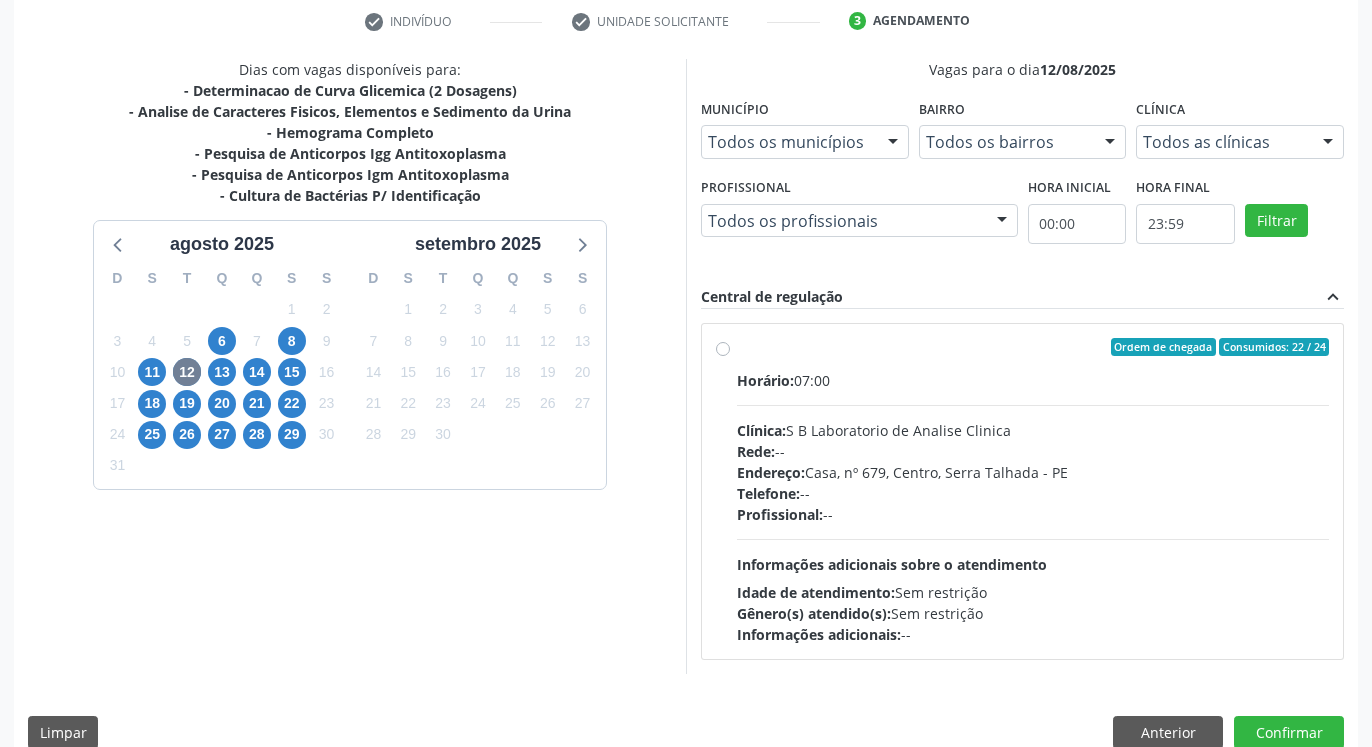 scroll, scrollTop: 412, scrollLeft: 0, axis: vertical 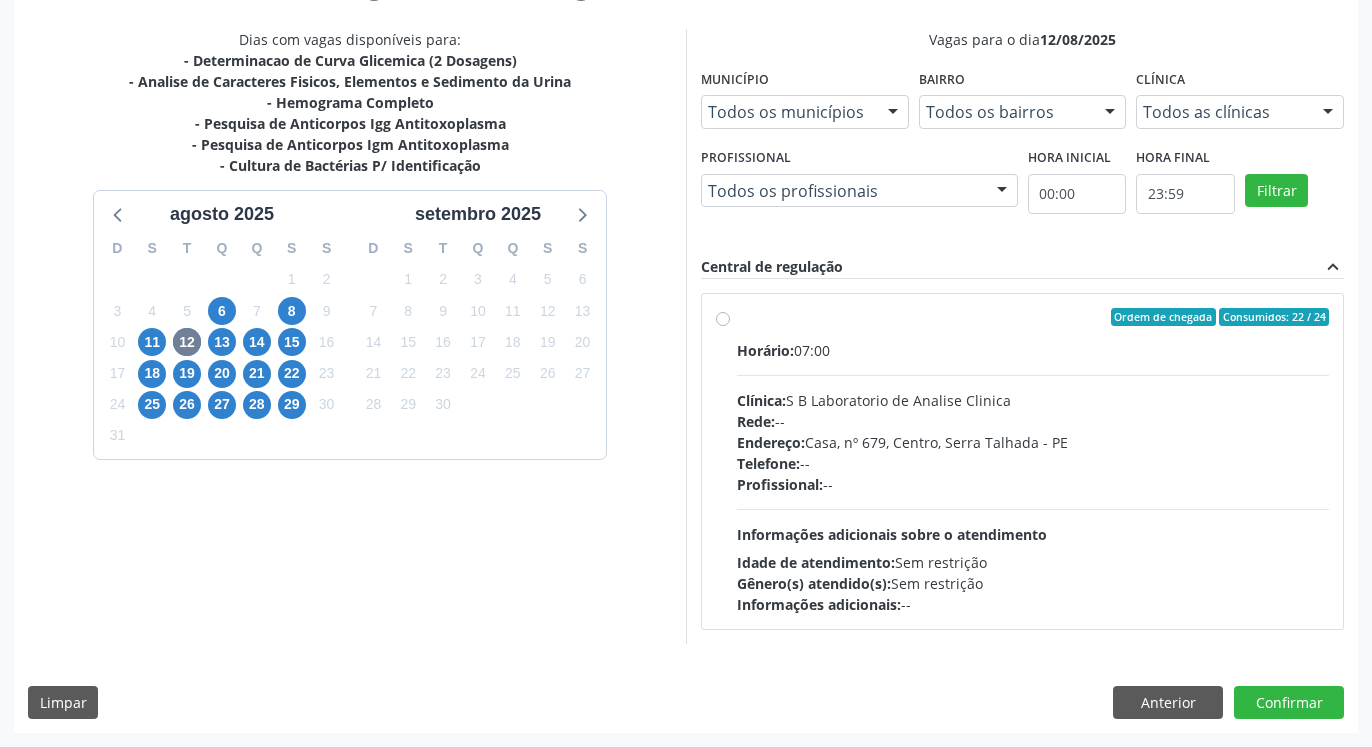 click on "Todos as clínicas" at bounding box center (1240, 112) 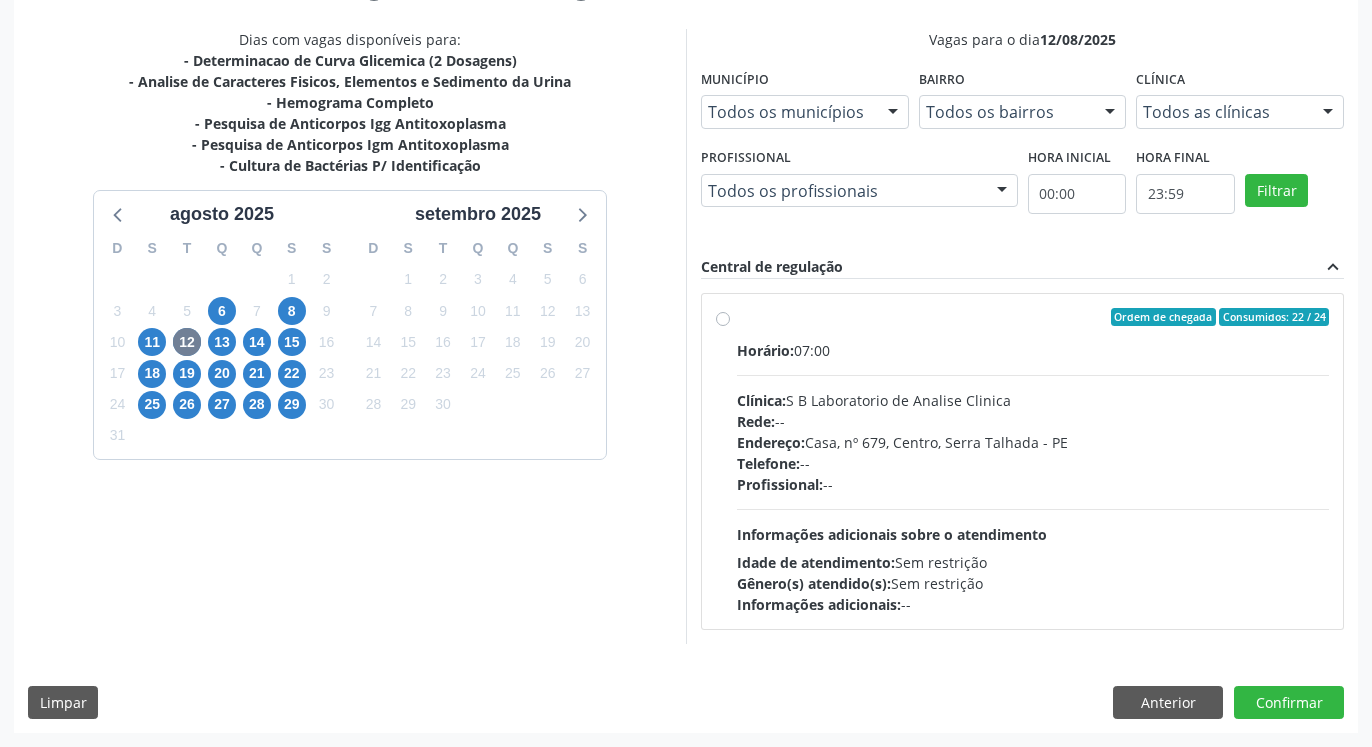 click on "Dias com vagas disponíveis para:
- Determinacao de Curva Glicemica (2 Dosagens)
- Analise de Caracteres Fisicos, Elementos e Sedimento da Urina
- Hemograma Completo
- Pesquisa de Anticorpos Igg Antitoxoplasma
- Pesquisa de Anticorpos Igm Antitoxoplasma
- Cultura de Bactérias P/ Identificação
agosto 2025 D S T Q Q S S 27 28 29 30 31 1 2 3 4 5 6 7 8 9 10 11 12 13 14 15 16 17 18 19 20 21 22 23 24 25 26 27 28 29 30 31 1 2 3 4 5 6 setembro 2025 D S T Q Q S S 31 1 2 3 4 5 6 7 8 9 10 11 12 13 14 15 16 17 18 19 20 21 22 23 24 25 26 27 28 29 30 1 2 3 4 5 6 7 8 9 10 11" at bounding box center [350, 336] 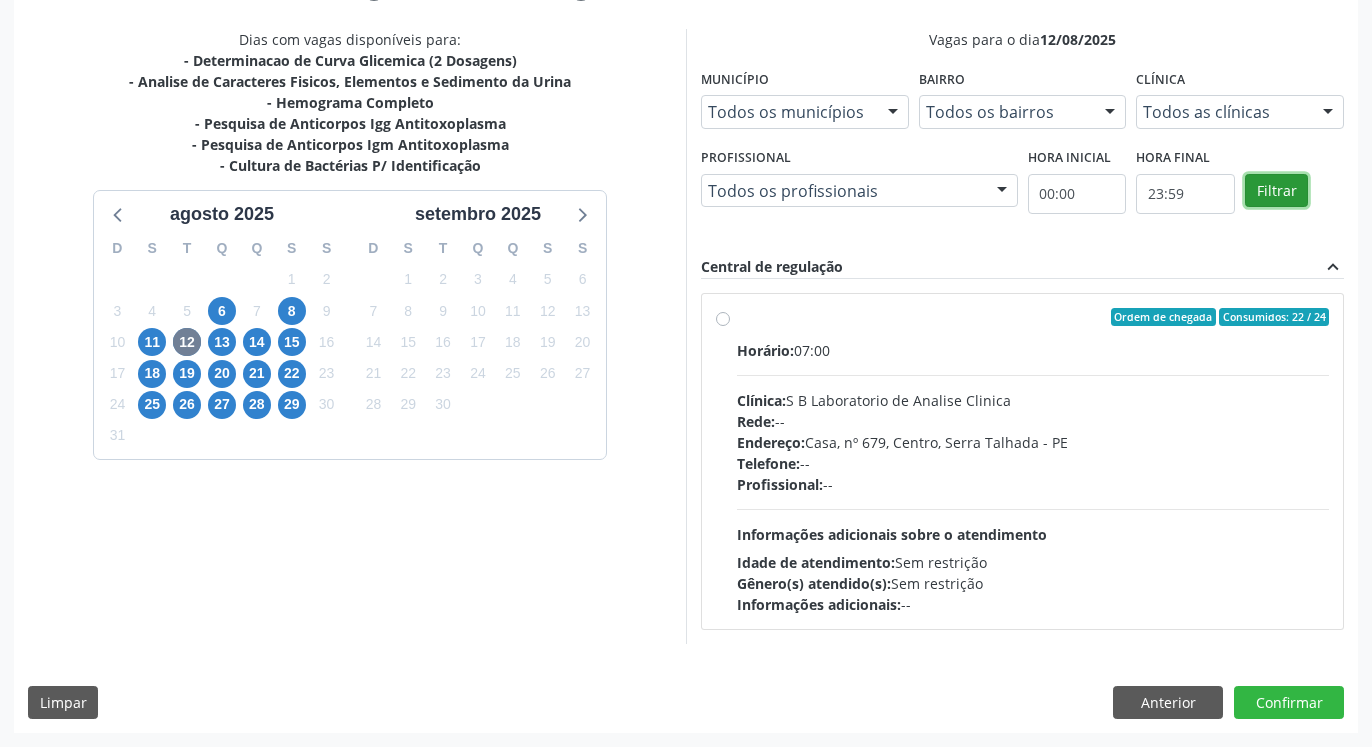 click on "Filtrar" at bounding box center (1276, 191) 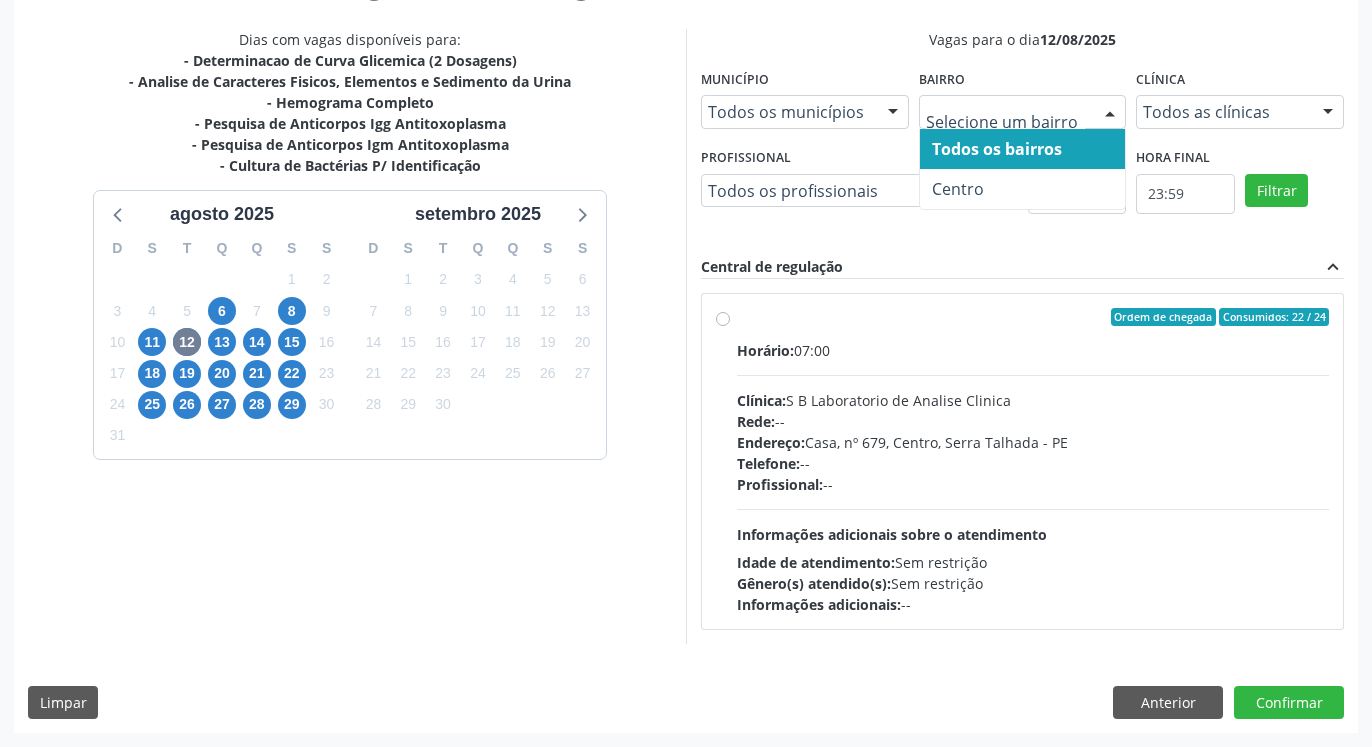 click on "Vagas para o dia
12/08/2025
Município
Todos os municípios         Todos os municípios   Serra Talhada - PE
Nenhum resultado encontrado para: "   "
Não há nenhuma opção para ser exibida.
Bairro
Todos os bairros   Centro
Nenhum resultado encontrado para: "   "
Não há nenhuma opção para ser exibida.
Clínica
Todos as clínicas         Todos as clínicas   S B Laboratorio de Analise Clinica
Nenhum resultado encontrado para: "   "
Não há nenhuma opção para ser exibida.
Profissional
Todos os profissionais         Todos os profissionais
Nenhum resultado encontrado para: "   "
Não há nenhuma opção para ser exibida.
Hora inicial
00:00
Hora final
23:59
Filtrar
Central de regulação" at bounding box center (1022, 336) 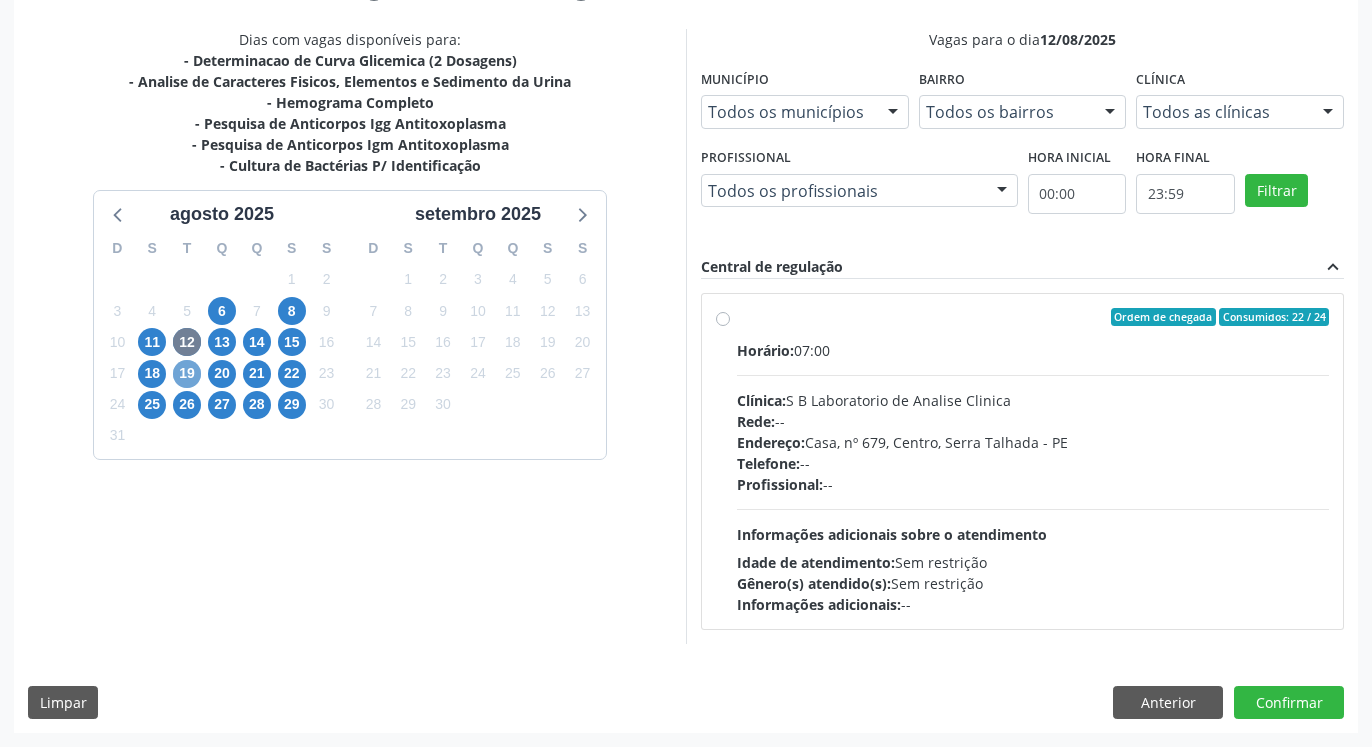 click on "19" at bounding box center (187, 374) 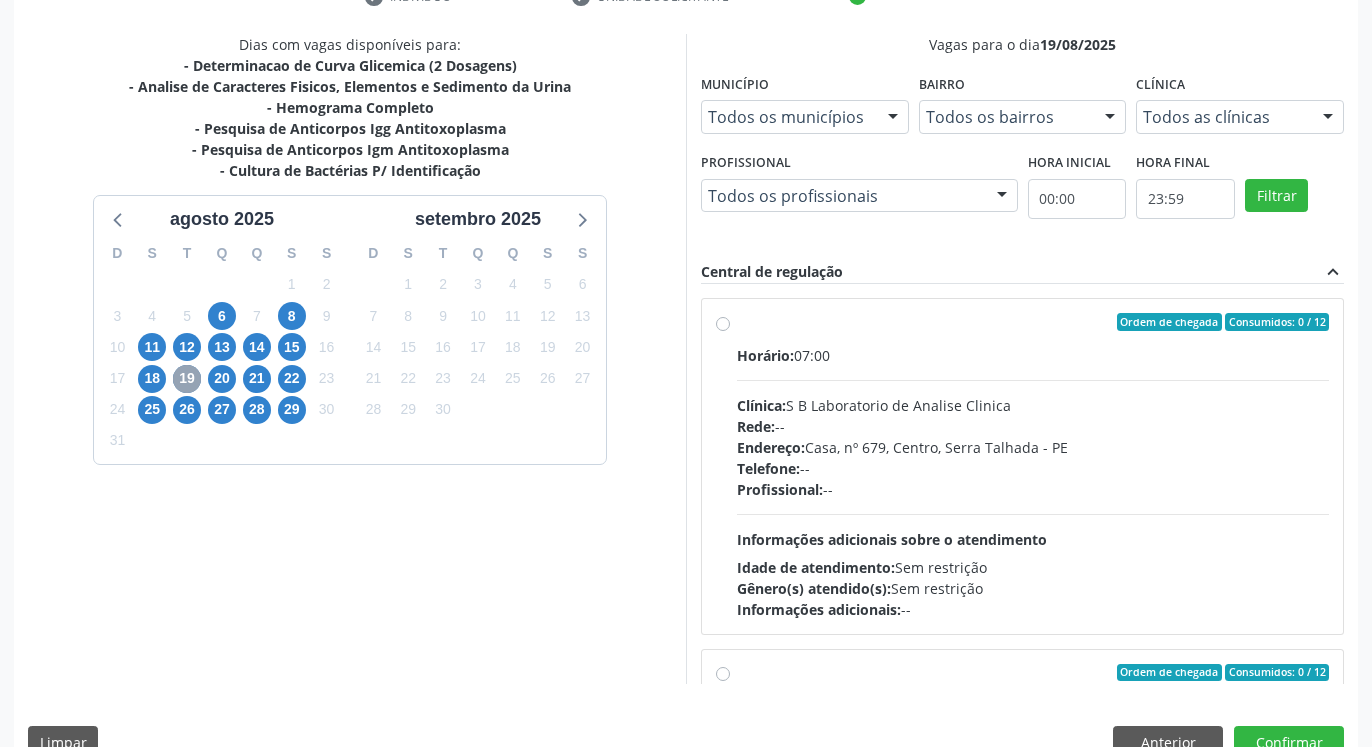 scroll, scrollTop: 448, scrollLeft: 0, axis: vertical 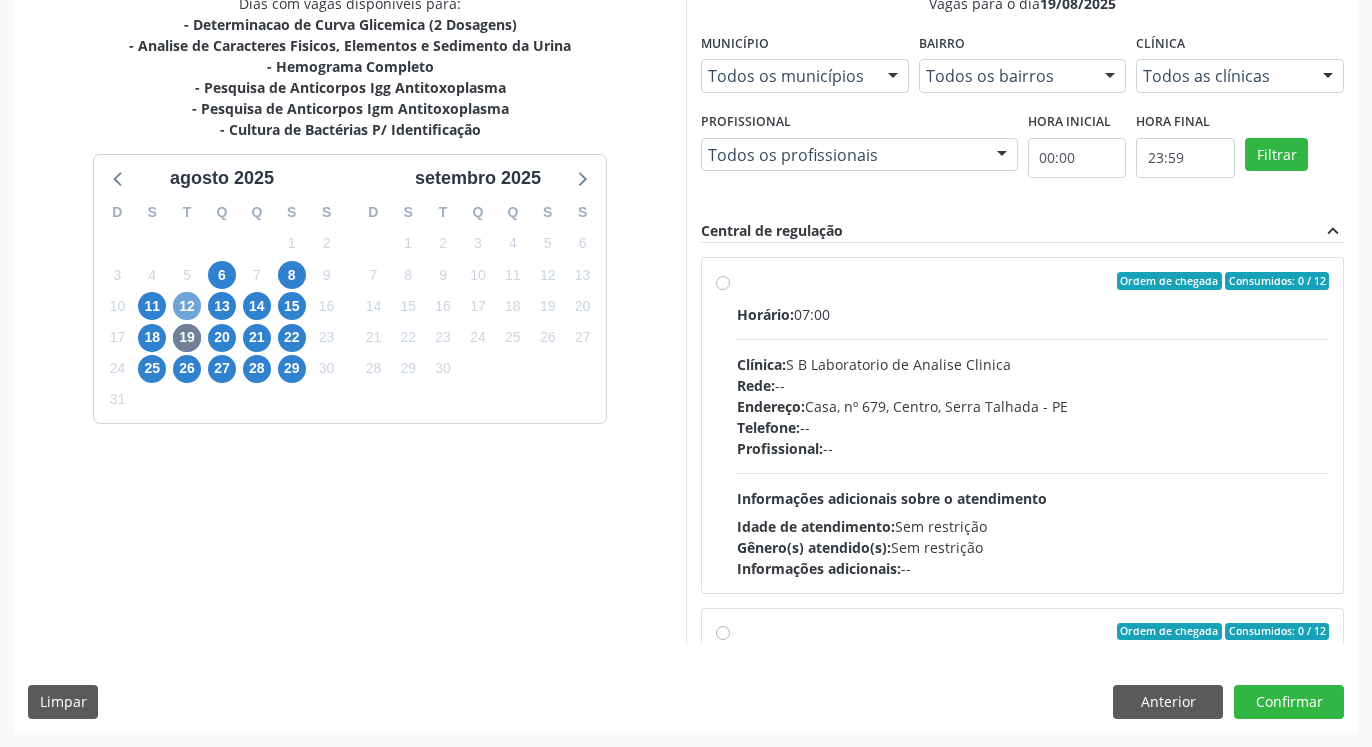 click on "12" at bounding box center (187, 306) 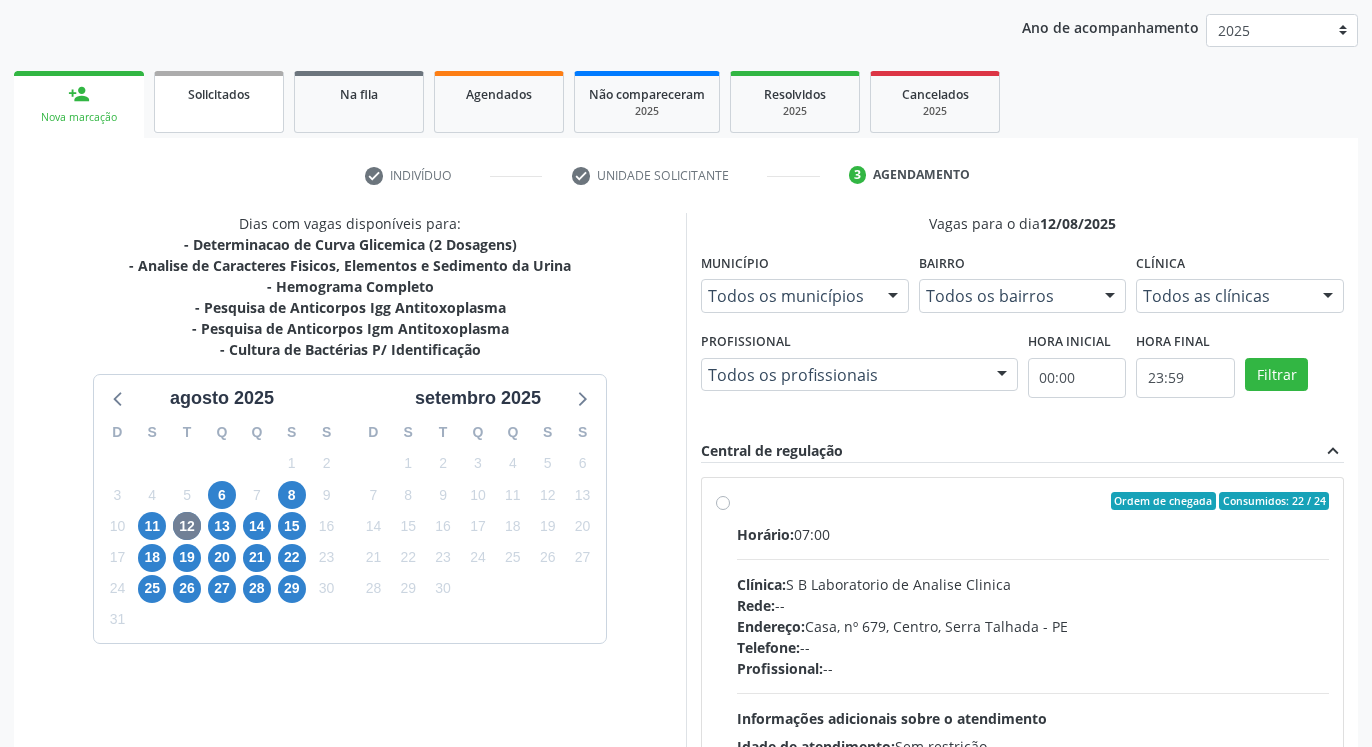click on "Solicitados" at bounding box center (219, 102) 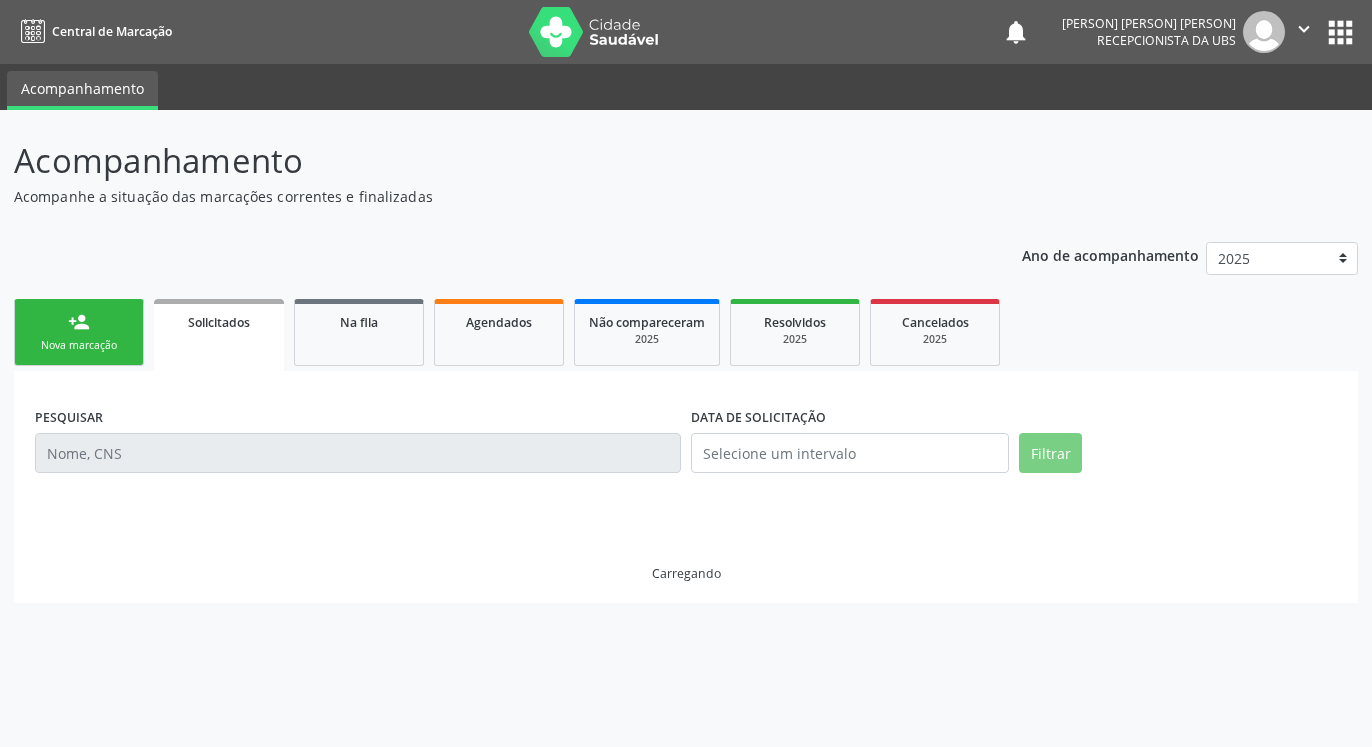 scroll, scrollTop: 0, scrollLeft: 0, axis: both 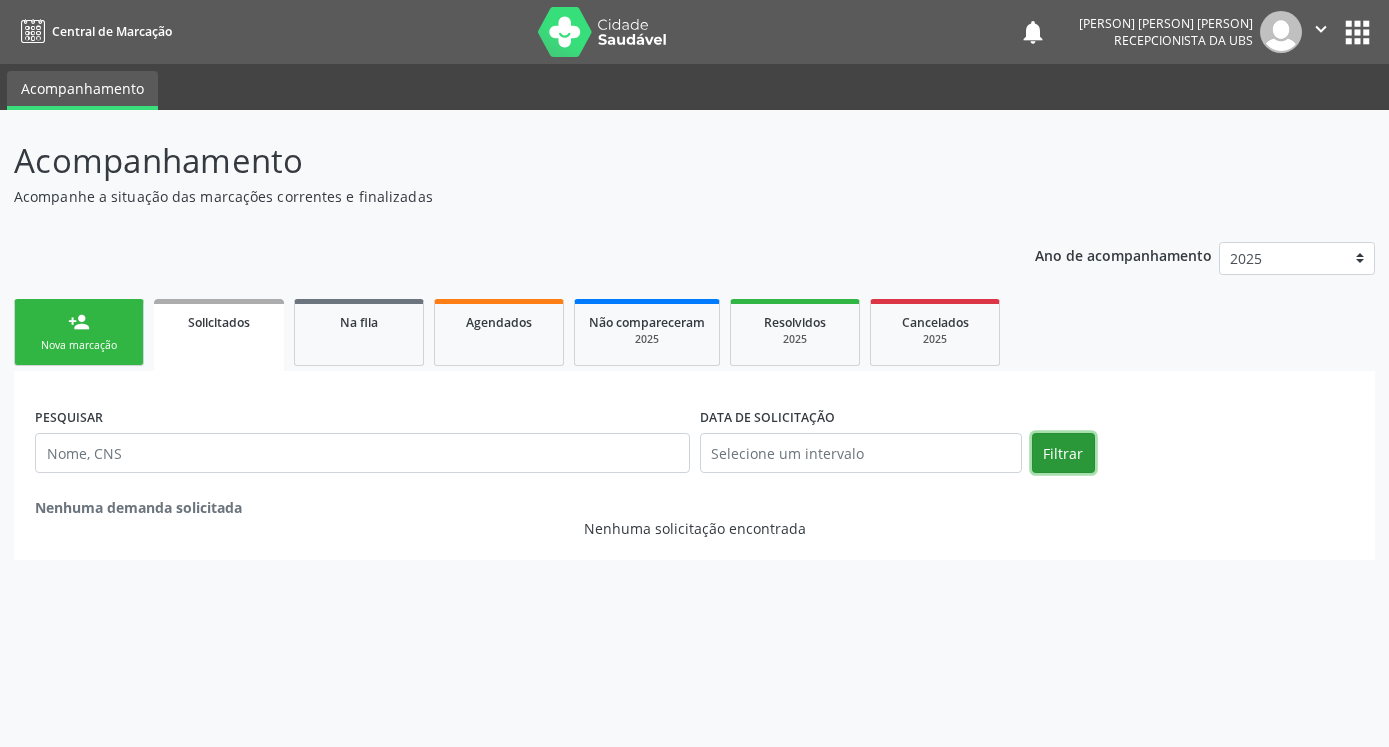 click on "Filtrar" at bounding box center (1063, 453) 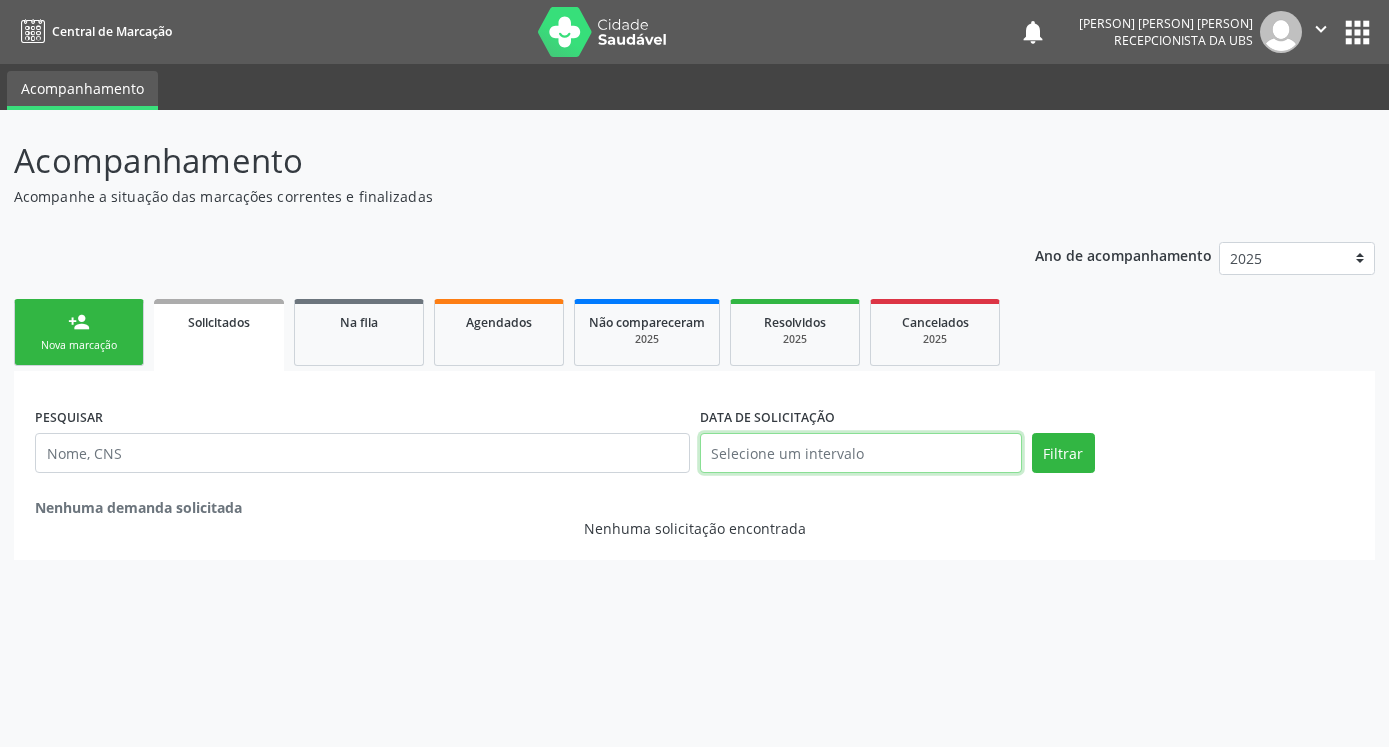 click at bounding box center [861, 453] 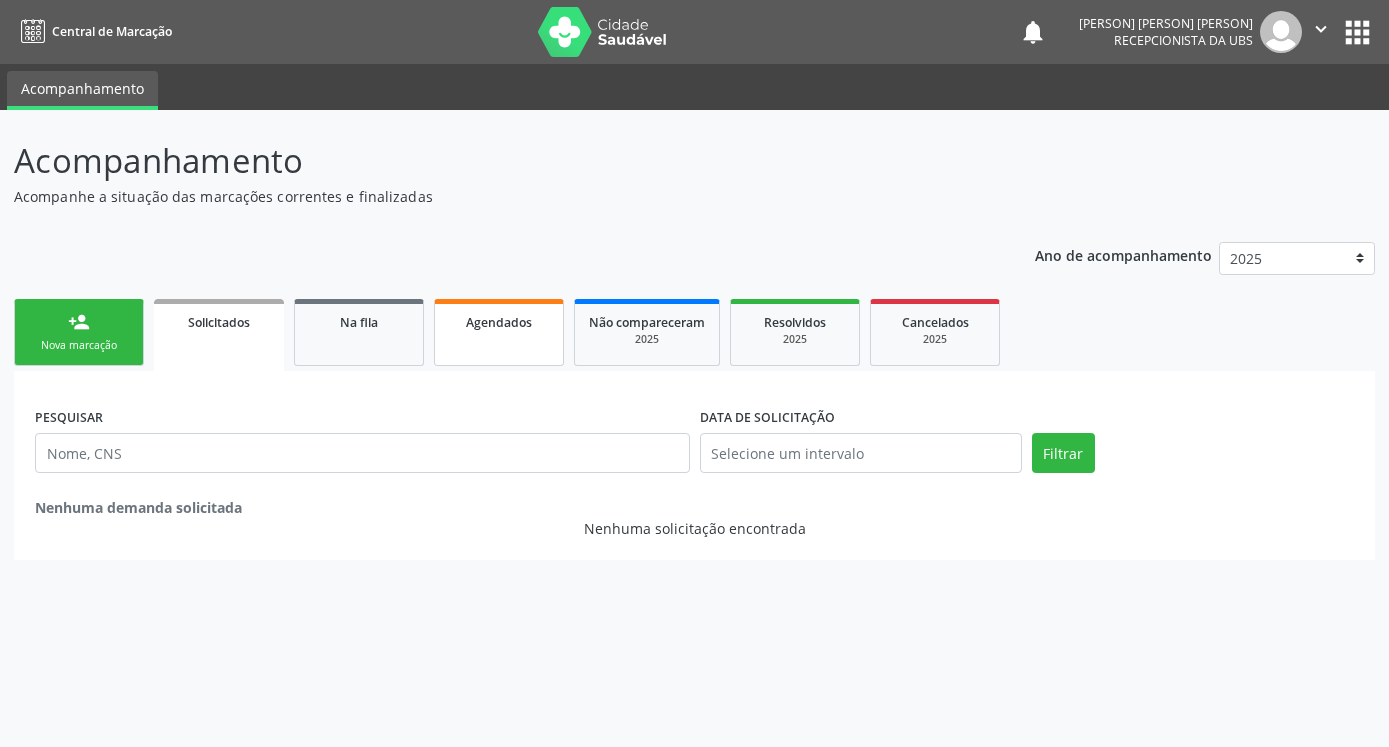 click on "Agendados" at bounding box center (499, 322) 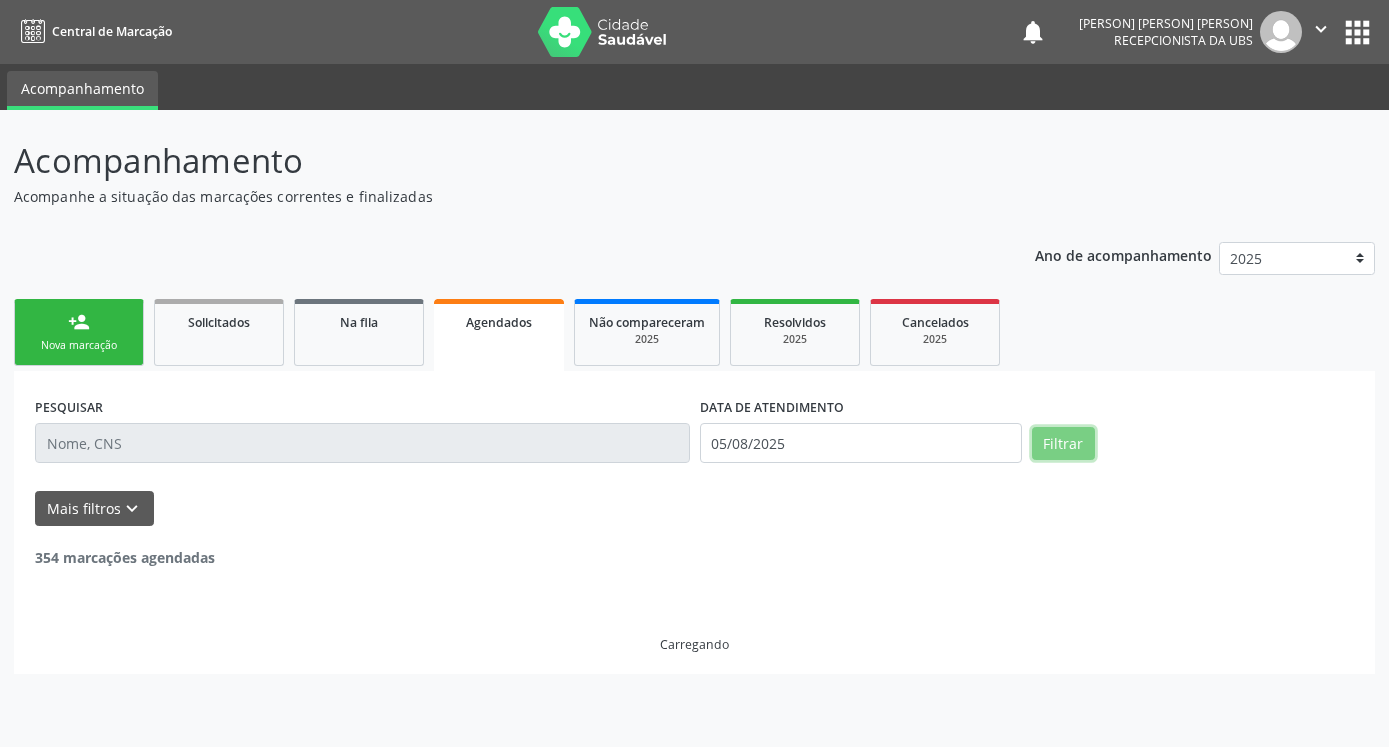click on "Filtrar" at bounding box center [1063, 444] 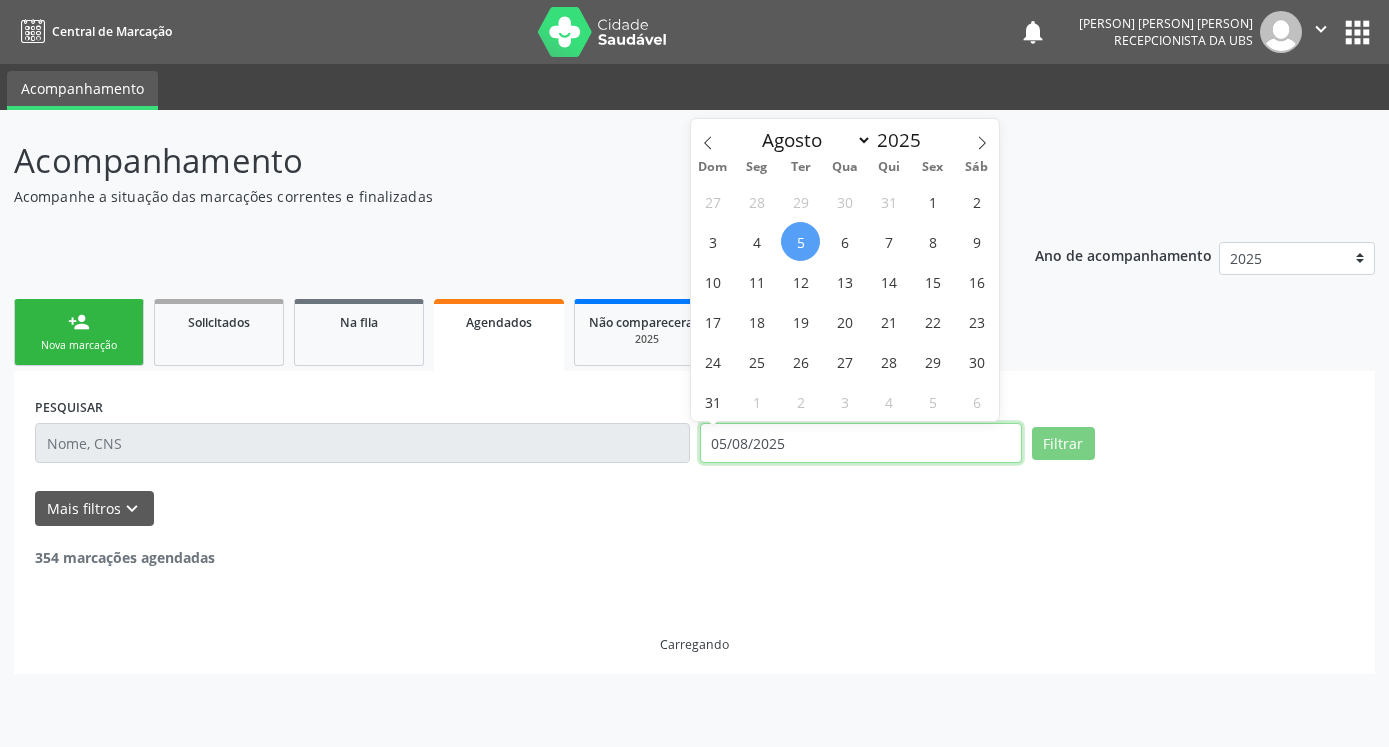 click on "05/08/2025" at bounding box center [861, 443] 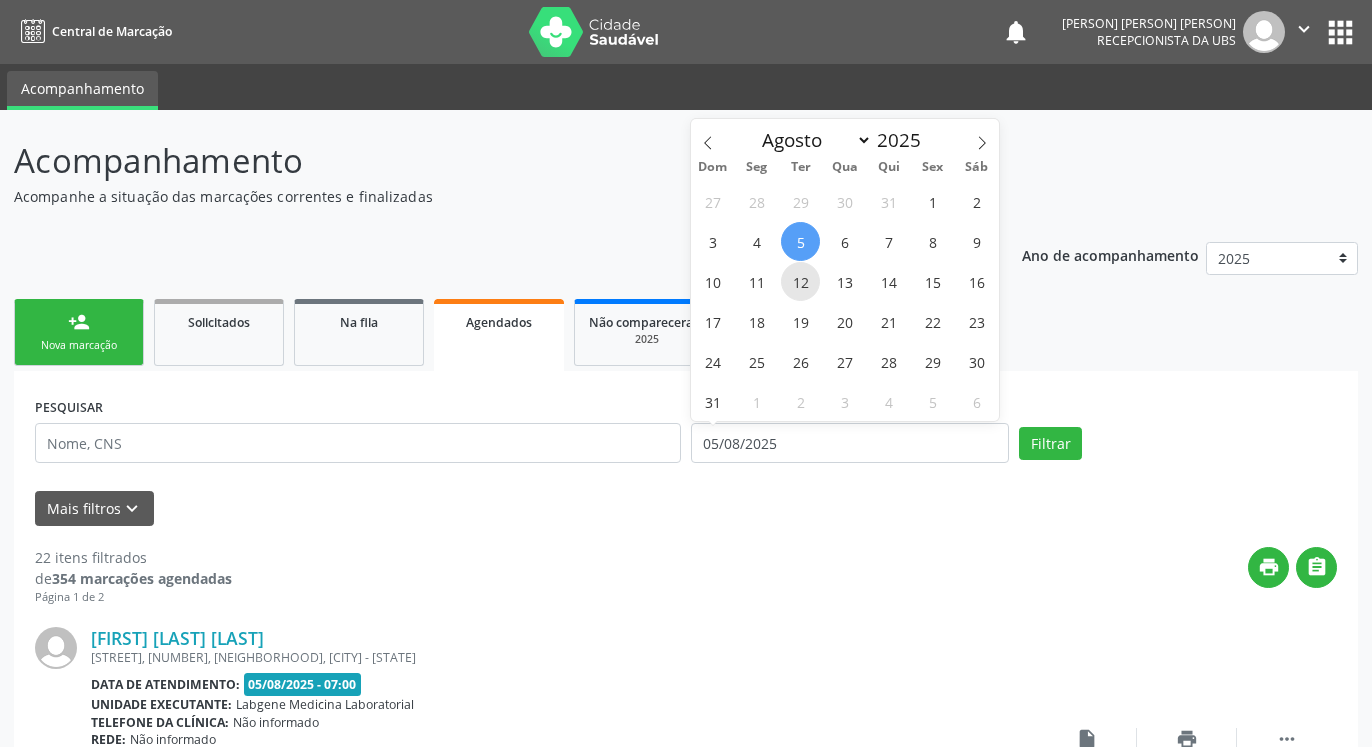 click on "12" at bounding box center (800, 281) 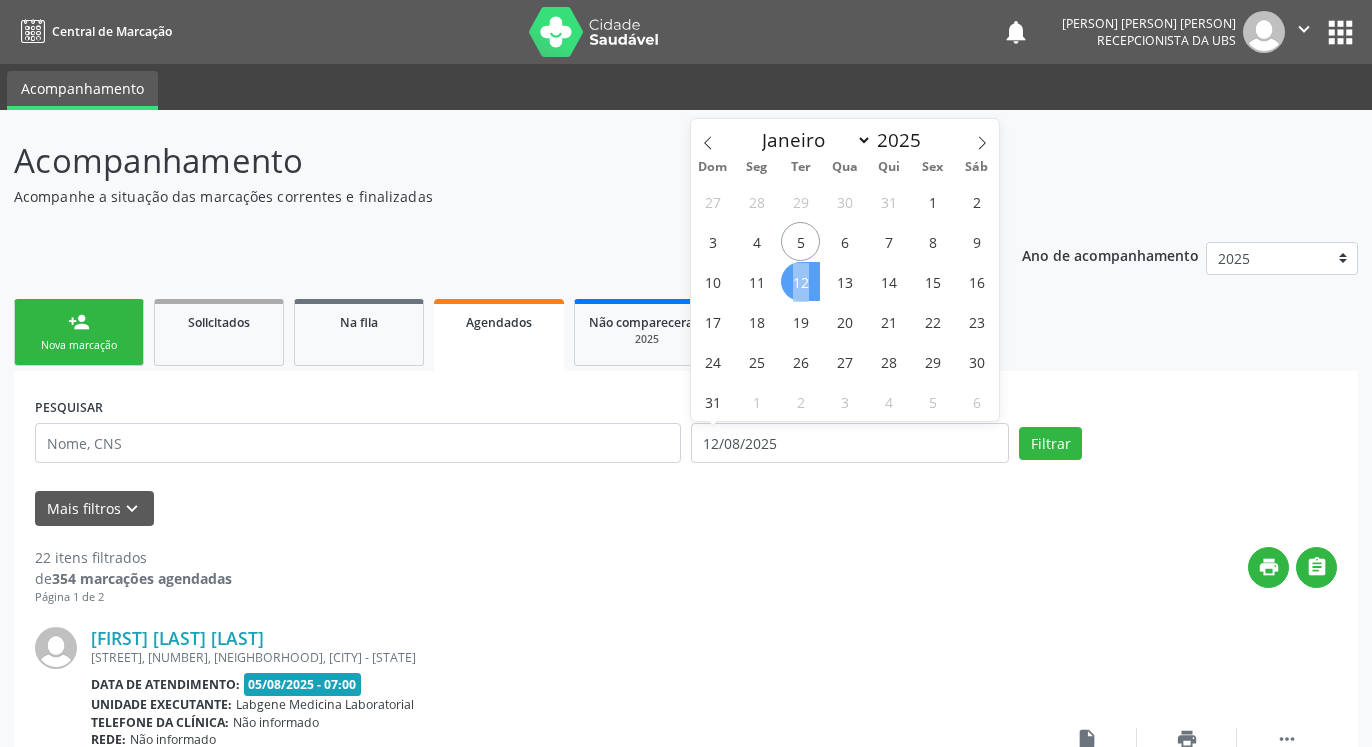 click on "12" at bounding box center (800, 281) 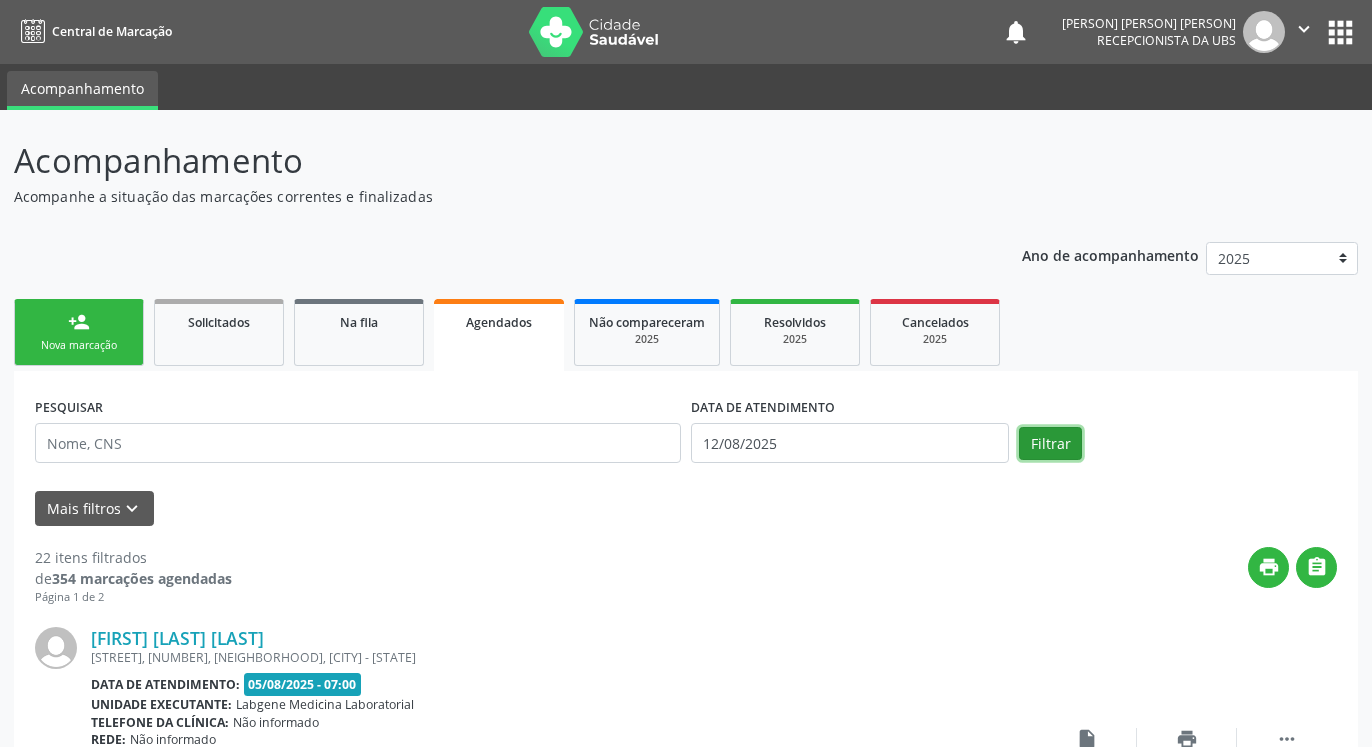 click on "Filtrar" at bounding box center [1050, 444] 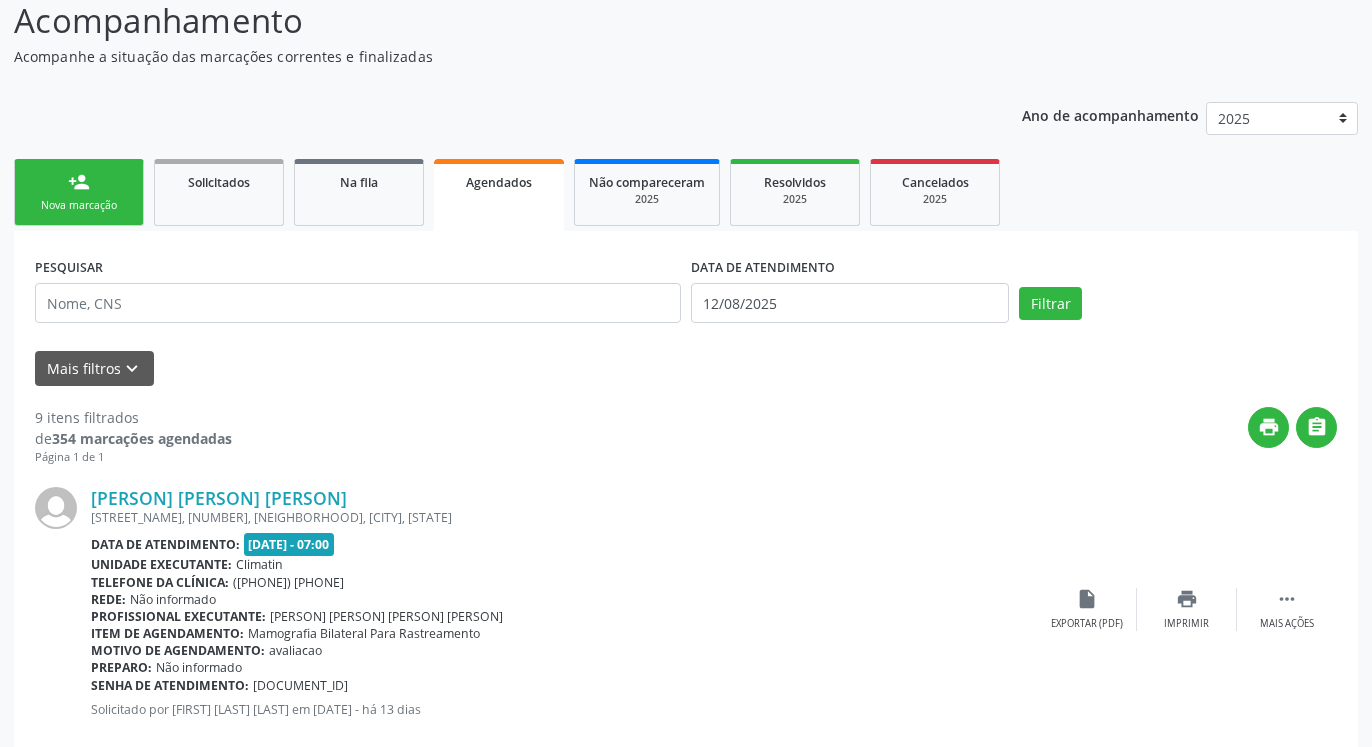 scroll, scrollTop: 0, scrollLeft: 0, axis: both 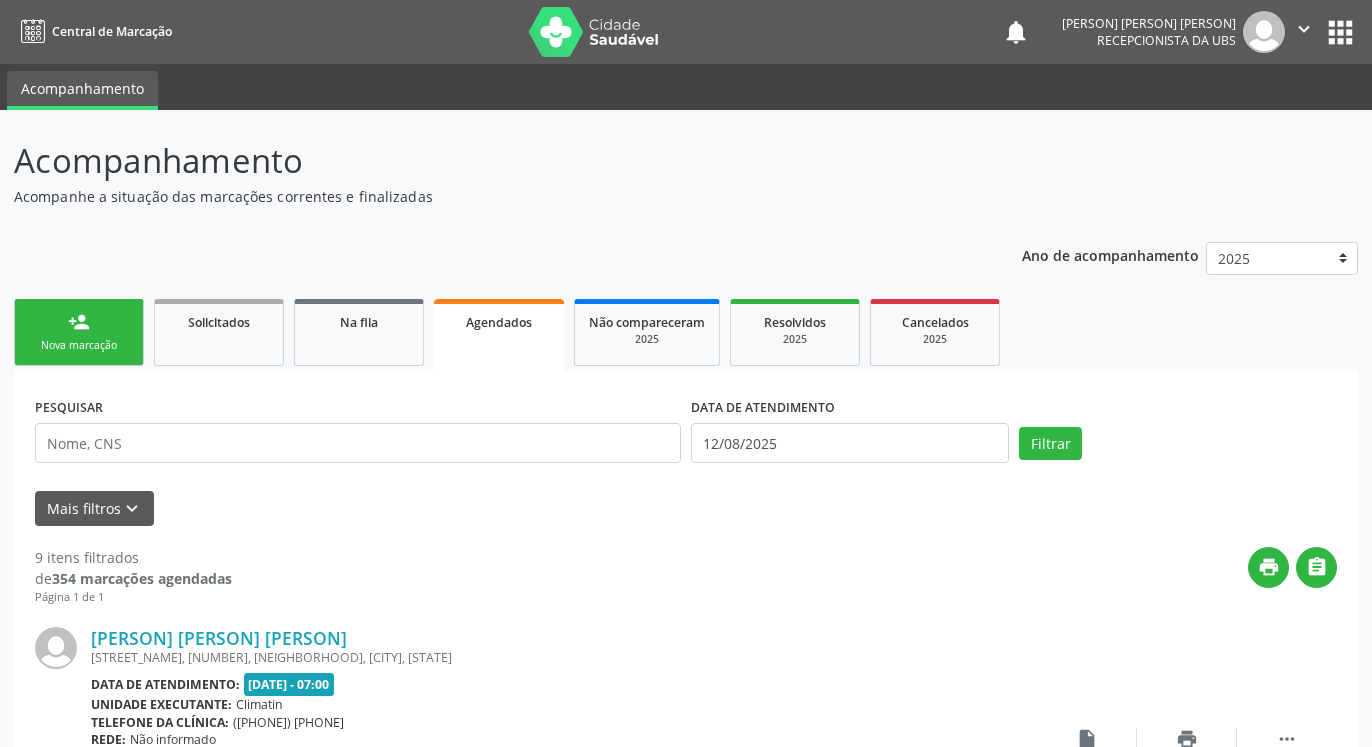 click on "Nova marcação" at bounding box center [79, 345] 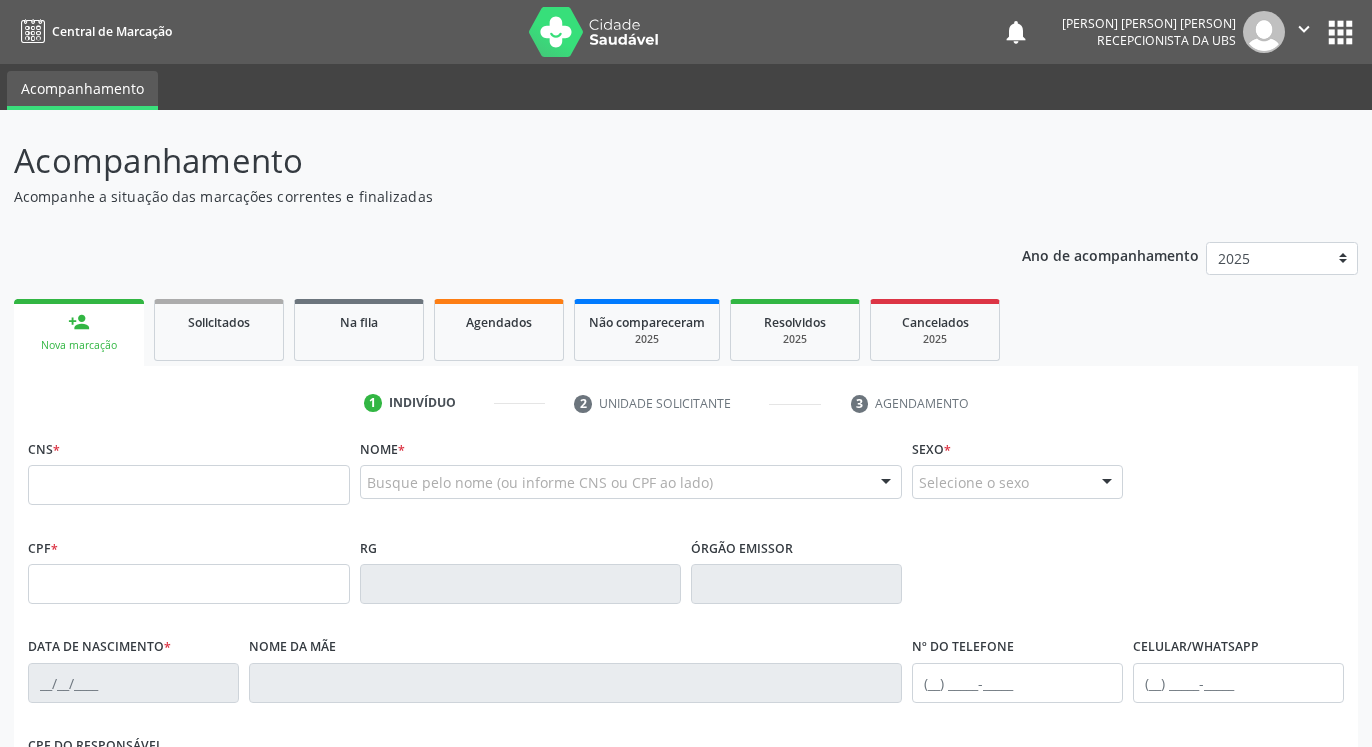 click on "person_add
Nova marcação" at bounding box center [79, 332] 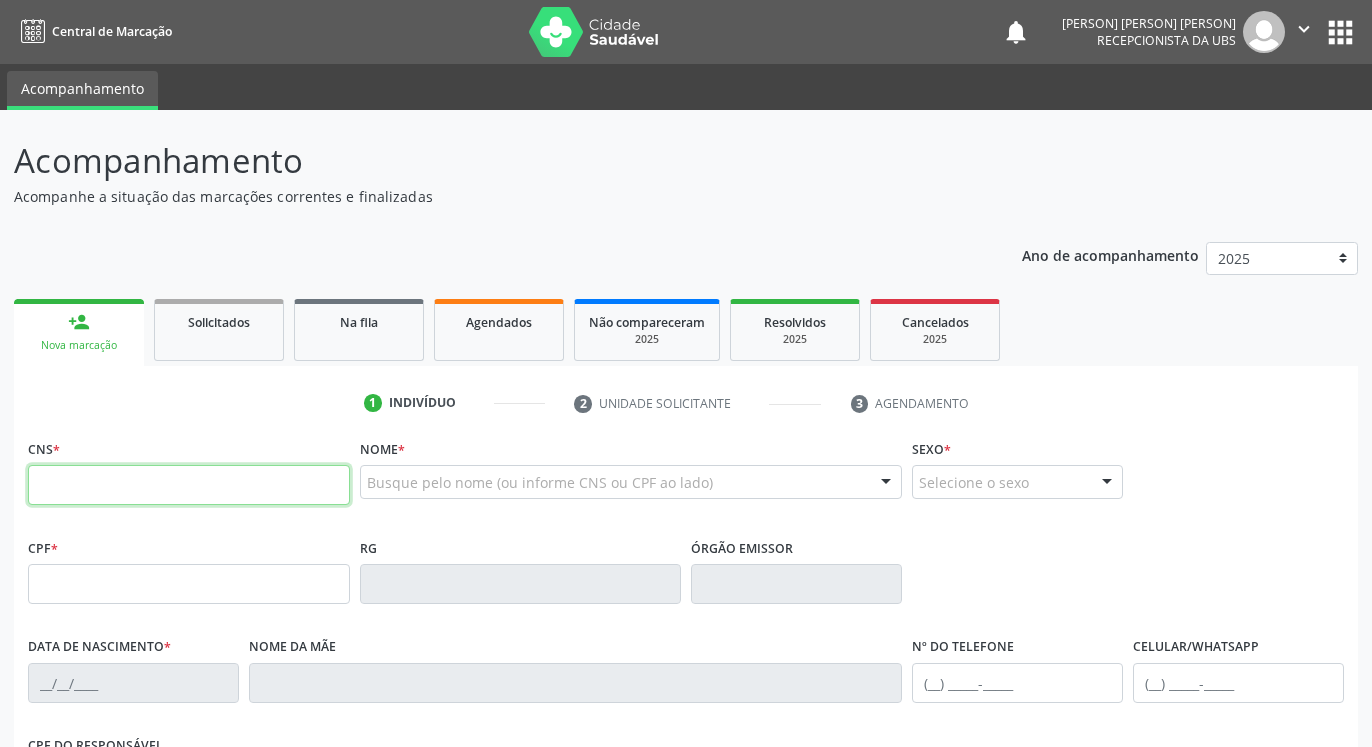 click at bounding box center (189, 485) 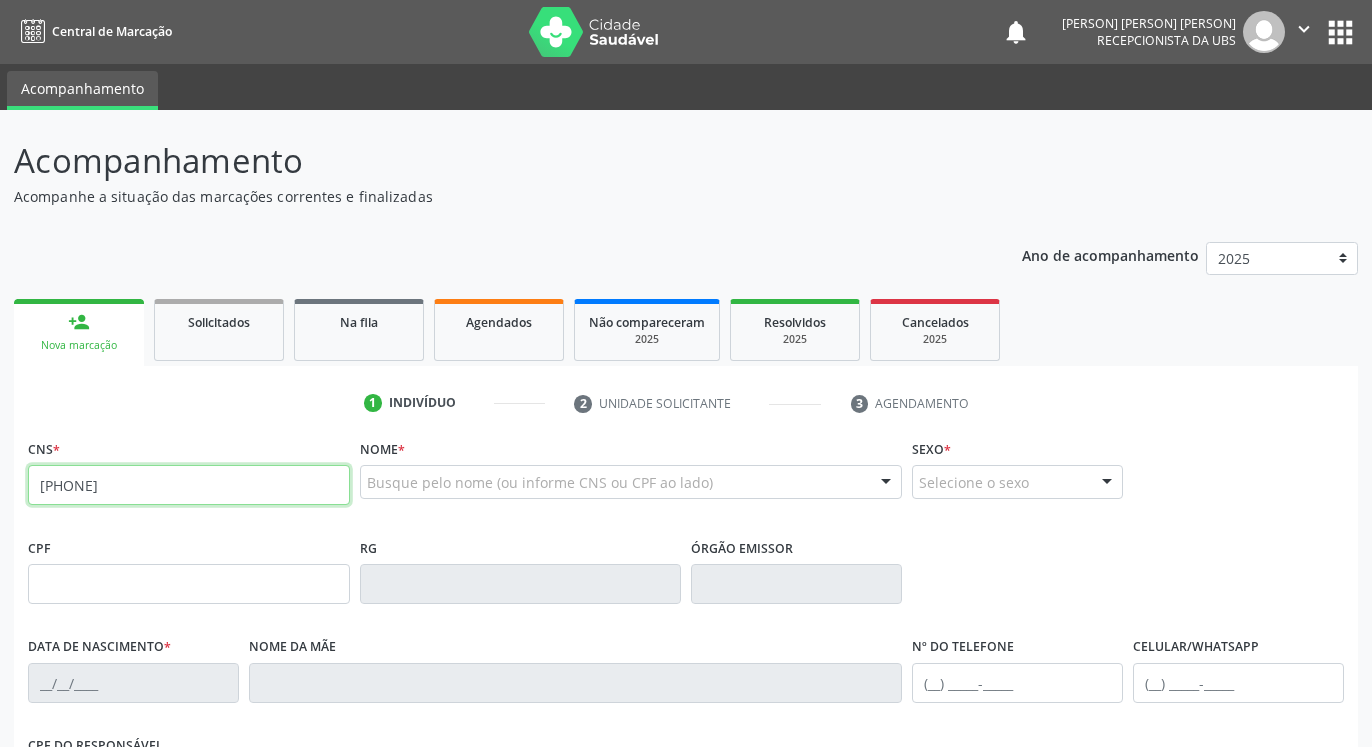 type on "708 0098 4618 1329" 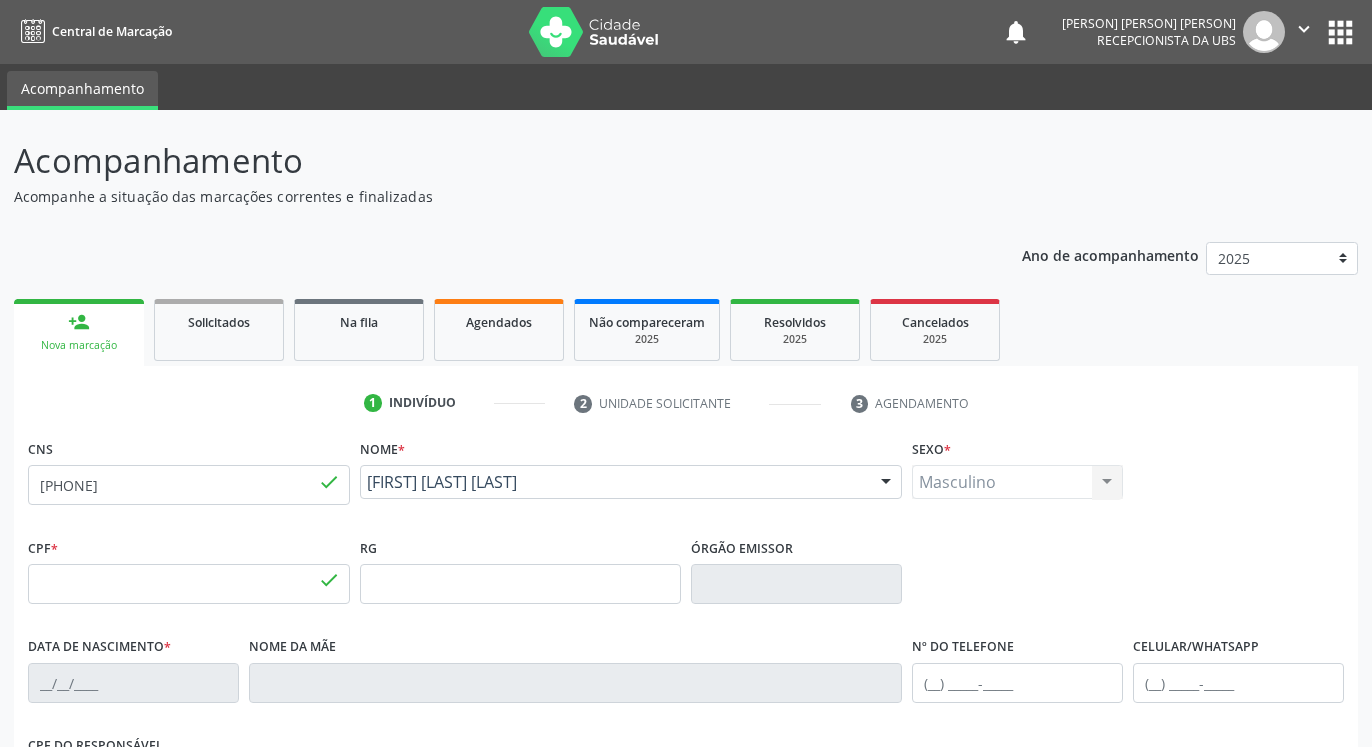 type on "592.146.528-30" 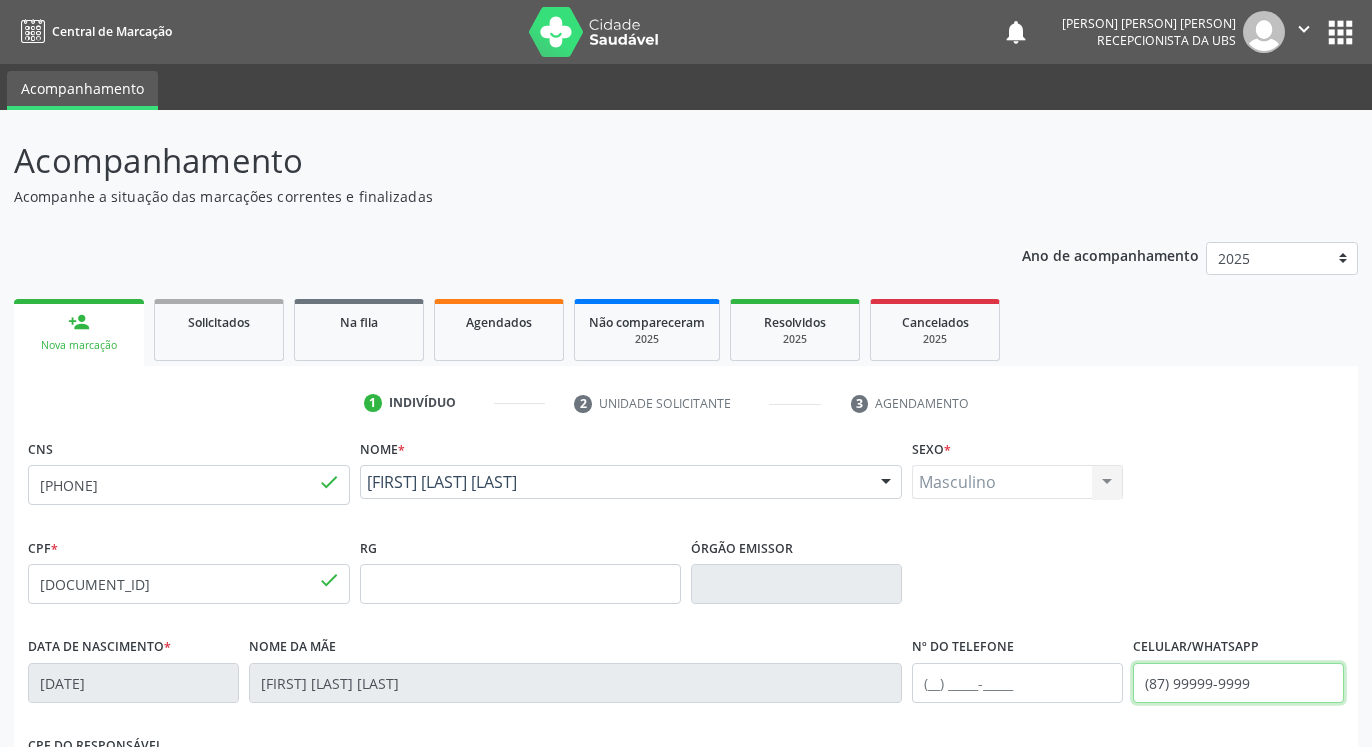 click on "(87) 99999-9999" at bounding box center (1238, 683) 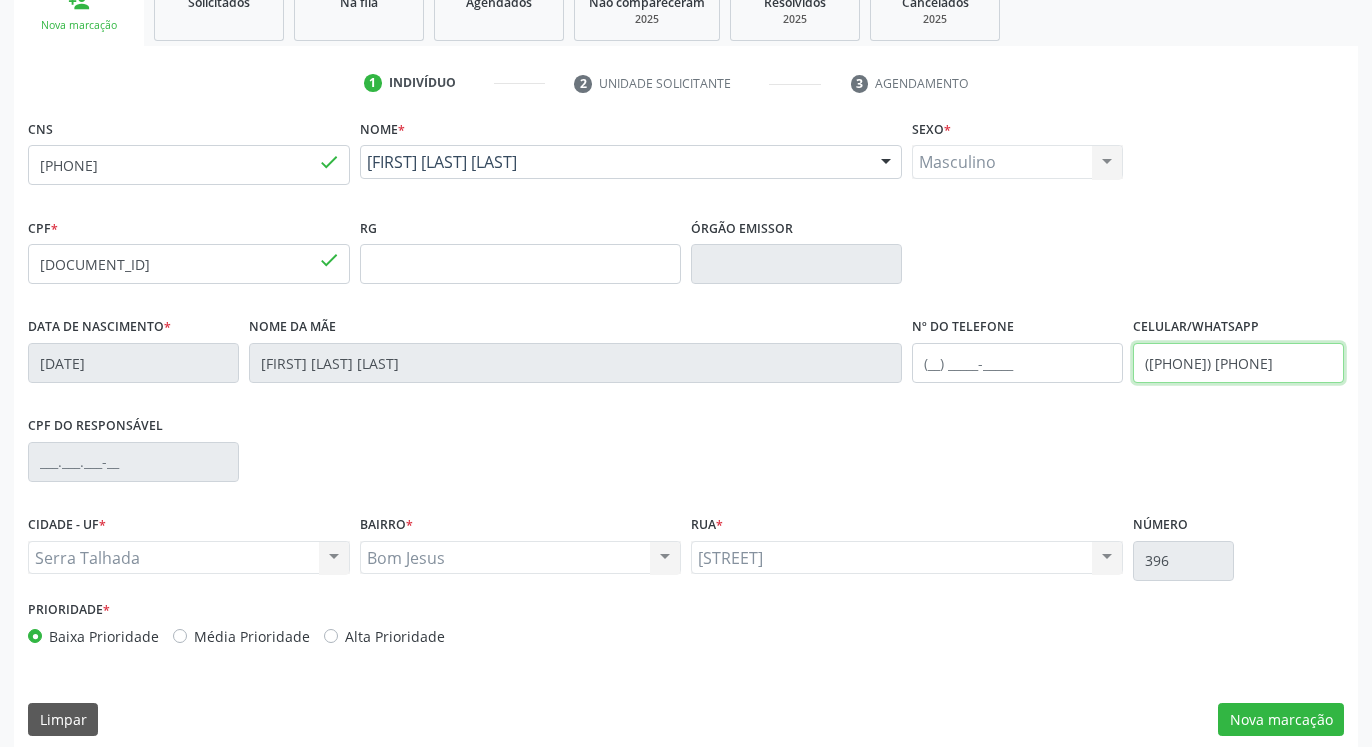 scroll, scrollTop: 337, scrollLeft: 0, axis: vertical 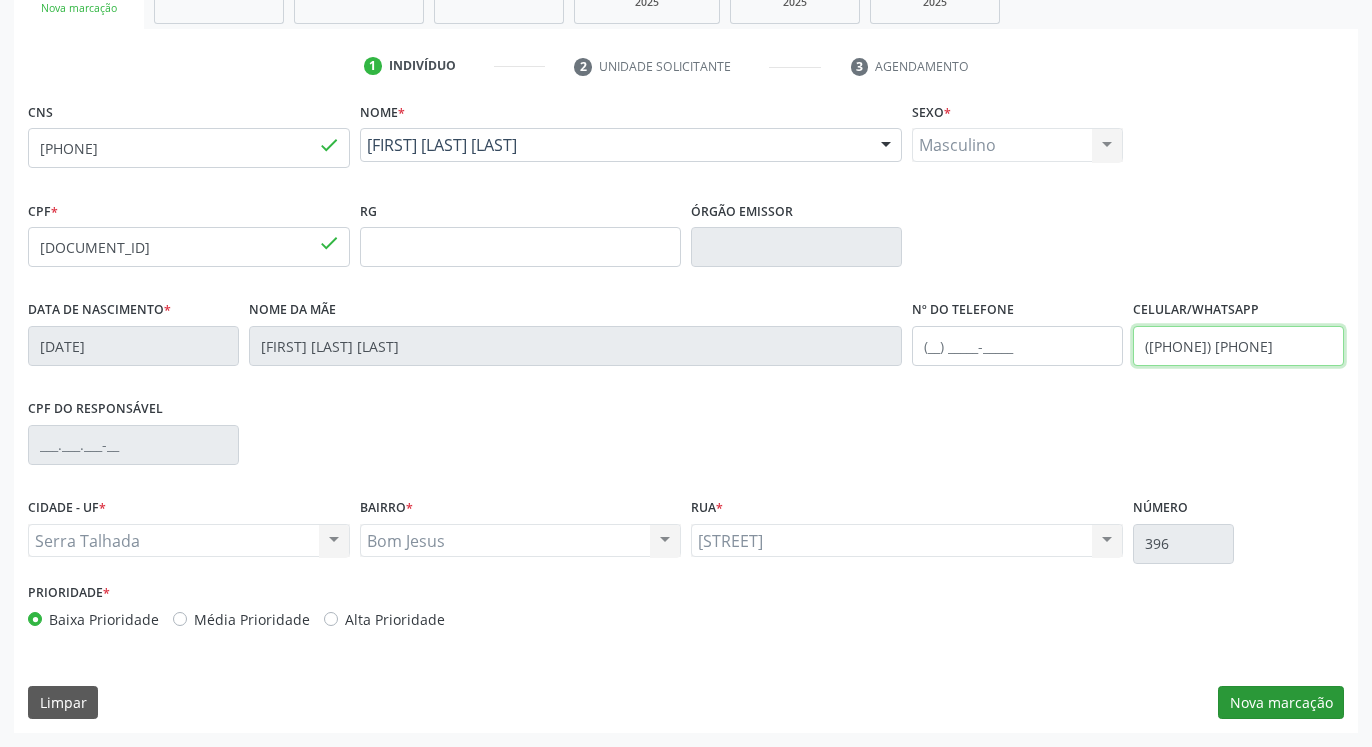 type on "(87) 99999-9998" 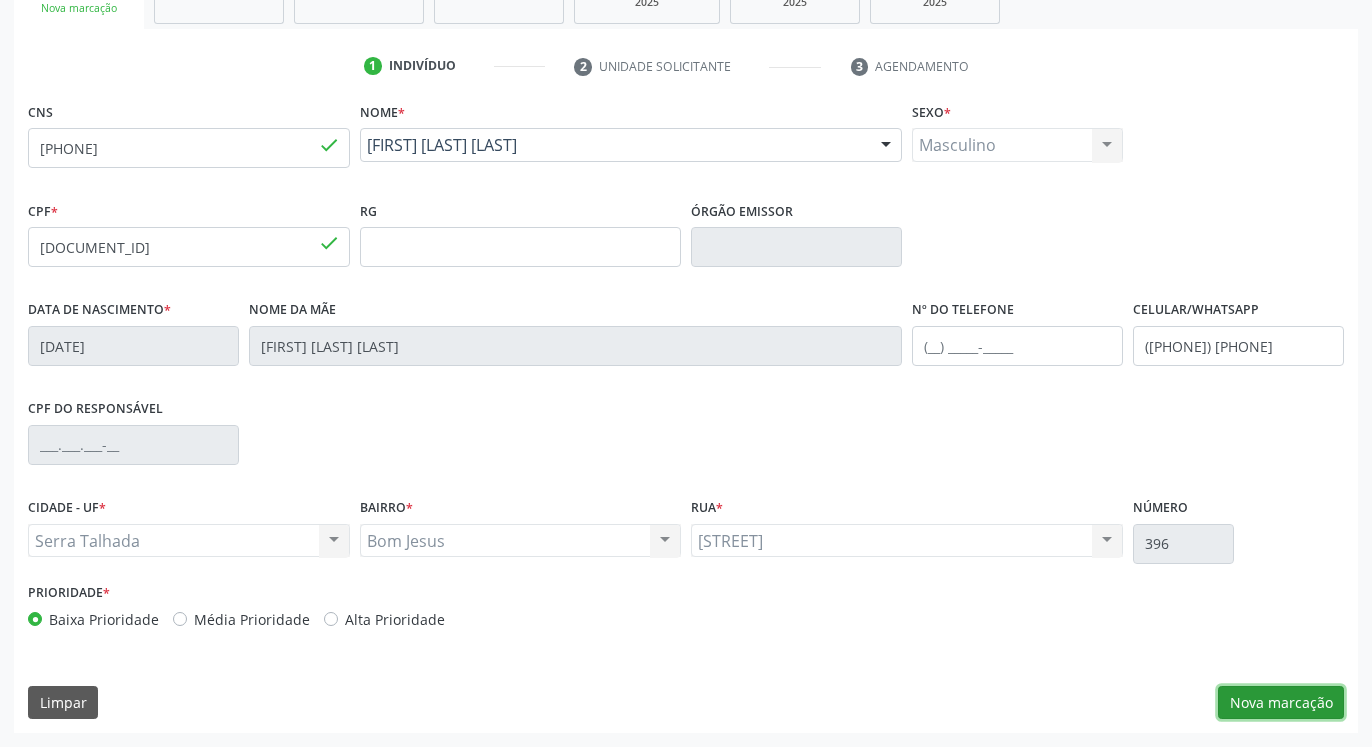 click on "Nova marcação" at bounding box center [1281, 703] 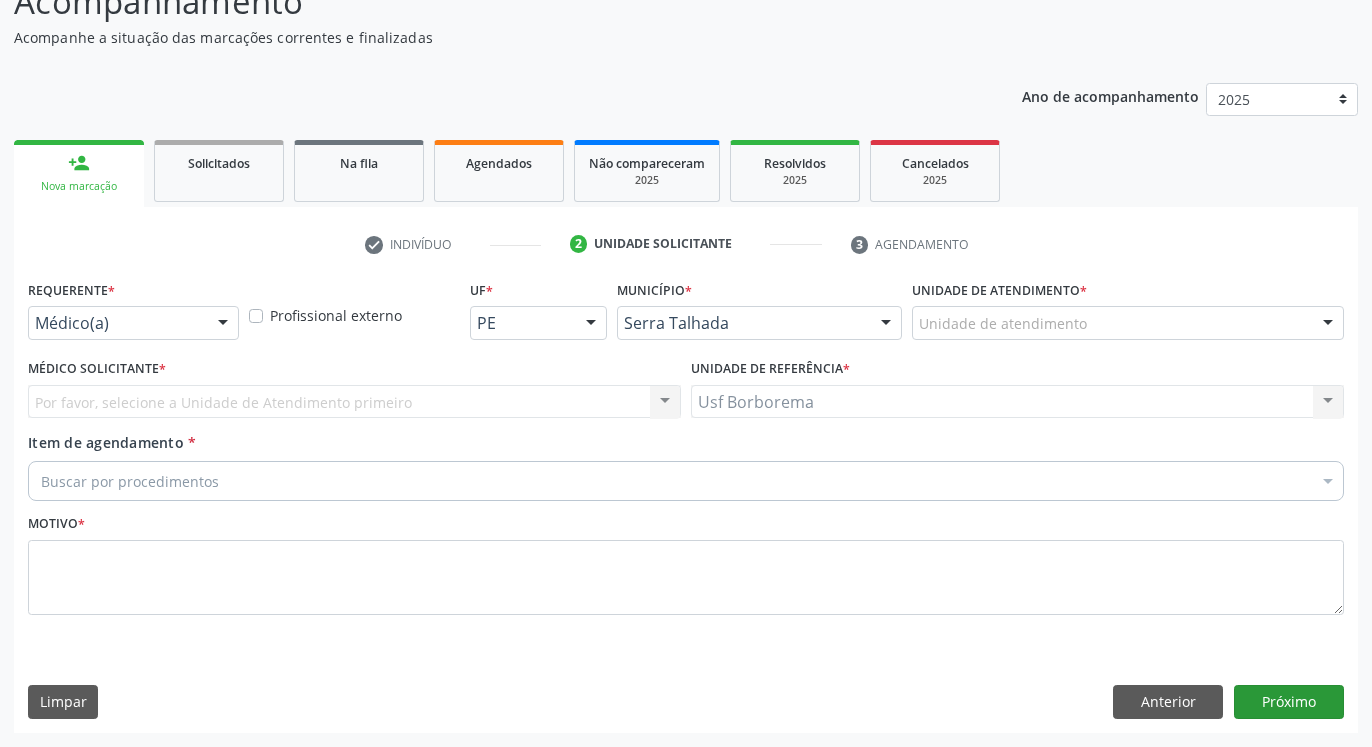 scroll, scrollTop: 159, scrollLeft: 0, axis: vertical 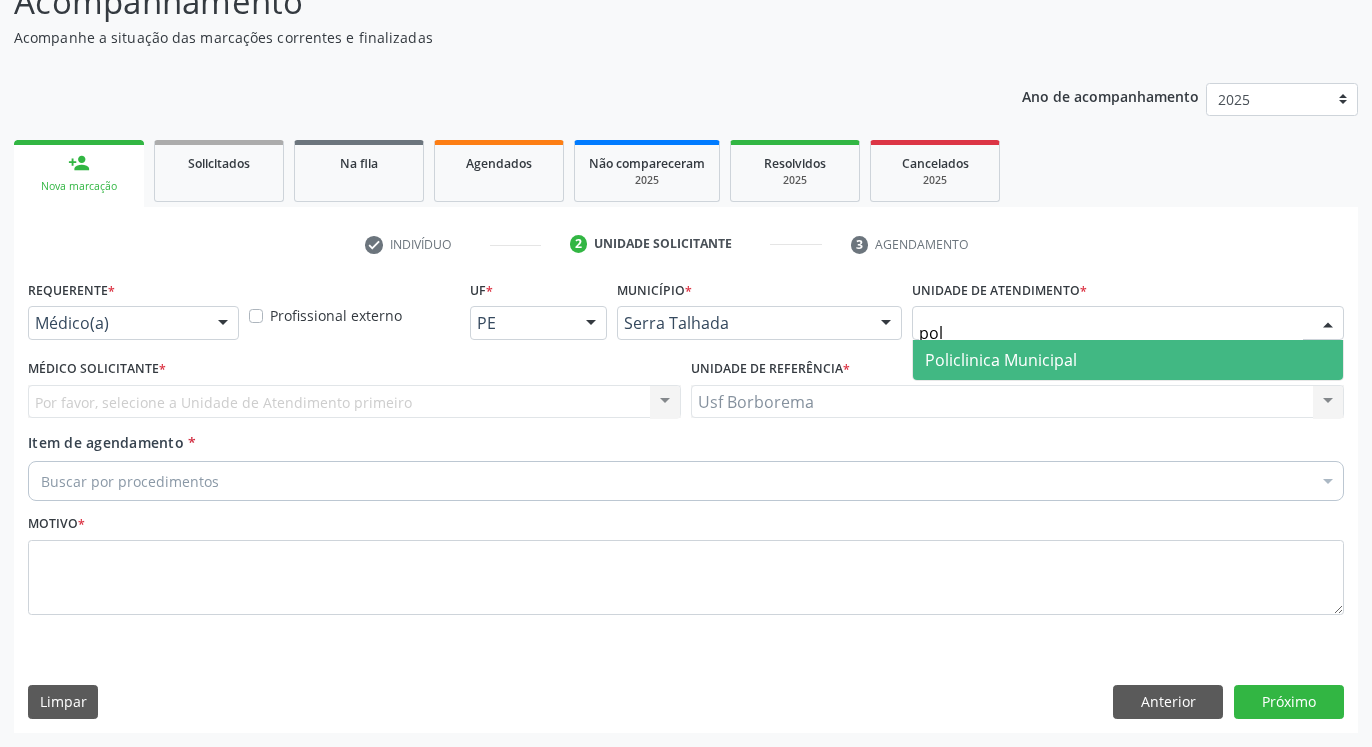 type on "poli" 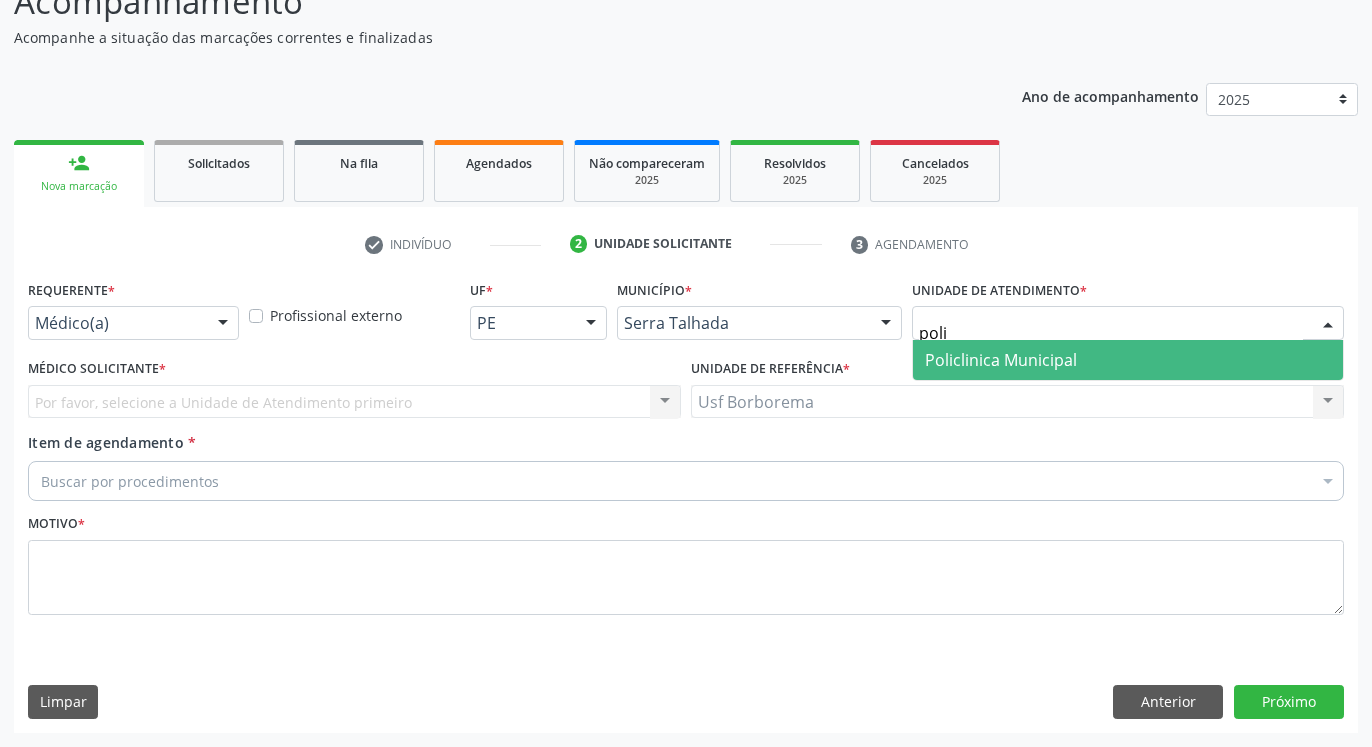 click on "Policlinica Municipal" at bounding box center (1001, 360) 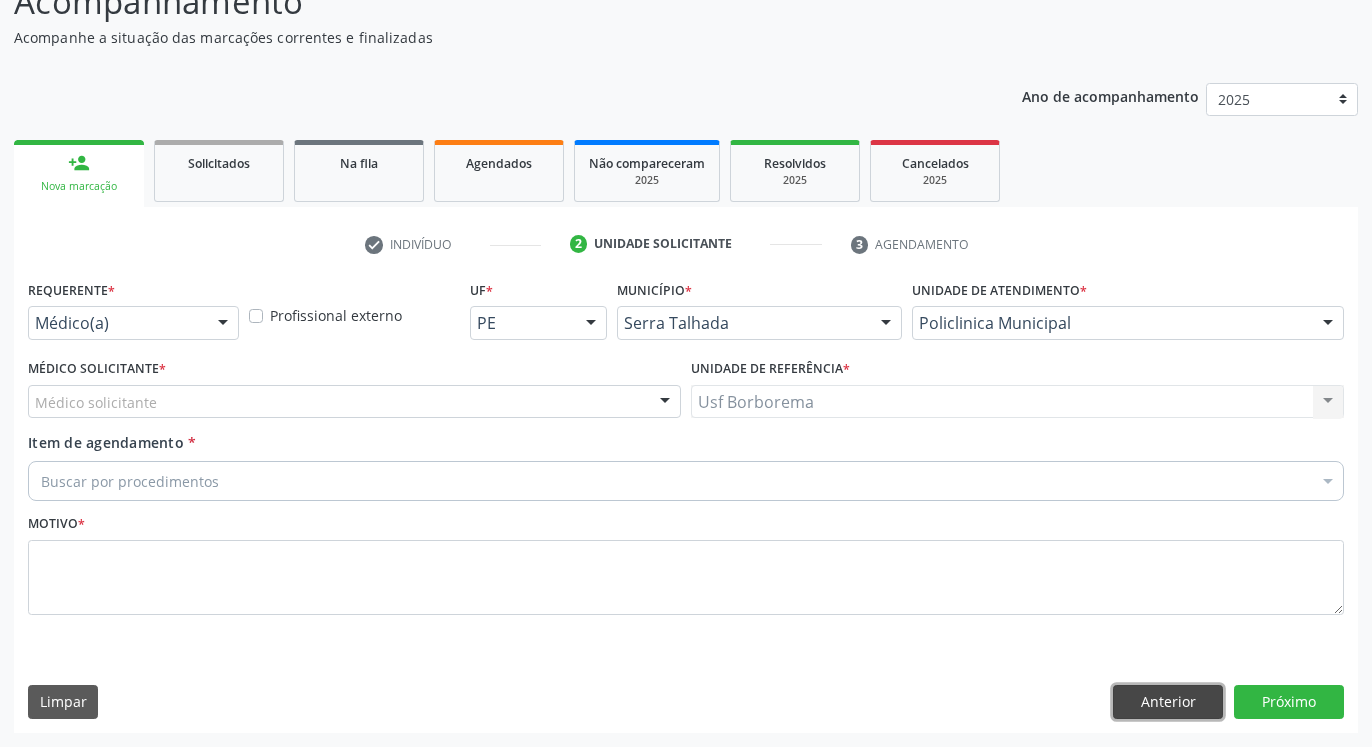 click on "Anterior" at bounding box center (1168, 702) 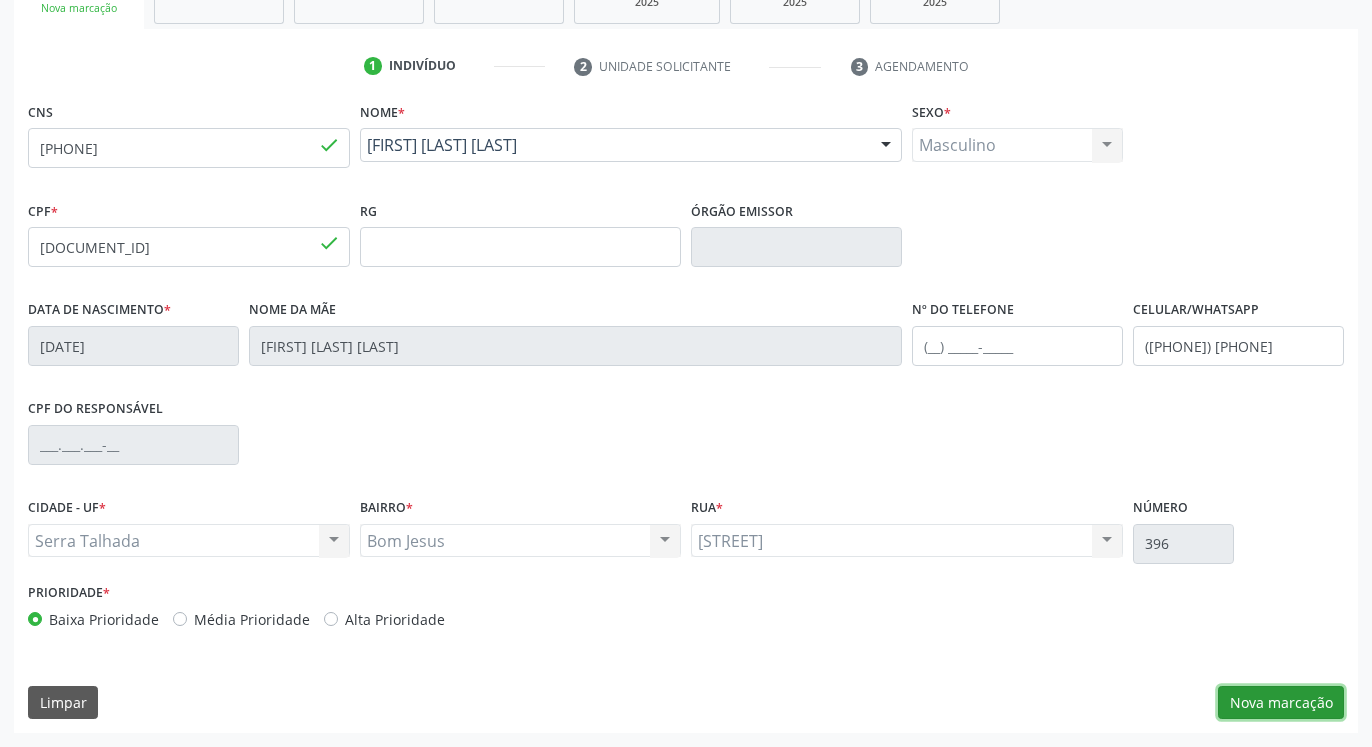click on "Nova marcação" at bounding box center [1281, 703] 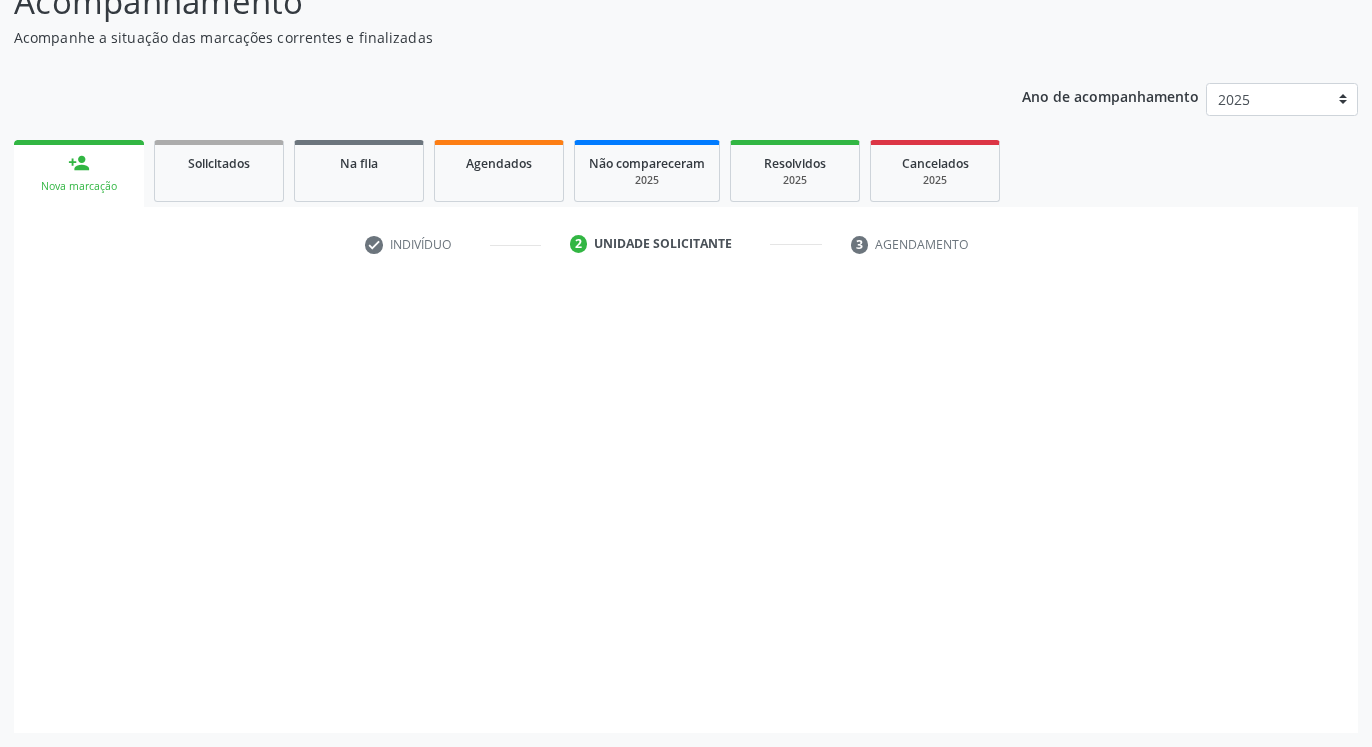 scroll, scrollTop: 159, scrollLeft: 0, axis: vertical 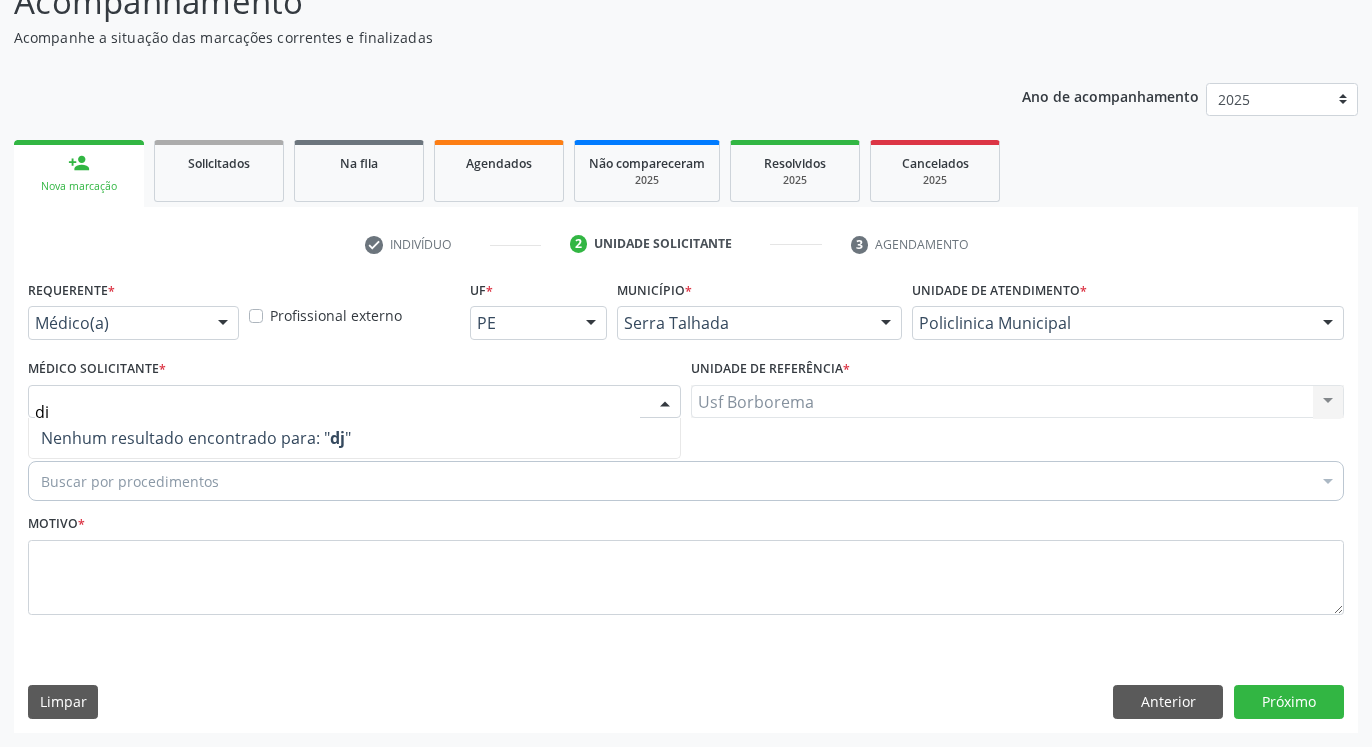 type on "d" 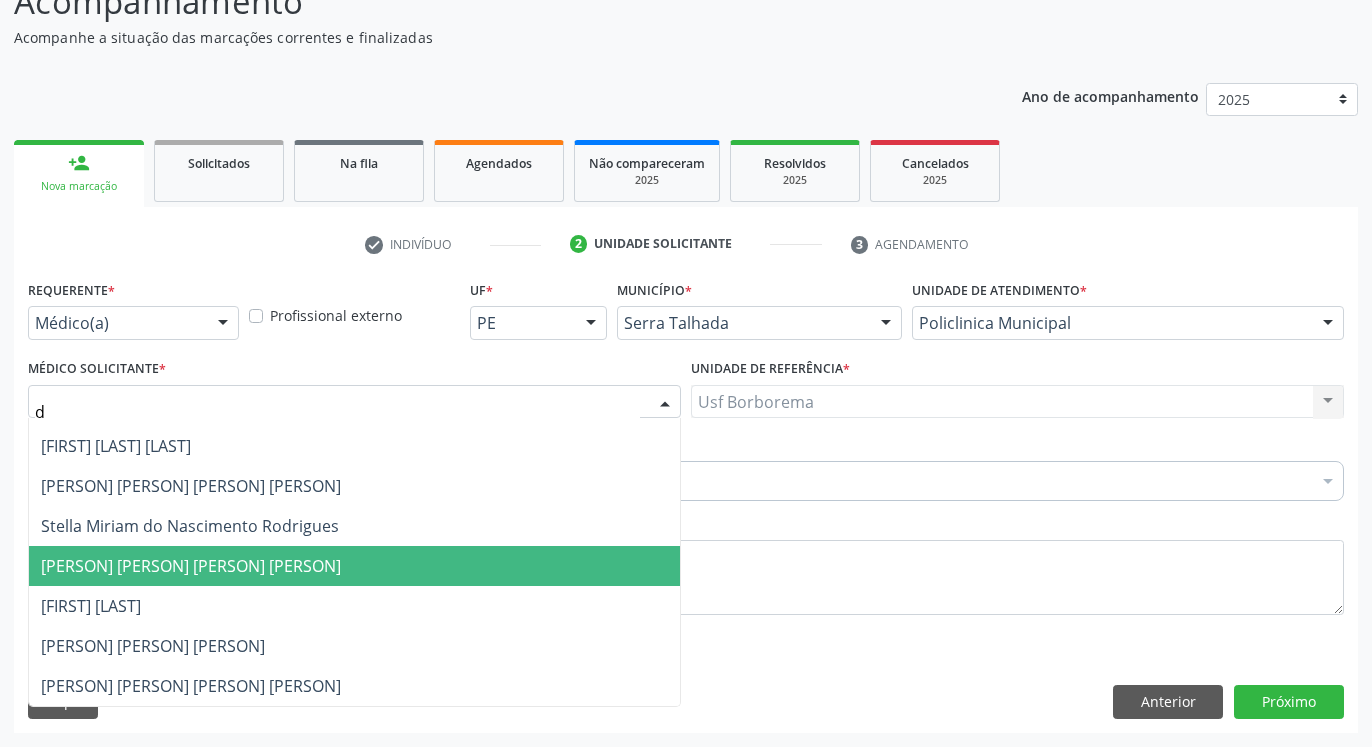 scroll, scrollTop: 0, scrollLeft: 0, axis: both 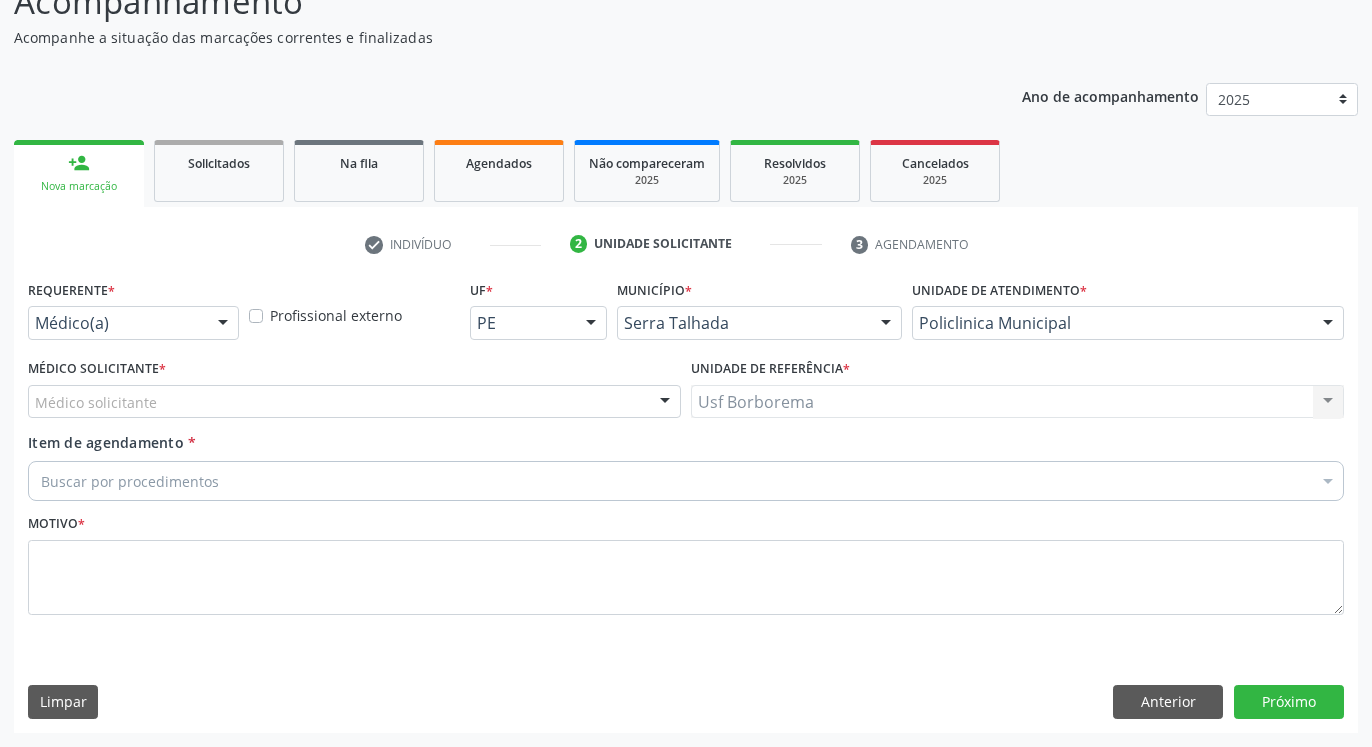 click on "Médico solicitante" at bounding box center [354, 402] 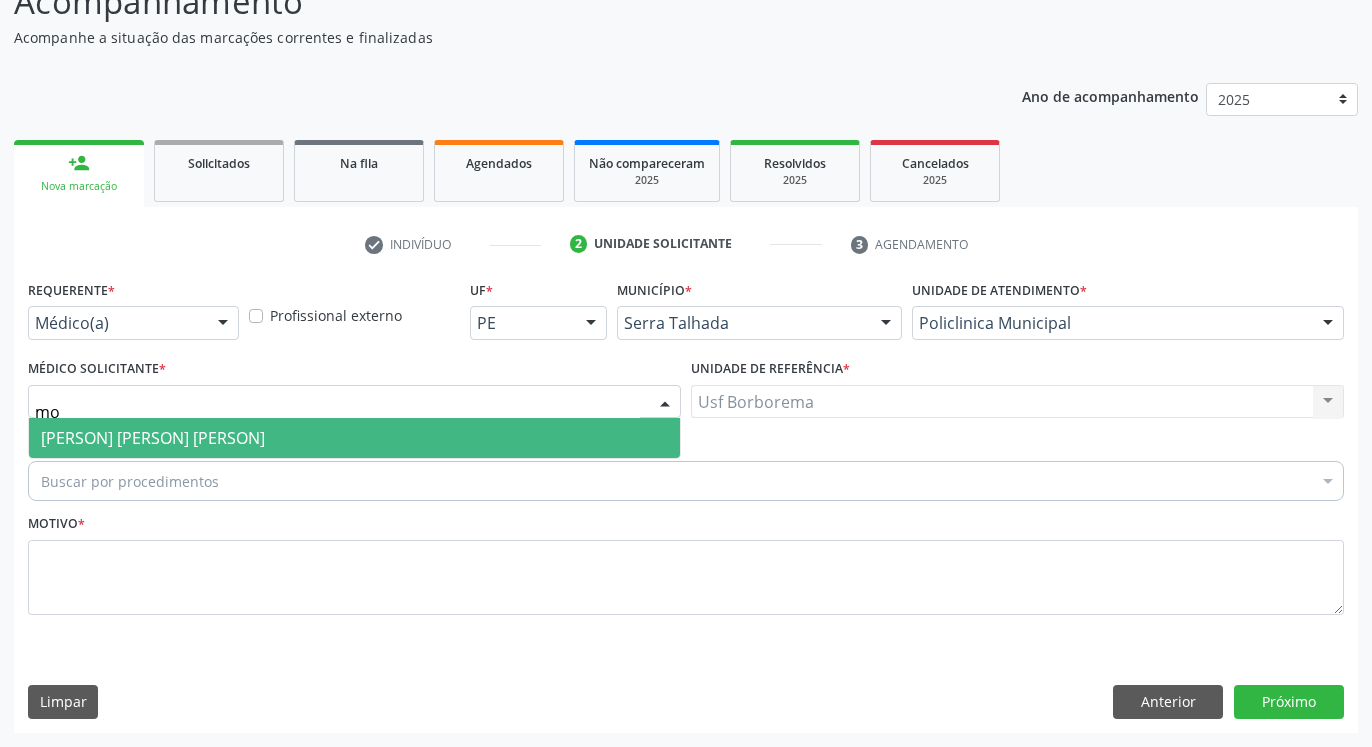 type on "m" 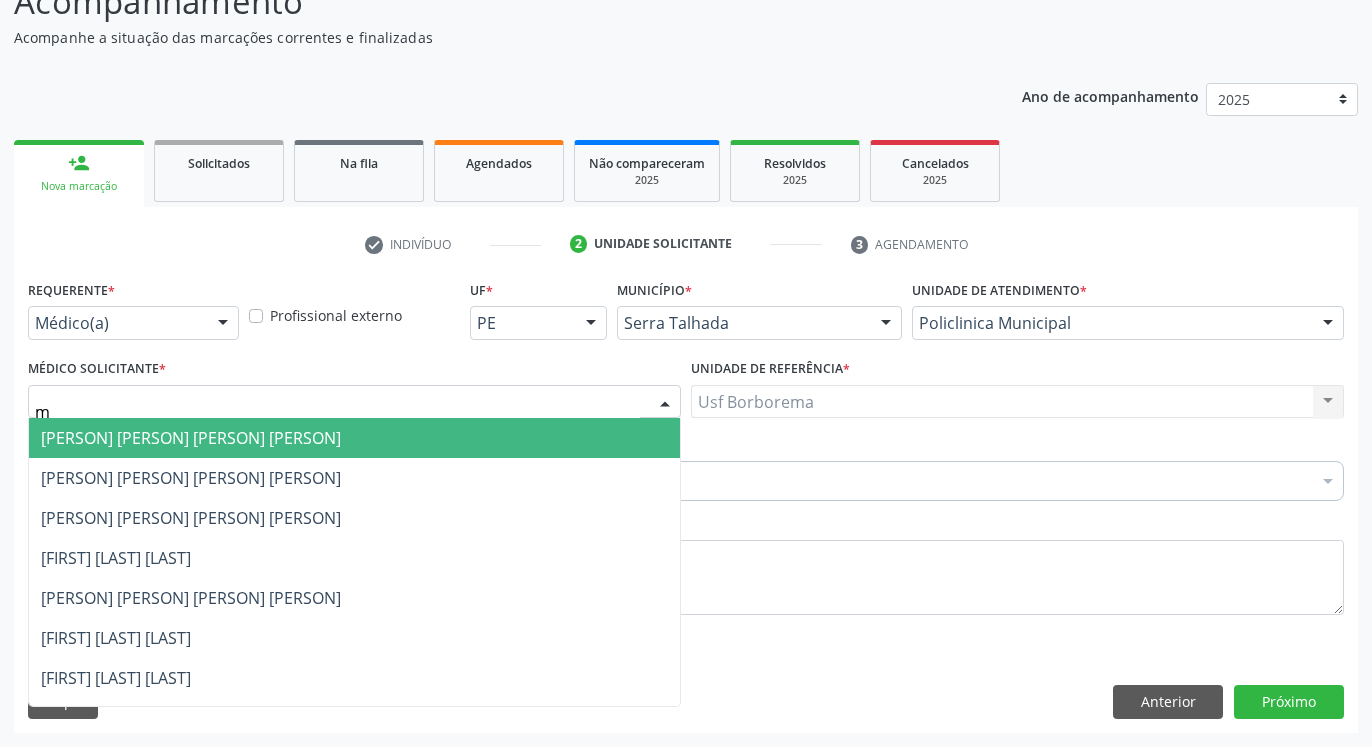 type 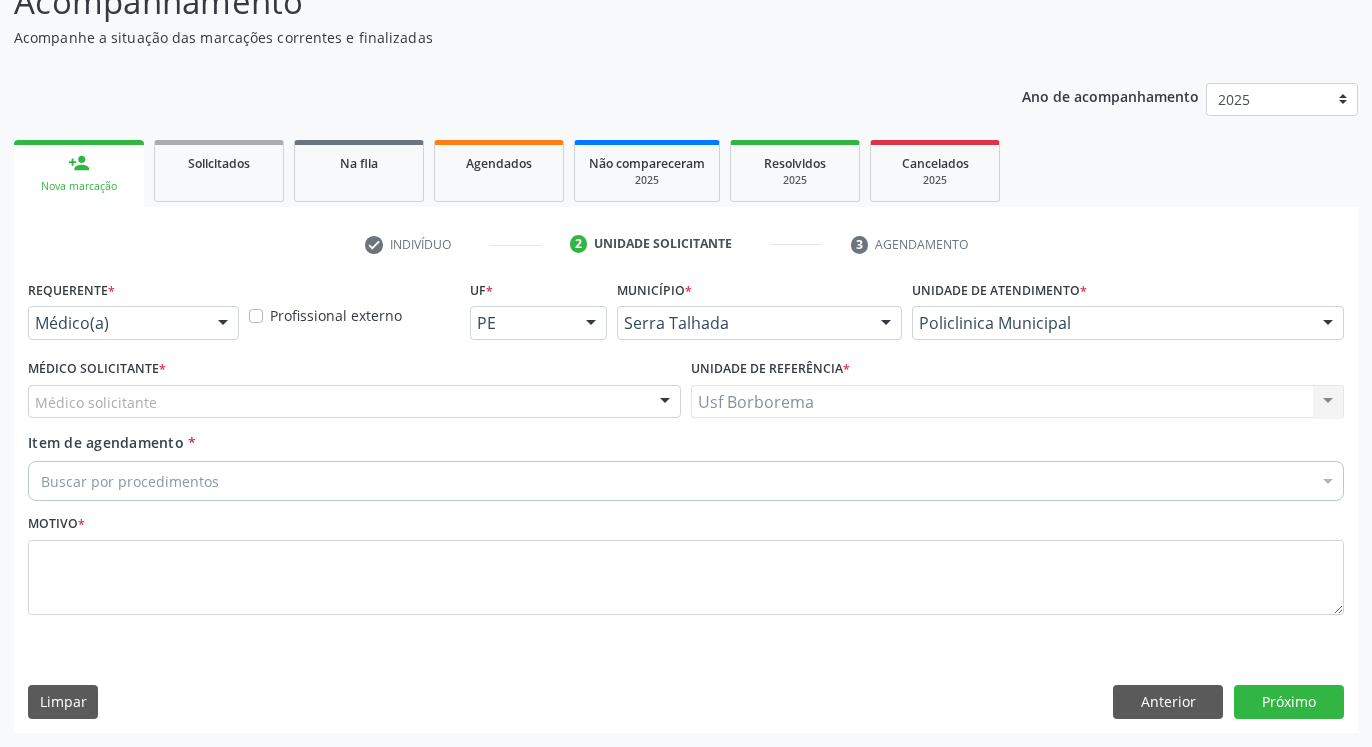 click on "Item de agendamento
*
Buscar por procedimentos
Selecionar todos
0304070076 - .Quimioterapia de Leucemia Linfoide/Linfoblástica Aguda, Leucemia Mieloide Aguda e Leucemia Promielocítica Aguda Na Infância e Adolescência - 1ª Linha - Fase de Manutenção
0604320140 - Abatacepte 125 Mg Injetável (Por Seringa Preenchida)
0604320124 - Abatacepte 250 Mg Injetável (Por Frasco Ampola).
0603050018 - Abciximabe
0406010013 - Abertura de Comunicação Inter-Atrial
0406010021 - Abertura de Estenose Aortica Valvar
0406011265 - Abertura de Estenose Aortica Valvar (Criança e Adolescente)
0406010030 - Abertura de Estenose Pulmonar Valvar
0406011273 - Abertura de Estenose Pulmonar Valvar (Criança e Adolescente)
0301080011 - Abordagem Cognitiva Comportamental do Fumante (Por Atendimento / Paciente)" at bounding box center [686, 463] 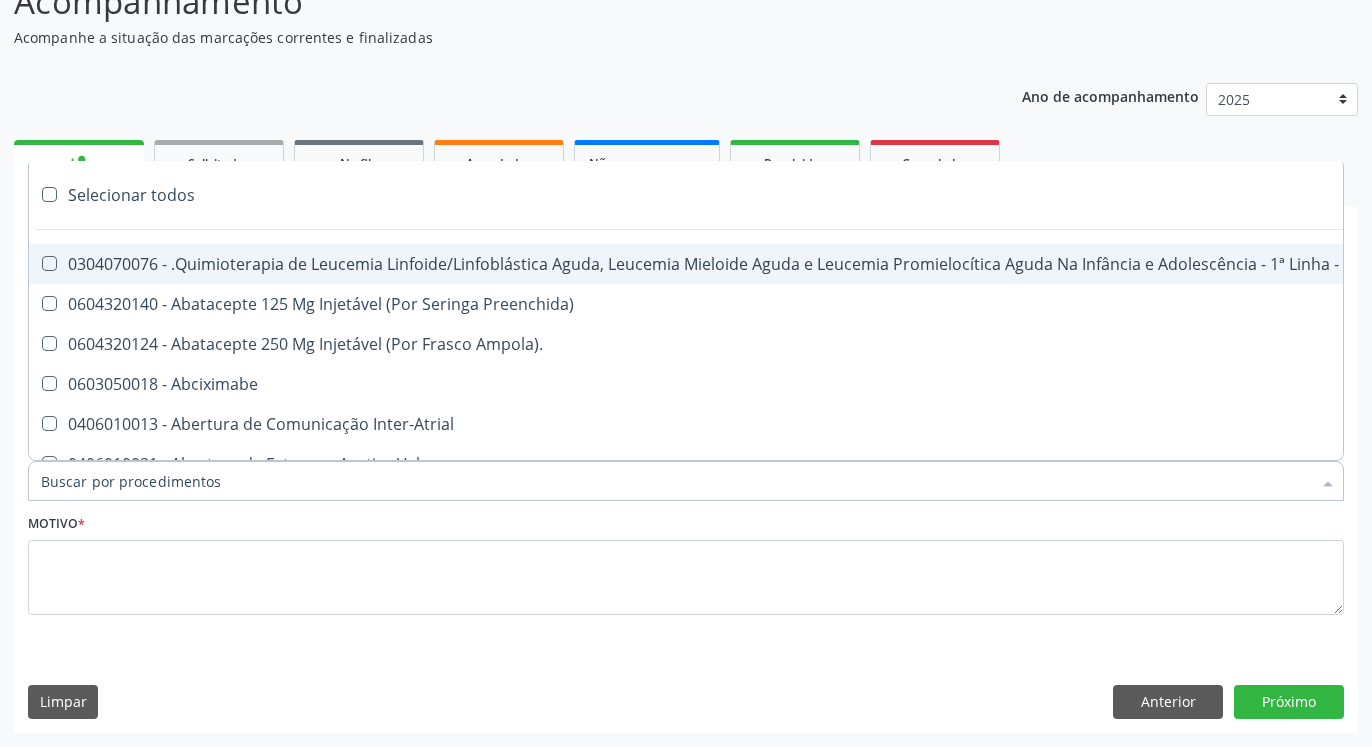 paste on "225112" 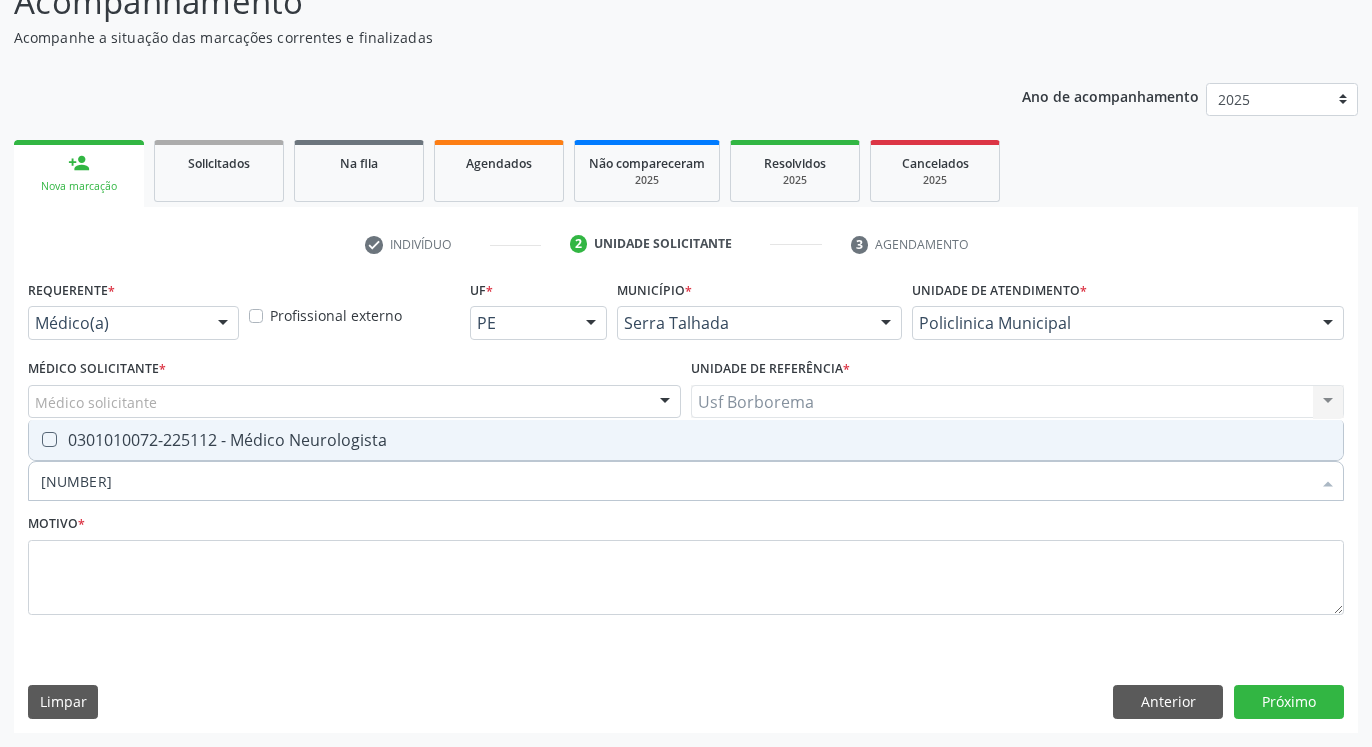 click at bounding box center (49, 439) 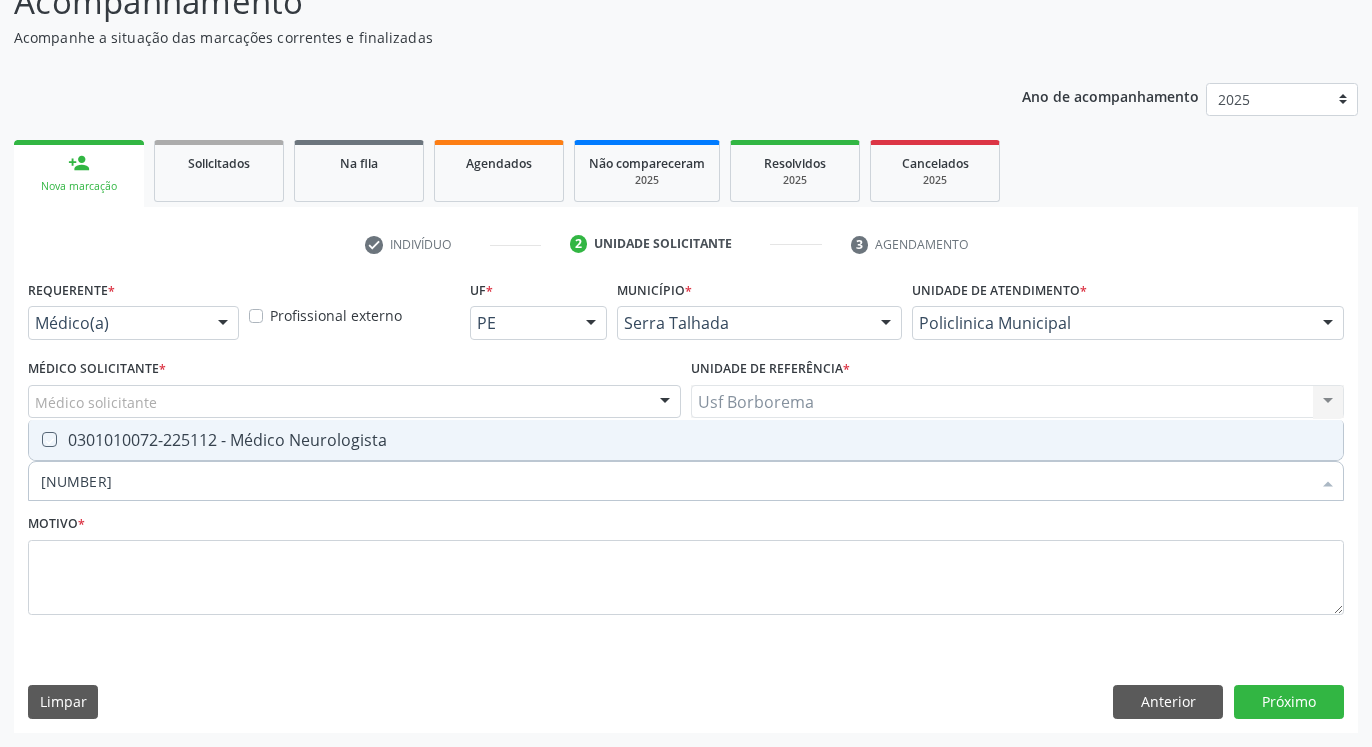click at bounding box center [35, 439] 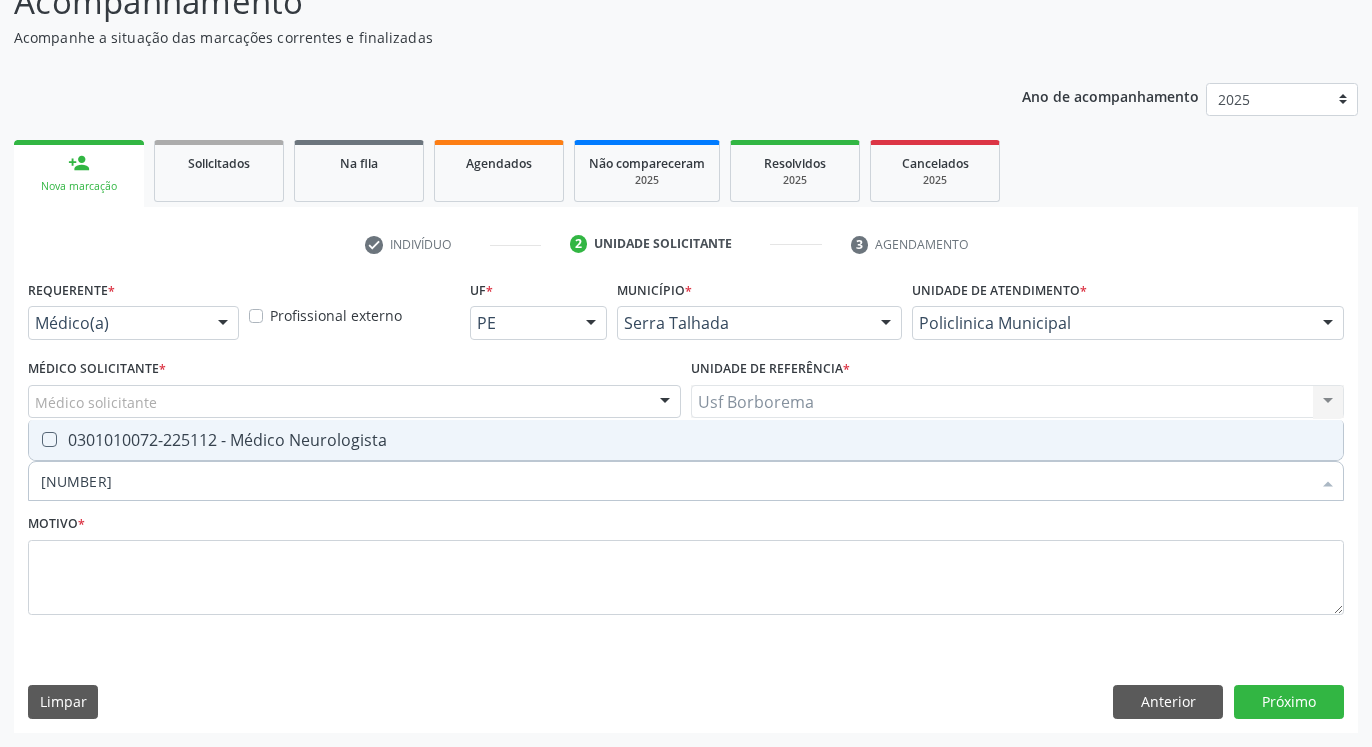 checkbox on "true" 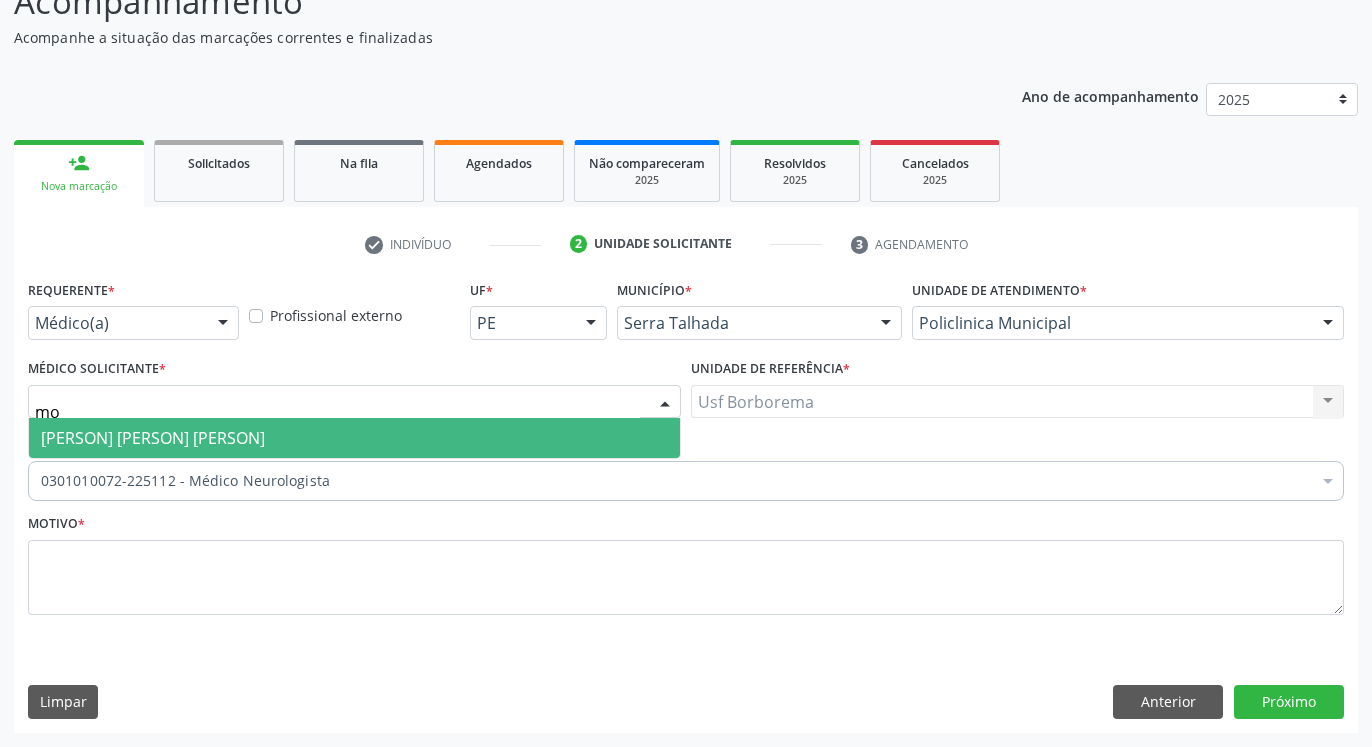 type on "m" 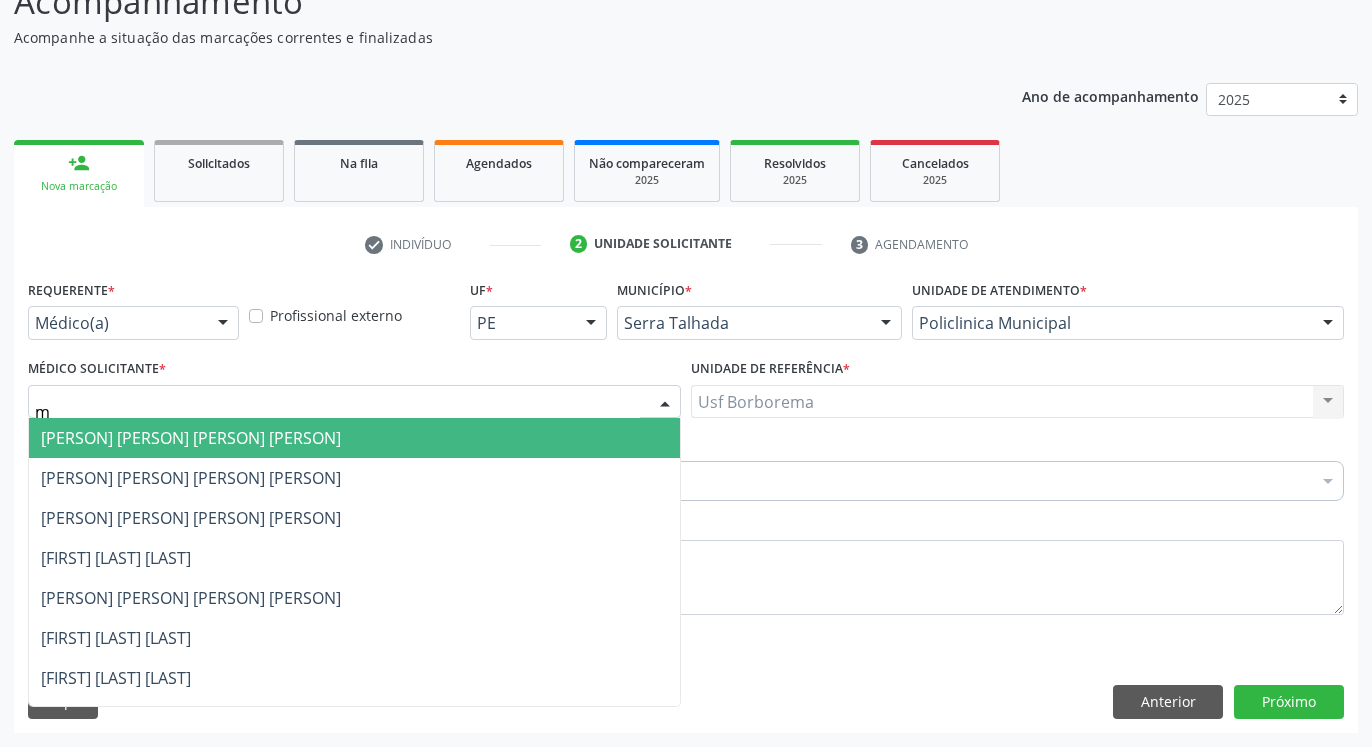 type 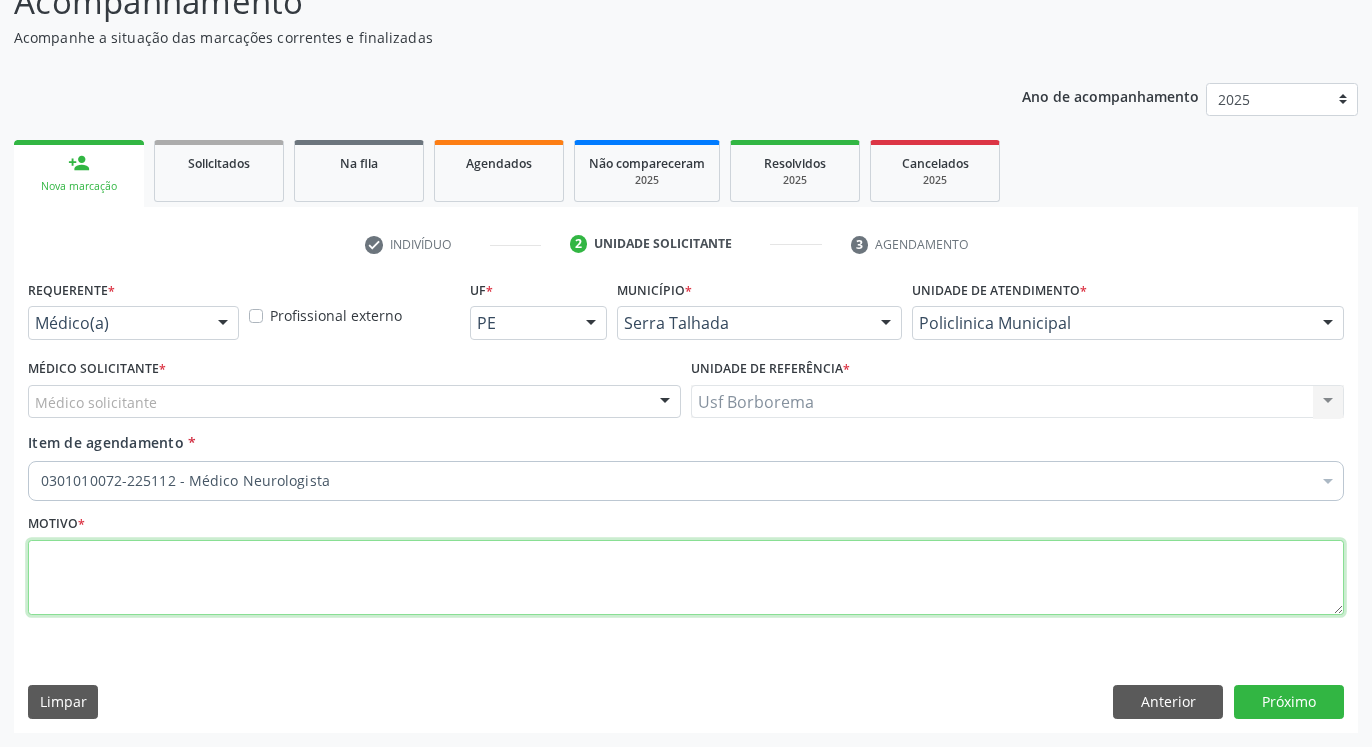 click at bounding box center [686, 578] 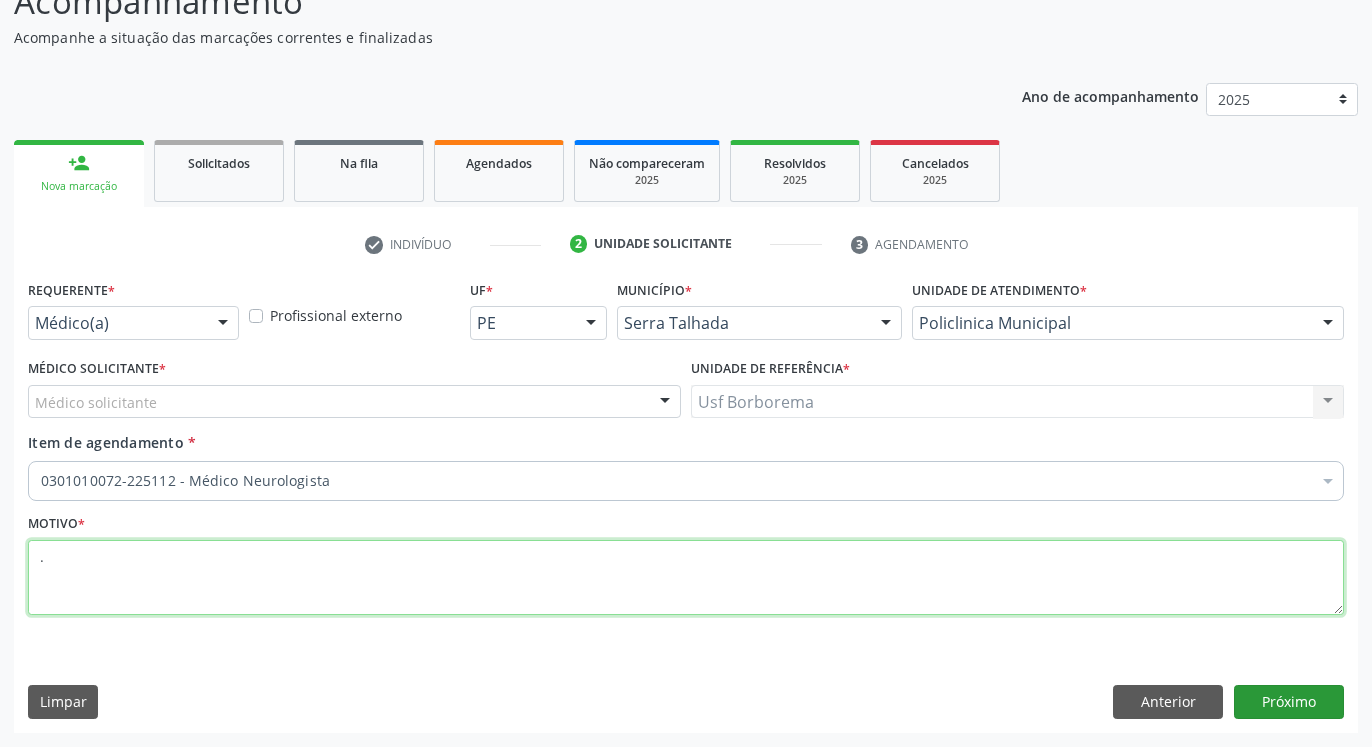 type on "." 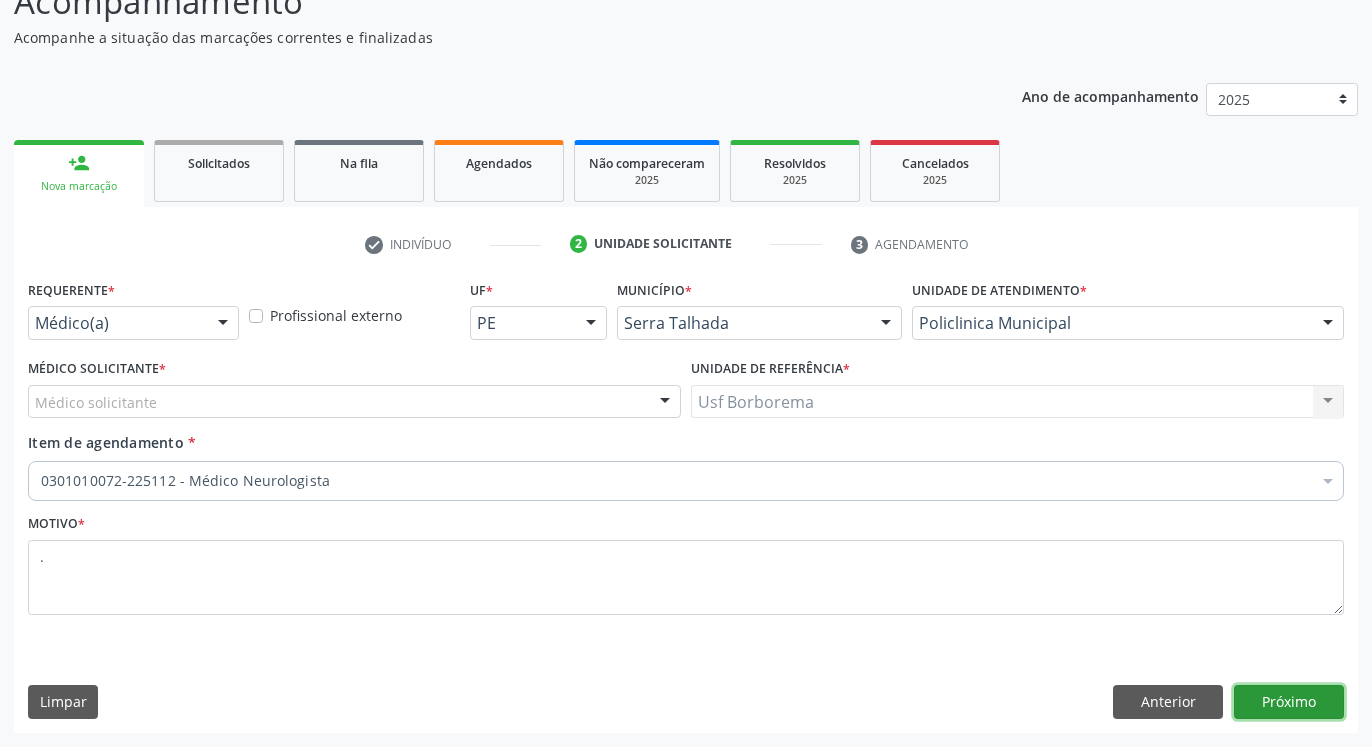 click on "Próximo" at bounding box center [1289, 702] 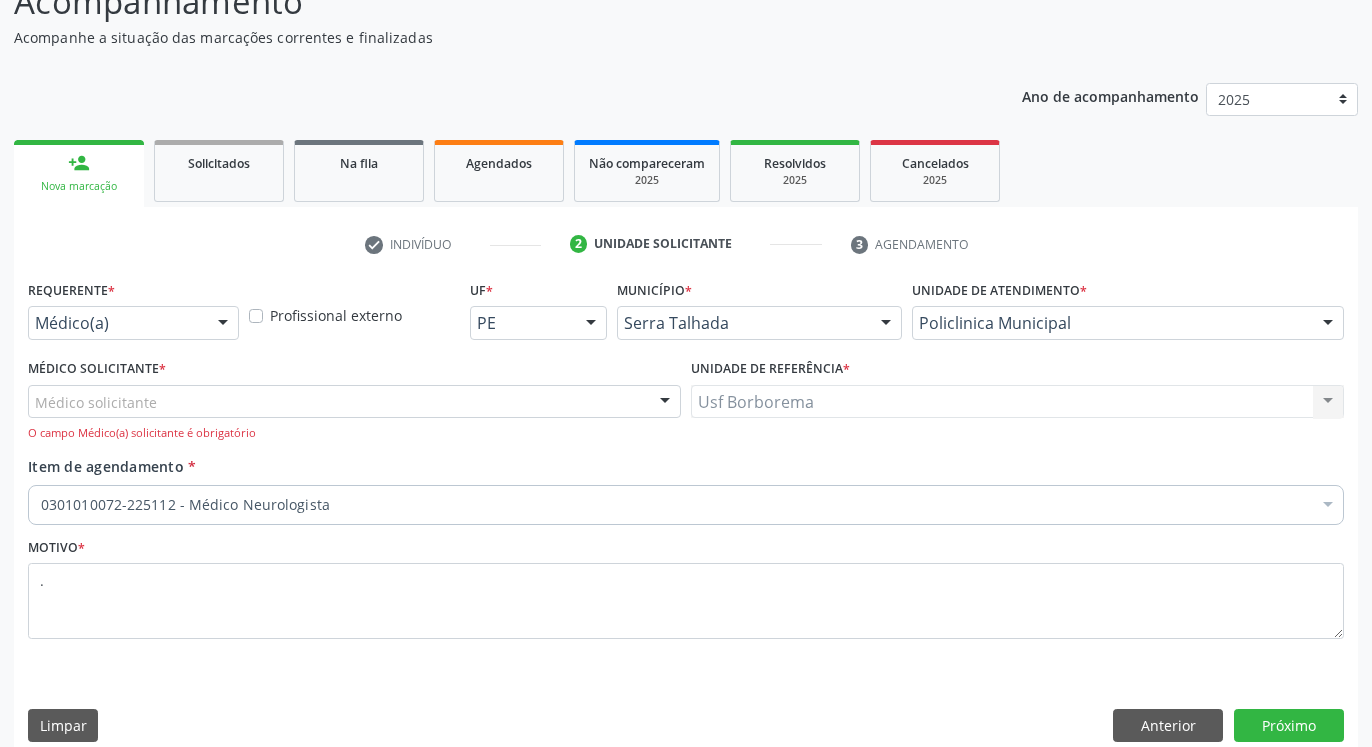 click on "Médico solicitante" at bounding box center [354, 402] 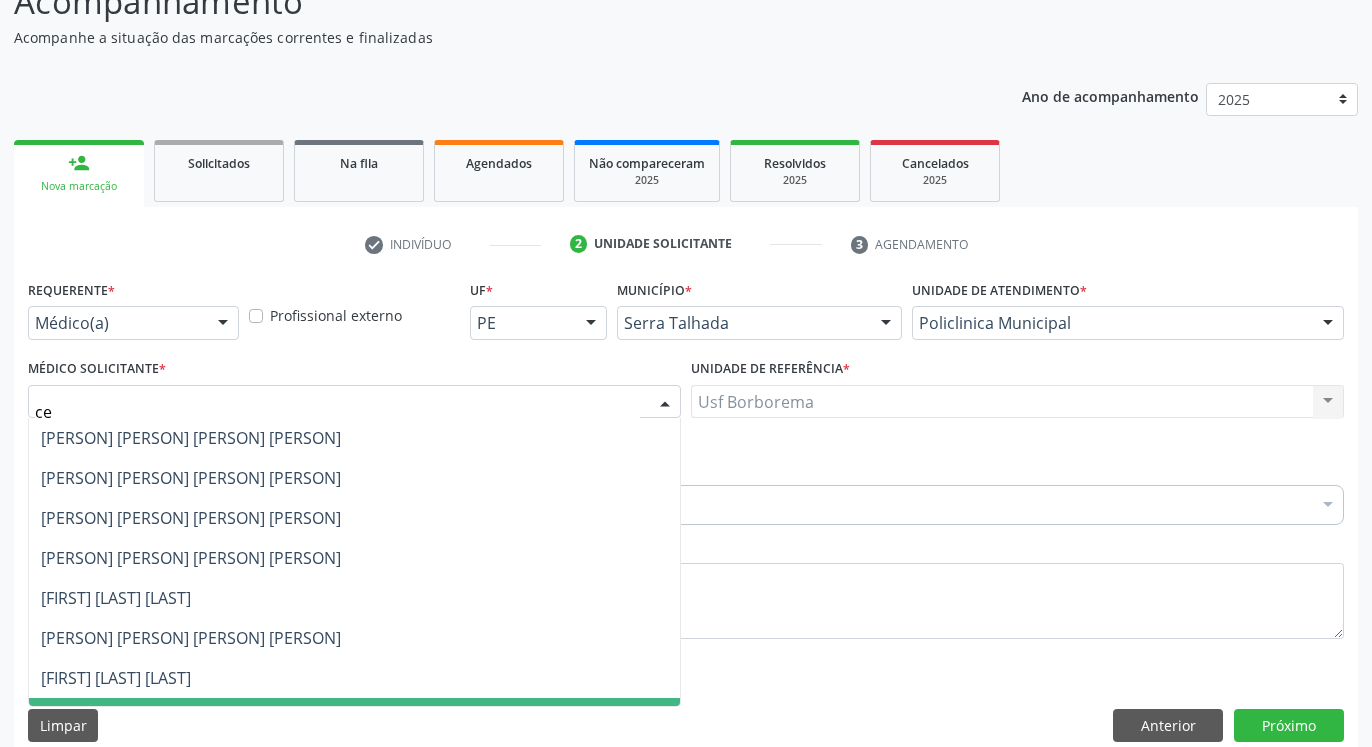 type on "cec" 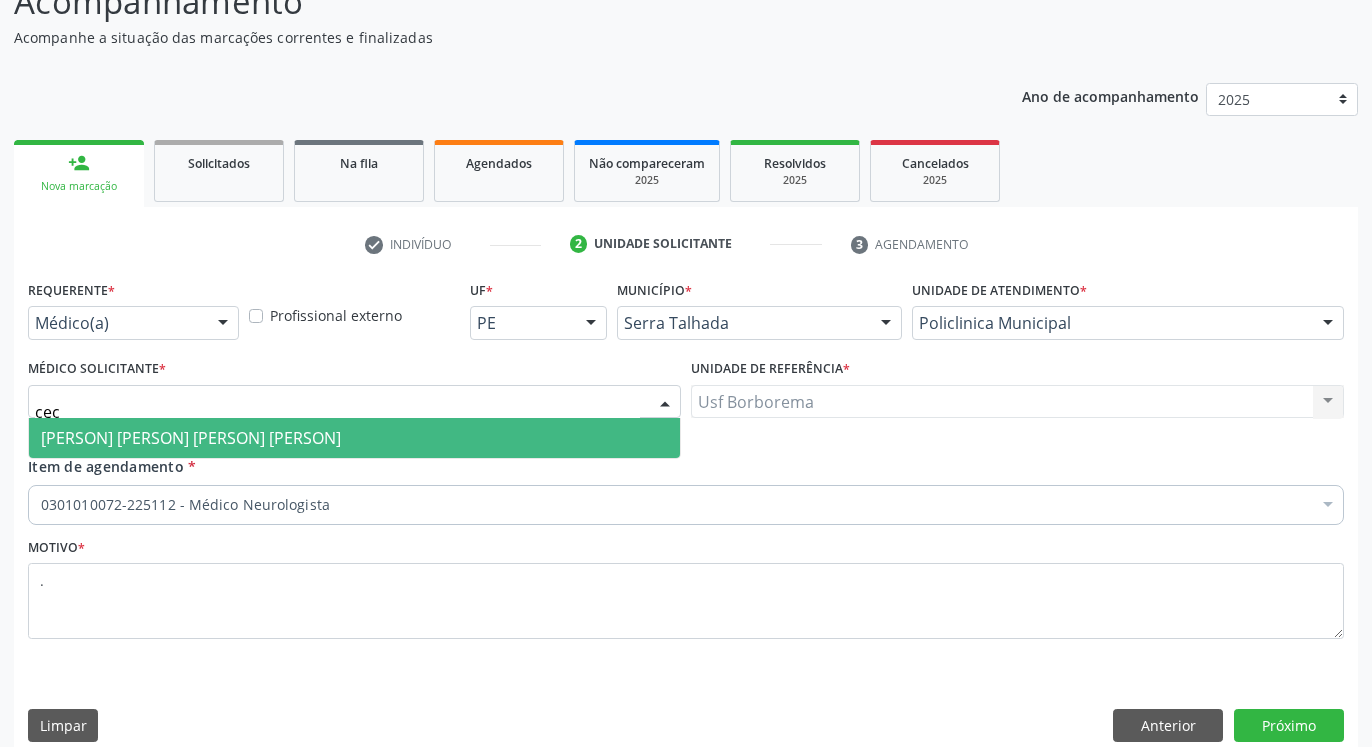 click on "Cecilia Fernandes Antas Florentino" at bounding box center [354, 438] 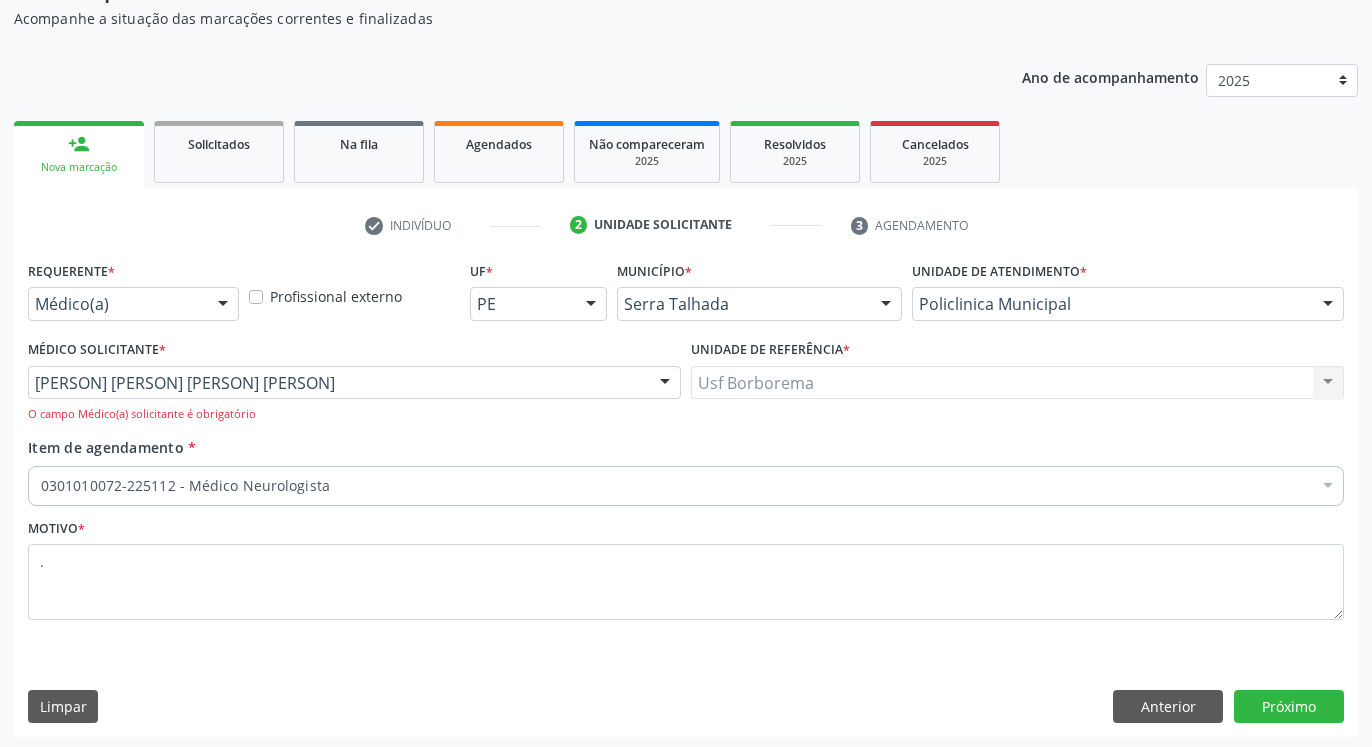 scroll, scrollTop: 182, scrollLeft: 0, axis: vertical 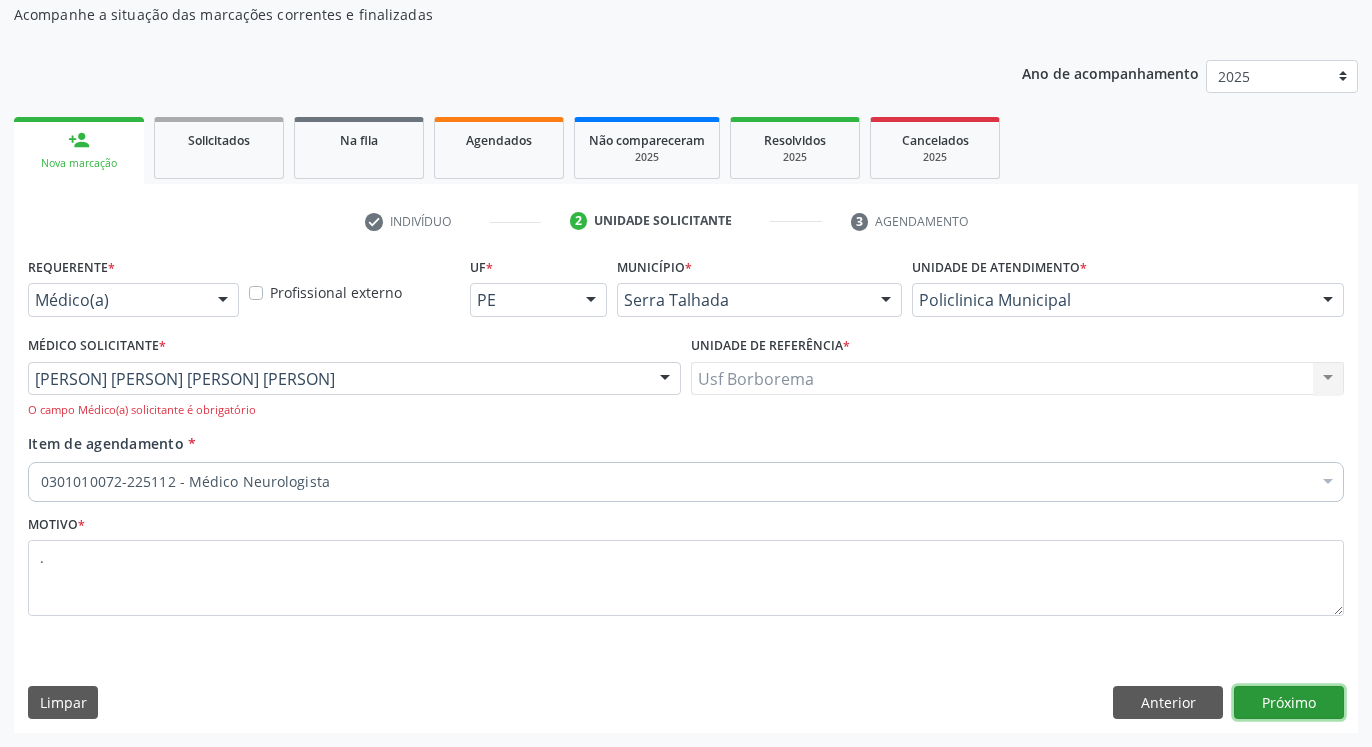 click on "Próximo" at bounding box center [1289, 703] 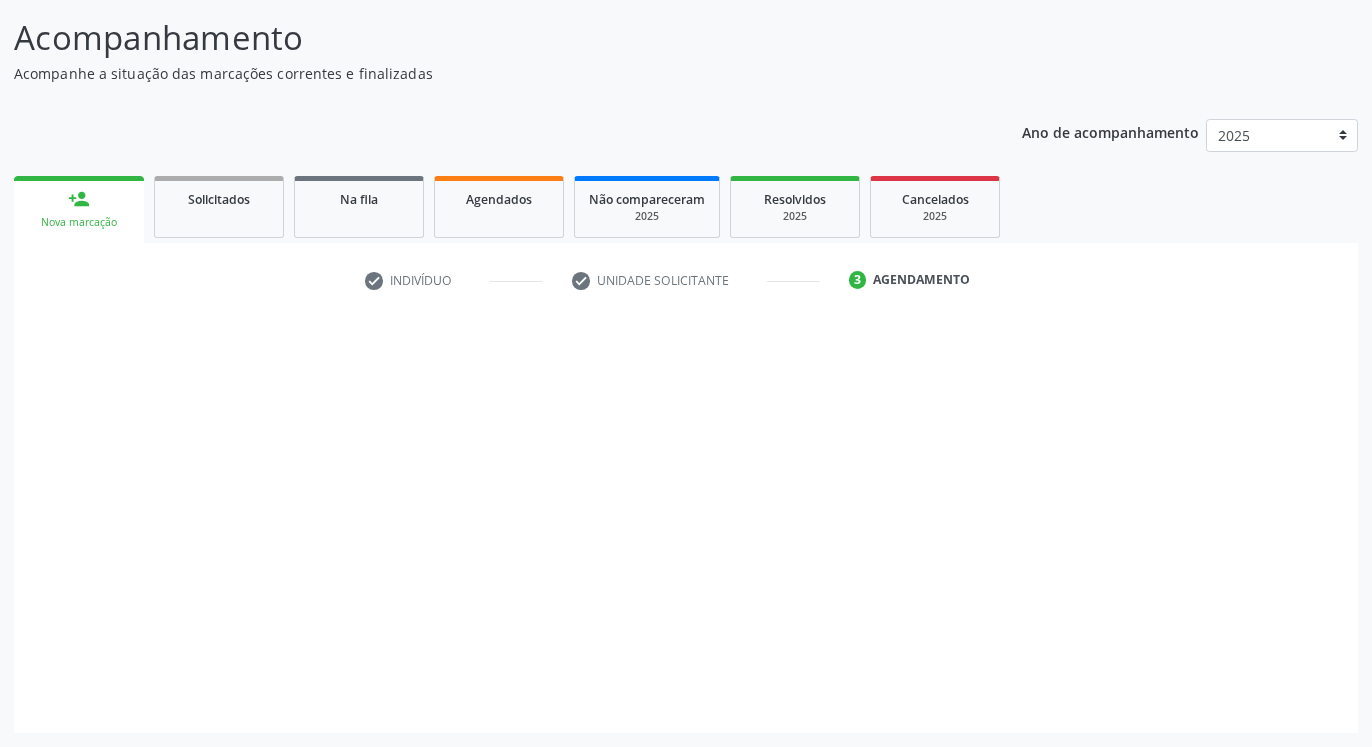 scroll, scrollTop: 123, scrollLeft: 0, axis: vertical 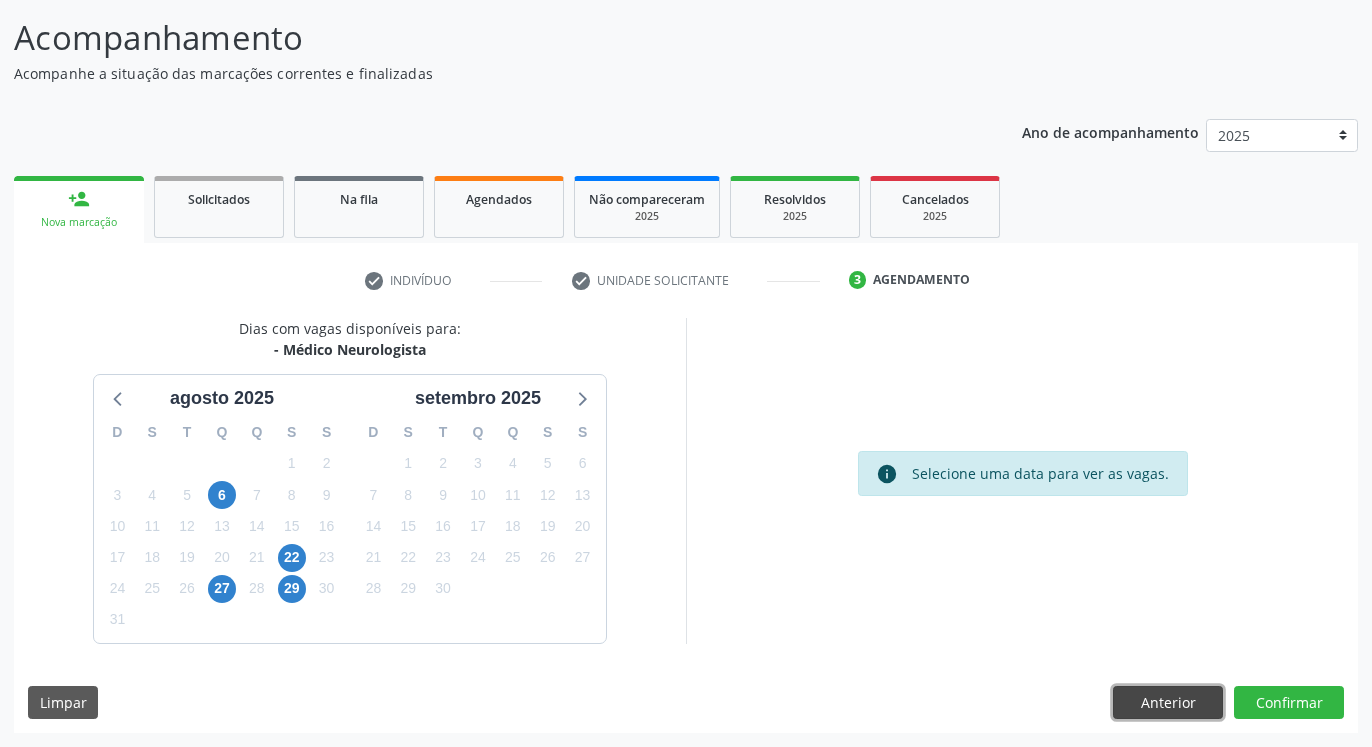 click on "Anterior" at bounding box center [1168, 703] 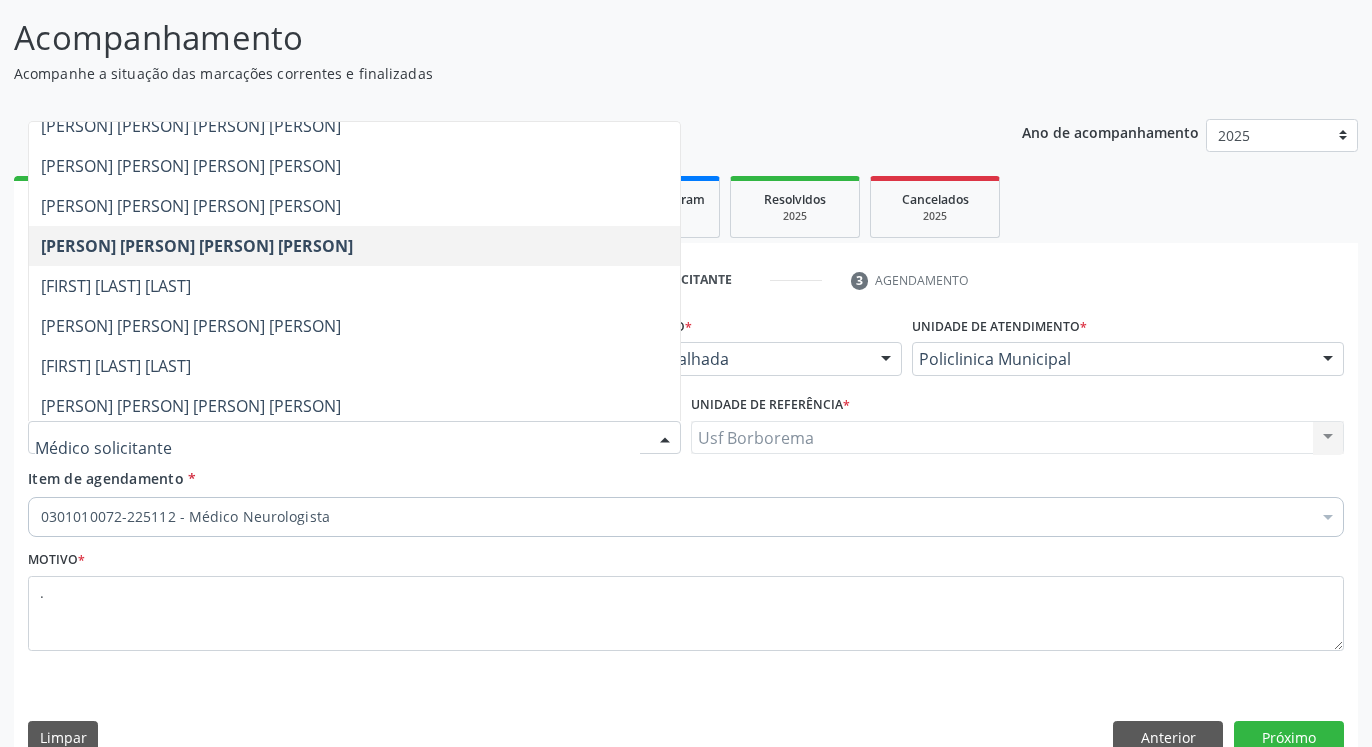 scroll, scrollTop: 0, scrollLeft: 0, axis: both 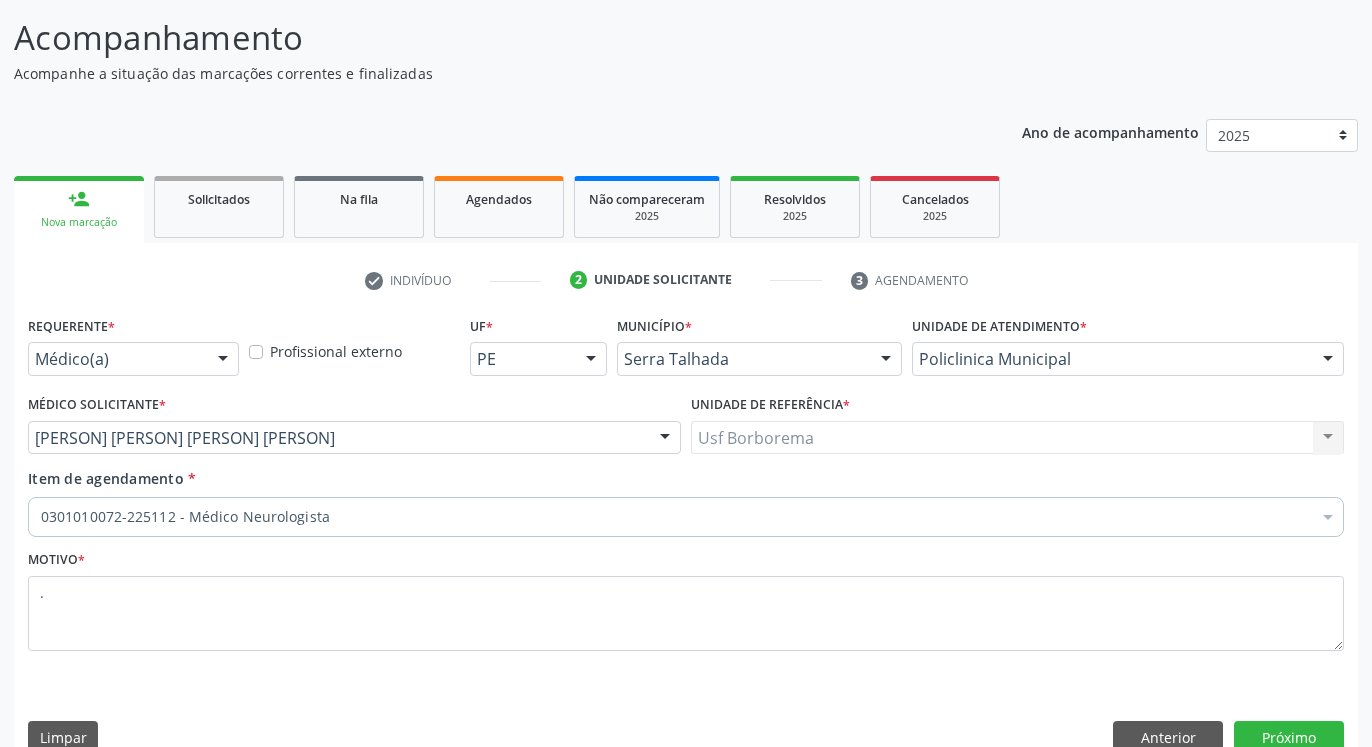 click on "Motivo
*
." at bounding box center (686, 605) 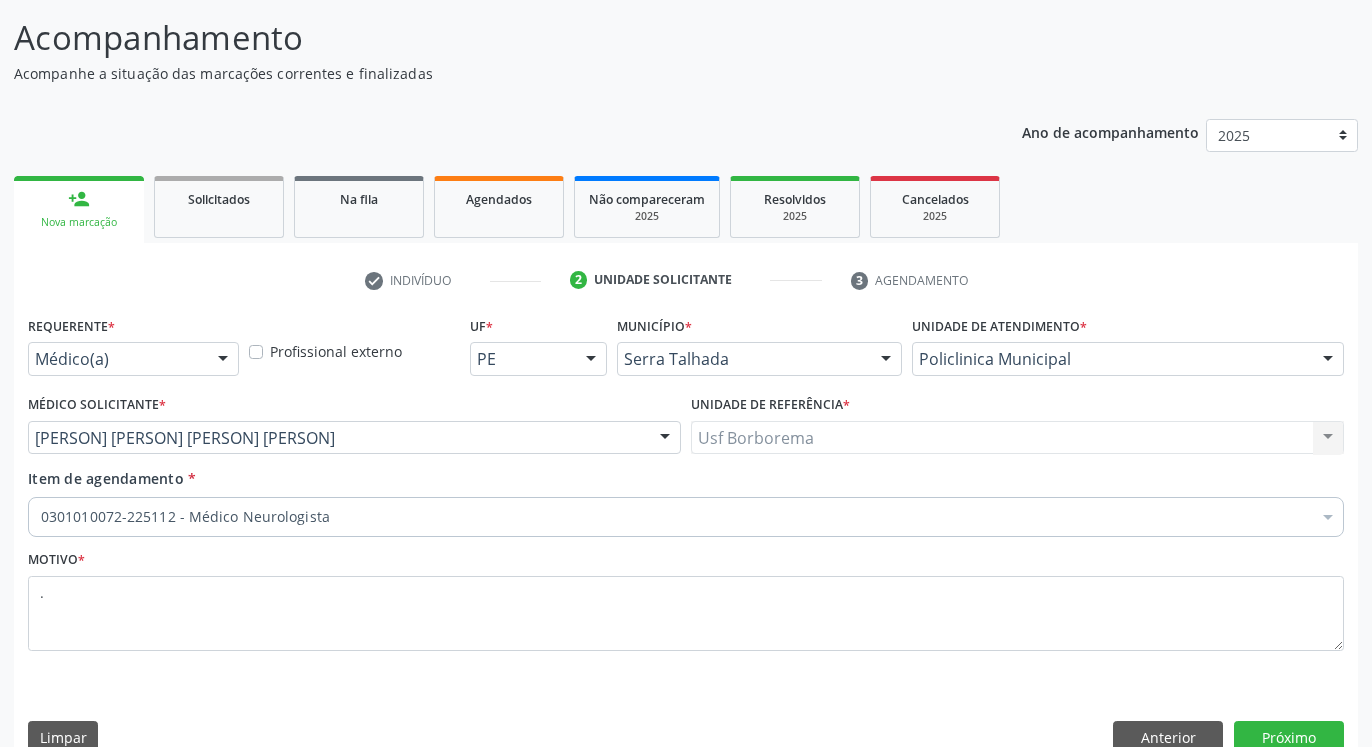 click at bounding box center (223, 360) 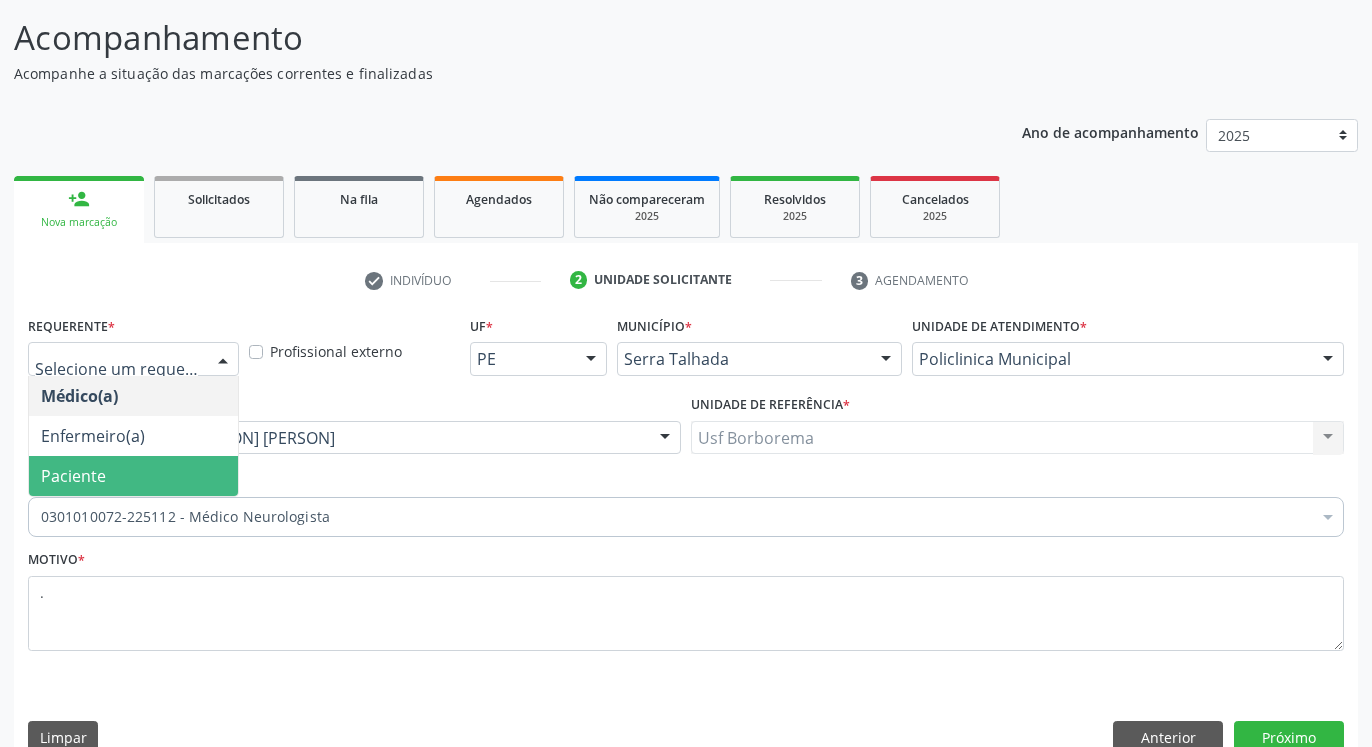click on "Paciente" at bounding box center (133, 476) 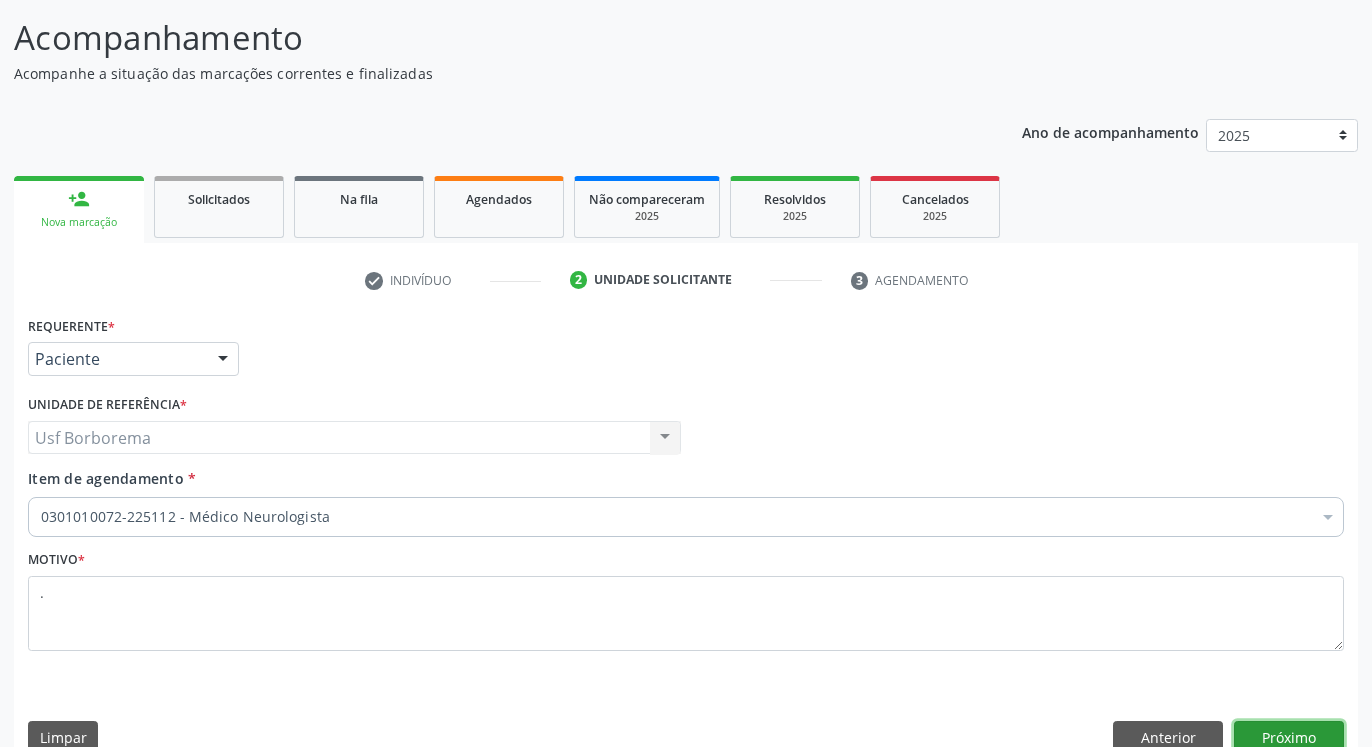 click on "Próximo" at bounding box center [1289, 738] 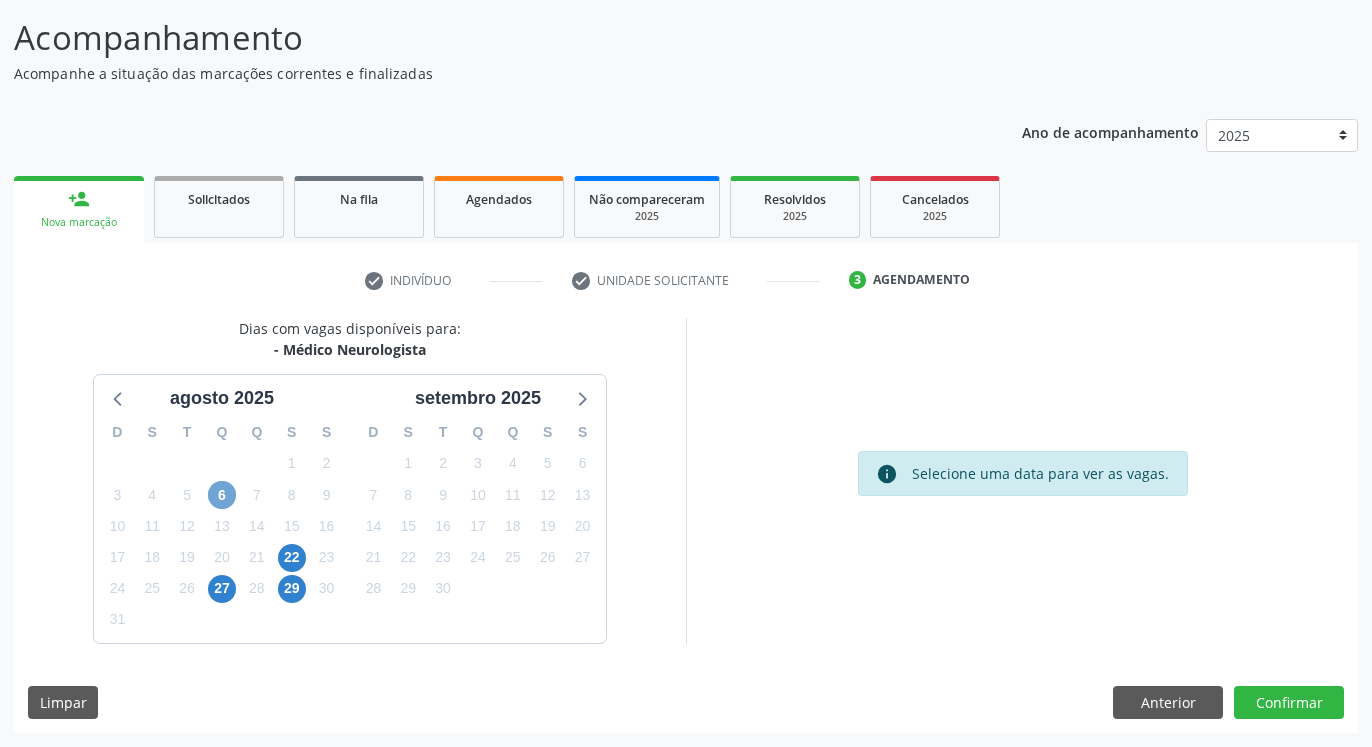click on "6" at bounding box center (222, 495) 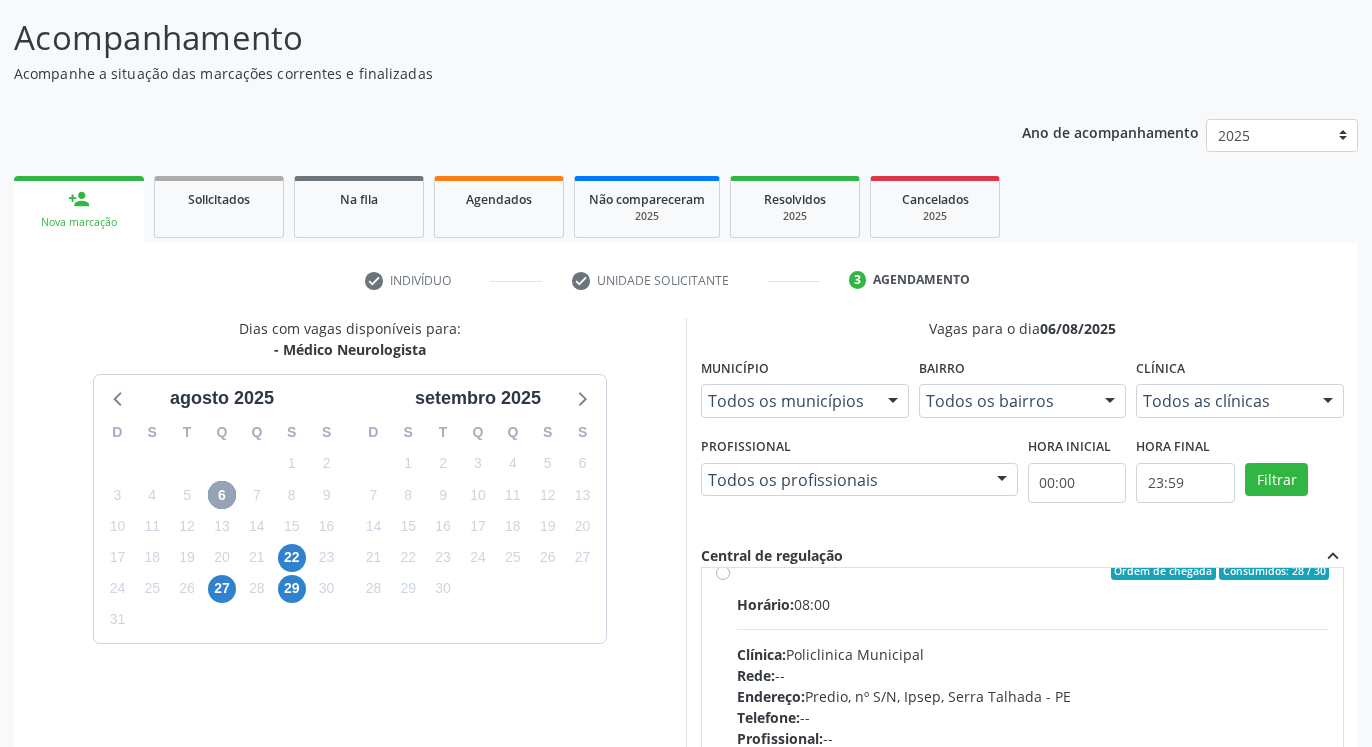 scroll, scrollTop: 0, scrollLeft: 0, axis: both 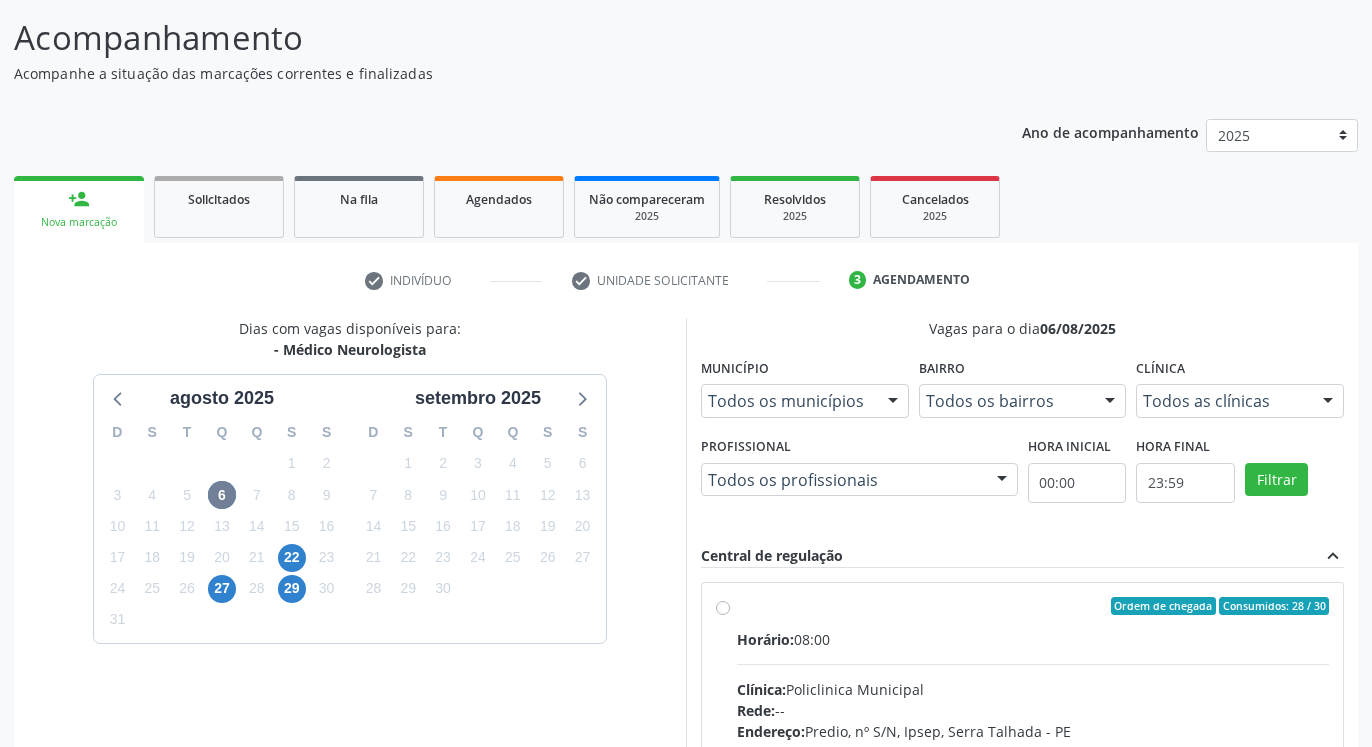 click on "Ordem de chegada
Consumidos: 28 / 30
Horário:   08:00
Clínica:  Policlinica Municipal
Rede:
--
Endereço:   Predio, nº S/N, Ipsep, Serra Talhada - PE
Telefone:   --
Profissional:
--
Informações adicionais sobre o atendimento
Idade de atendimento:
Sem restrição
Gênero(s) atendido(s):
Sem restrição
Informações adicionais:
--" at bounding box center [1033, 750] 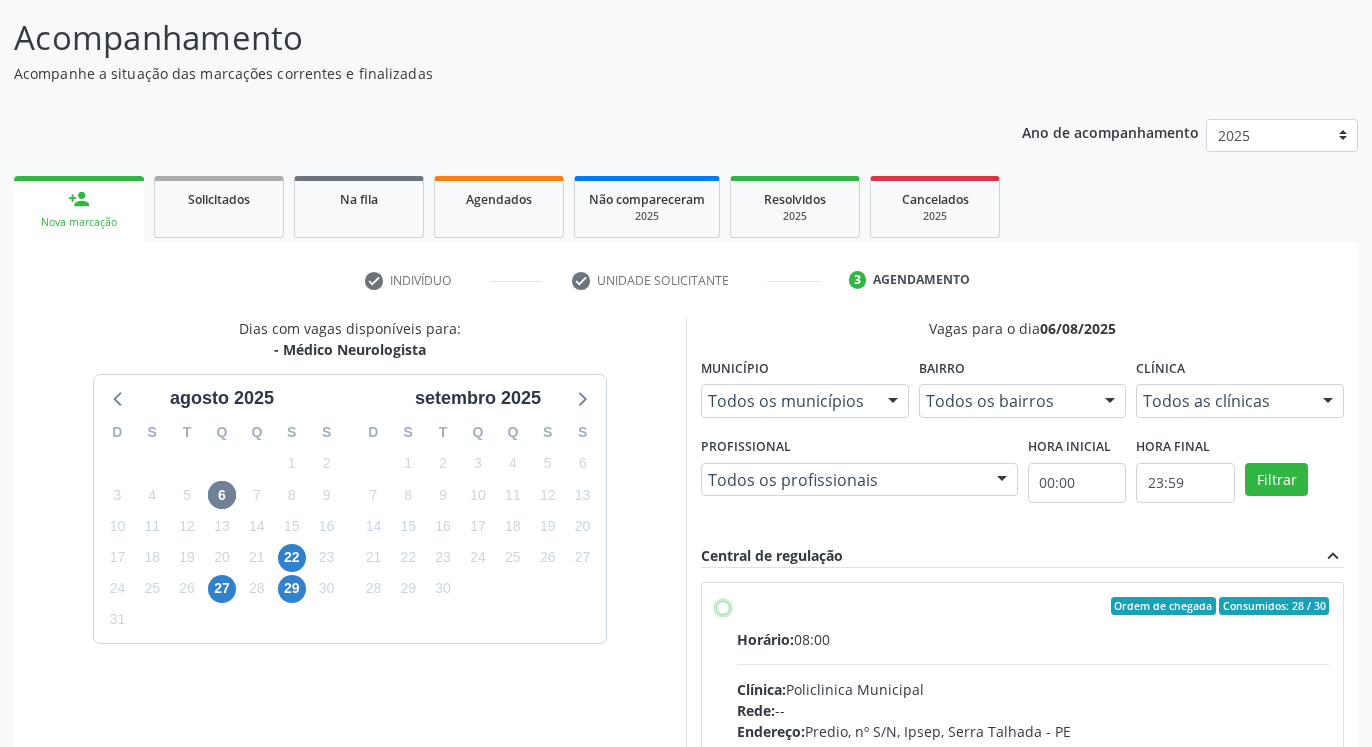click on "Ordem de chegada
Consumidos: 28 / 30
Horário:   08:00
Clínica:  Policlinica Municipal
Rede:
--
Endereço:   Predio, nº S/N, Ipsep, Serra Talhada - PE
Telefone:   --
Profissional:
--
Informações adicionais sobre o atendimento
Idade de atendimento:
Sem restrição
Gênero(s) atendido(s):
Sem restrição
Informações adicionais:
--" at bounding box center (723, 606) 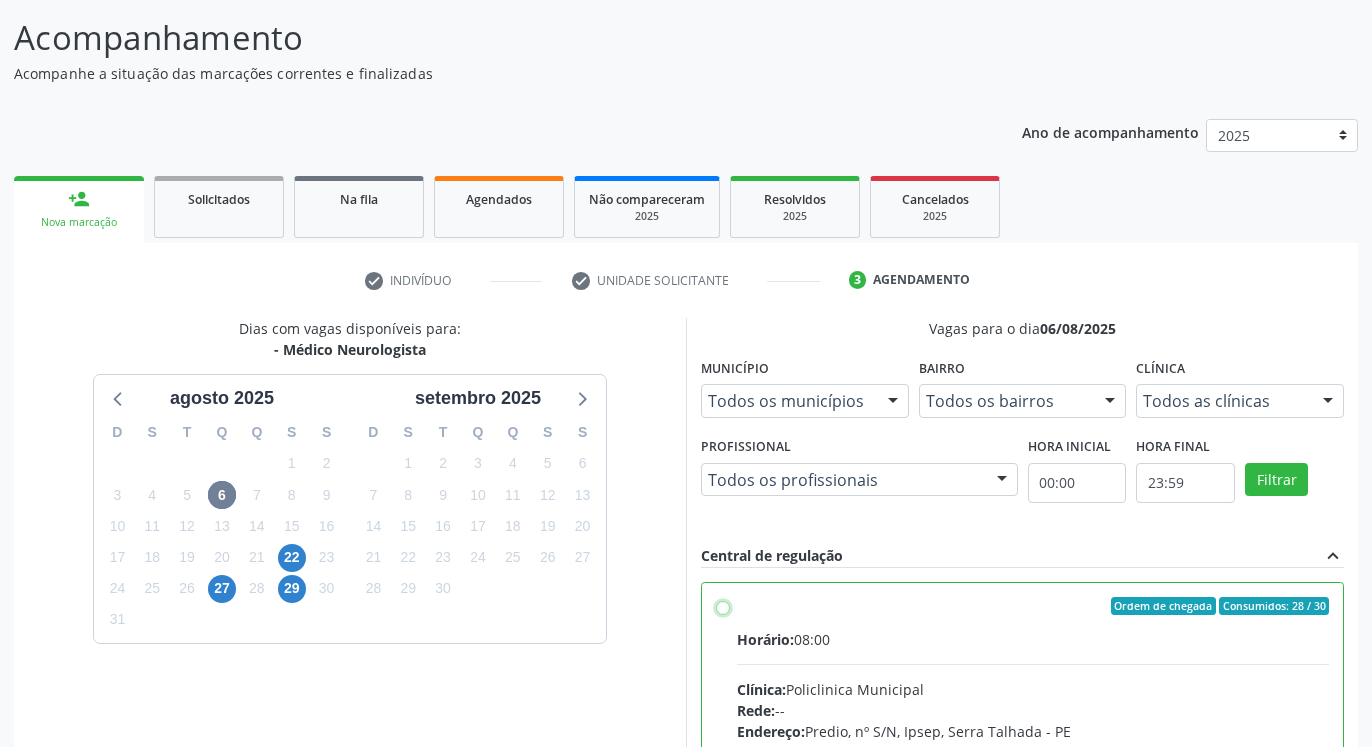 radio on "true" 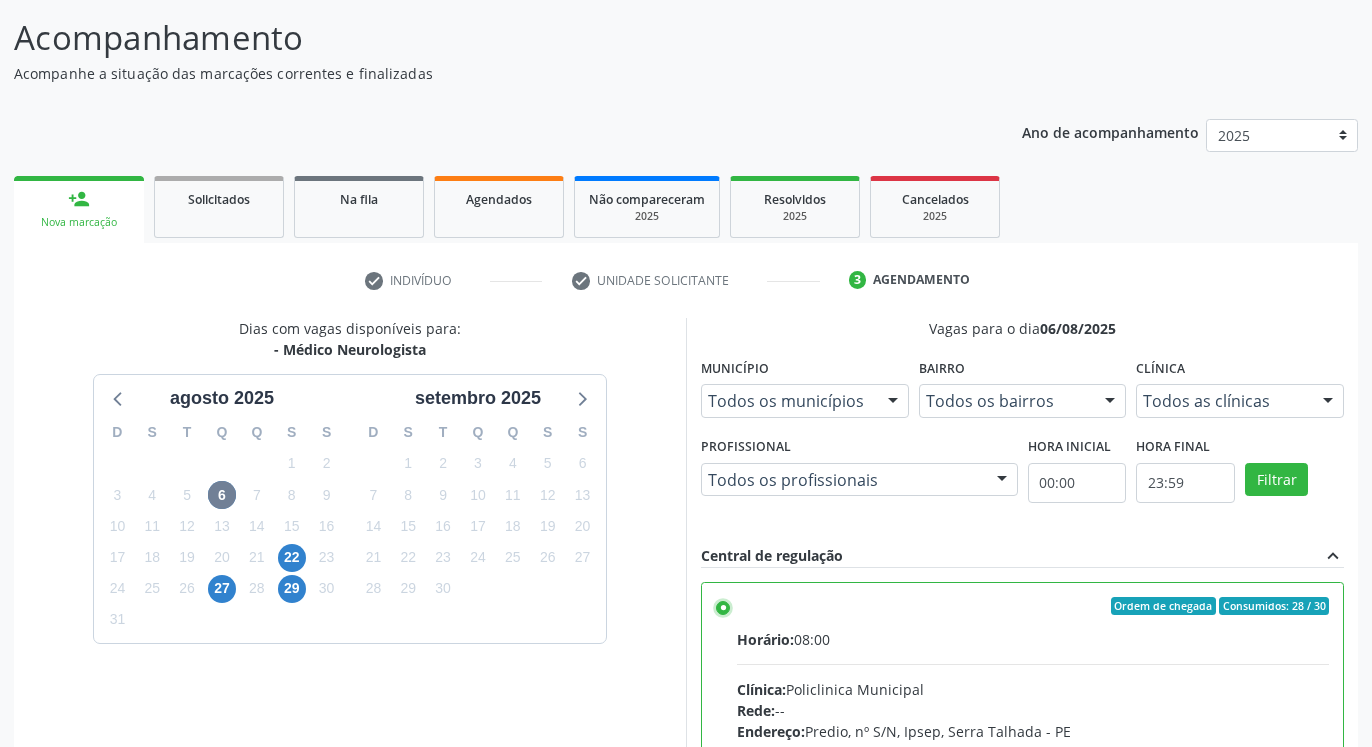 scroll, scrollTop: 450, scrollLeft: 0, axis: vertical 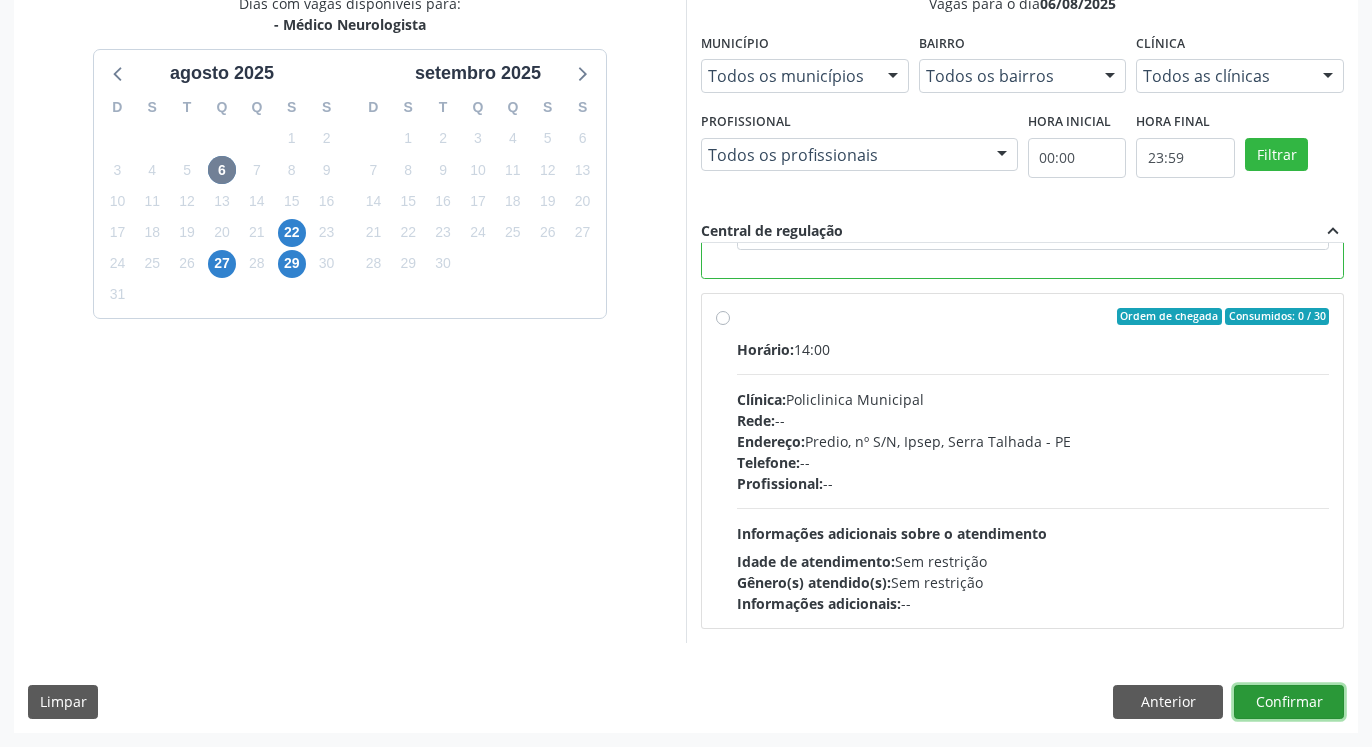 click on "Confirmar" at bounding box center (1289, 702) 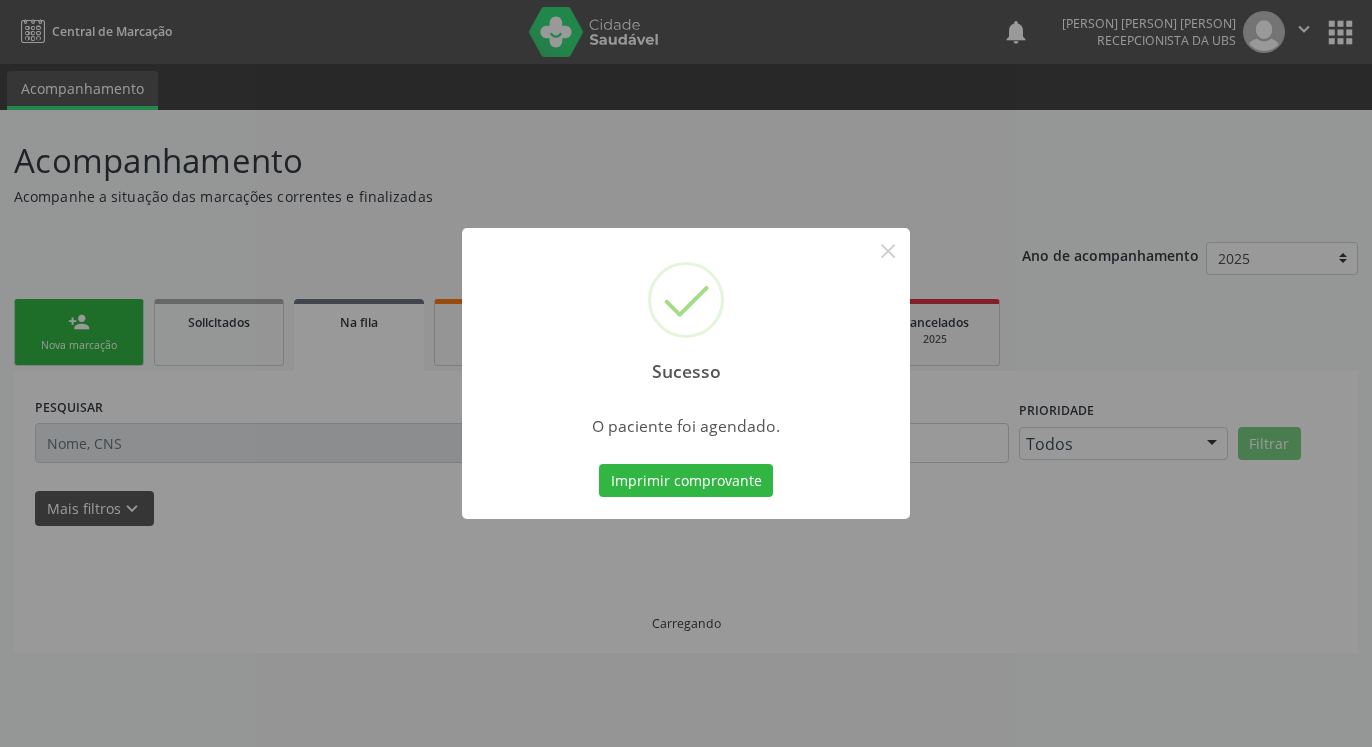 scroll, scrollTop: 0, scrollLeft: 0, axis: both 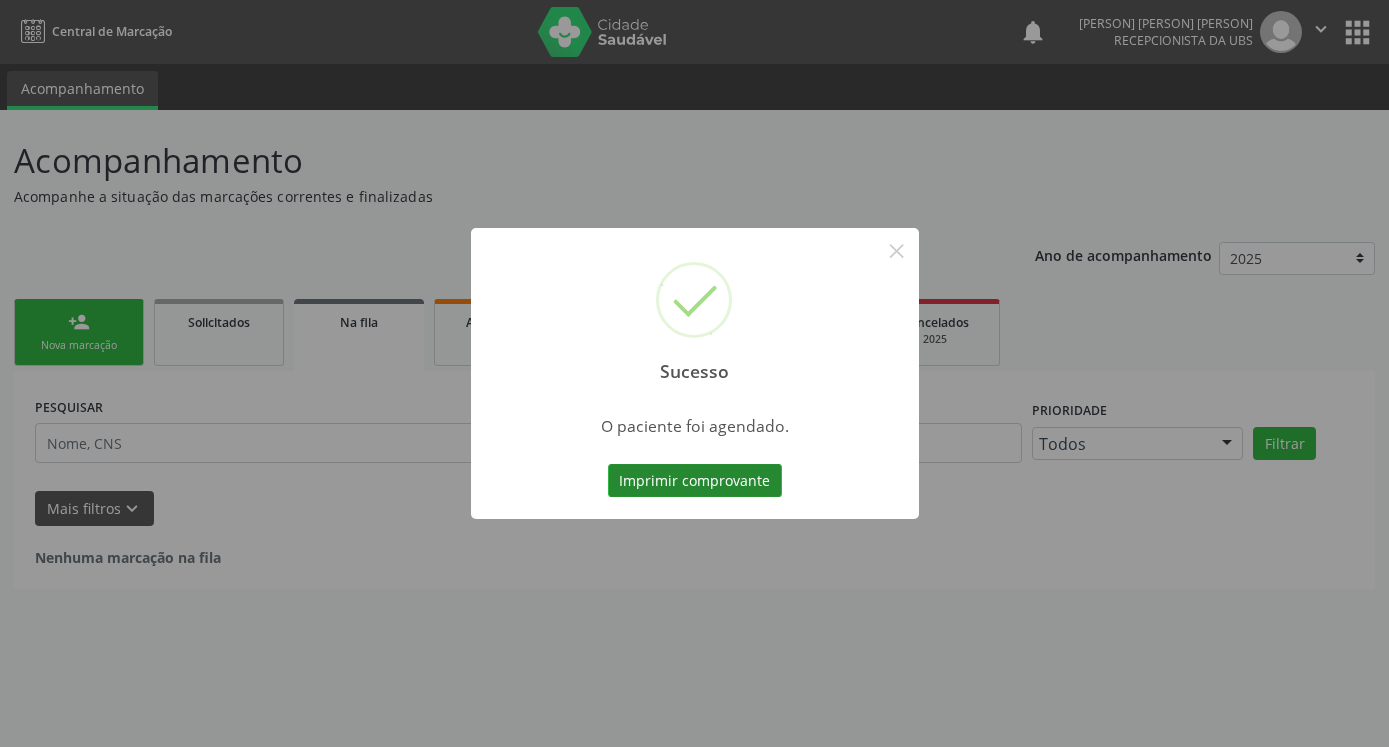 click on "Imprimir comprovante" at bounding box center (695, 481) 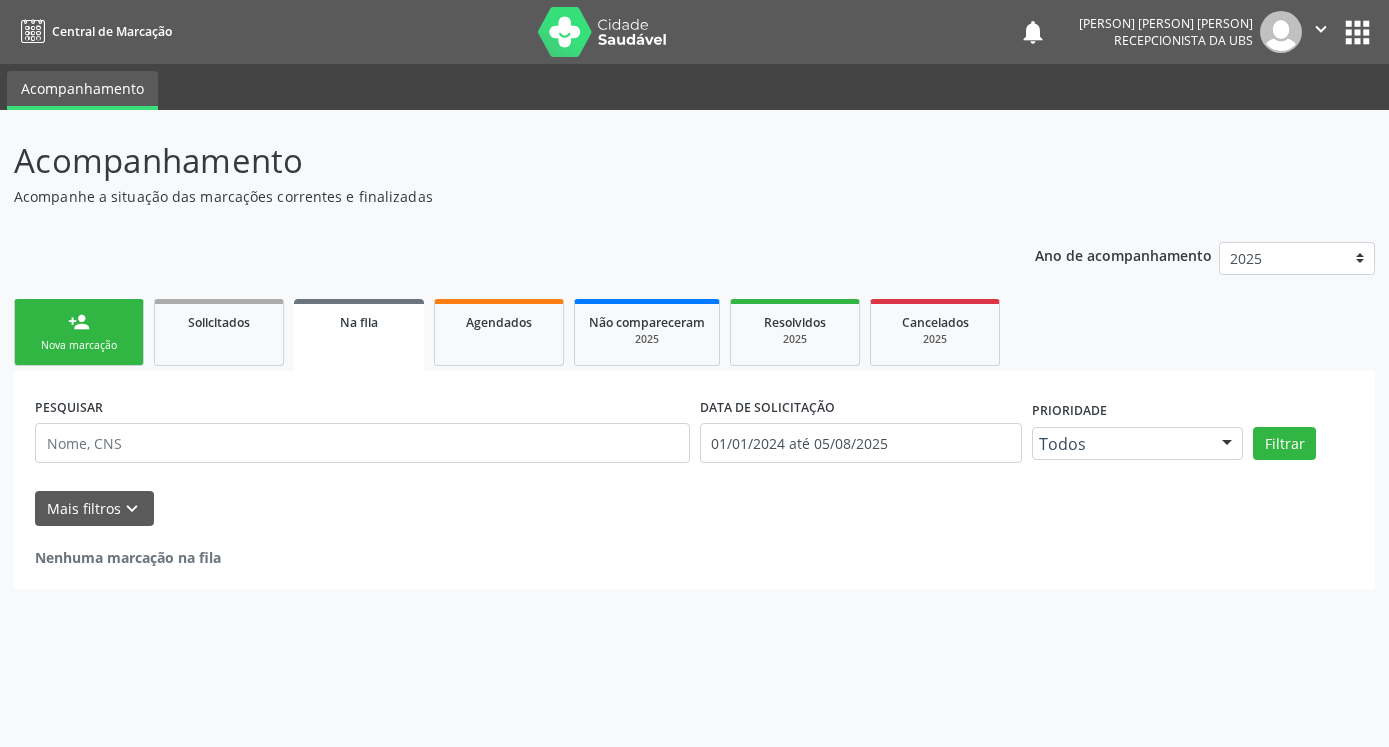 click on "person_add
Nova marcação" at bounding box center [79, 332] 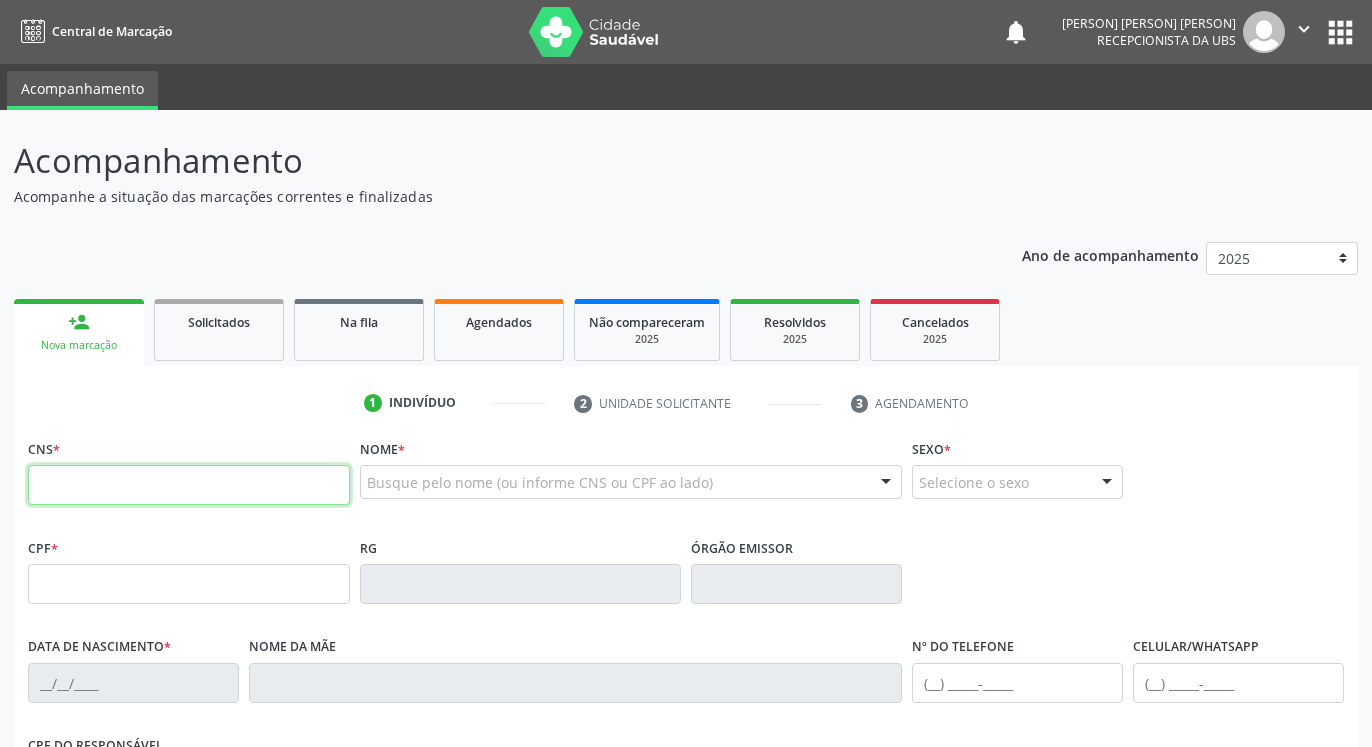 click at bounding box center [189, 485] 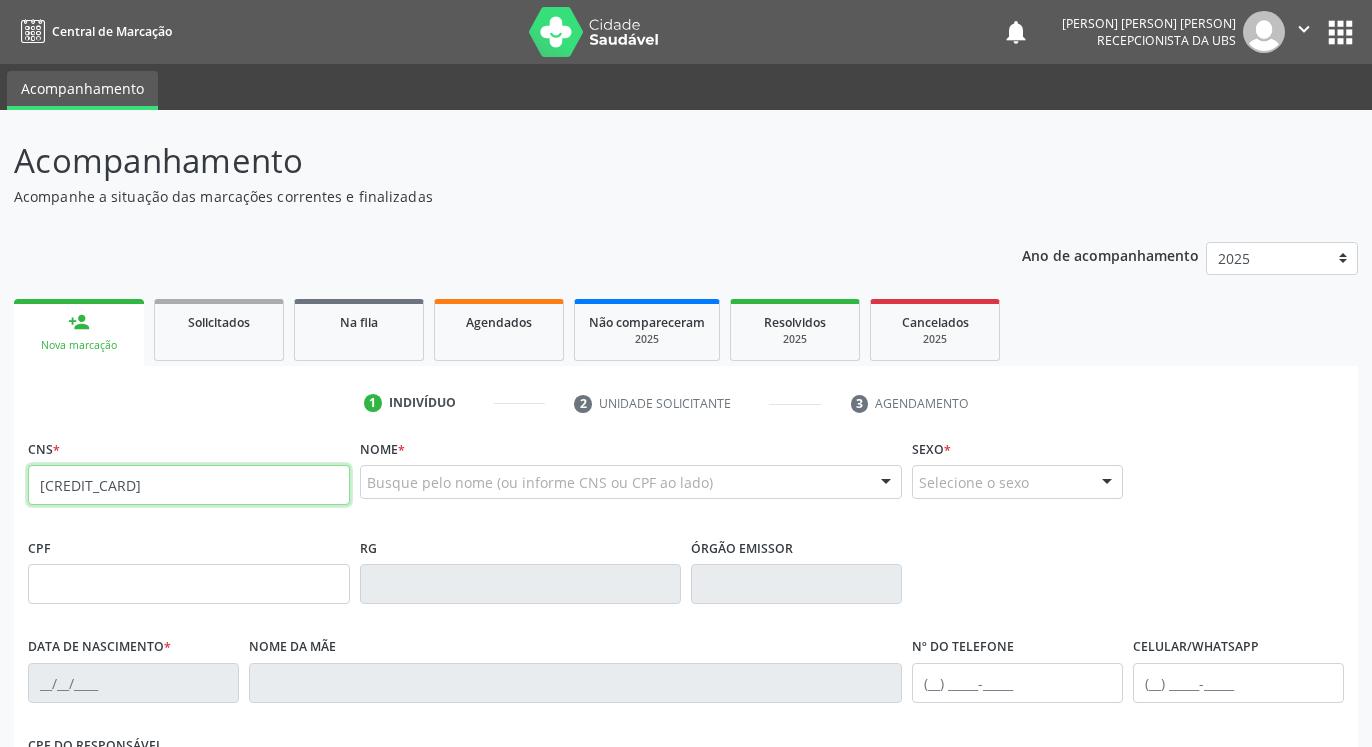 type on "700 6014 6854 8963" 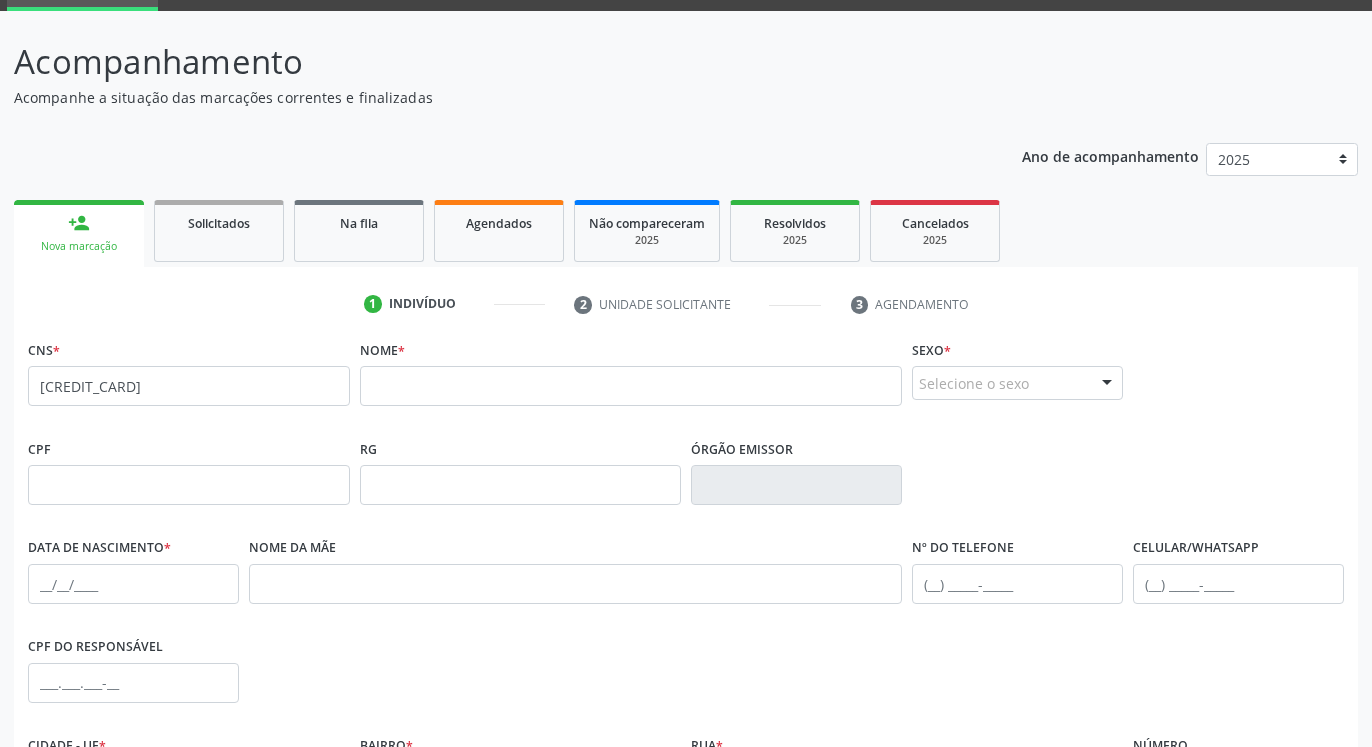 scroll, scrollTop: 102, scrollLeft: 0, axis: vertical 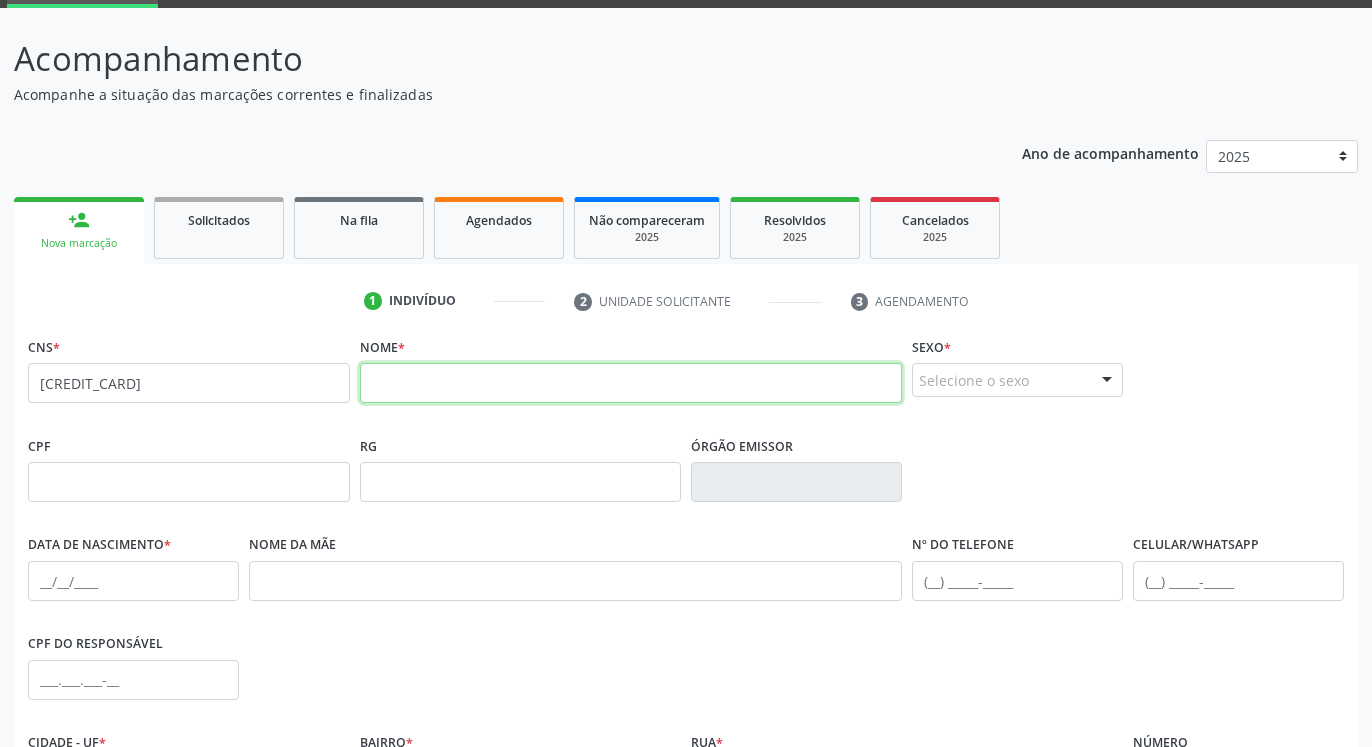 click at bounding box center [631, 383] 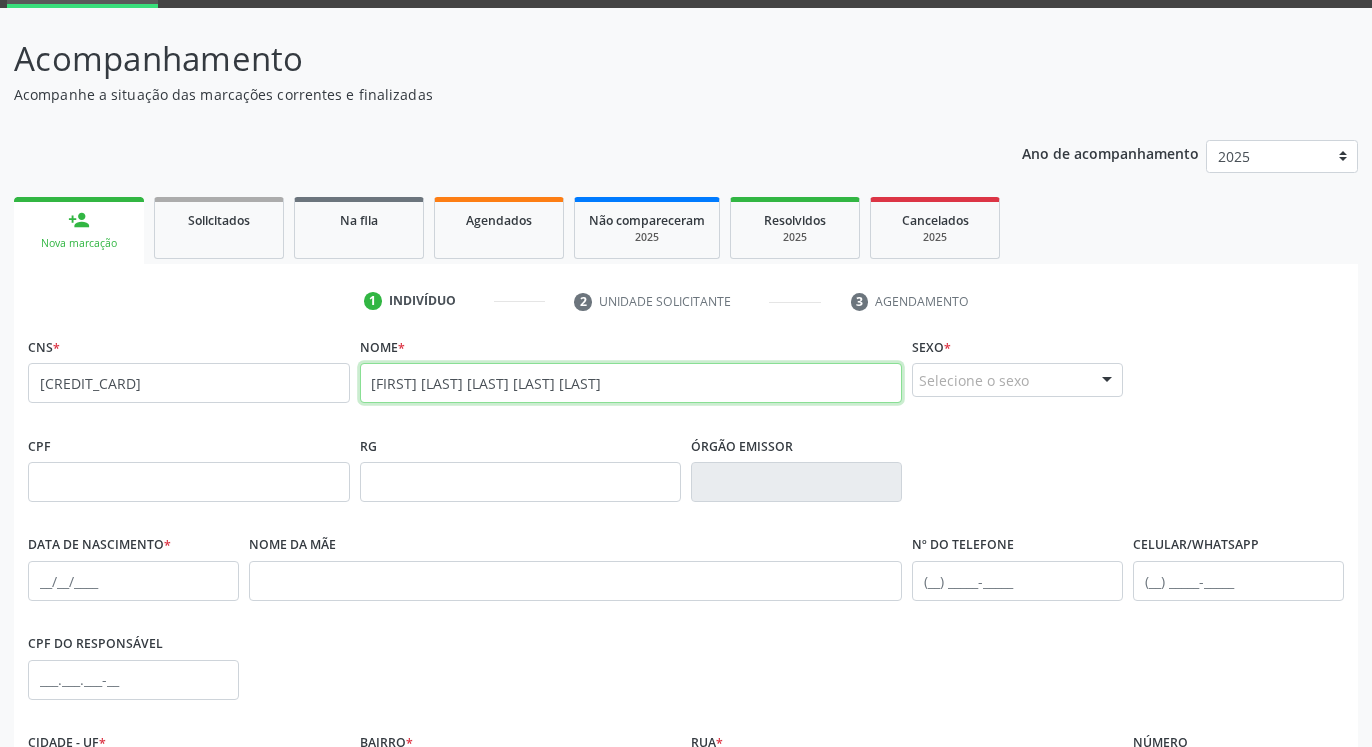 type on "joyce vitoria de souza da silva" 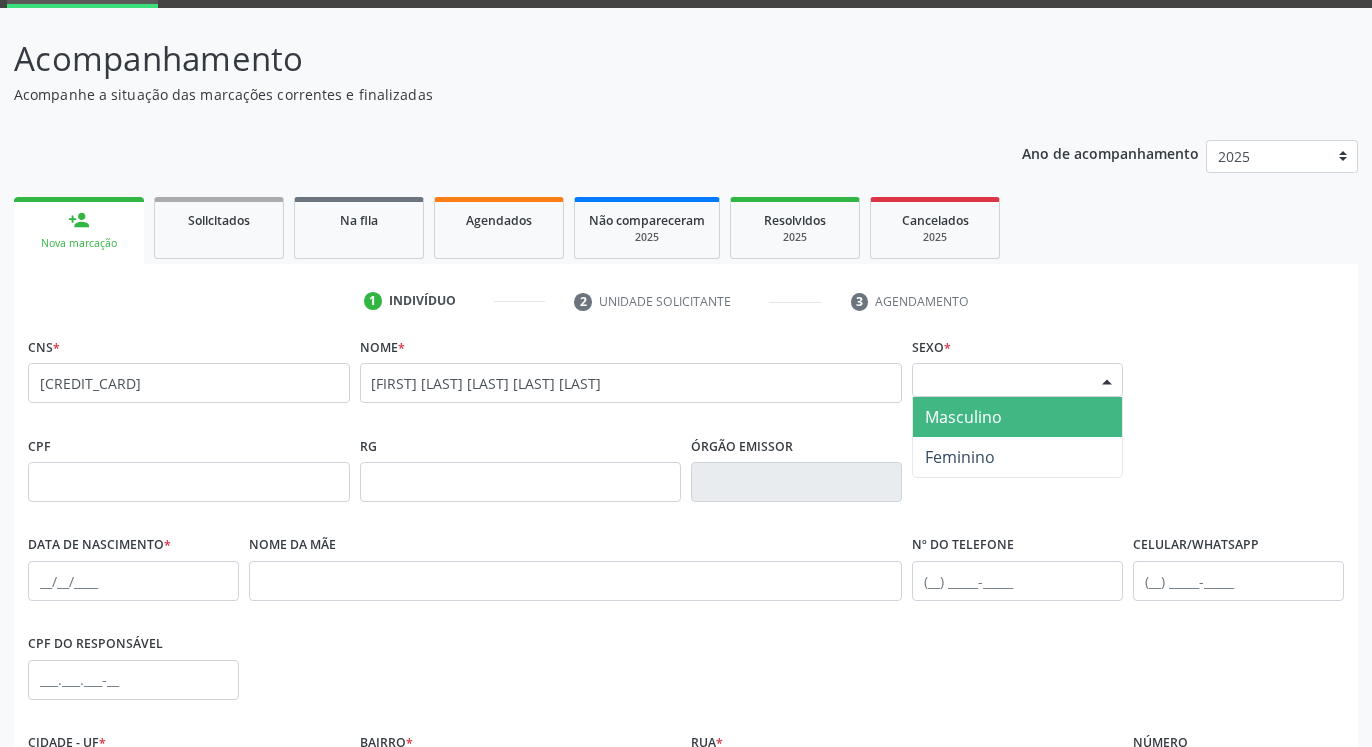 click on "Selecione o sexo" at bounding box center [1017, 380] 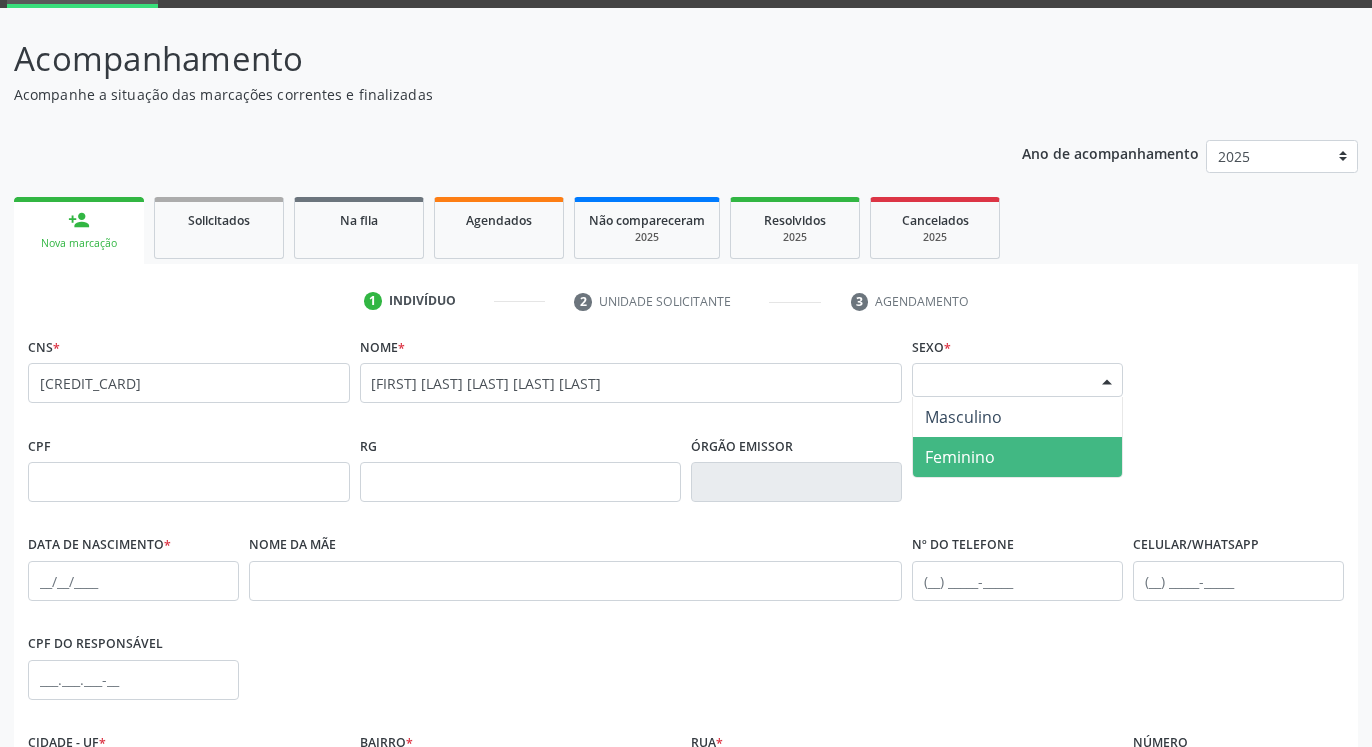 click on "Feminino" at bounding box center [1017, 457] 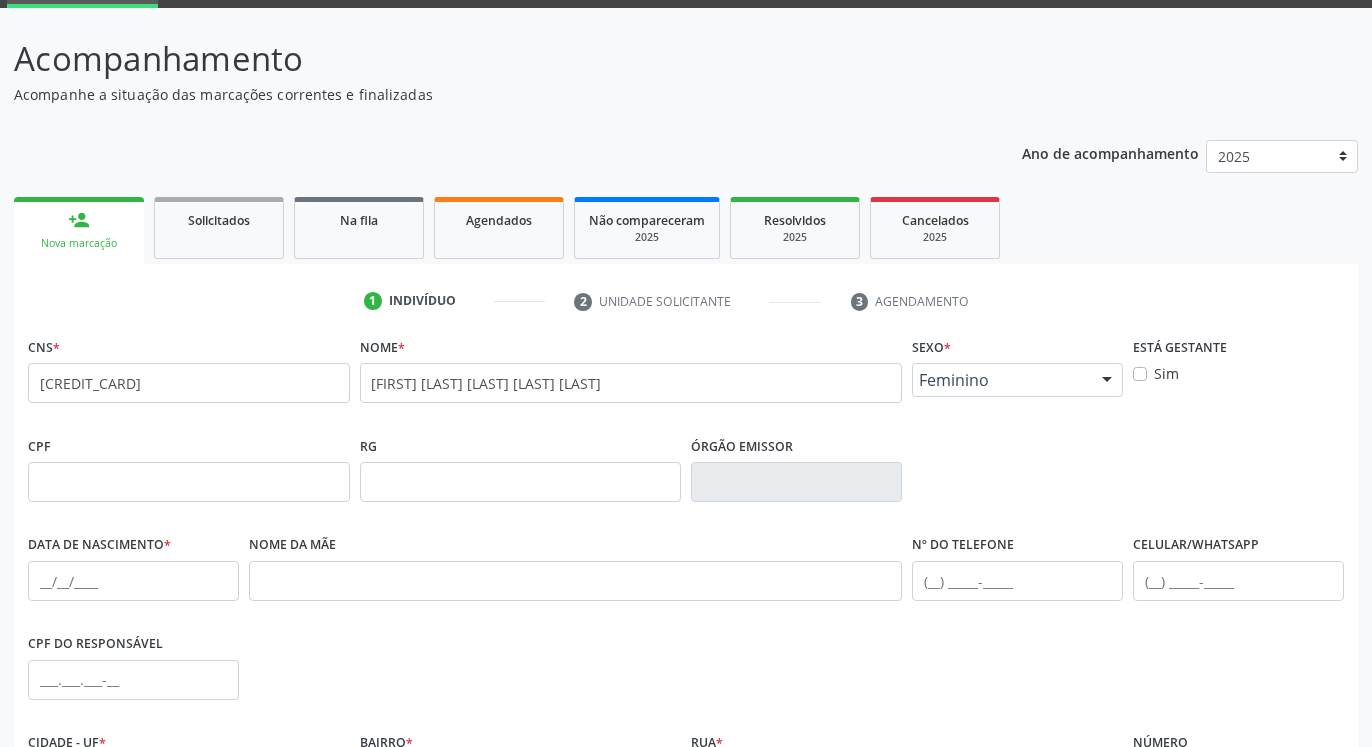 click on "Sim" at bounding box center (1166, 373) 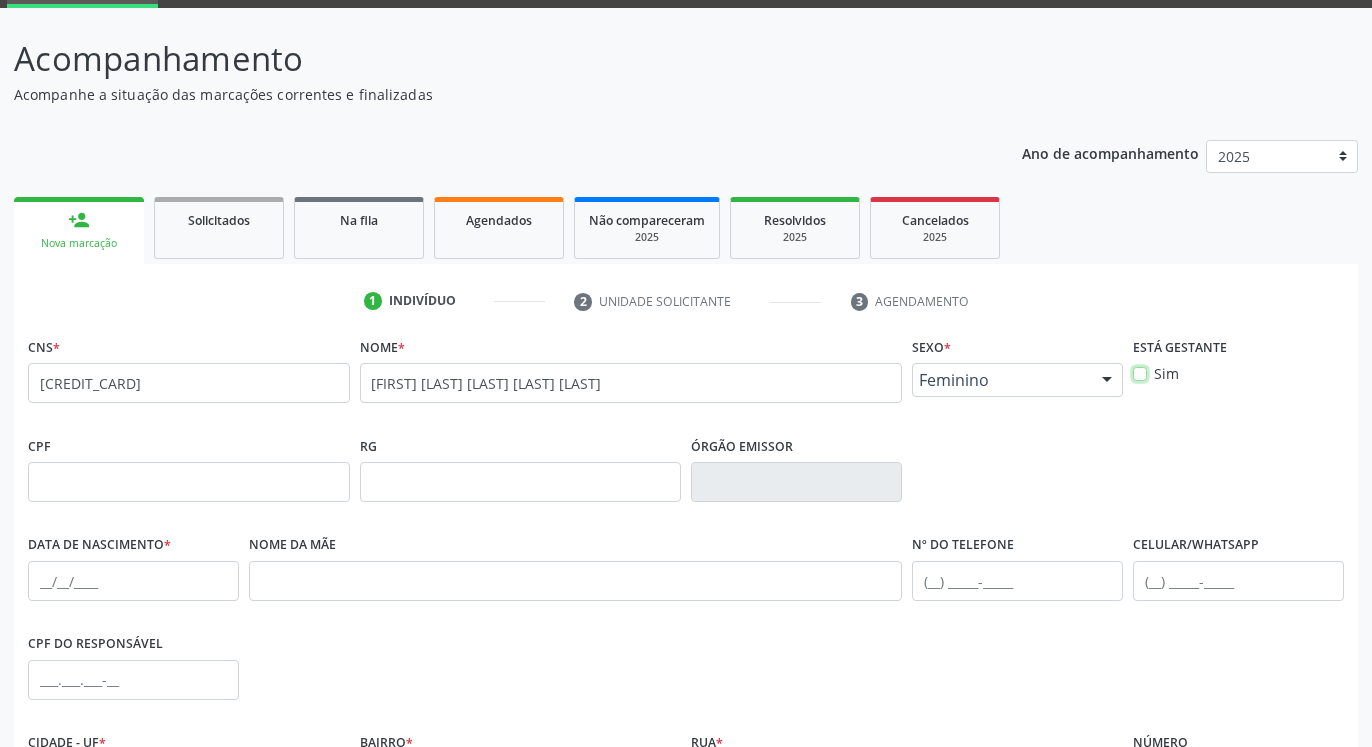 checkbox on "true" 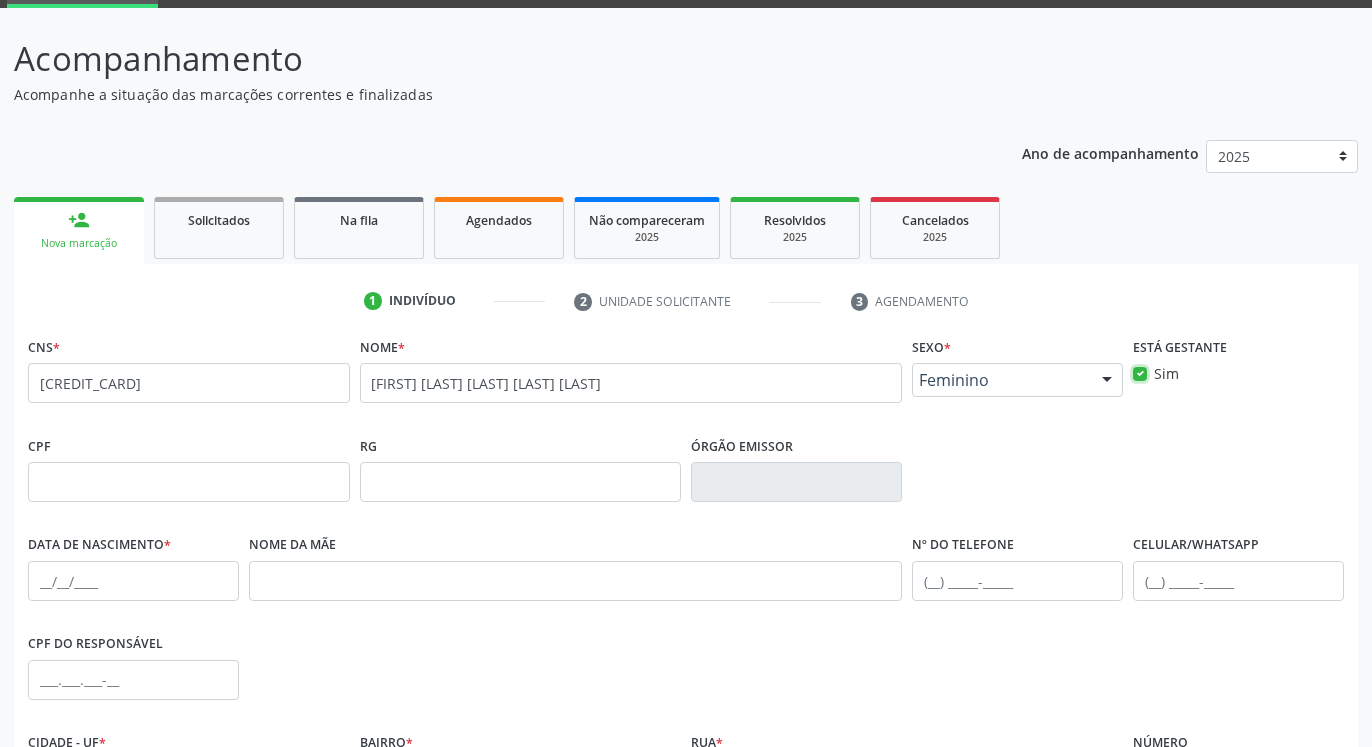 scroll, scrollTop: 204, scrollLeft: 0, axis: vertical 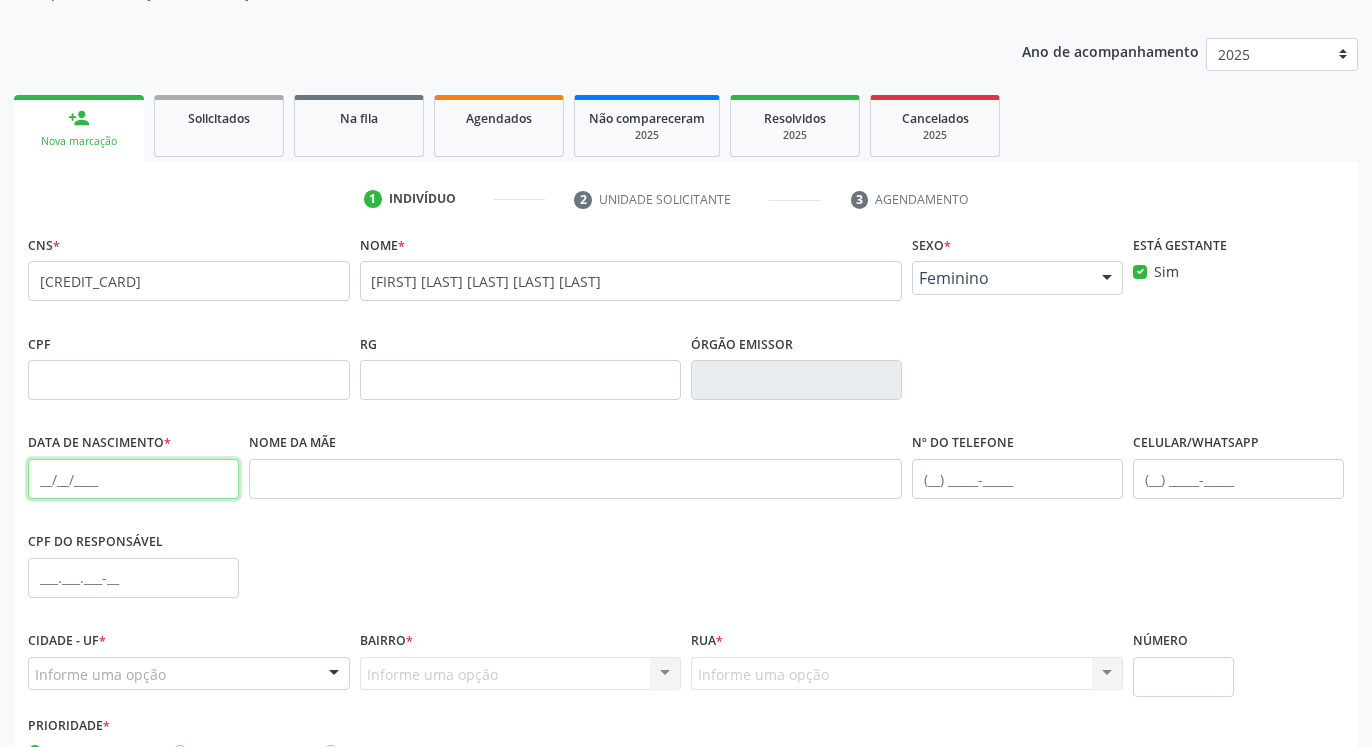 click at bounding box center (133, 479) 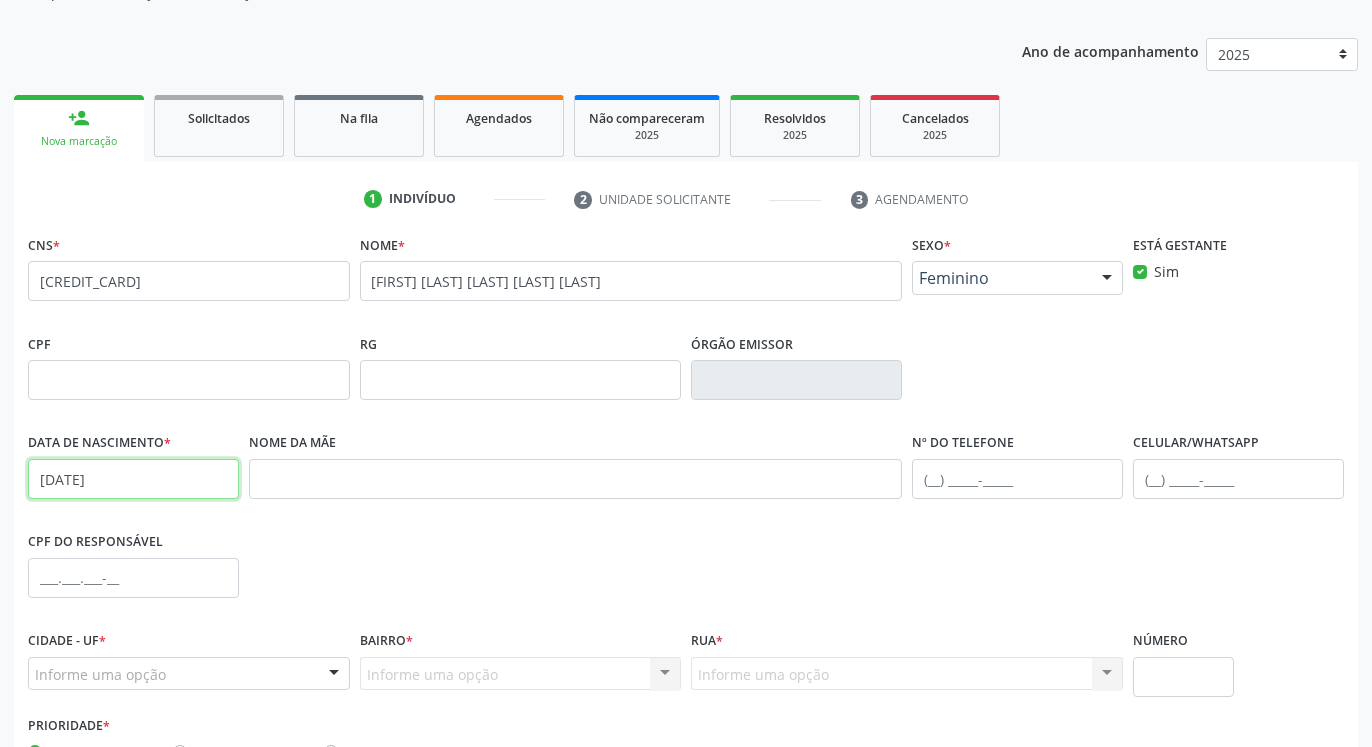 type on "14/05/2004" 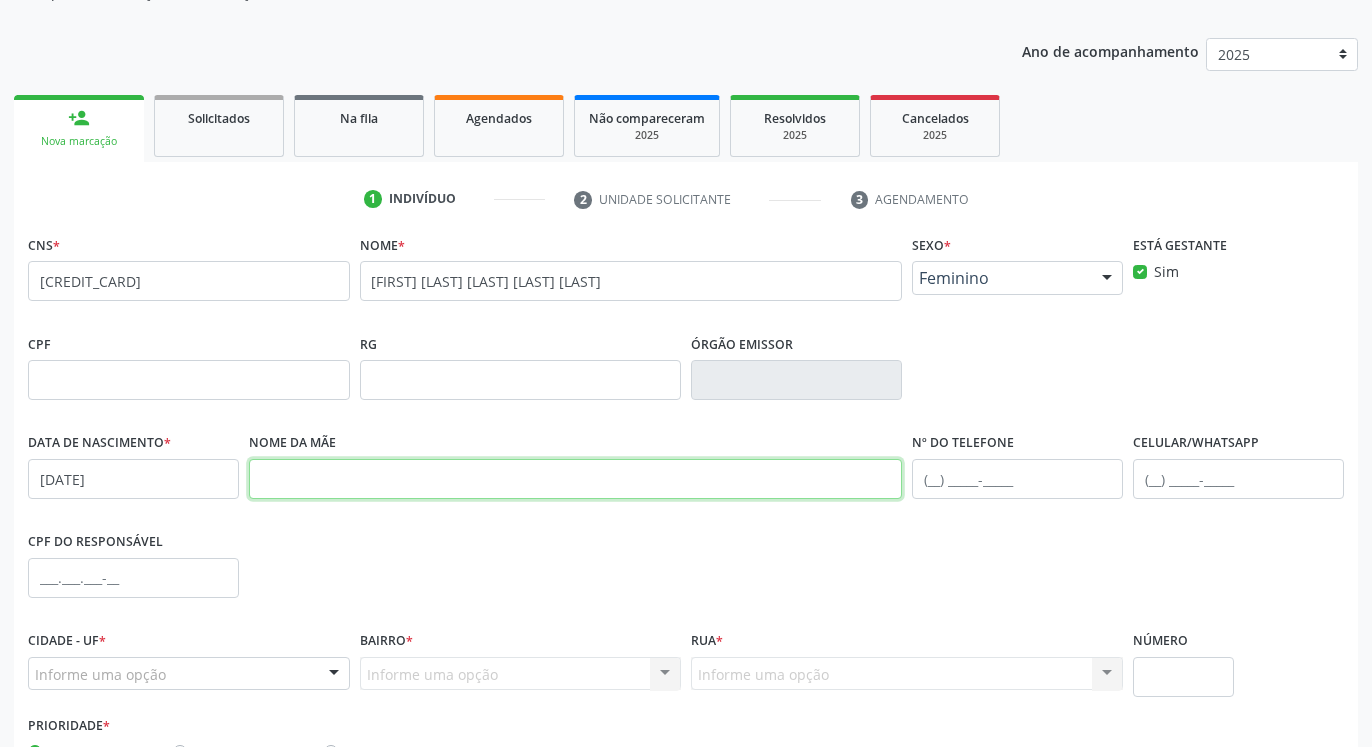 click at bounding box center (575, 479) 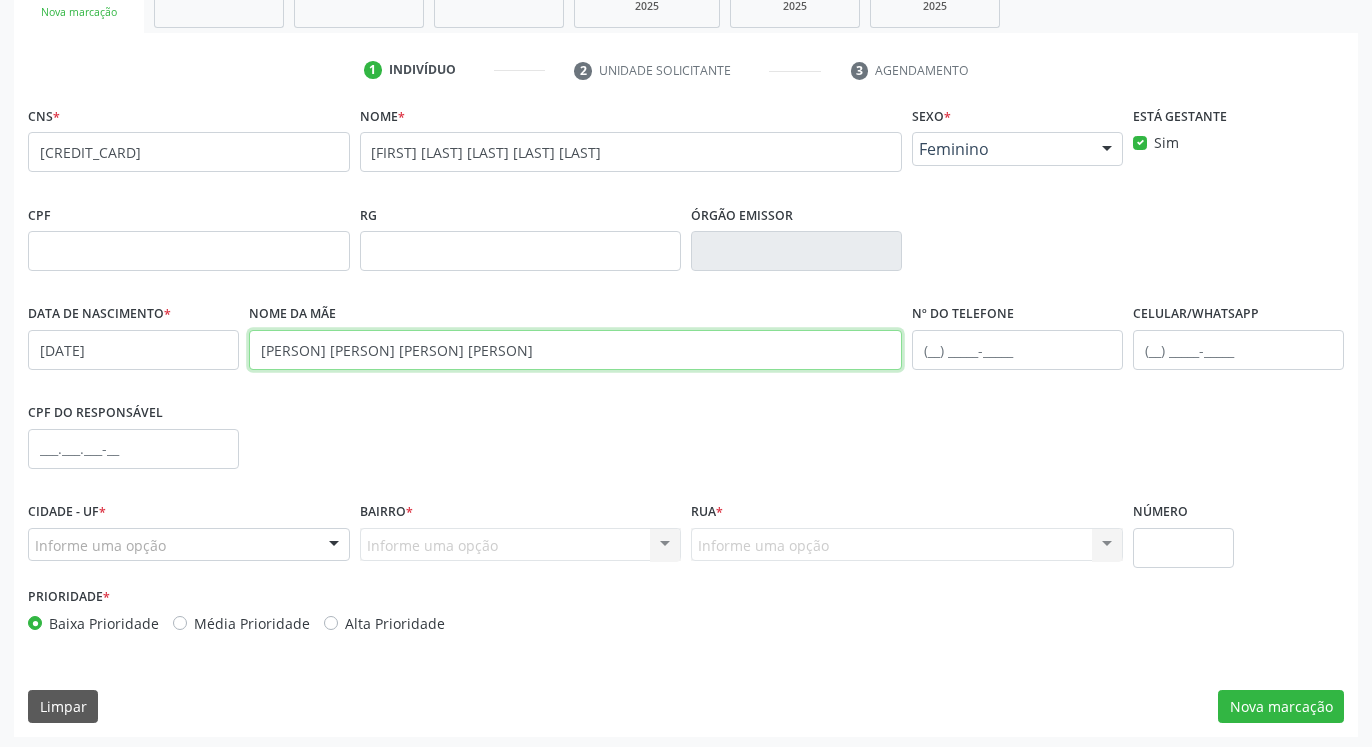 scroll, scrollTop: 337, scrollLeft: 0, axis: vertical 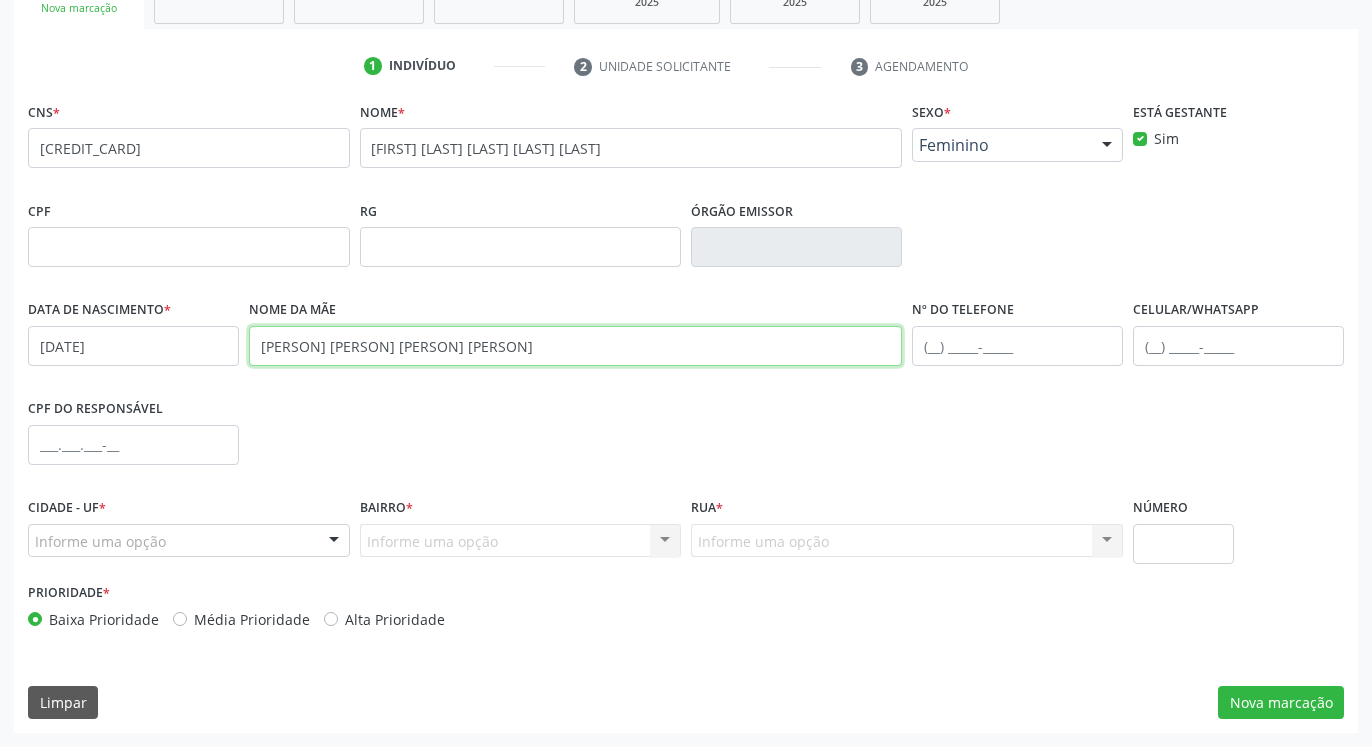 type on "judite maria de souza silva" 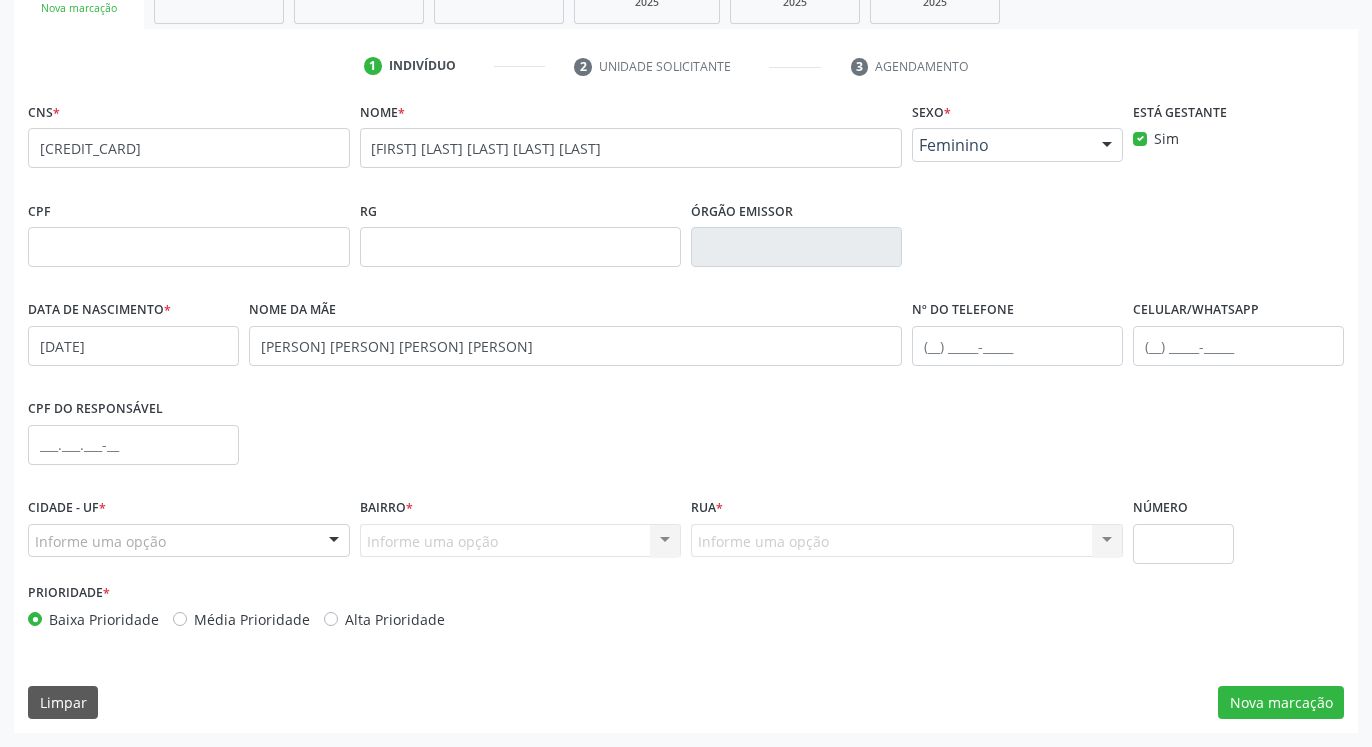 click on "Informe uma opção" at bounding box center [189, 541] 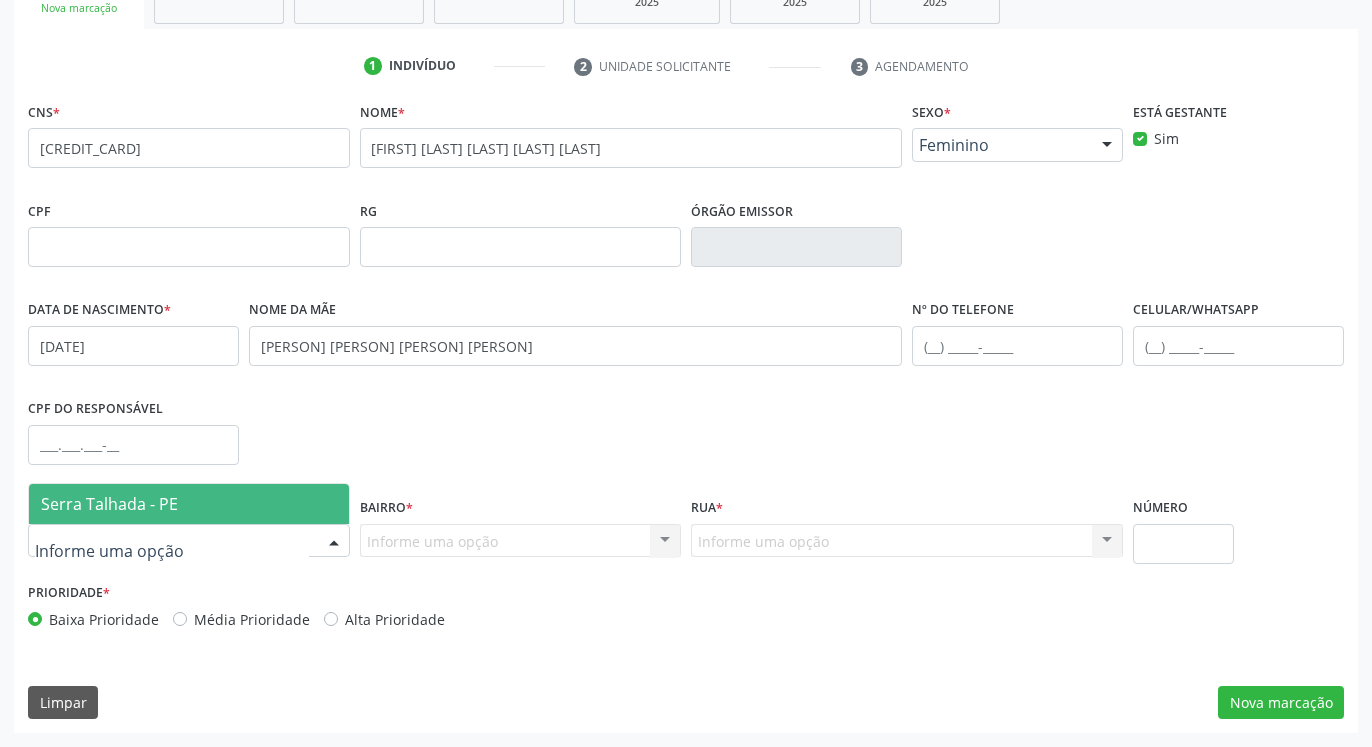 click on "Serra Talhada - PE" at bounding box center (189, 504) 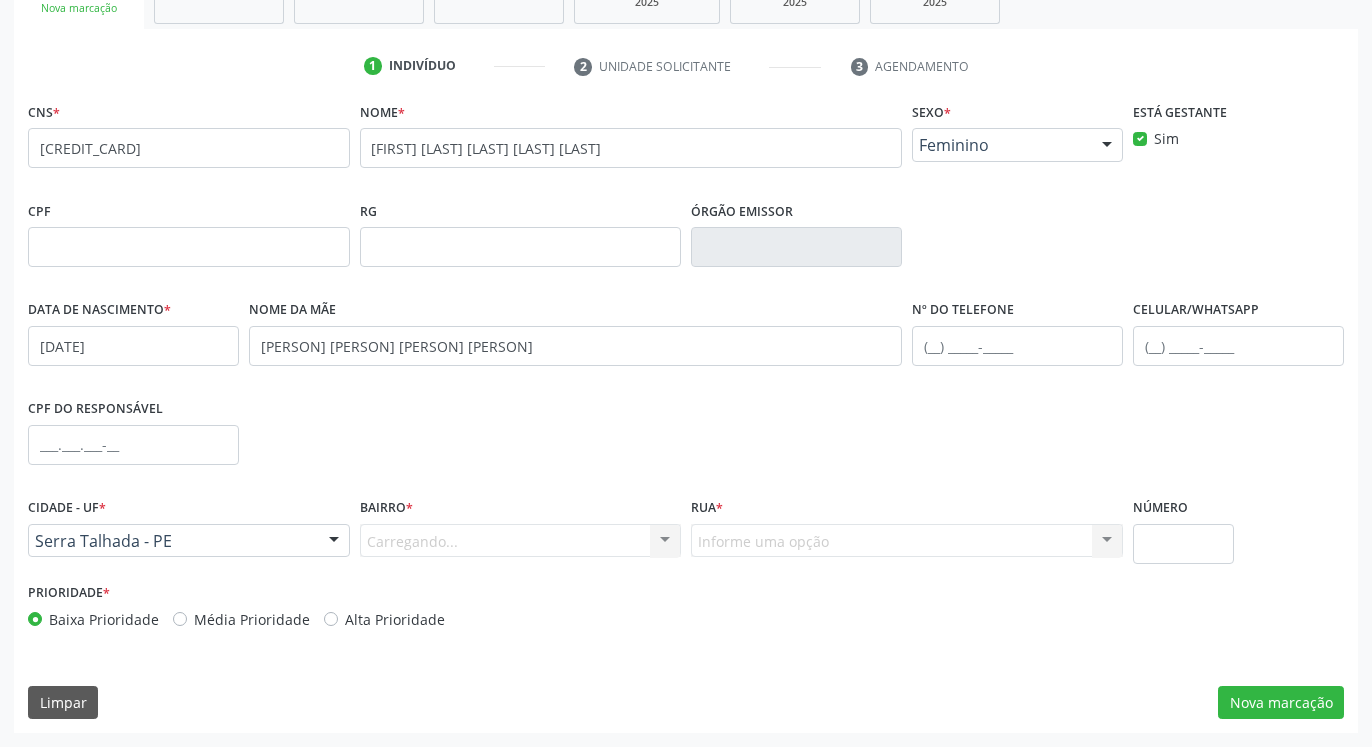 click on "Carregando...
Nenhum resultado encontrado para: "   "
Nenhuma opção encontrada. Digite para adicionar." at bounding box center (521, 541) 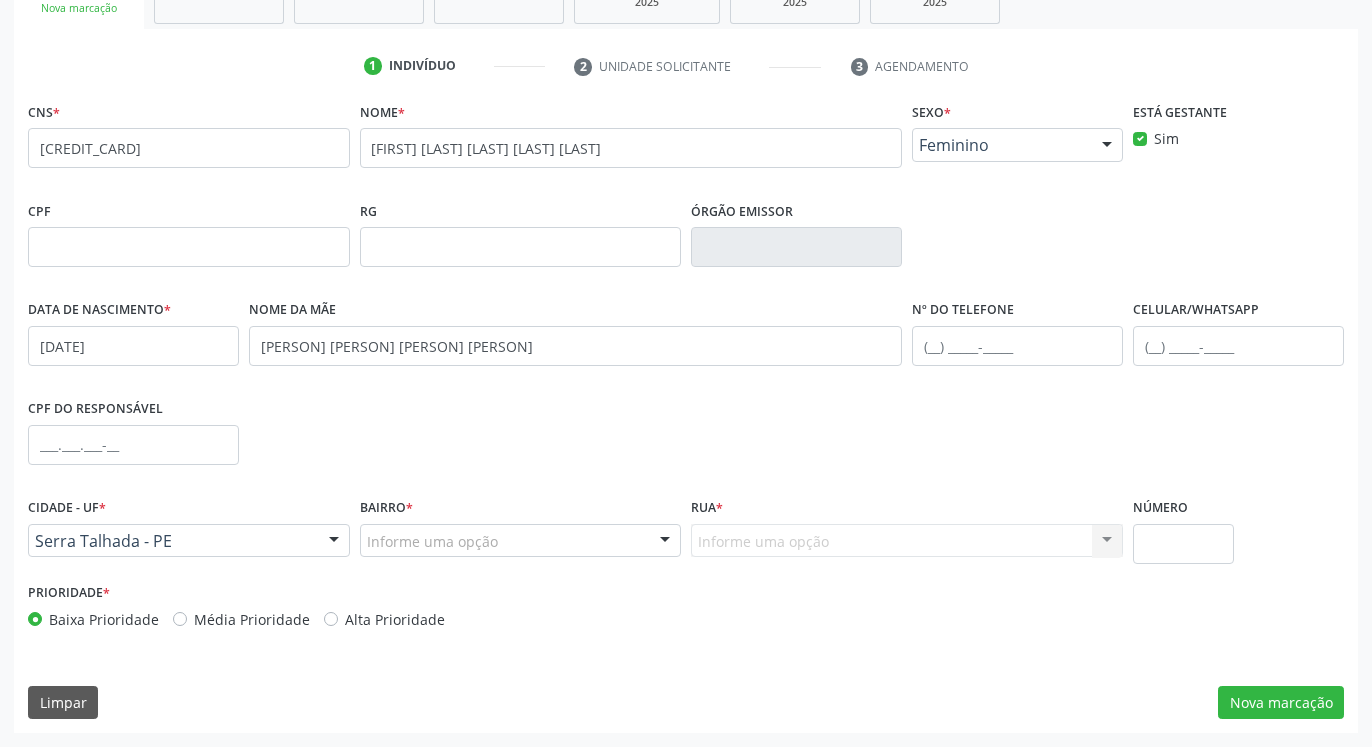 drag, startPoint x: 402, startPoint y: 554, endPoint x: 413, endPoint y: 552, distance: 11.18034 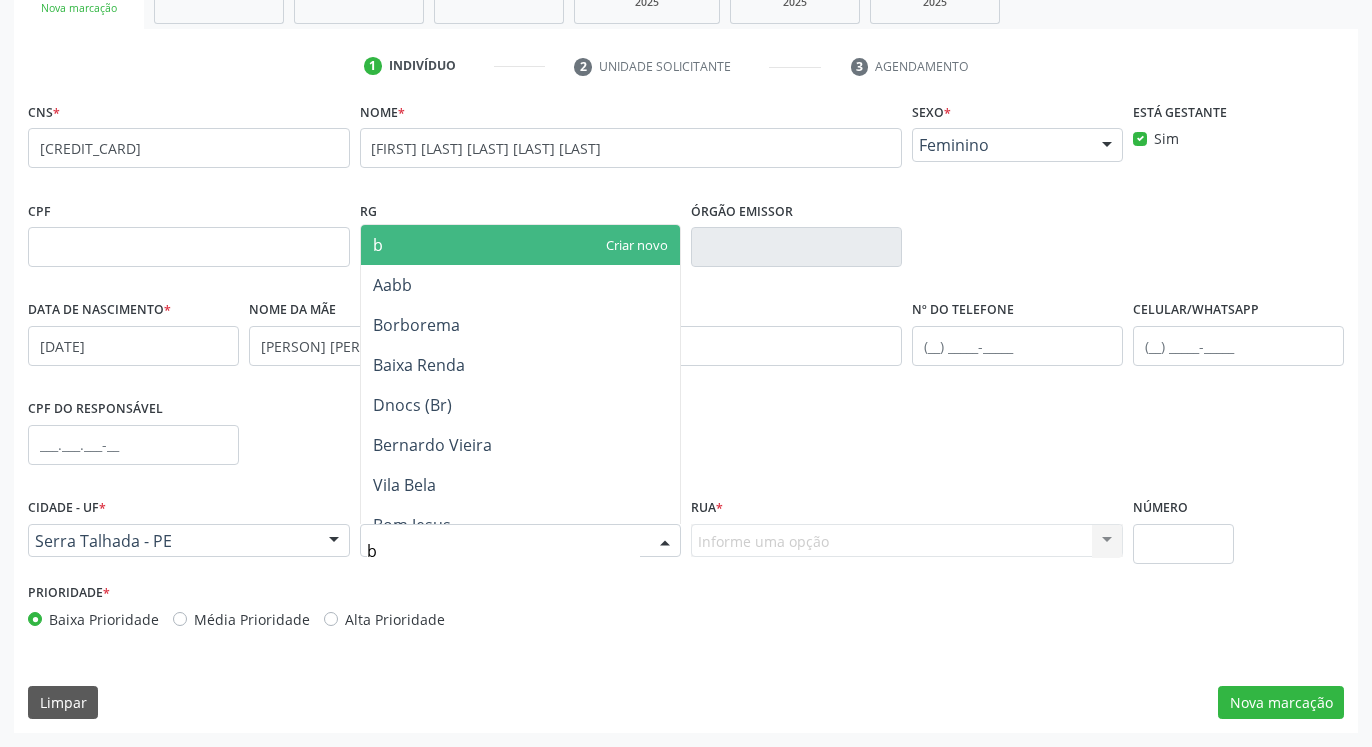 type on "bo" 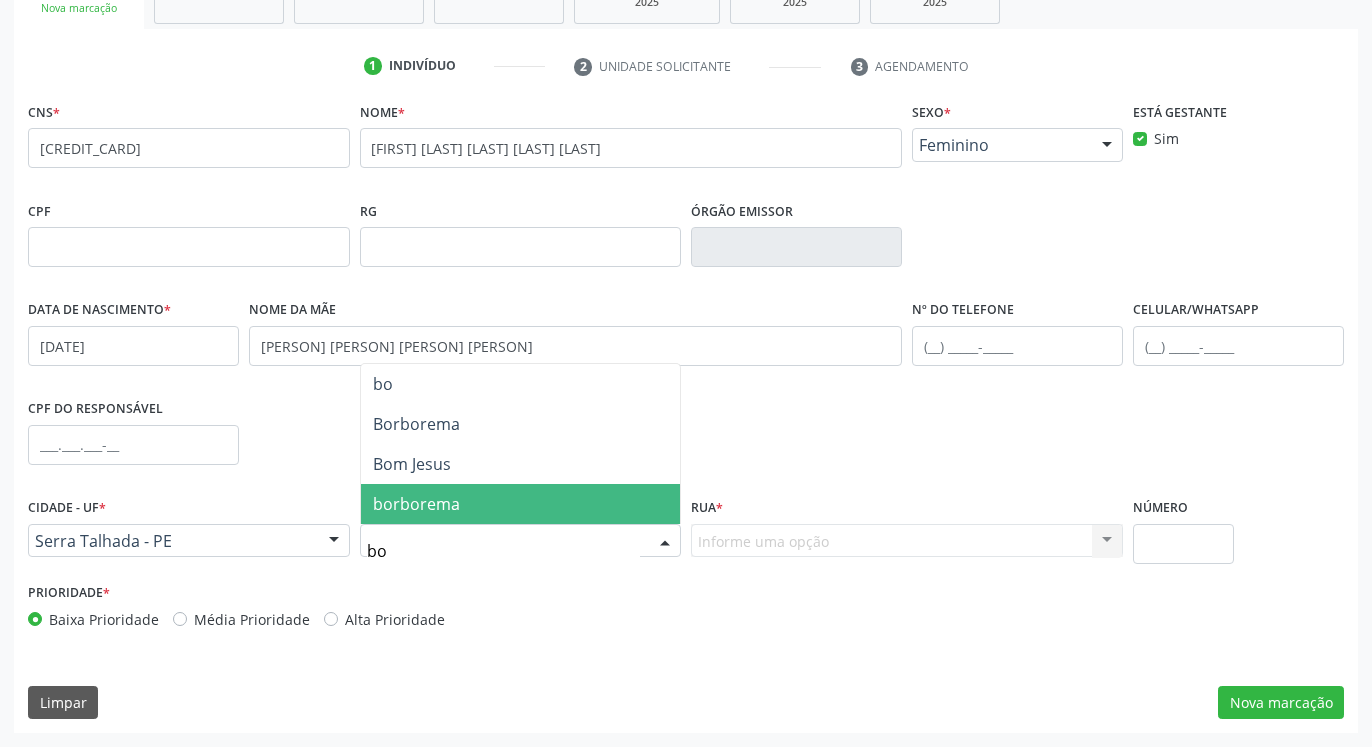 click on "borborema" at bounding box center (416, 504) 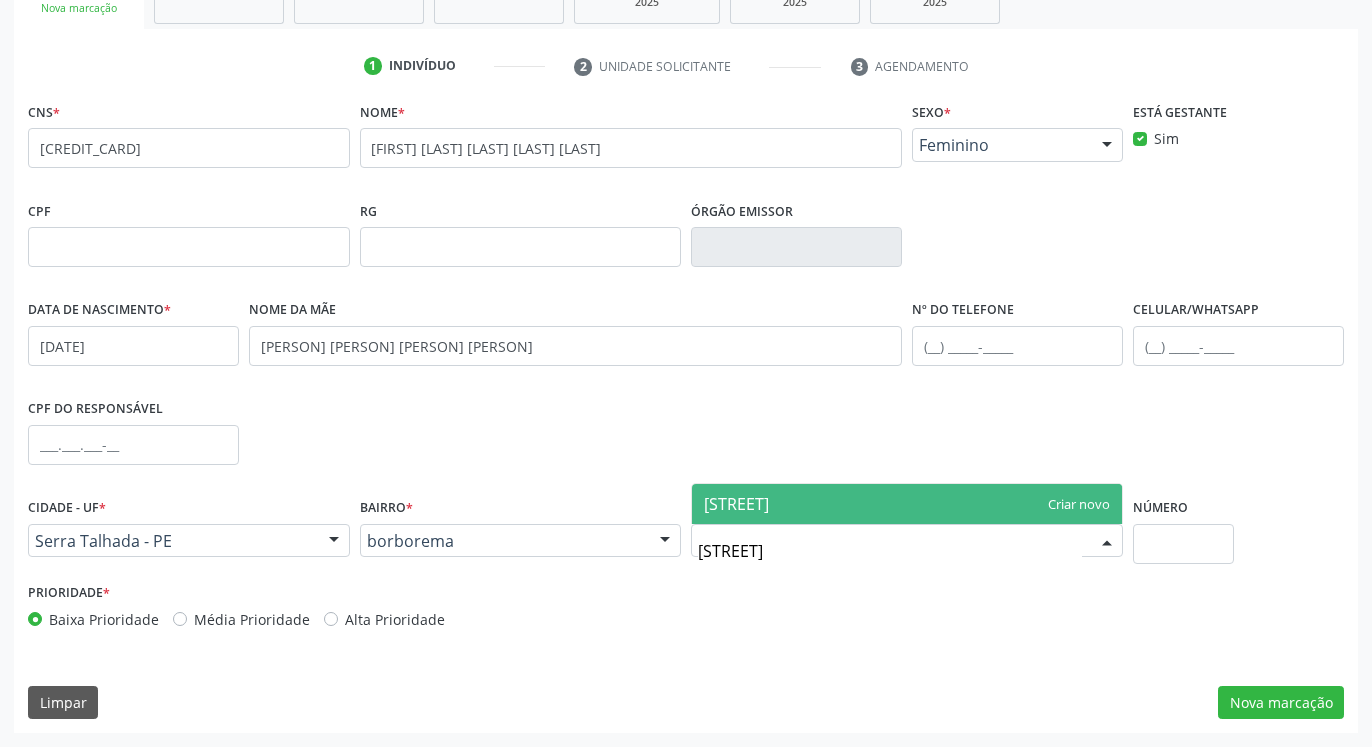 type on "travessa da aurora" 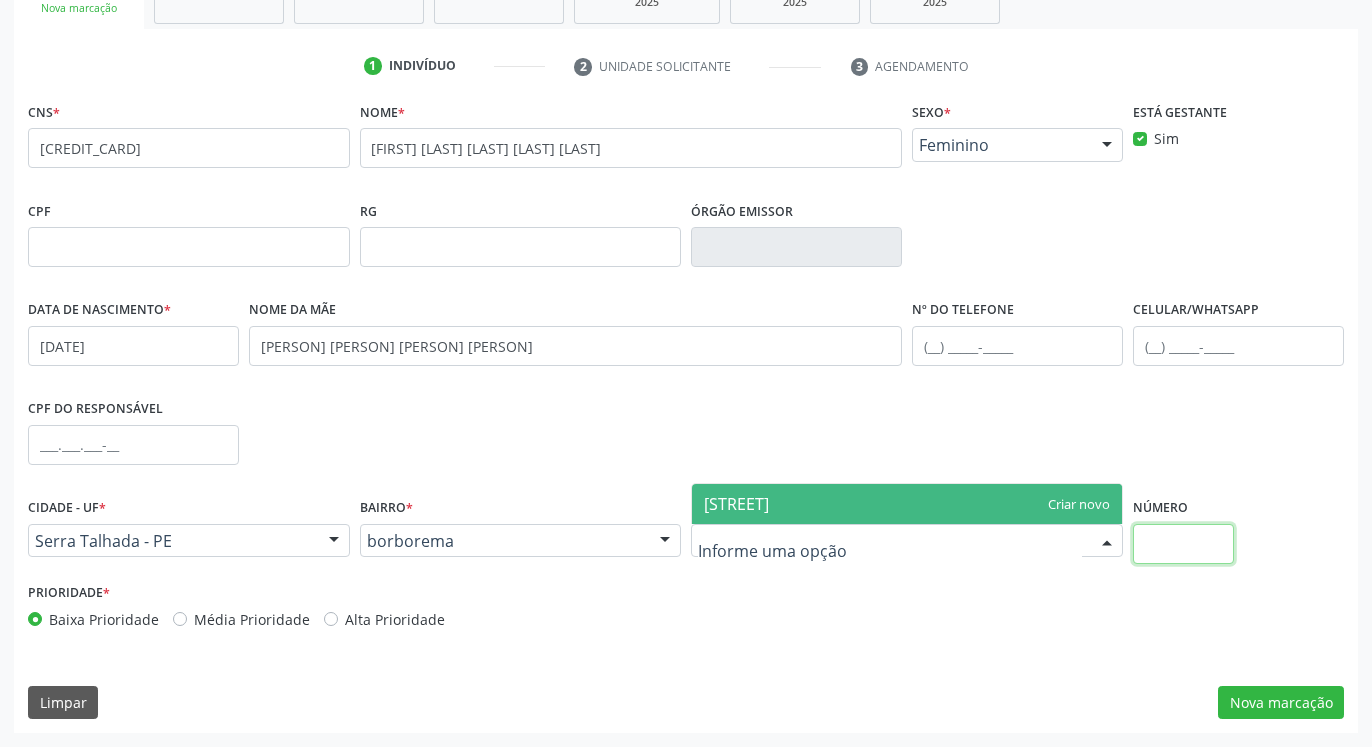 click at bounding box center (1183, 544) 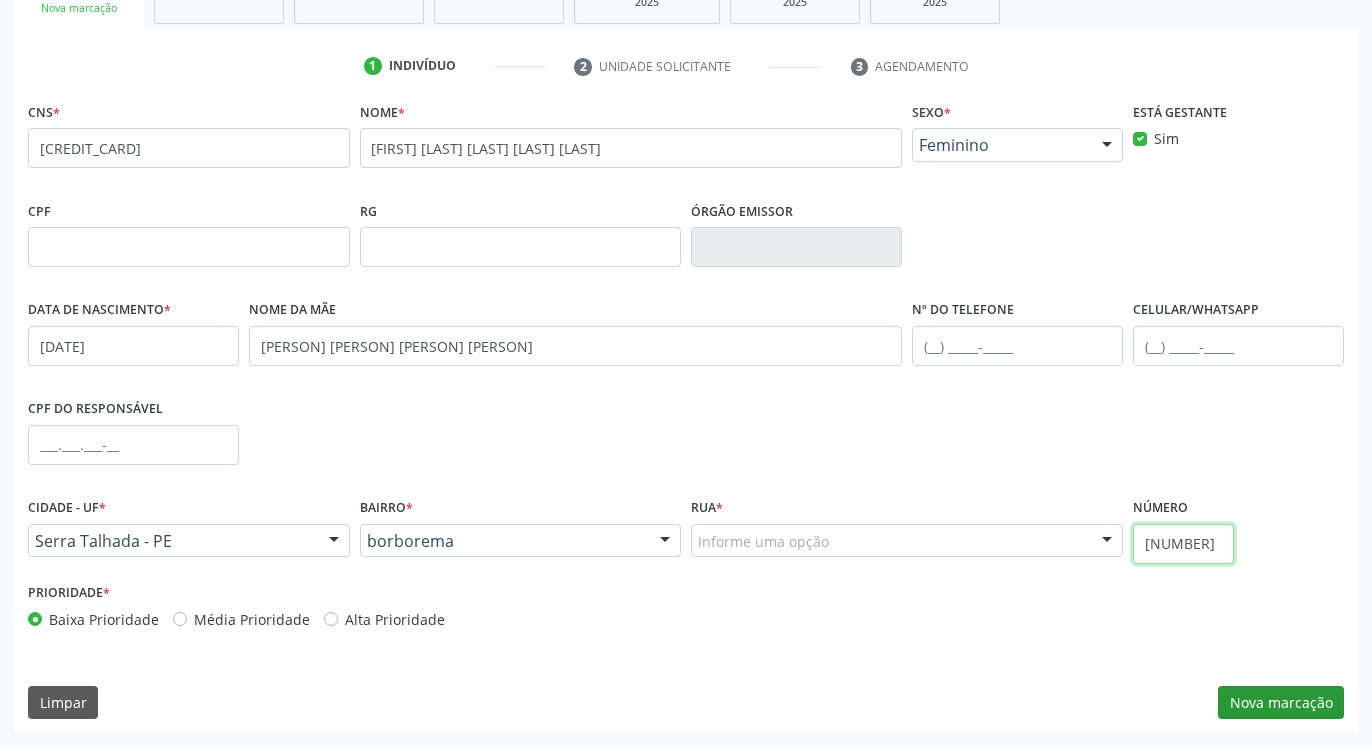 type on "586" 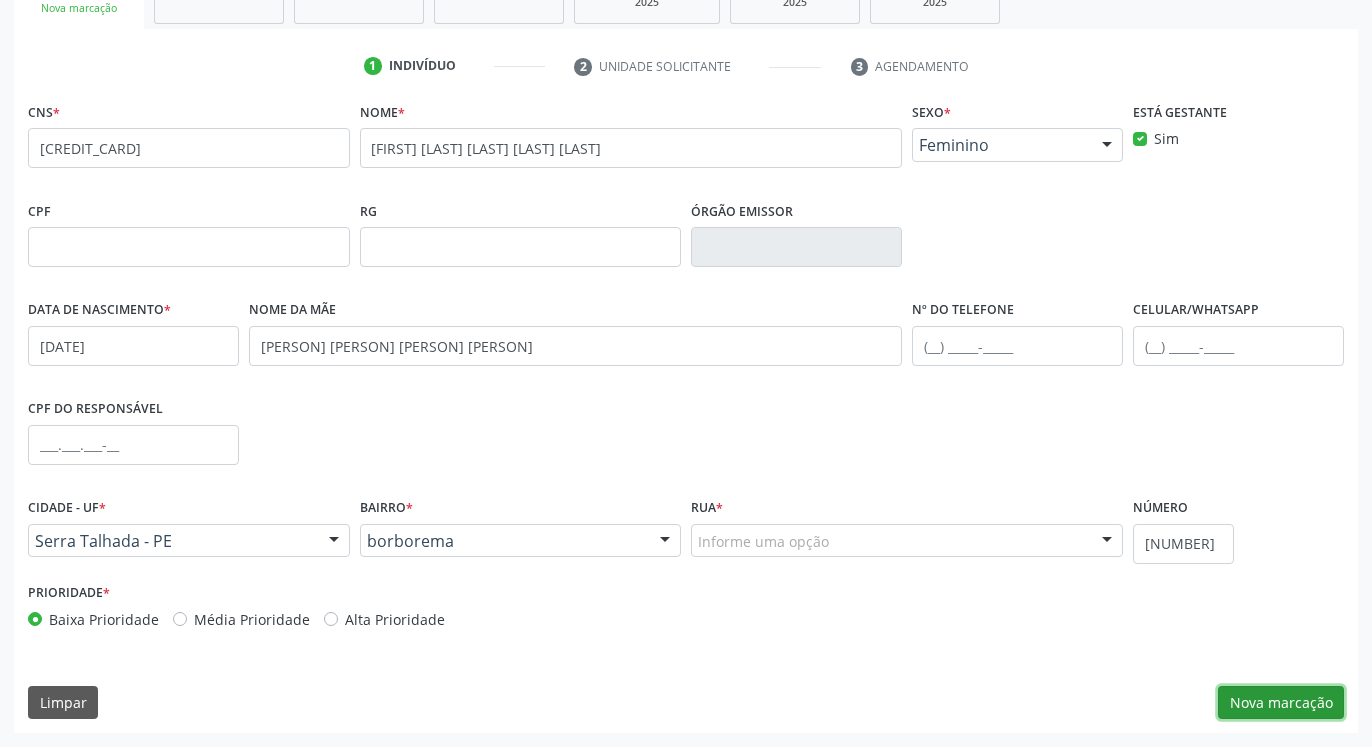 click on "Nova marcação" at bounding box center (1281, 703) 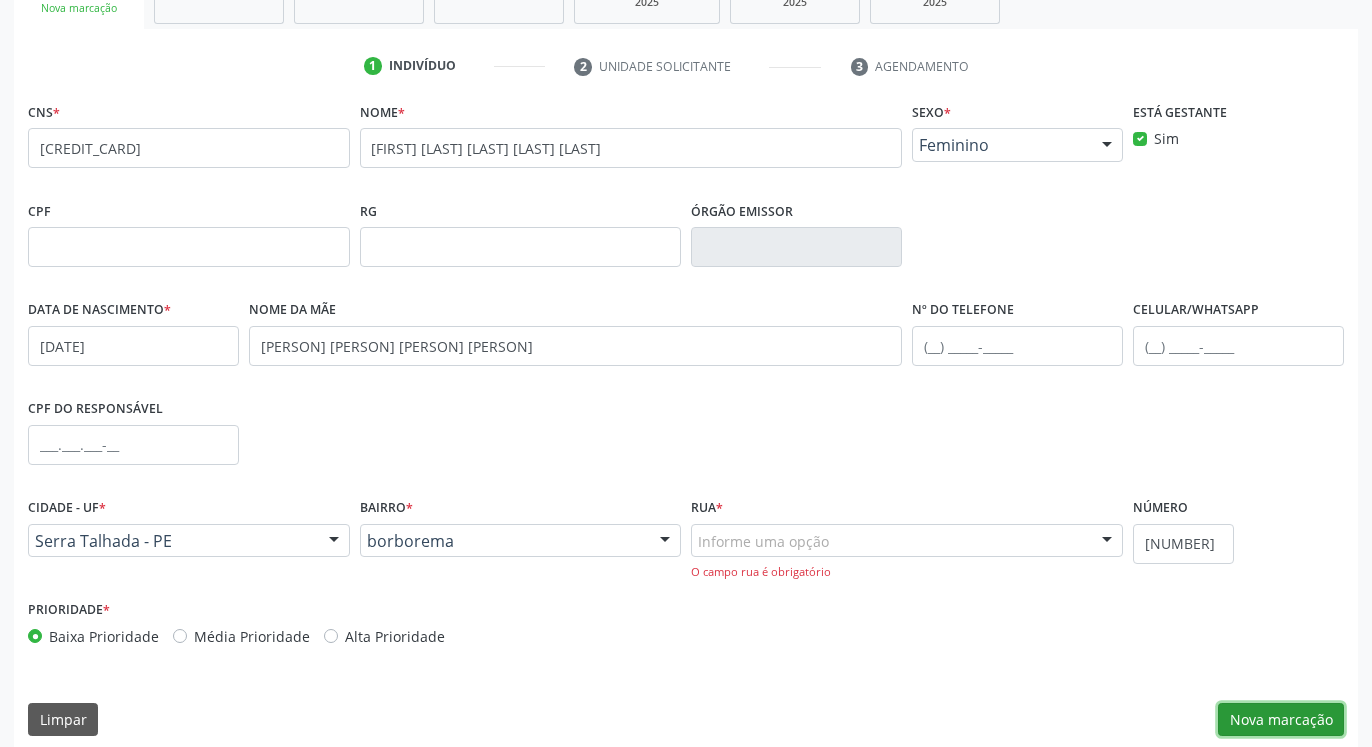 scroll, scrollTop: 354, scrollLeft: 0, axis: vertical 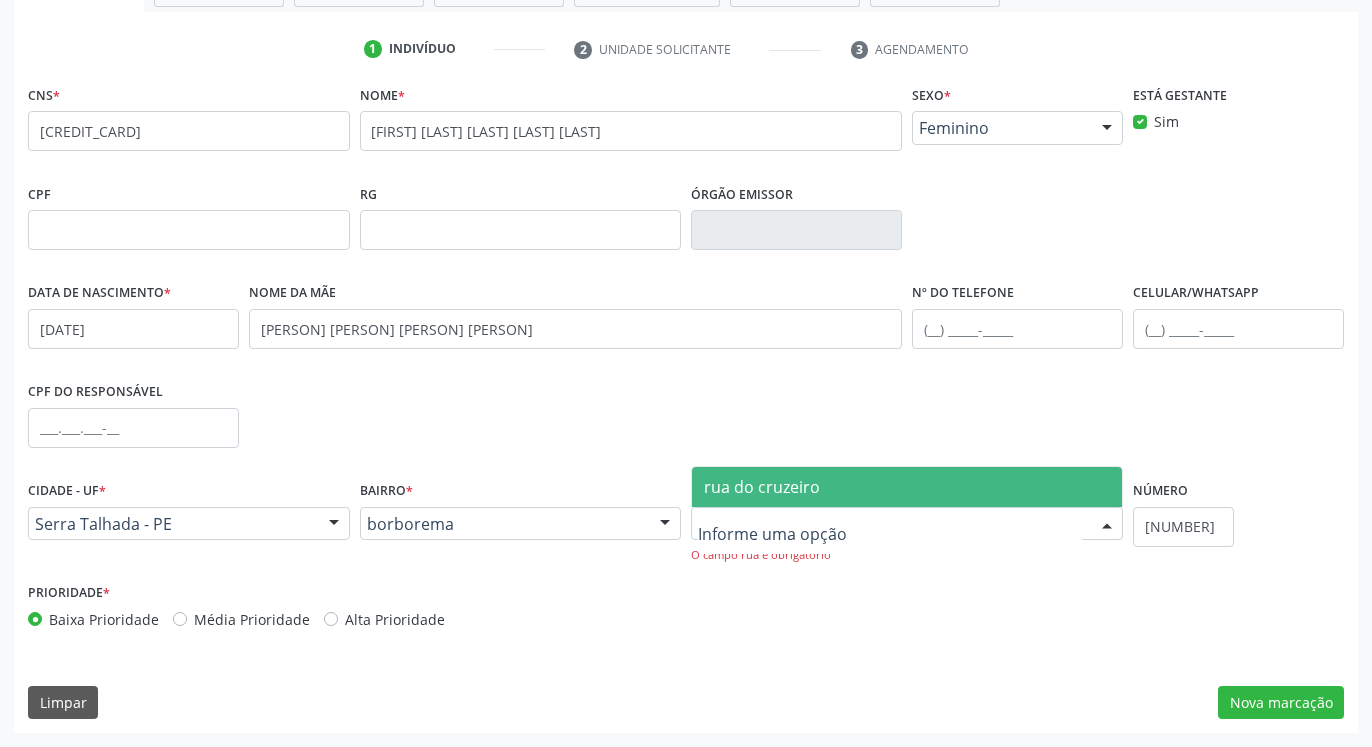 click at bounding box center [907, 524] 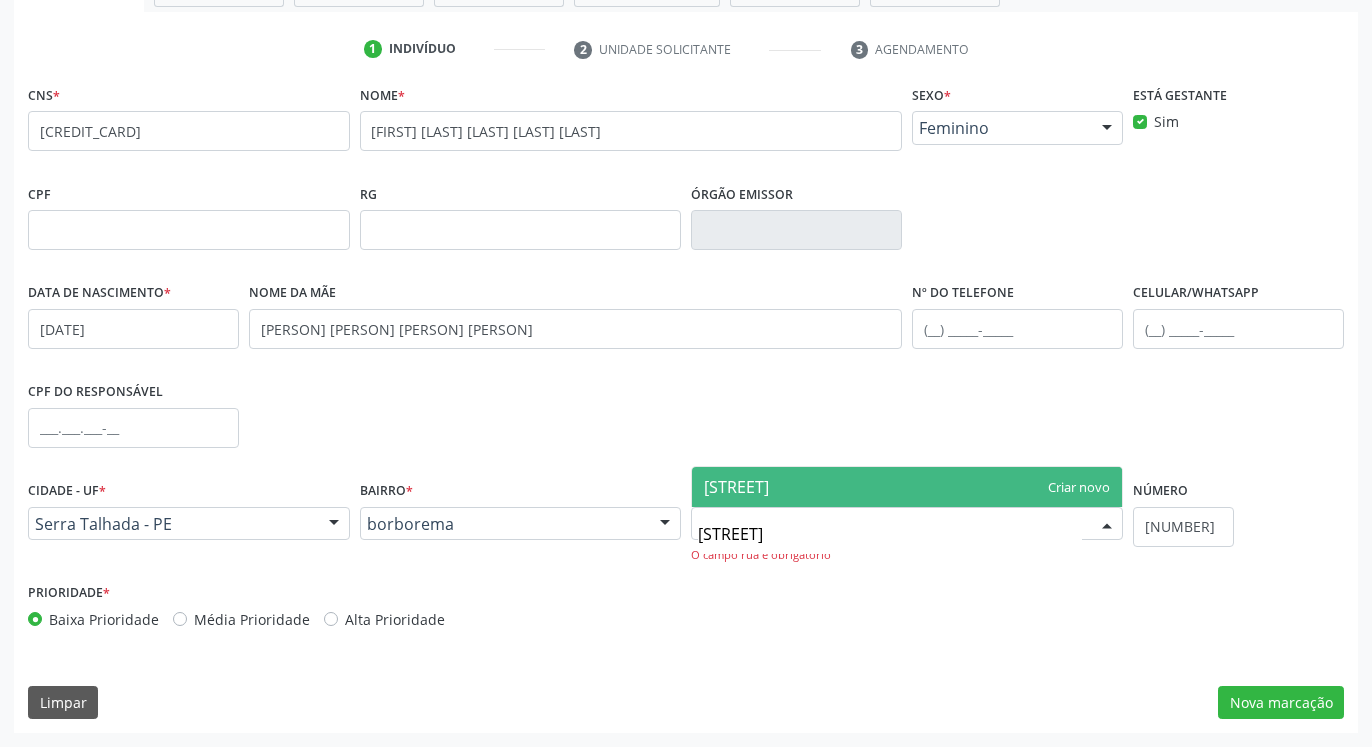 type on "travessa da aurora" 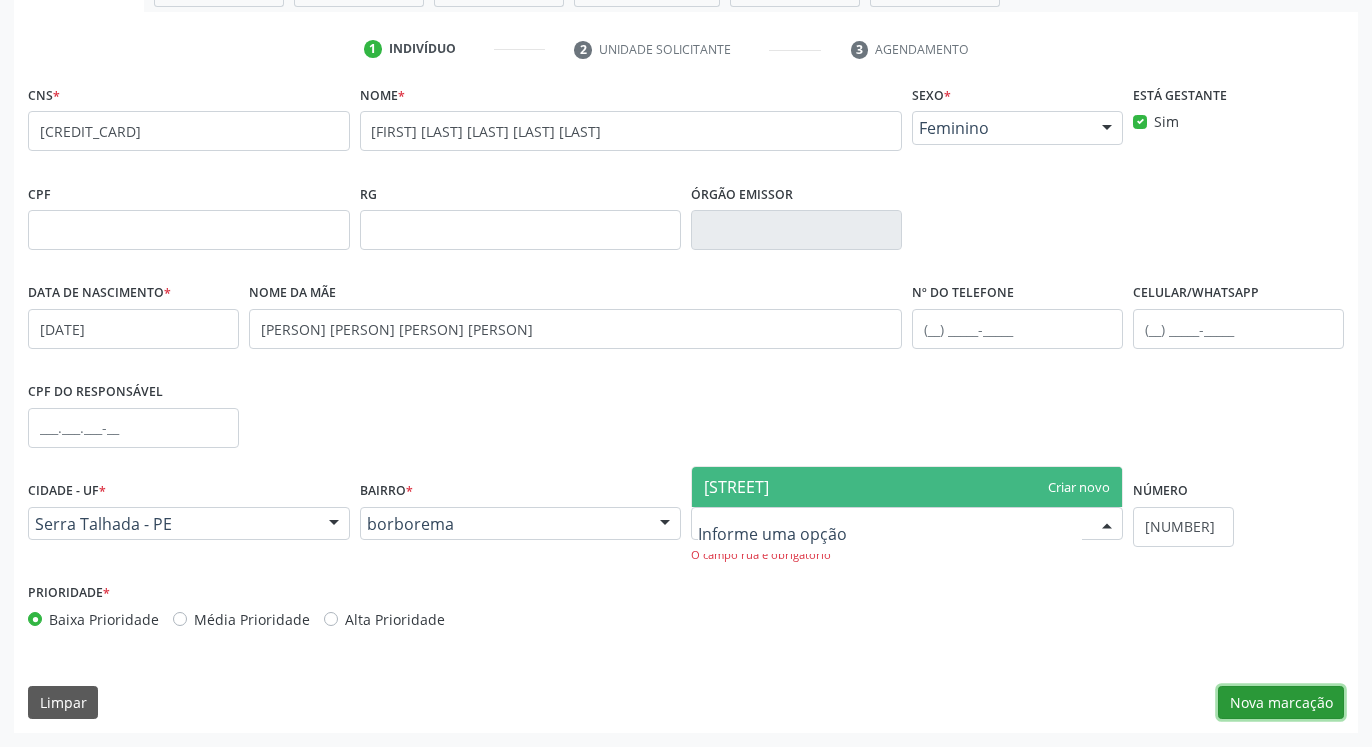 click on "Nova marcação" at bounding box center (1281, 703) 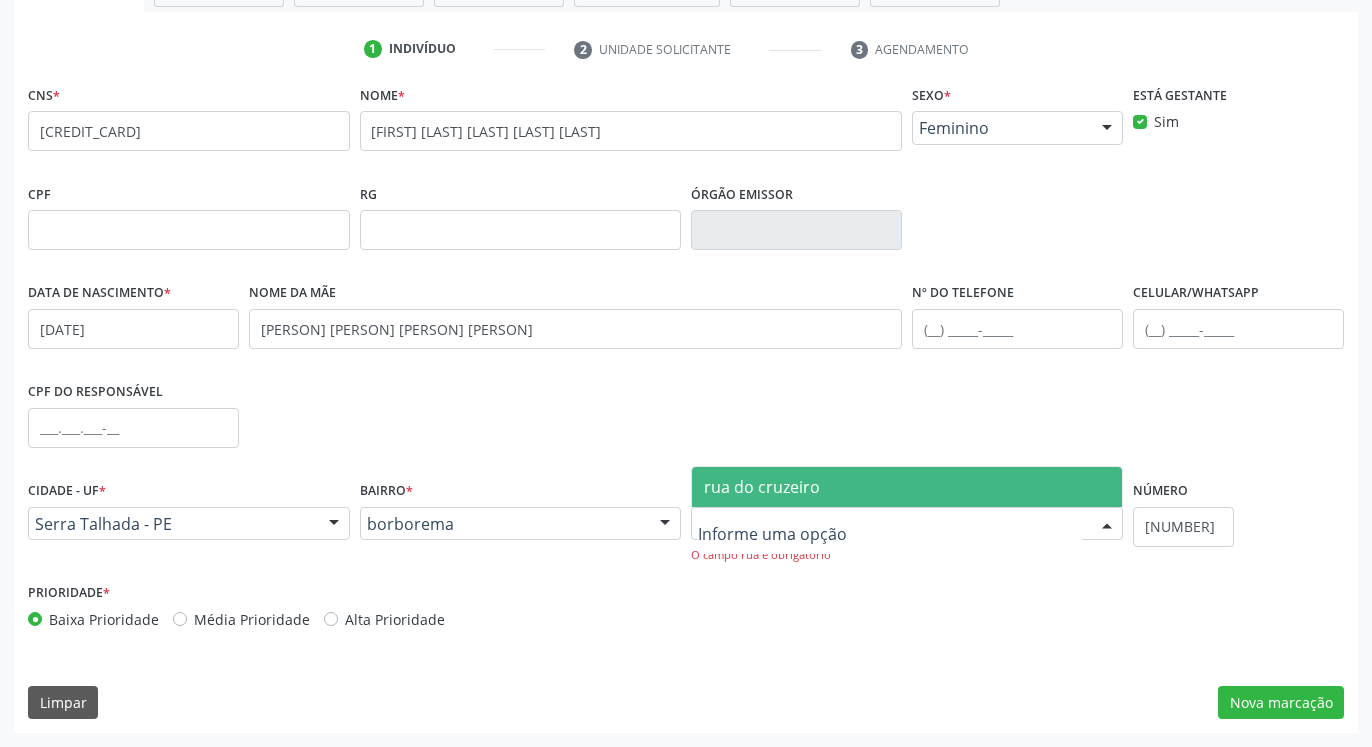 click at bounding box center (1107, 525) 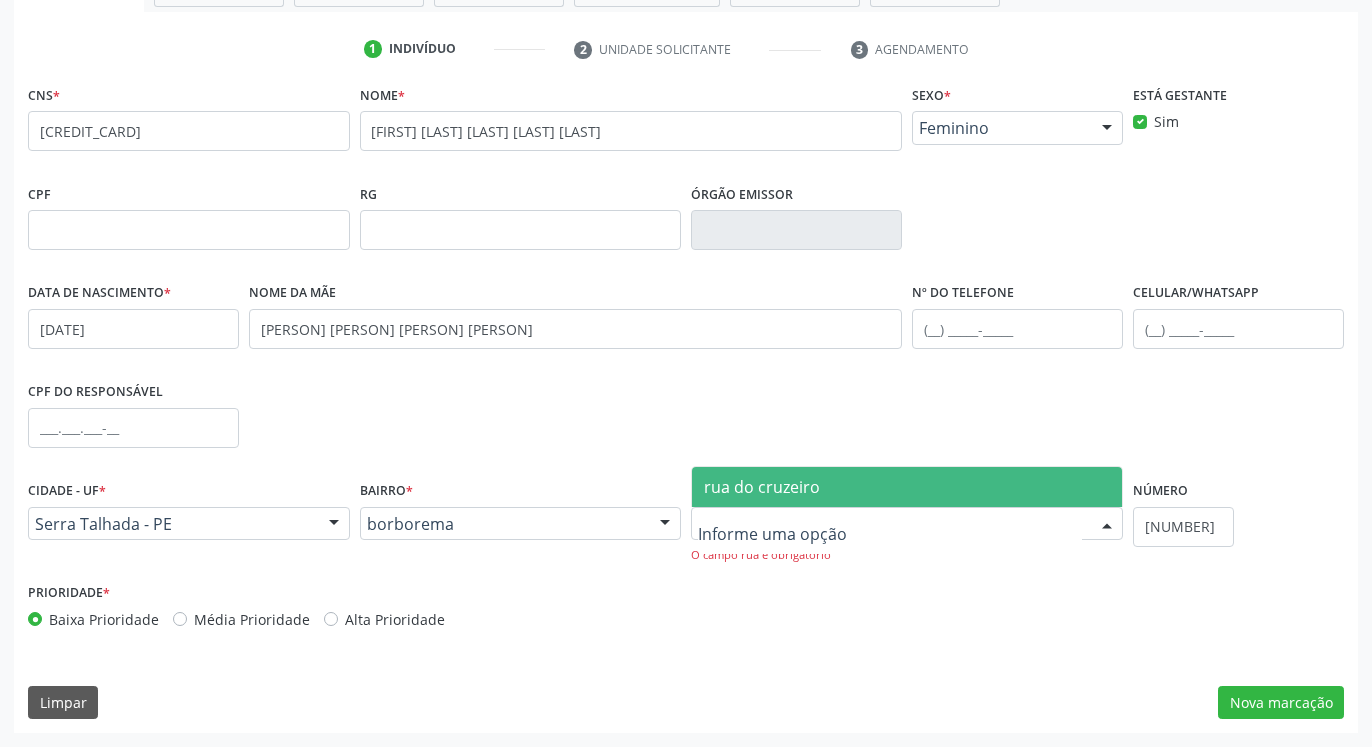 click at bounding box center (890, 534) 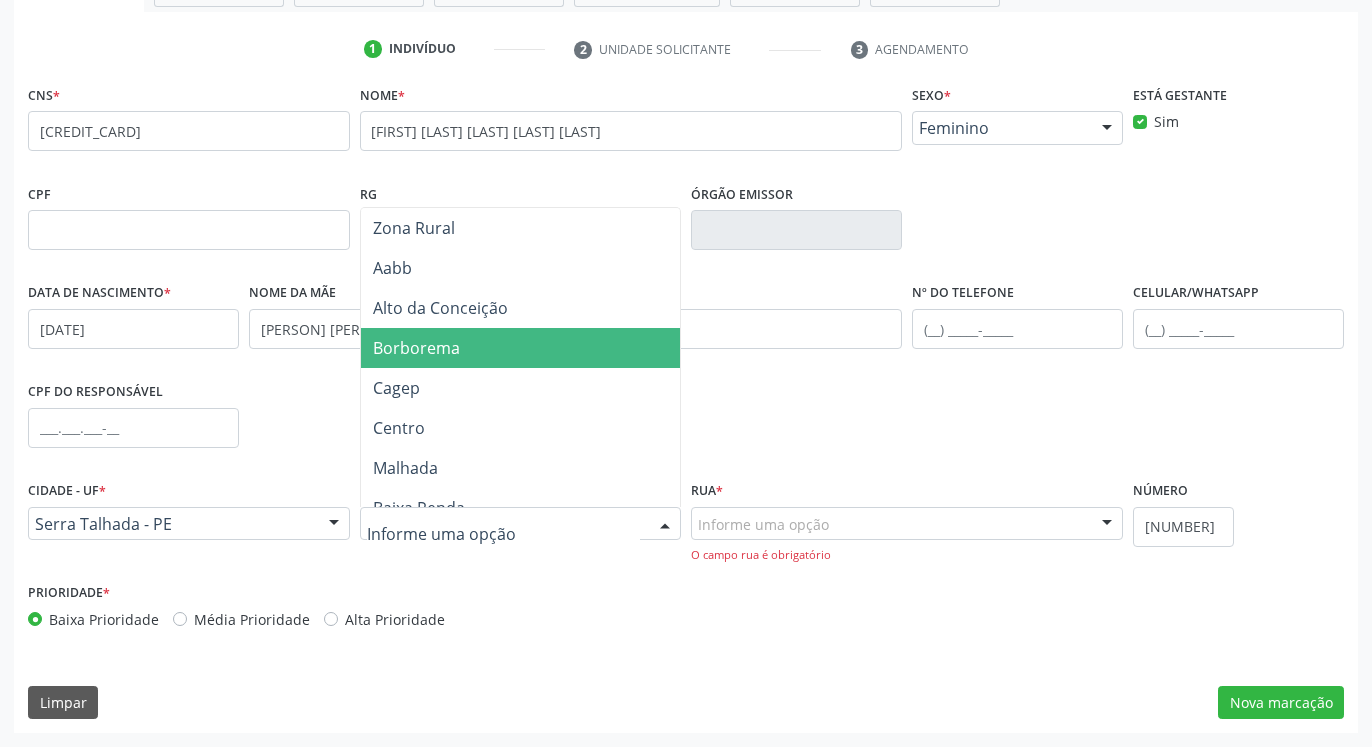 click on "Borborema" at bounding box center [521, 348] 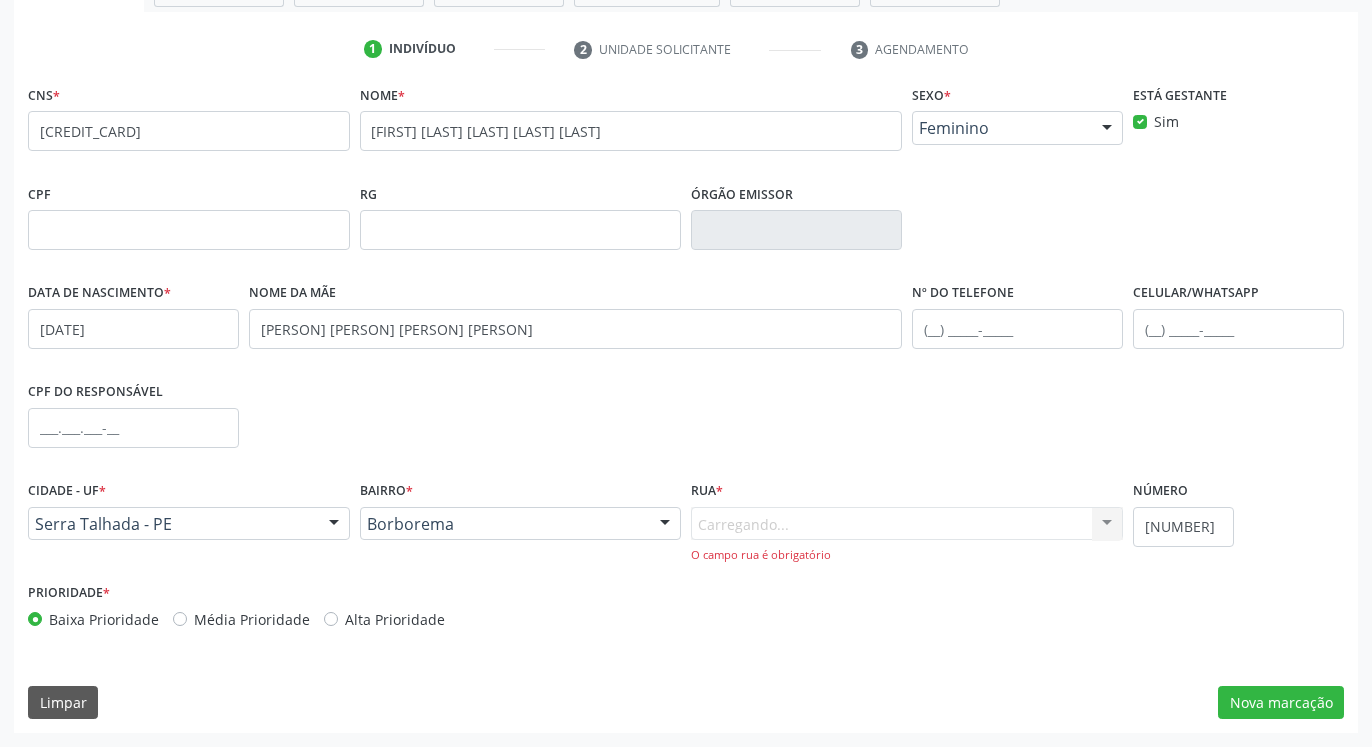 scroll, scrollTop: 337, scrollLeft: 0, axis: vertical 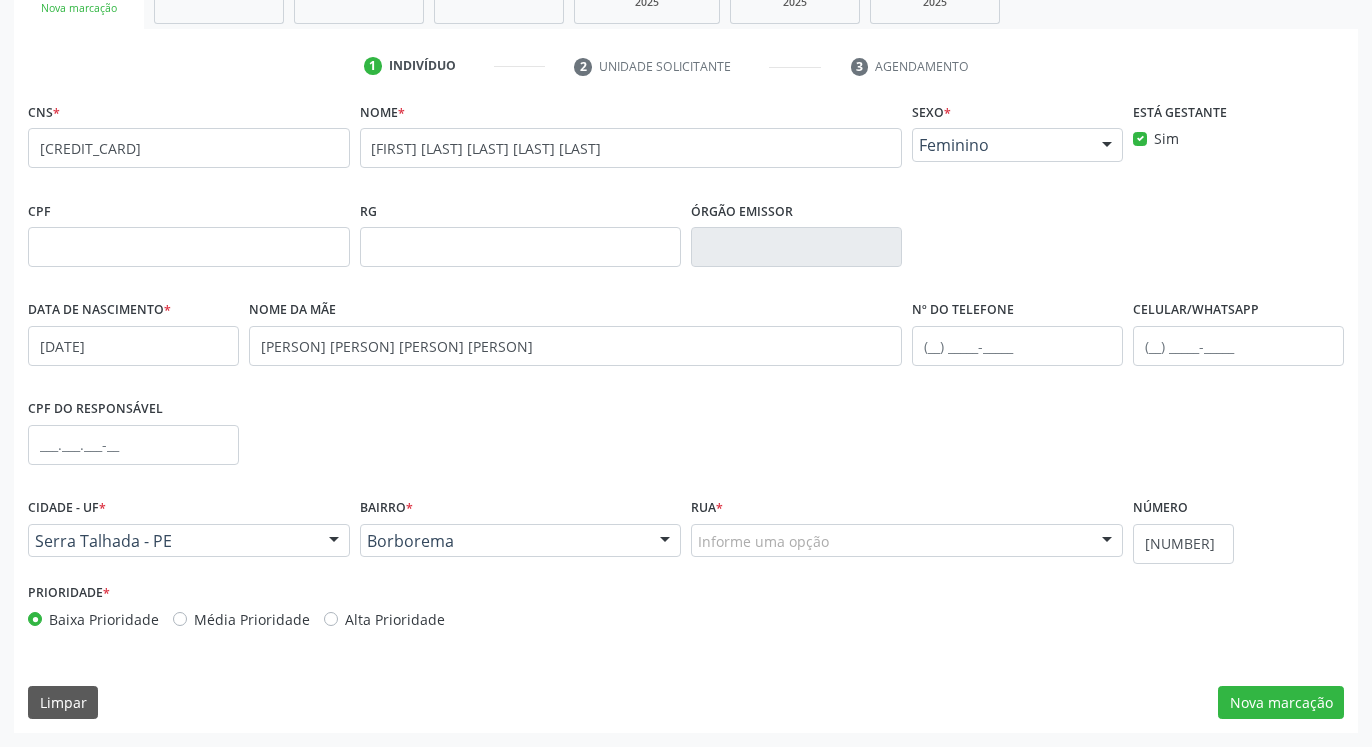 click on "Informe uma opção" at bounding box center (907, 541) 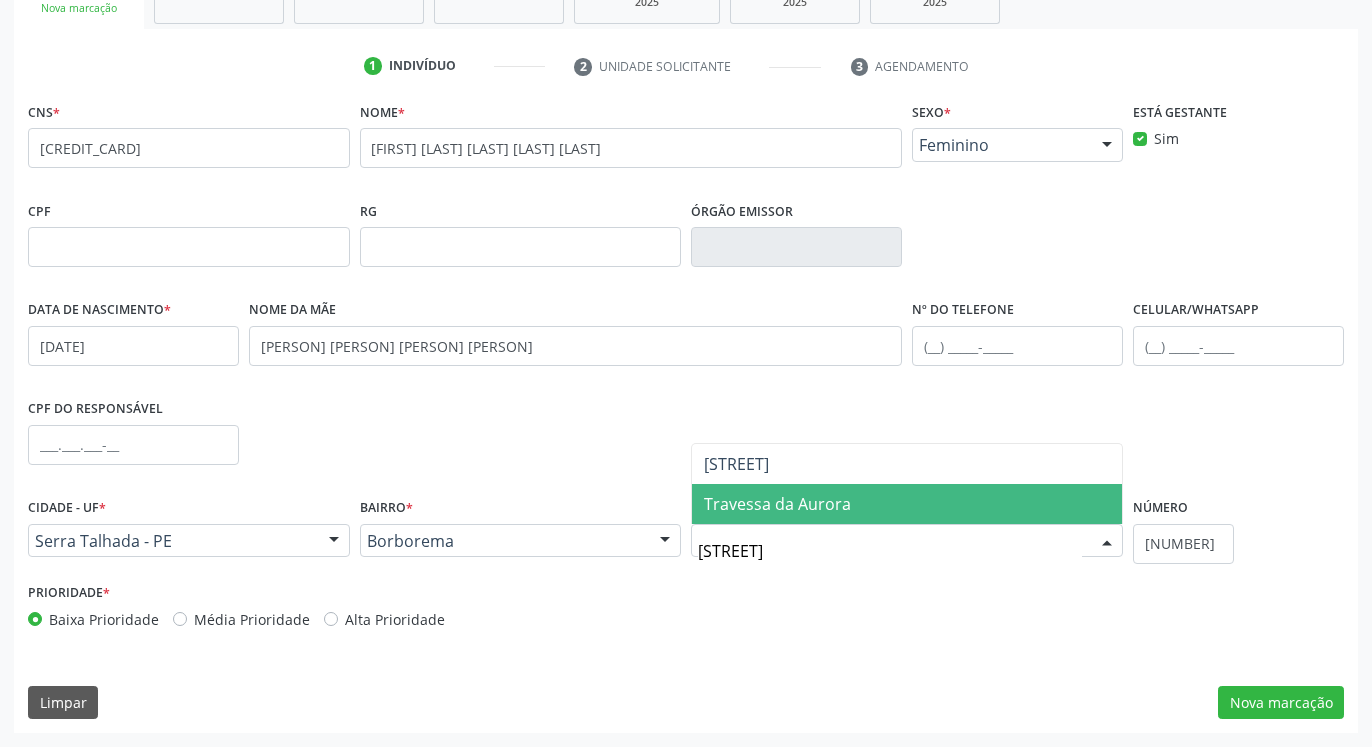 type on "travessa da a" 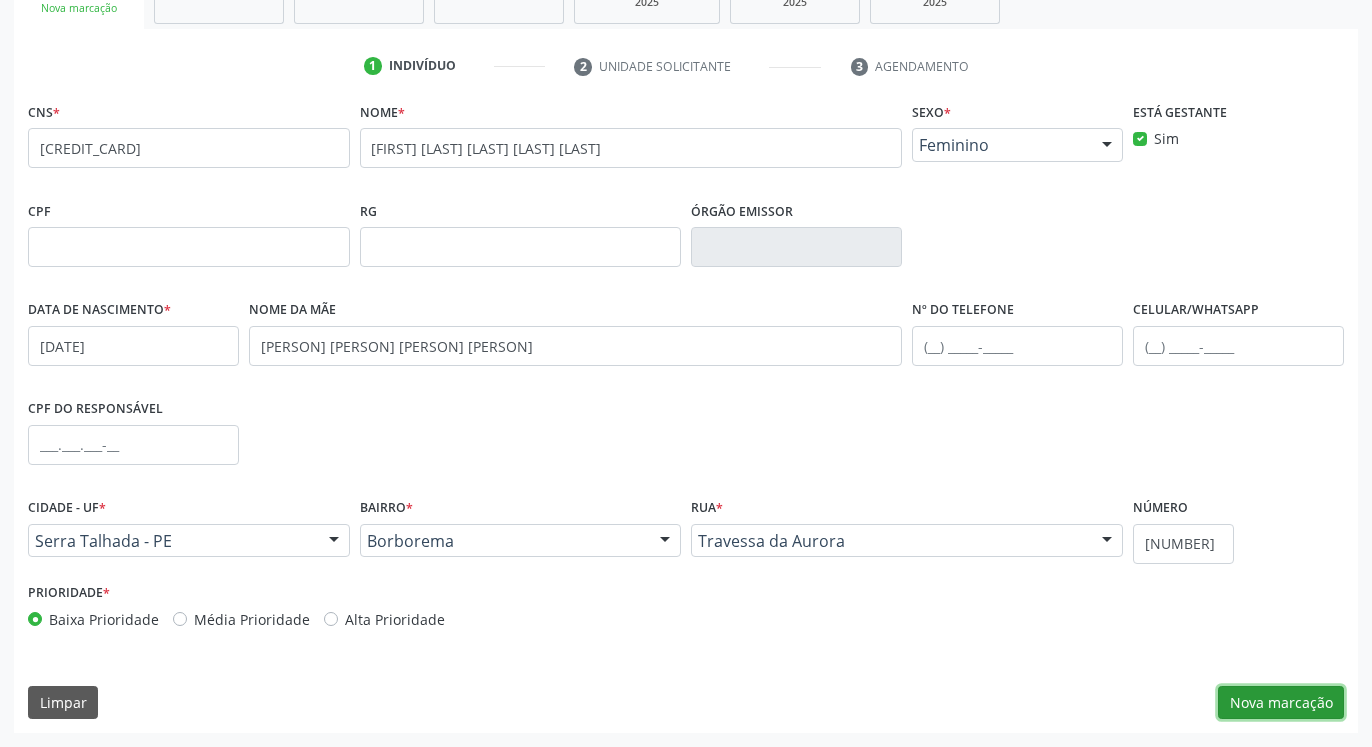 click on "Nova marcação" at bounding box center (1281, 703) 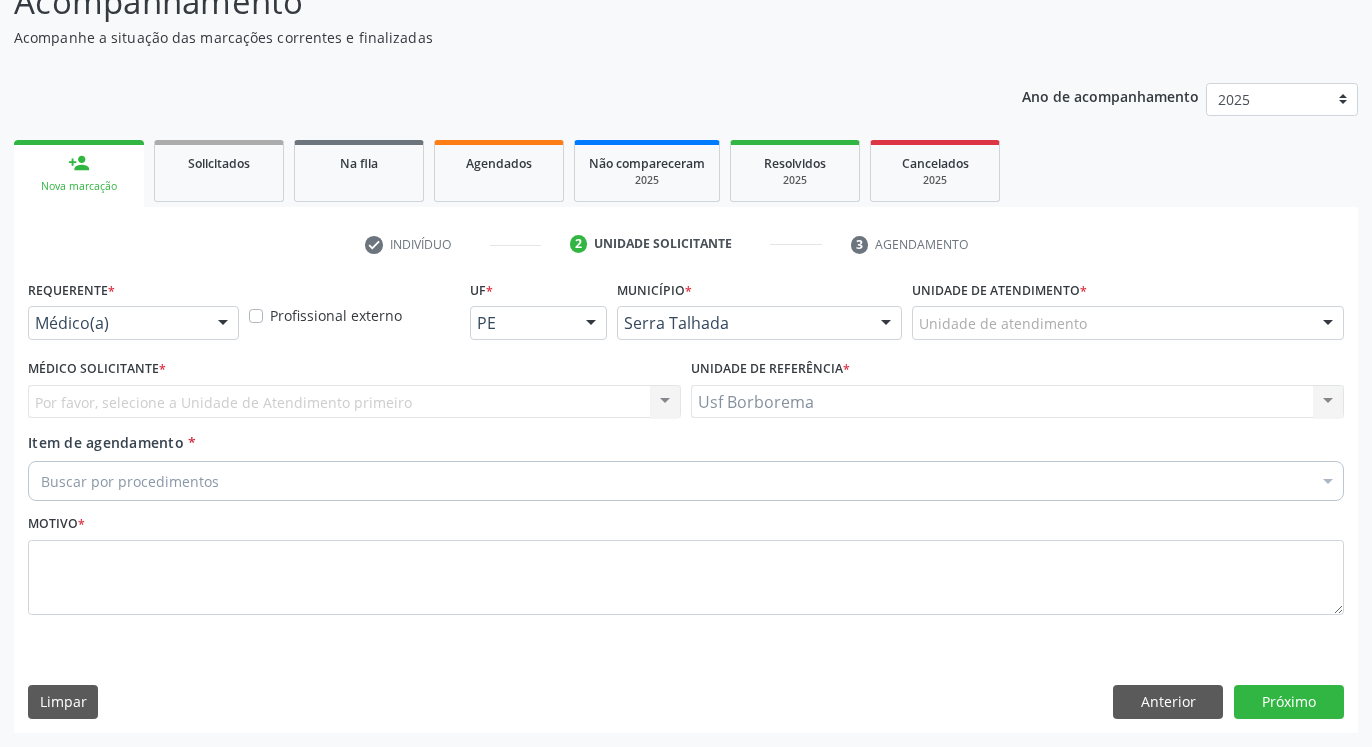 scroll, scrollTop: 159, scrollLeft: 0, axis: vertical 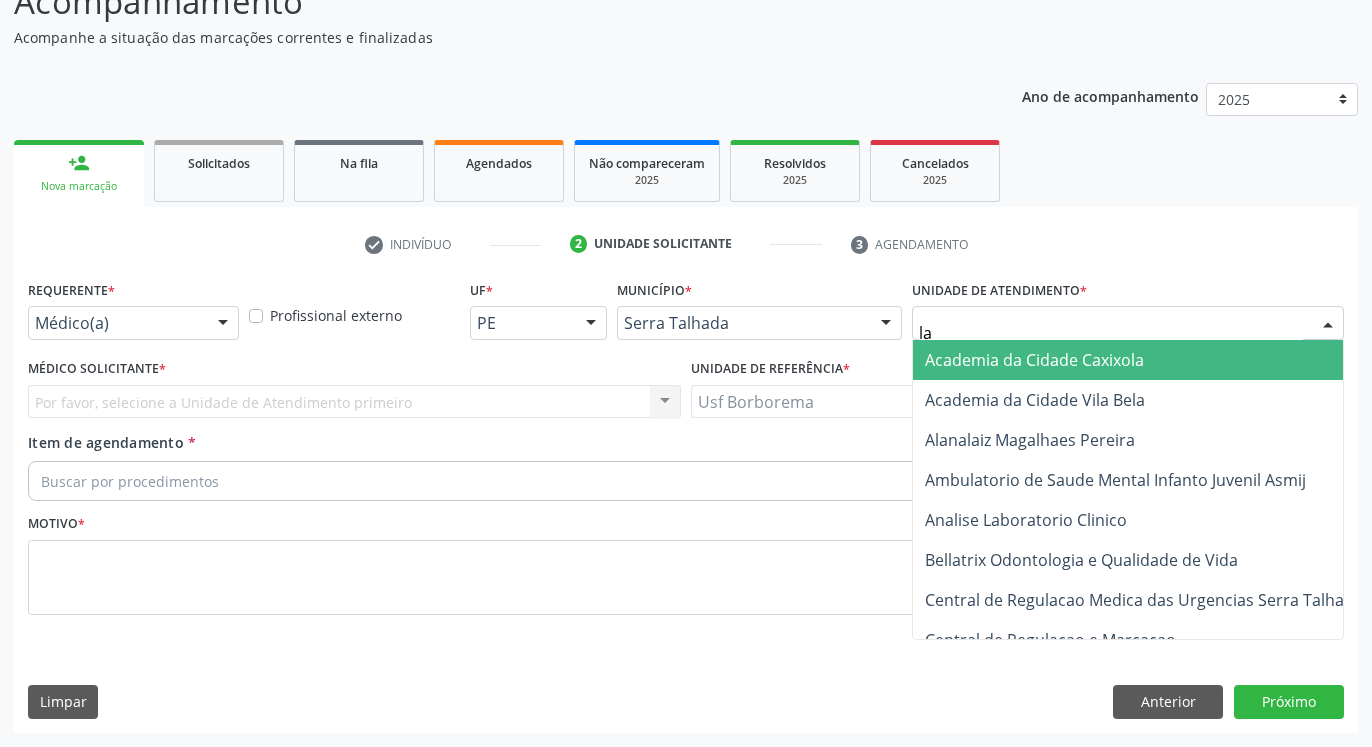 type on "lab" 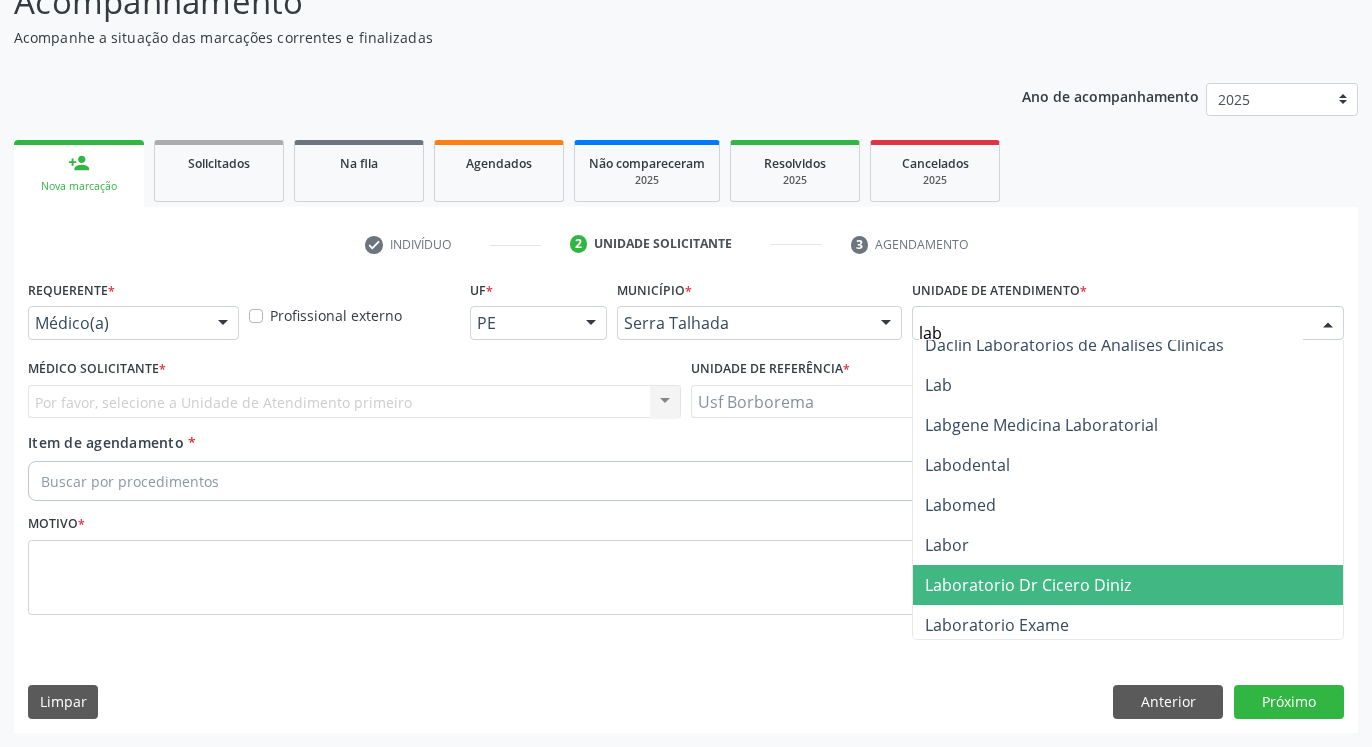 scroll, scrollTop: 0, scrollLeft: 0, axis: both 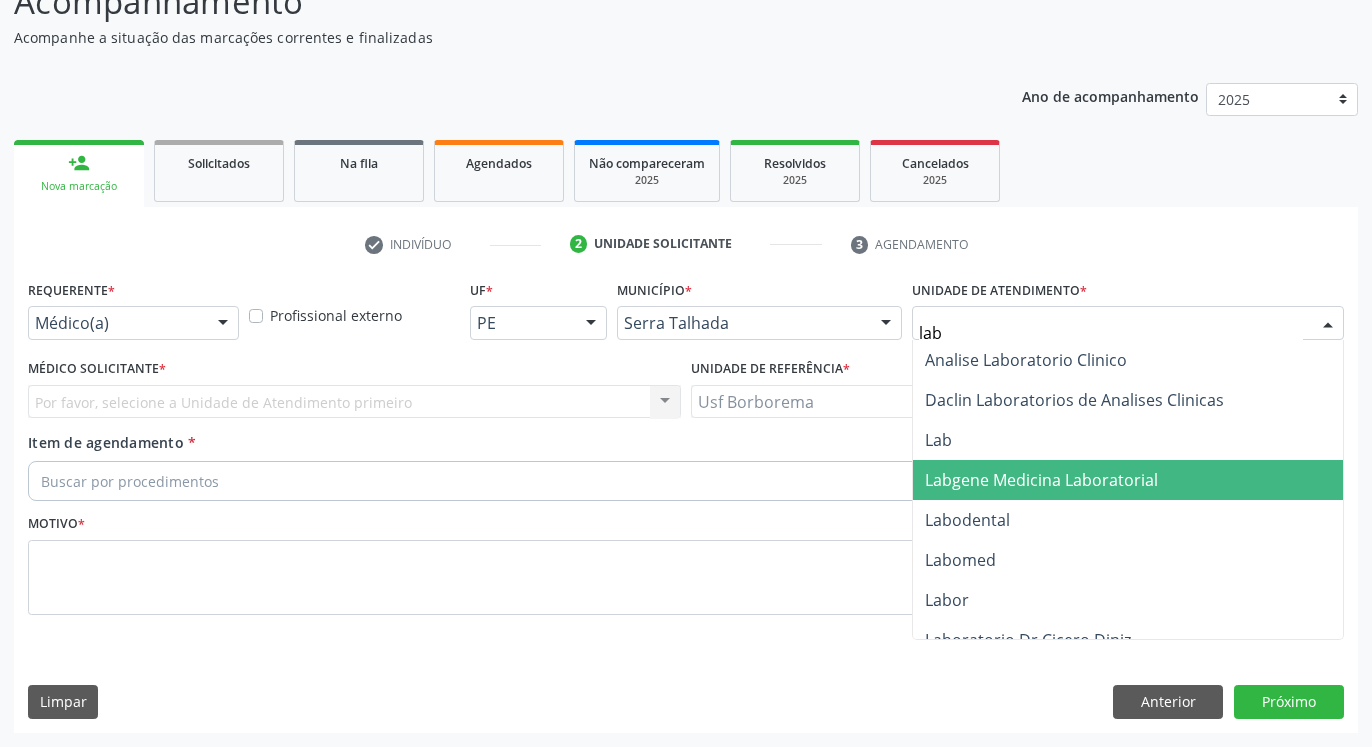 click on "Labgene Medicina Laboratorial" at bounding box center (1041, 480) 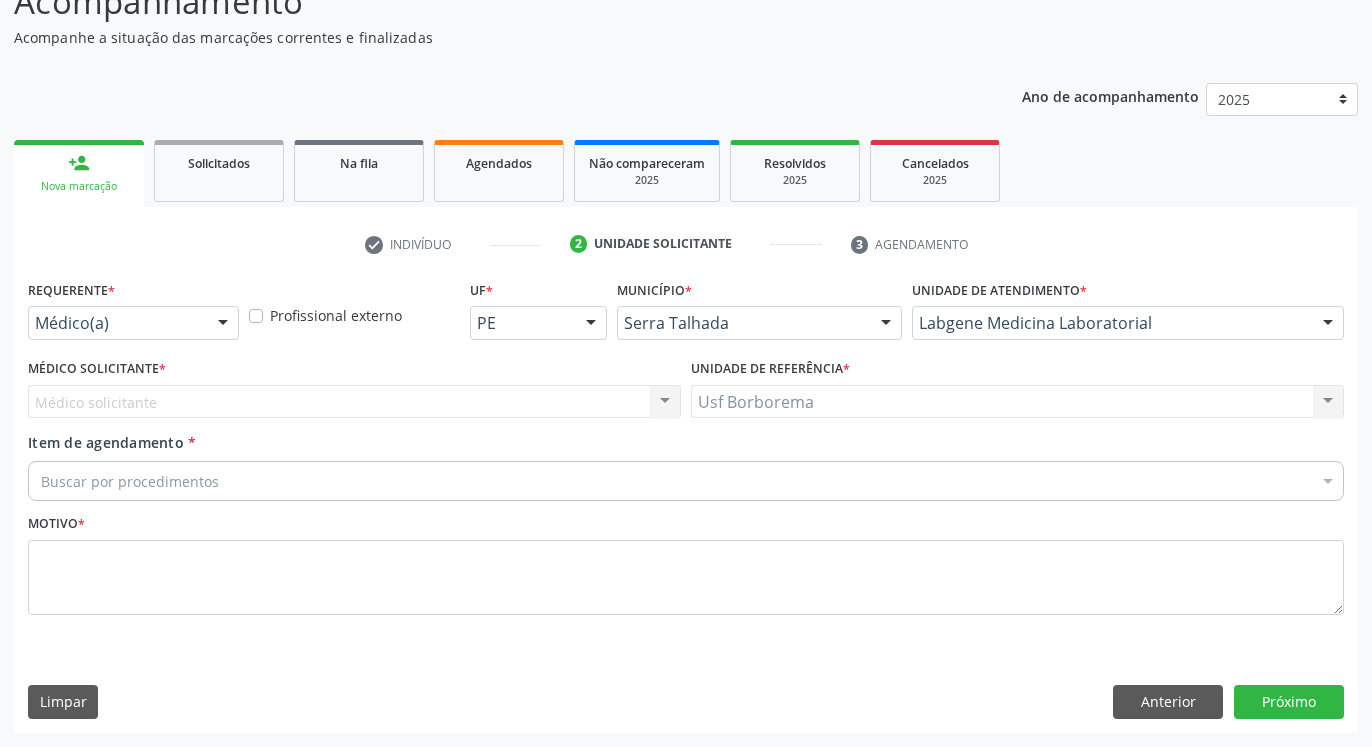 click on "Médico solicitante
Nenhum resultado encontrado para: "   "
Não há nenhuma opção para ser exibida." at bounding box center [354, 402] 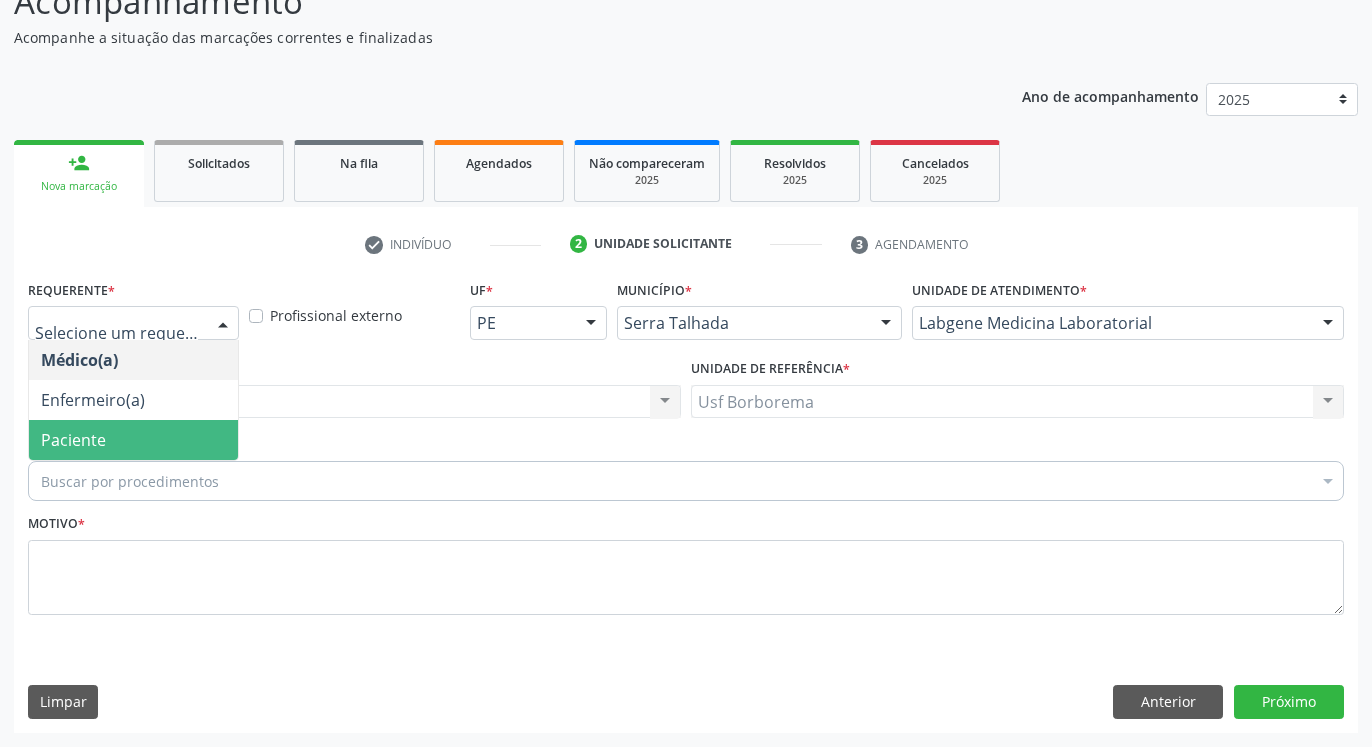 click on "Paciente" at bounding box center [133, 440] 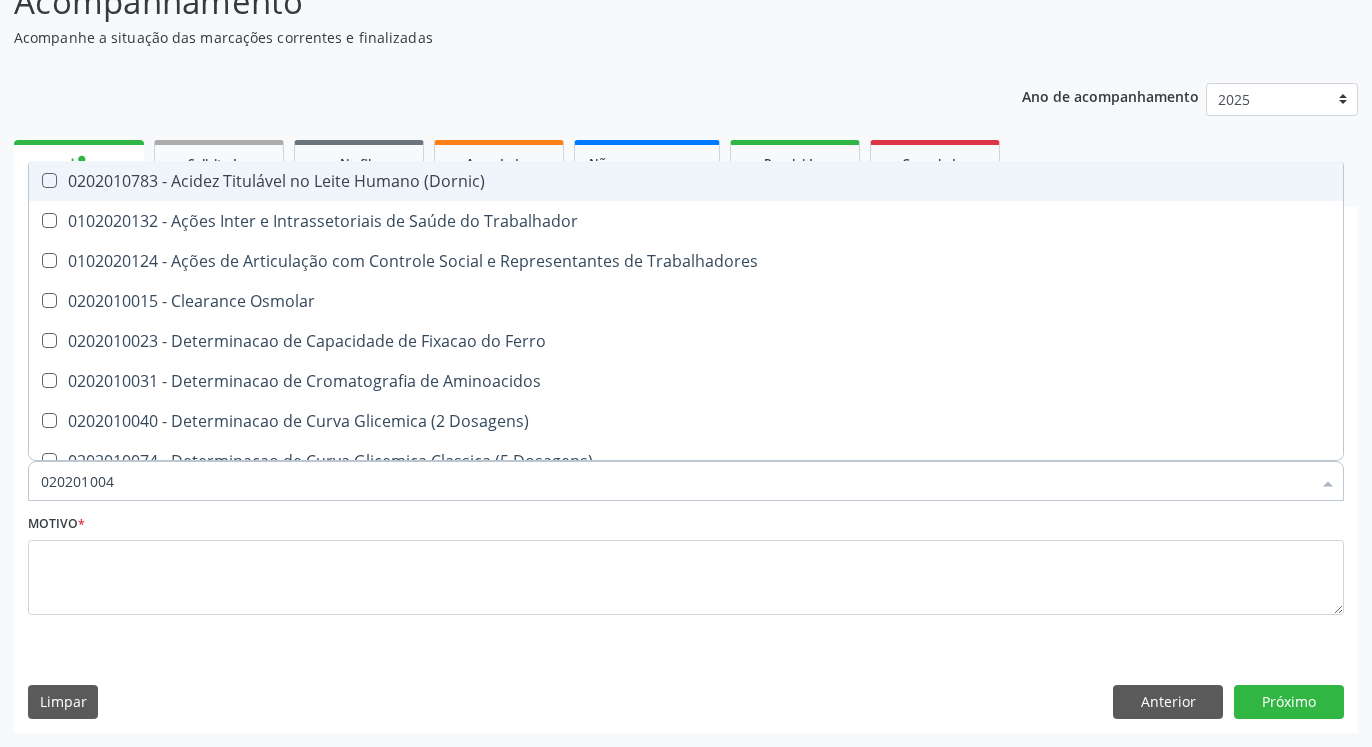 type on "0202010040" 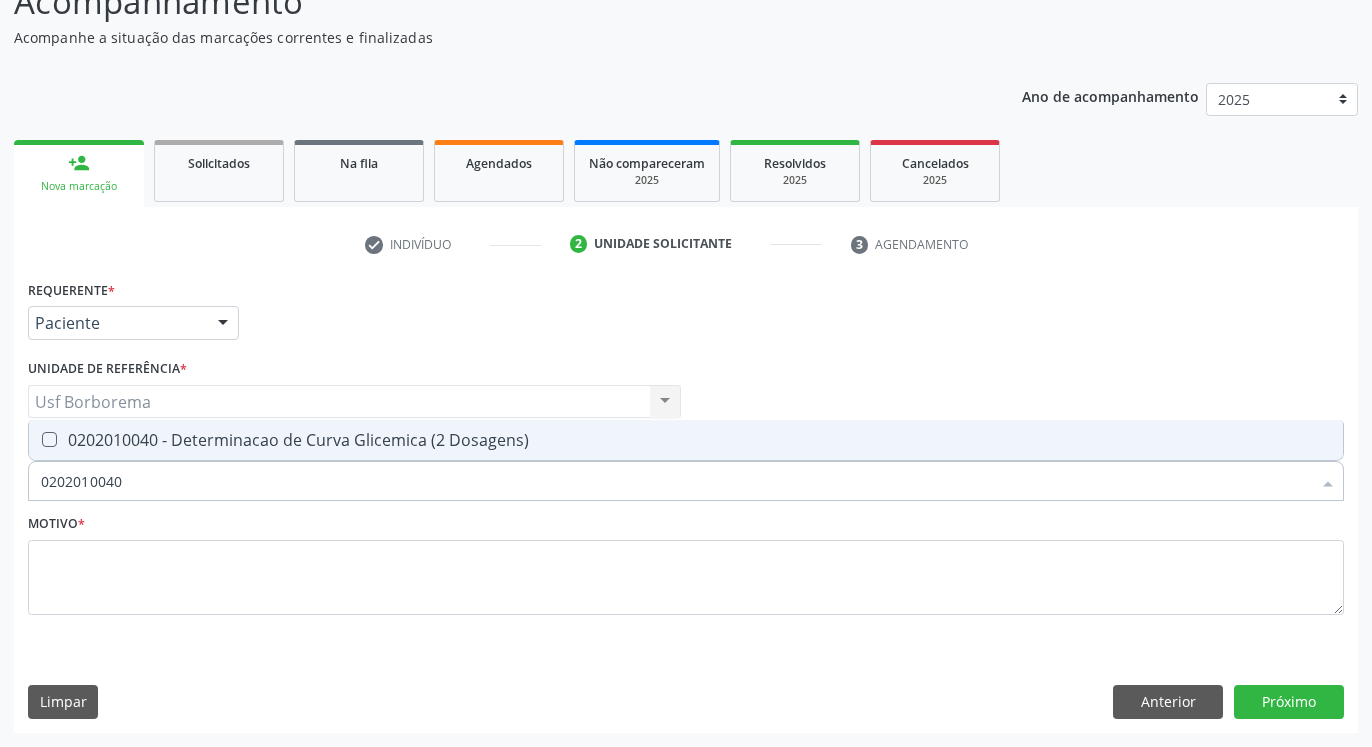 click at bounding box center [49, 439] 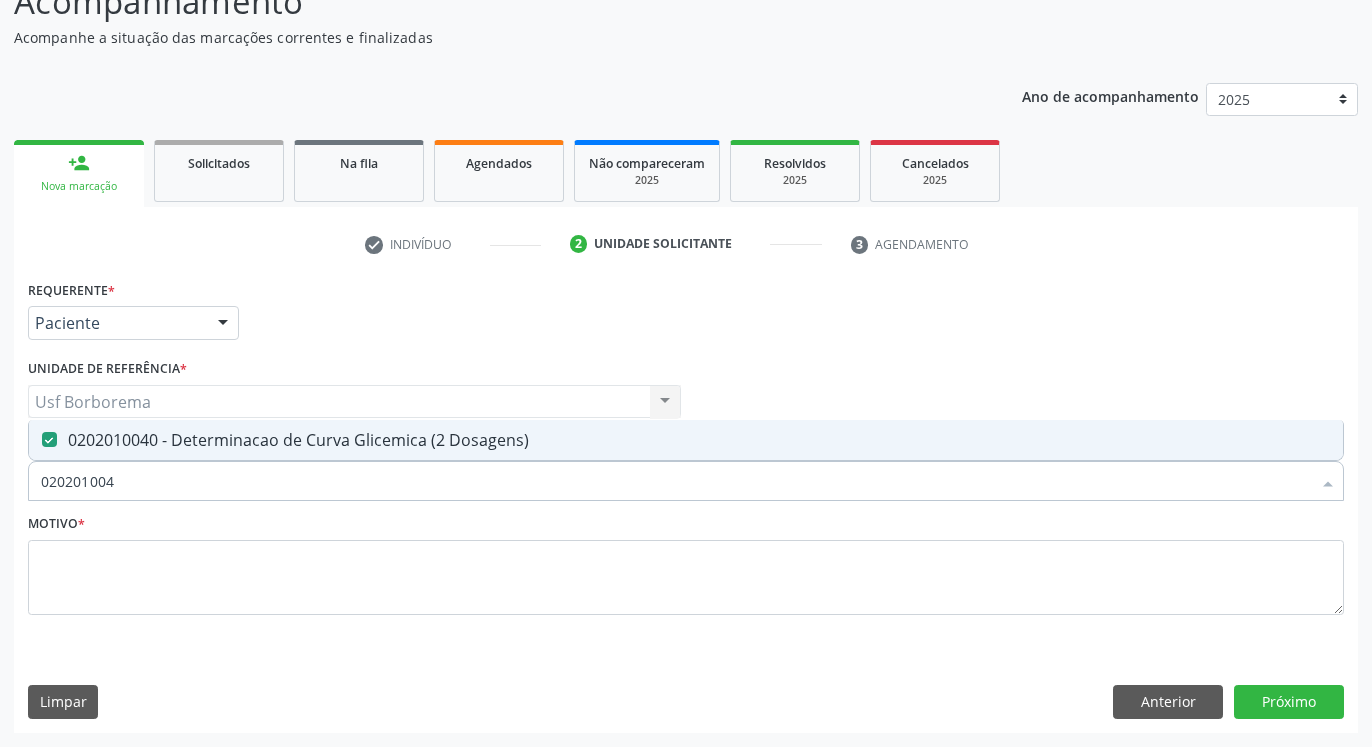 type on "02020100" 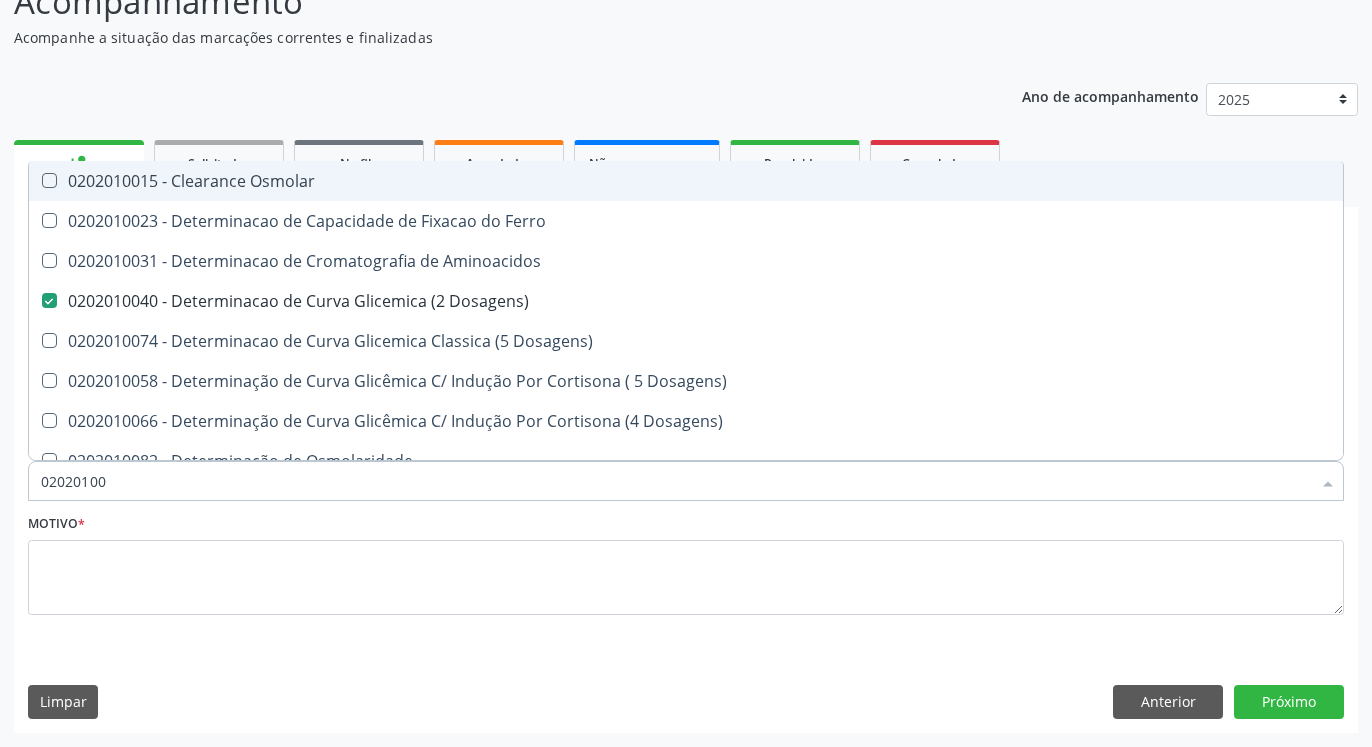 type on "0202010" 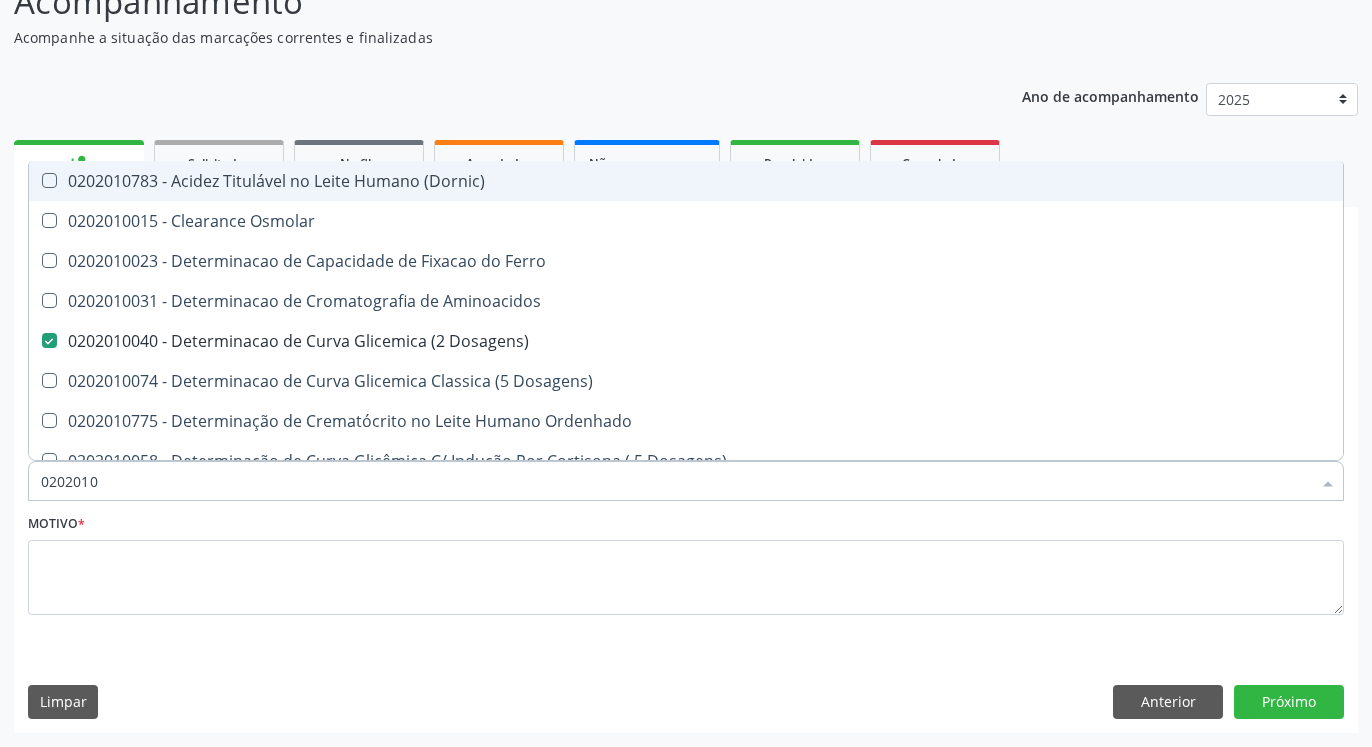 type on "020201" 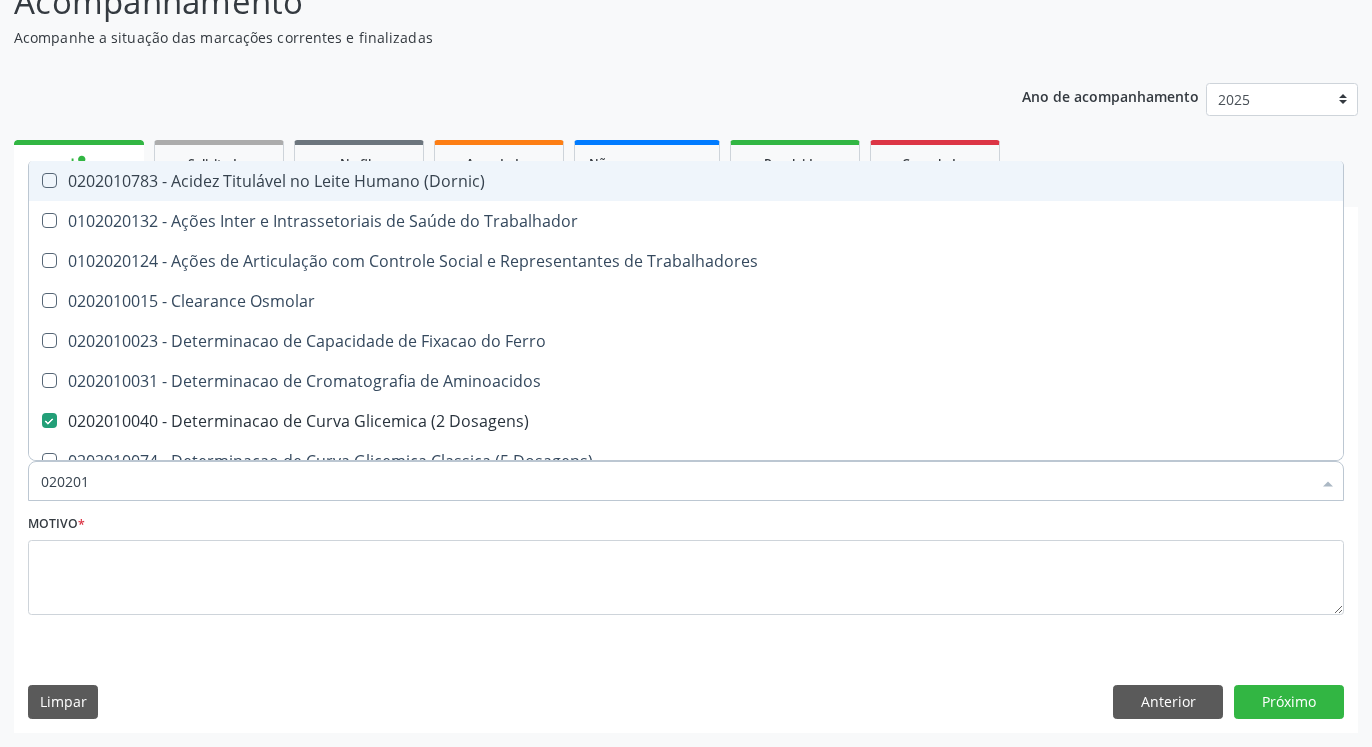 type on "02020" 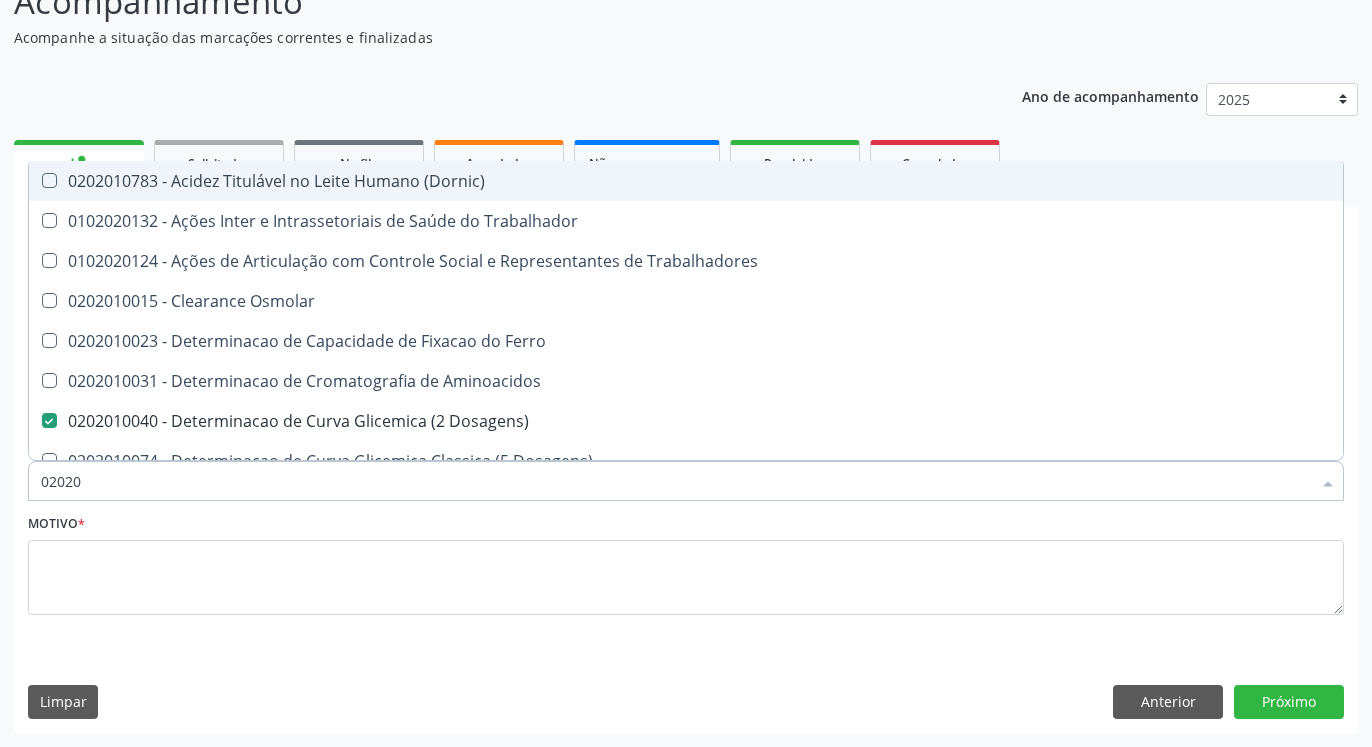 checkbox on "false" 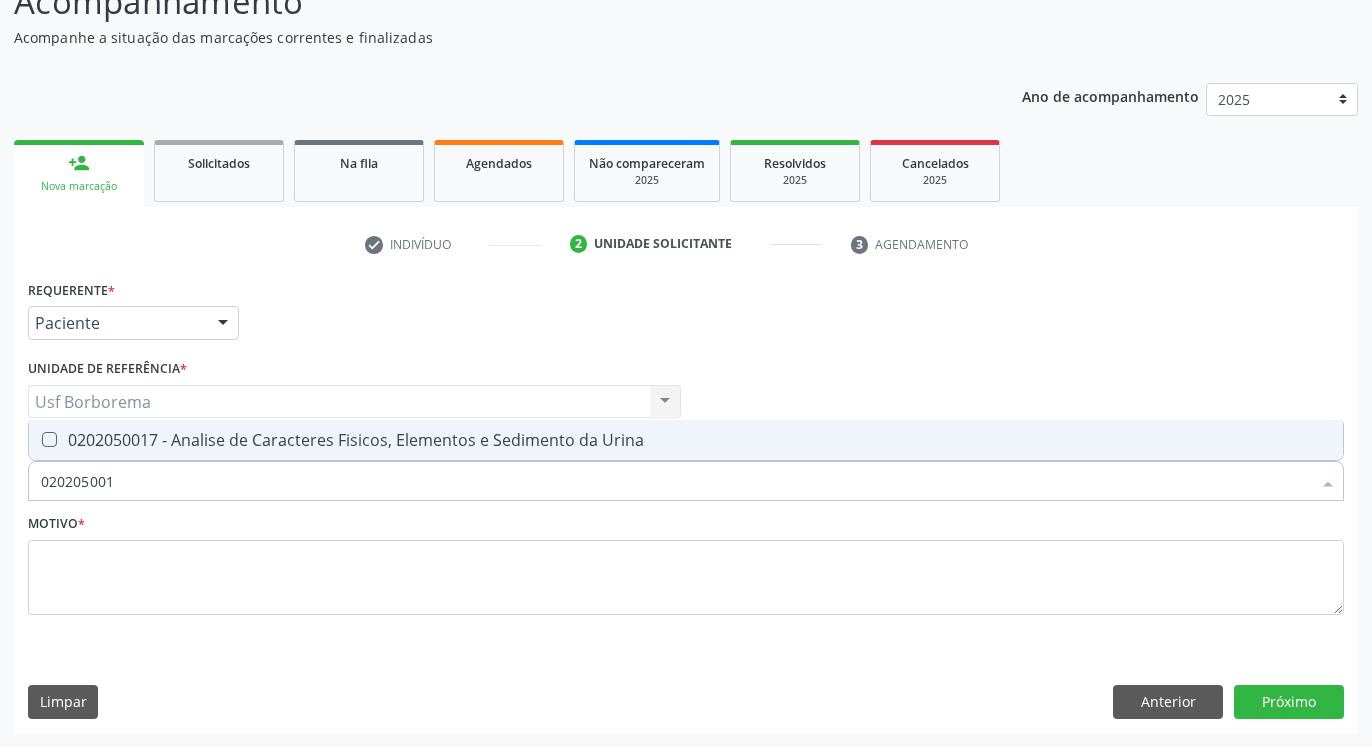 type on "0202050017" 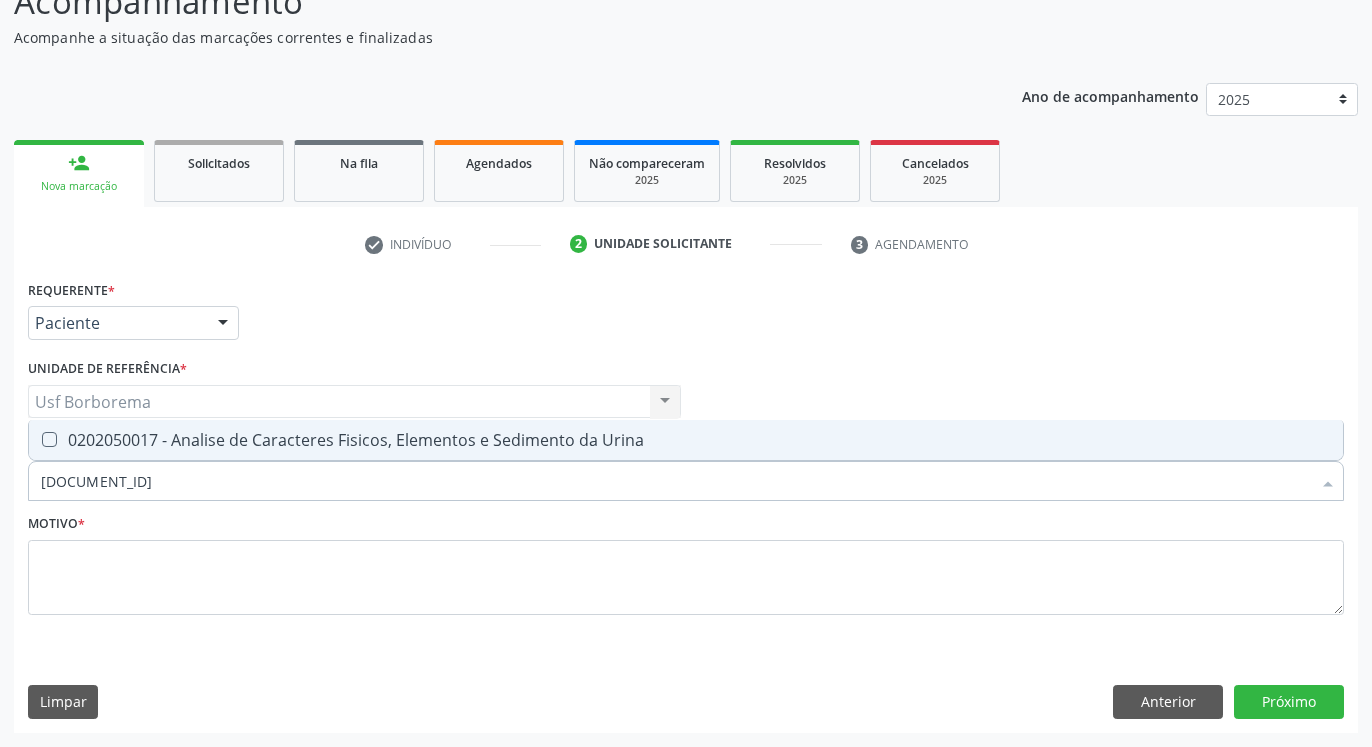 click at bounding box center [49, 439] 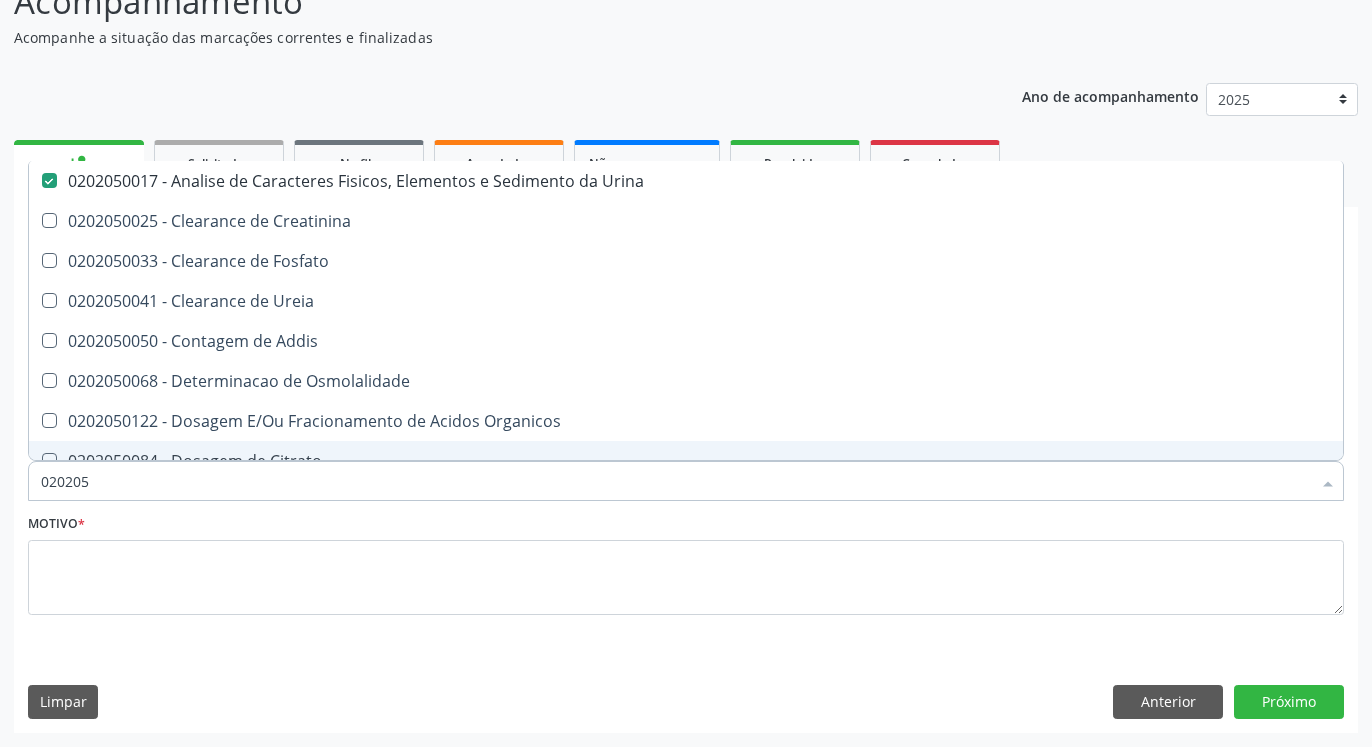 type on "02020" 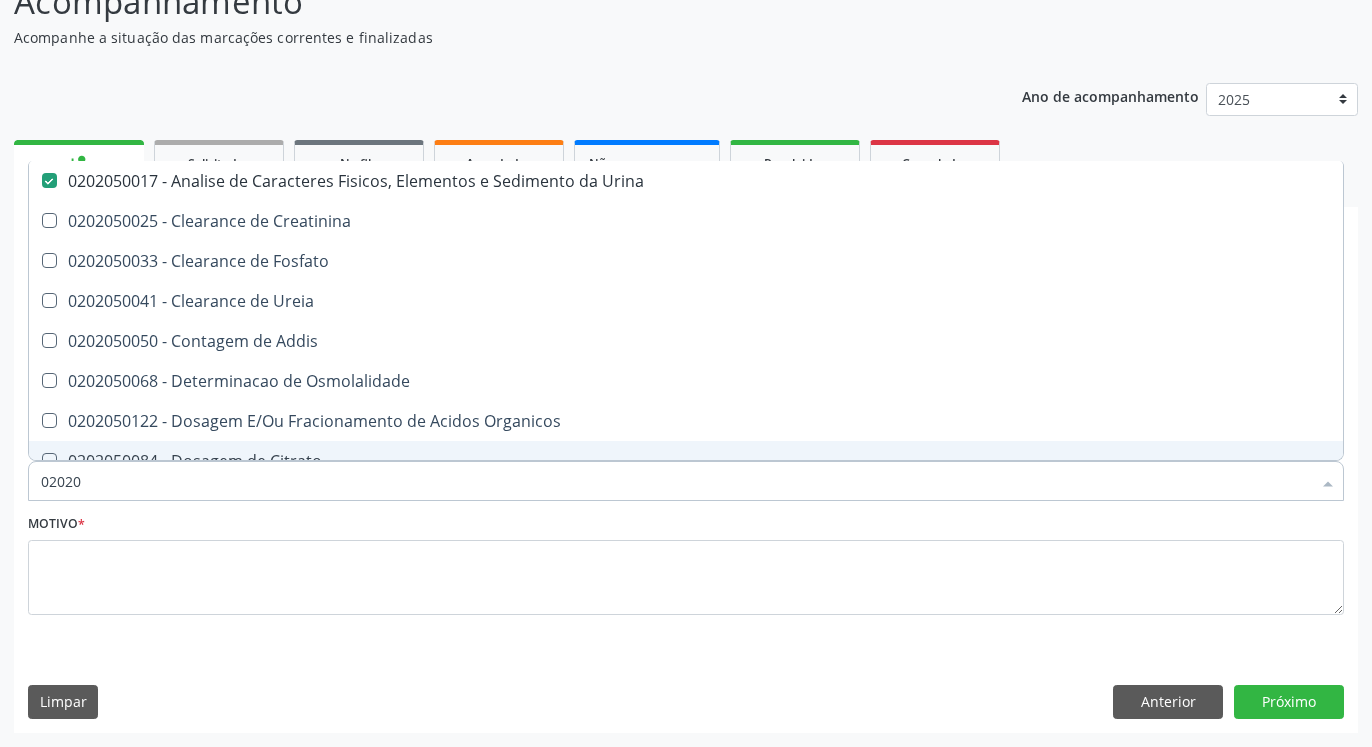 checkbox on "false" 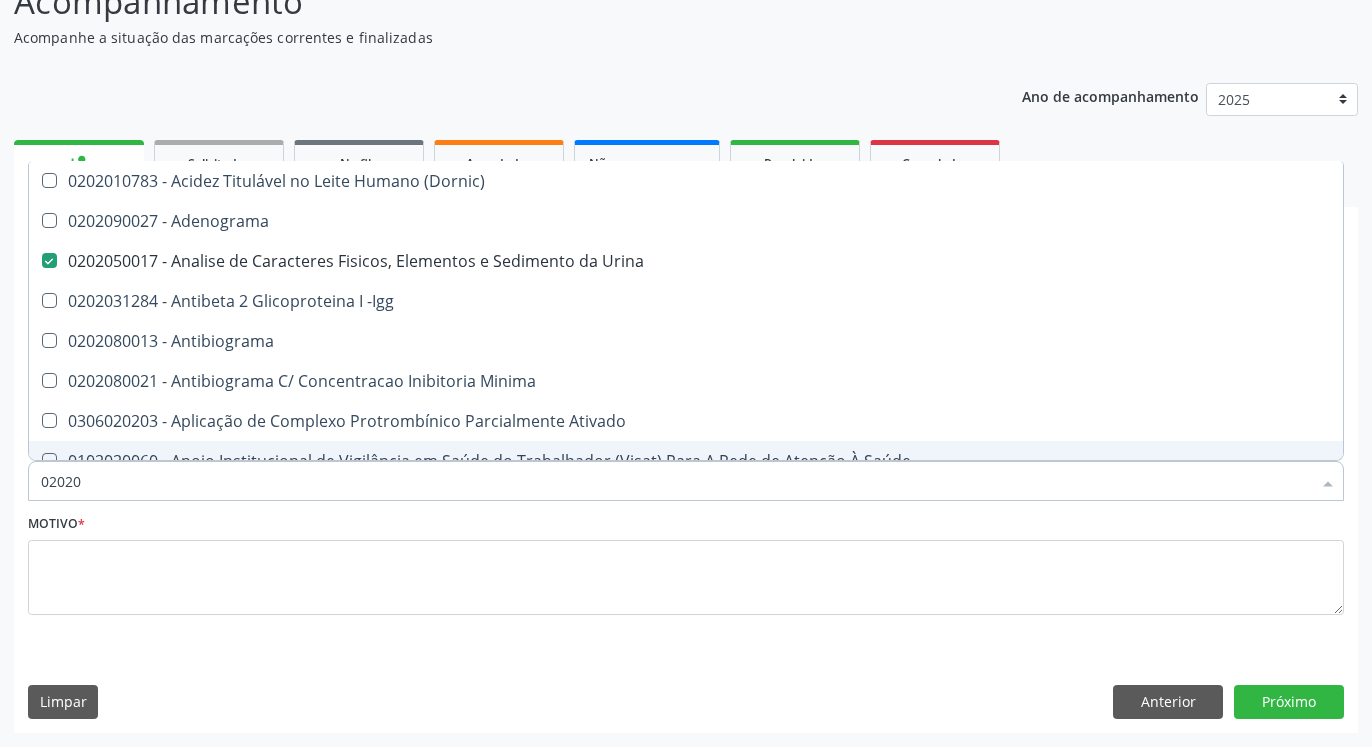 type on "020202" 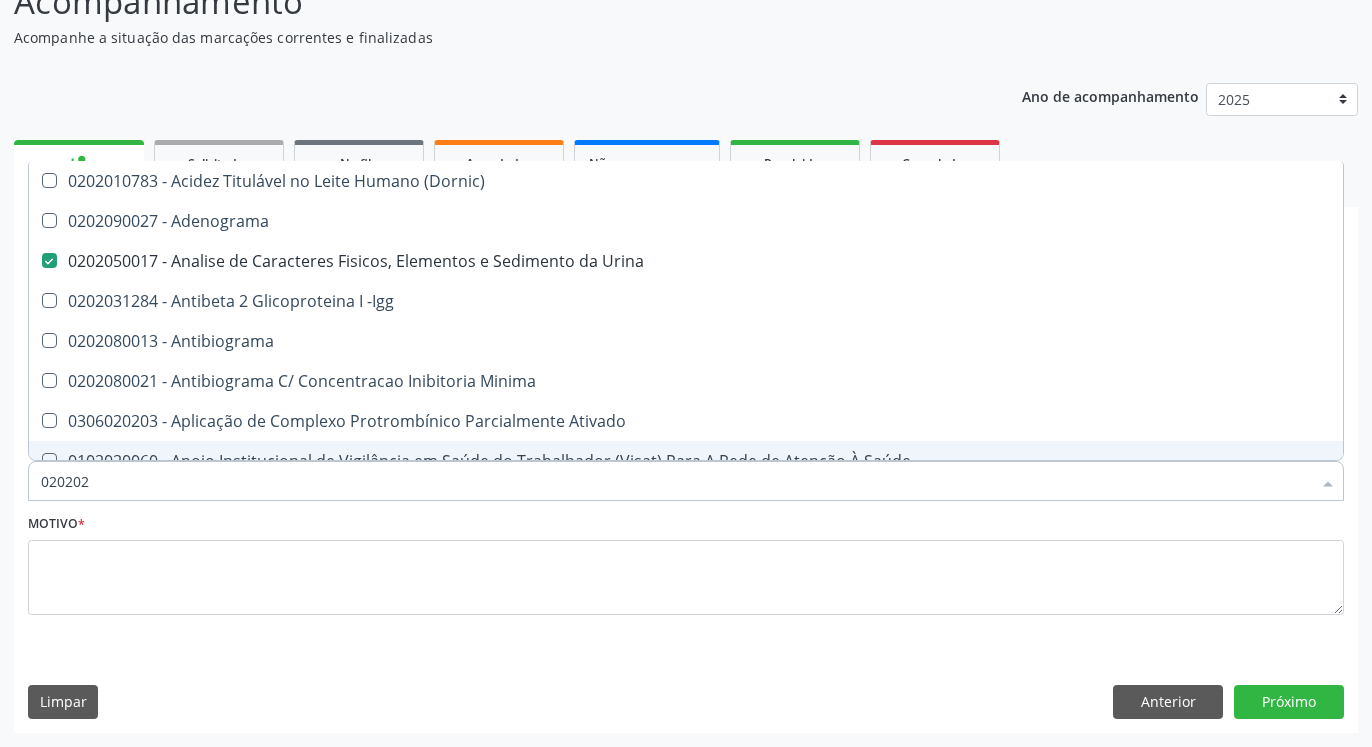 checkbox on "false" 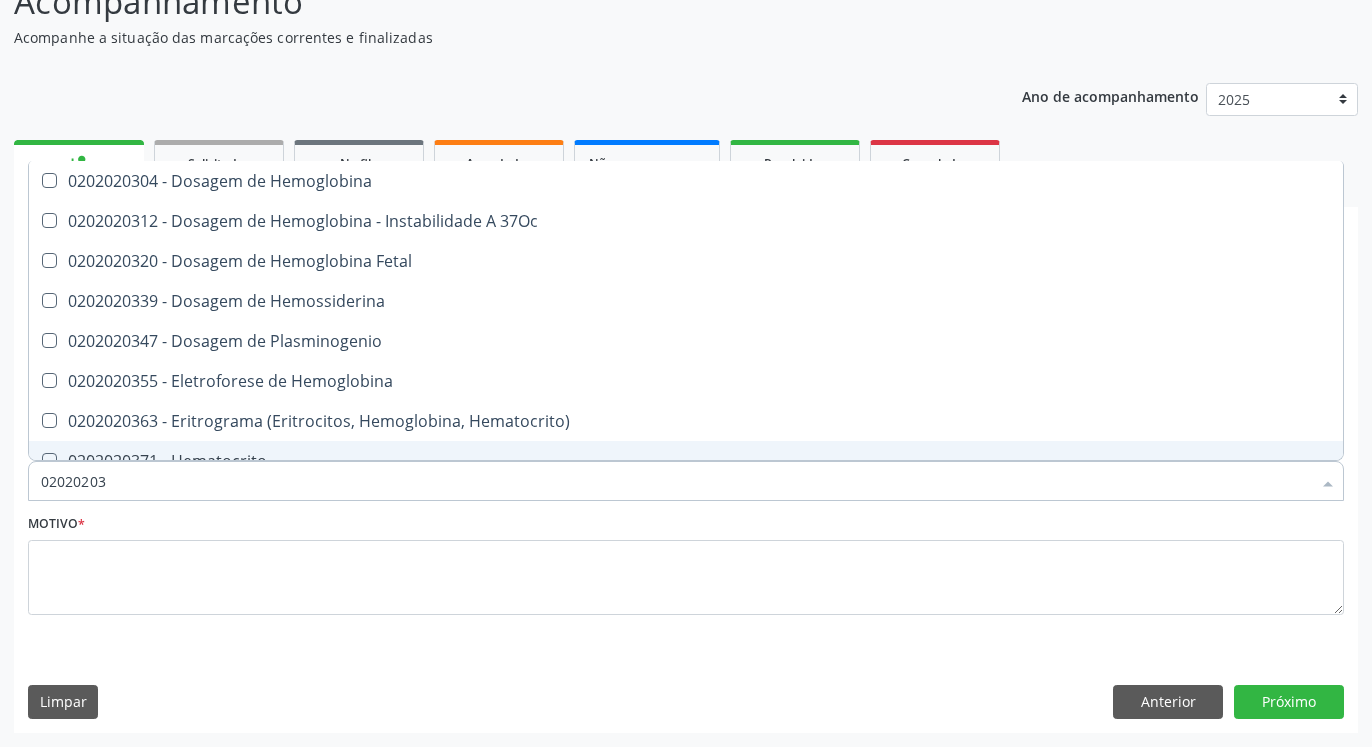 type on "020202038" 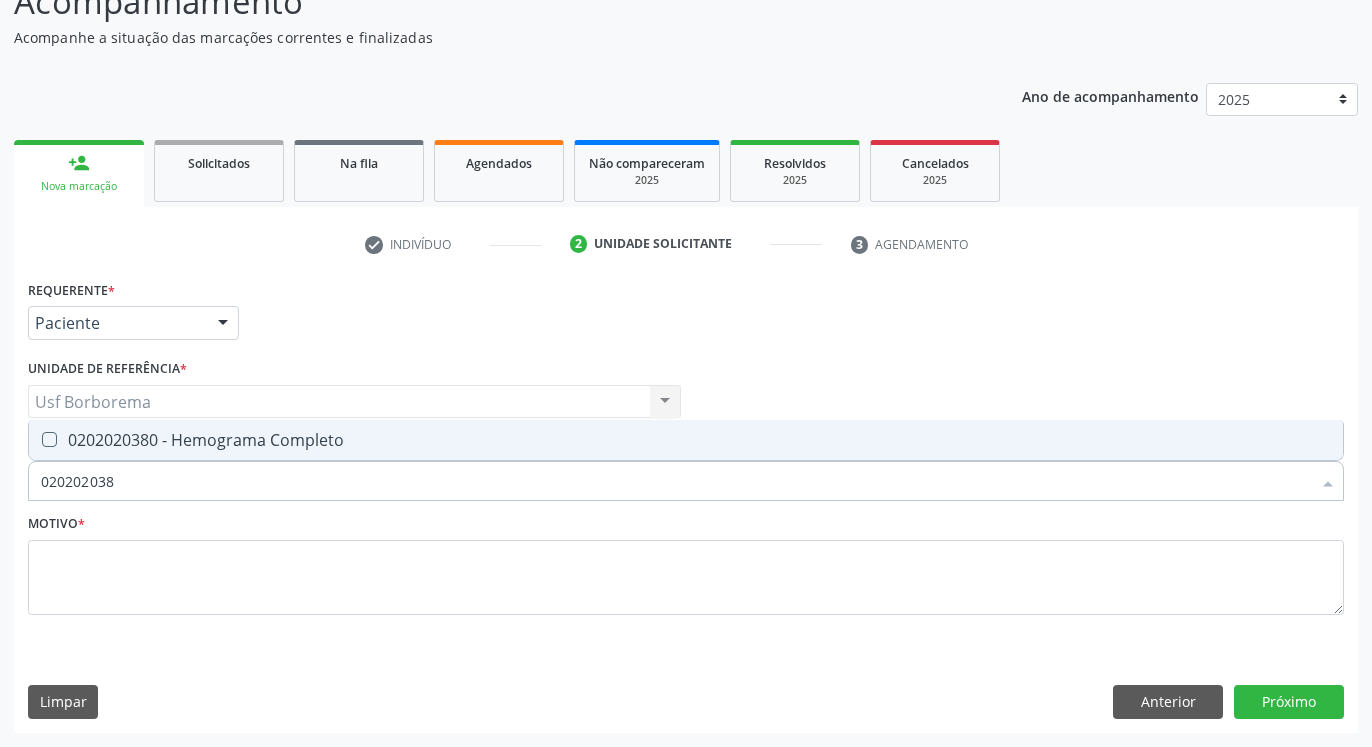 click at bounding box center [49, 439] 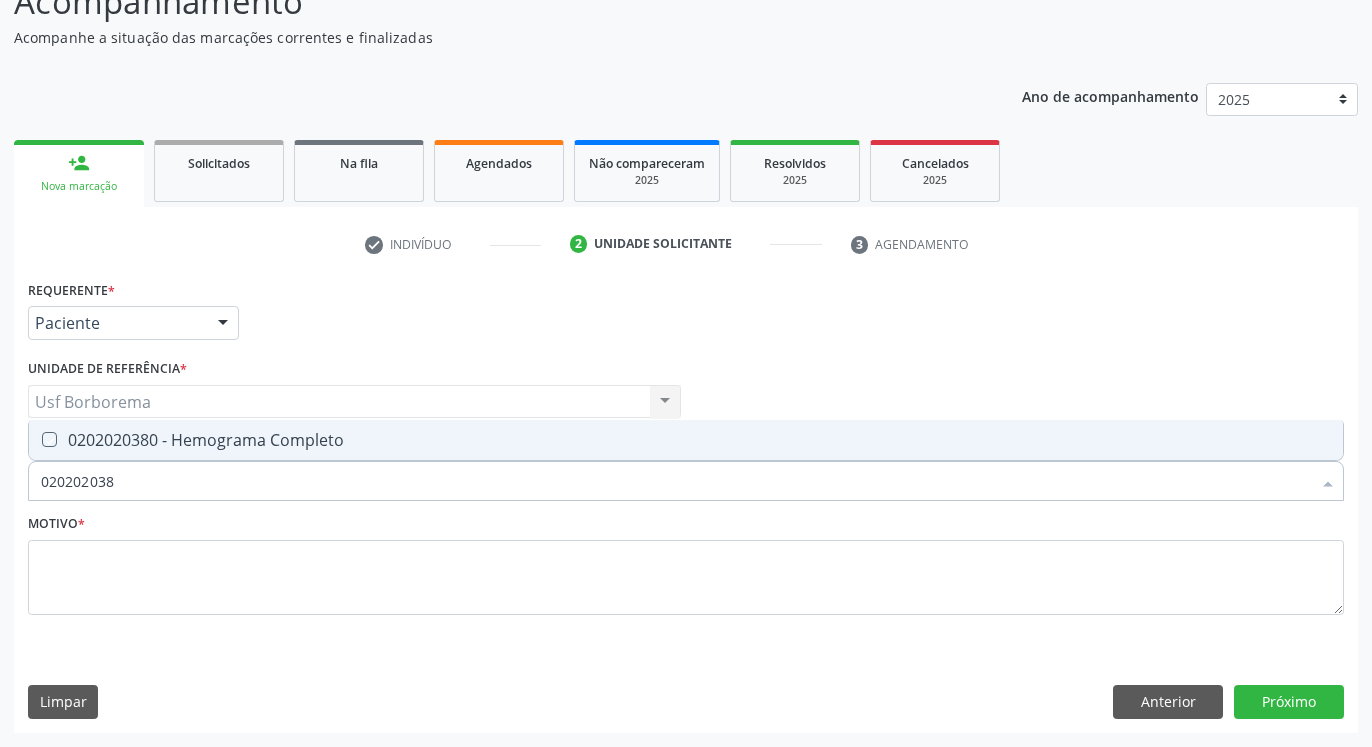 click at bounding box center [35, 439] 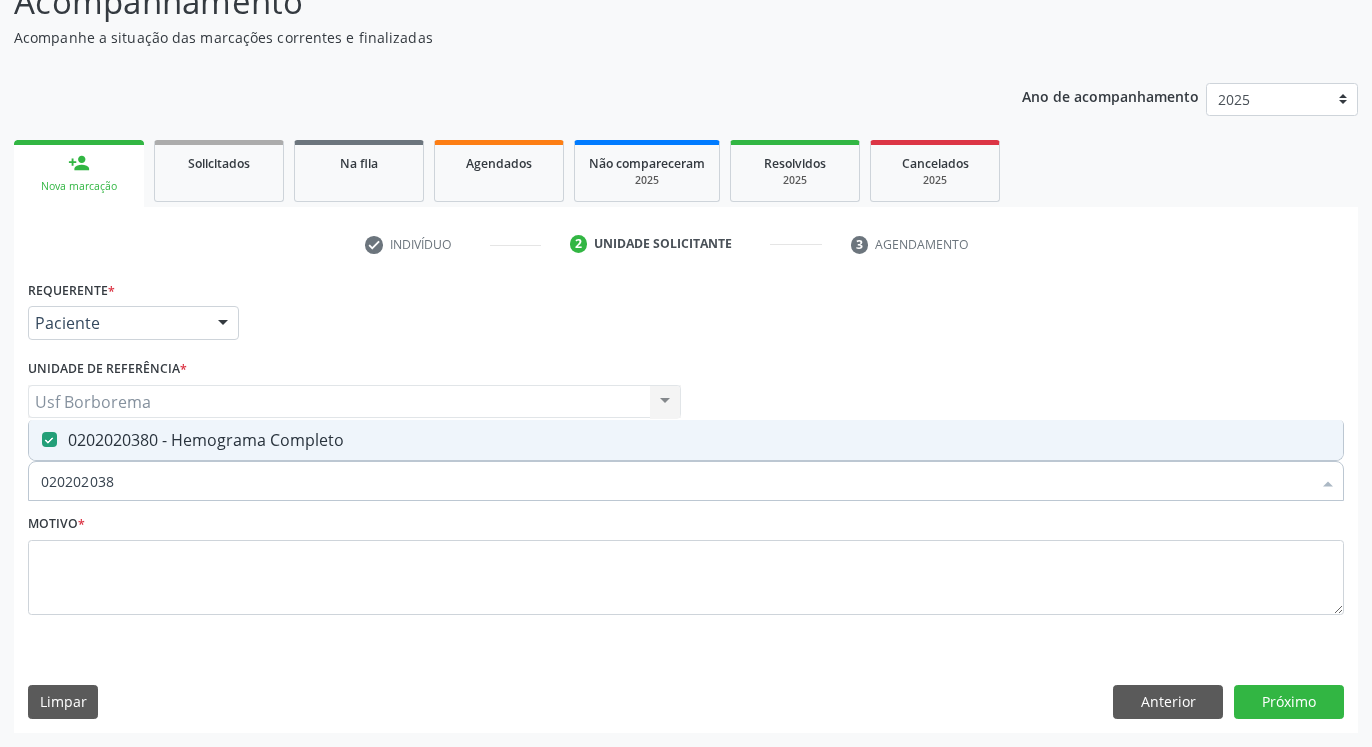 type on "02020203" 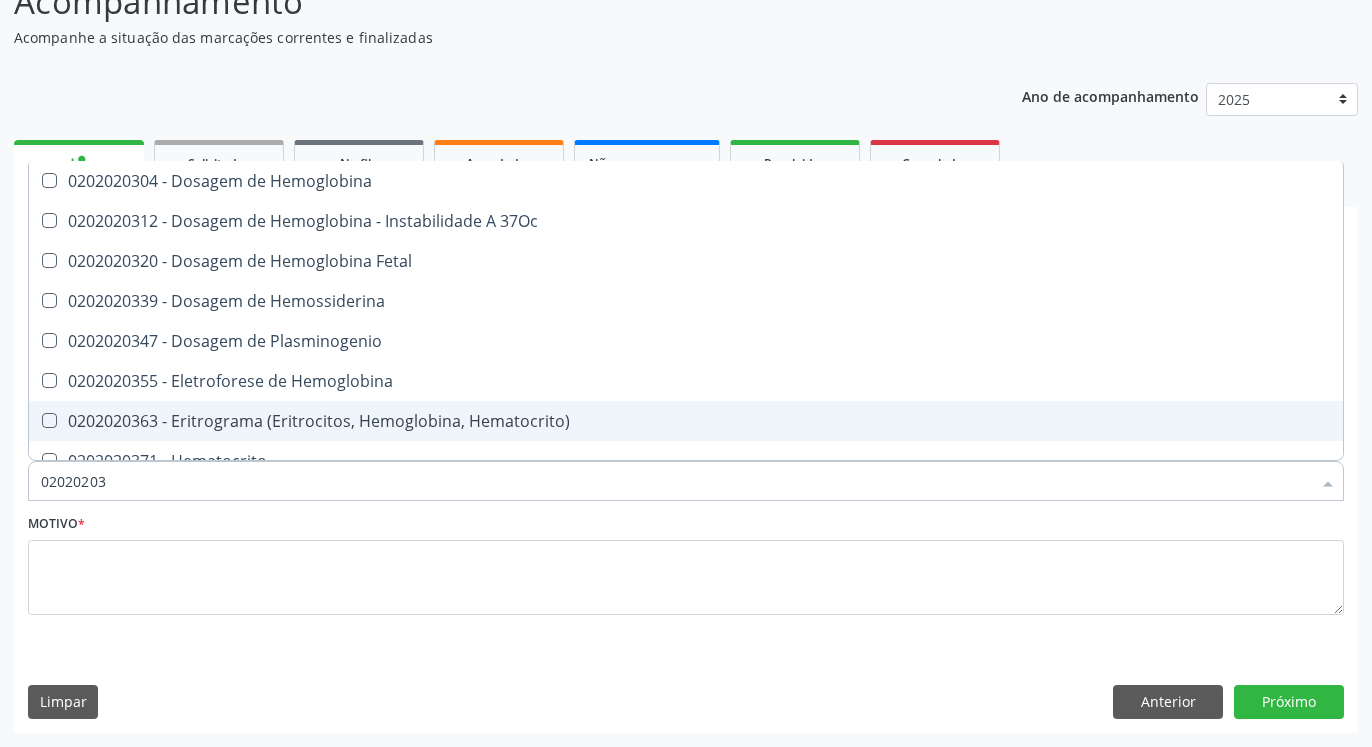 type on "0202020" 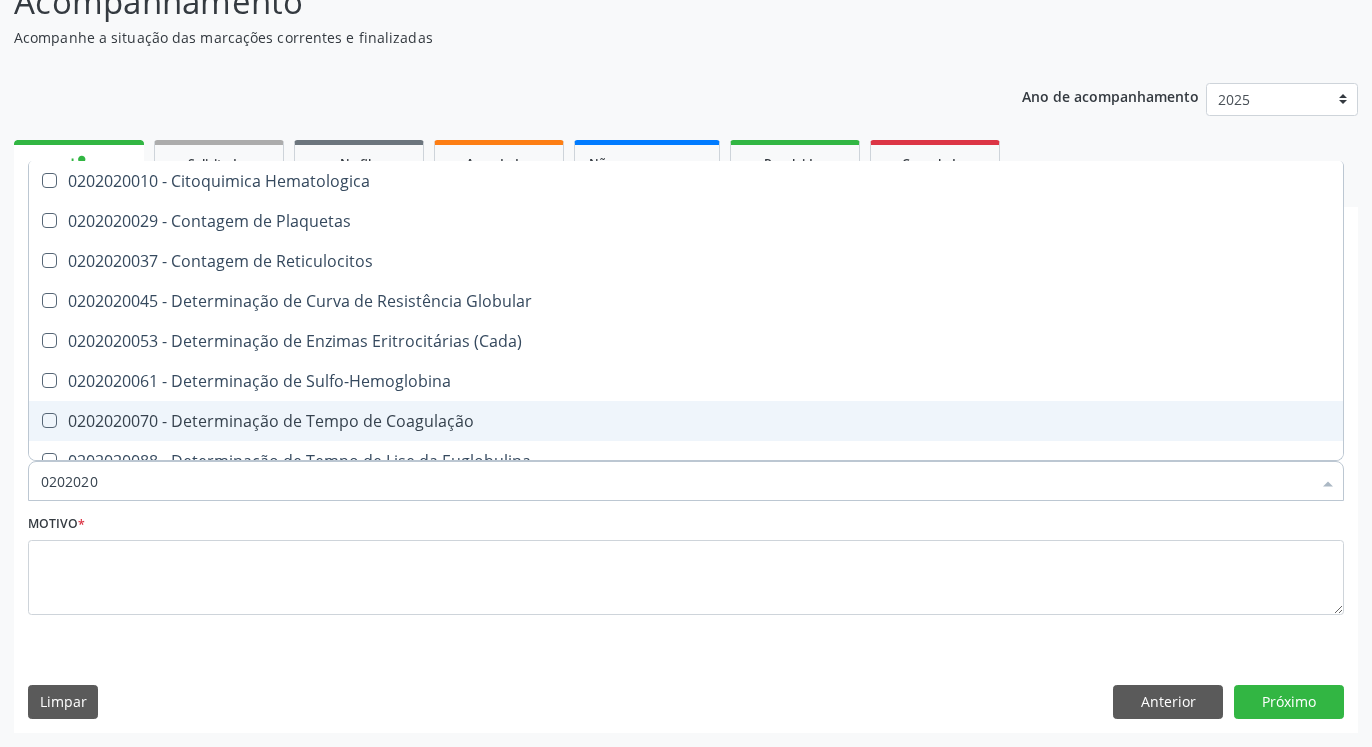 type on "020202" 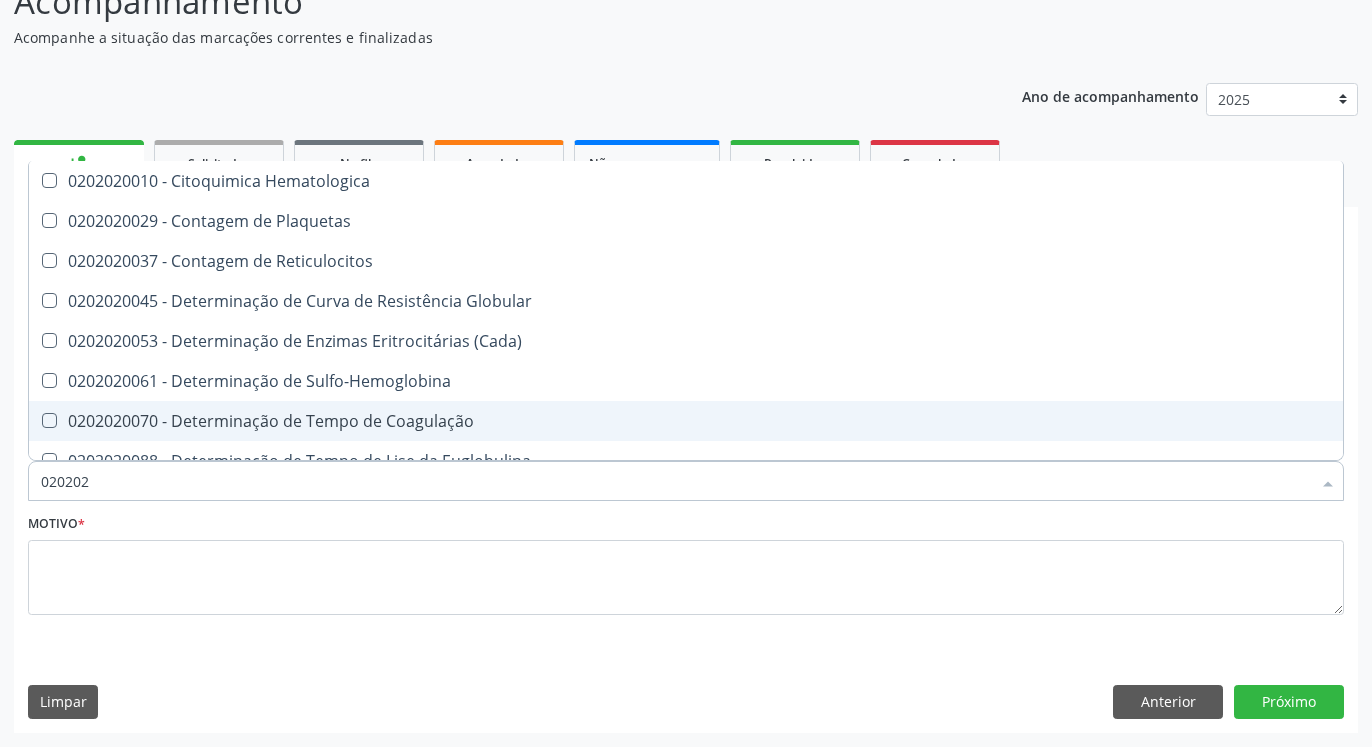 type on "02020" 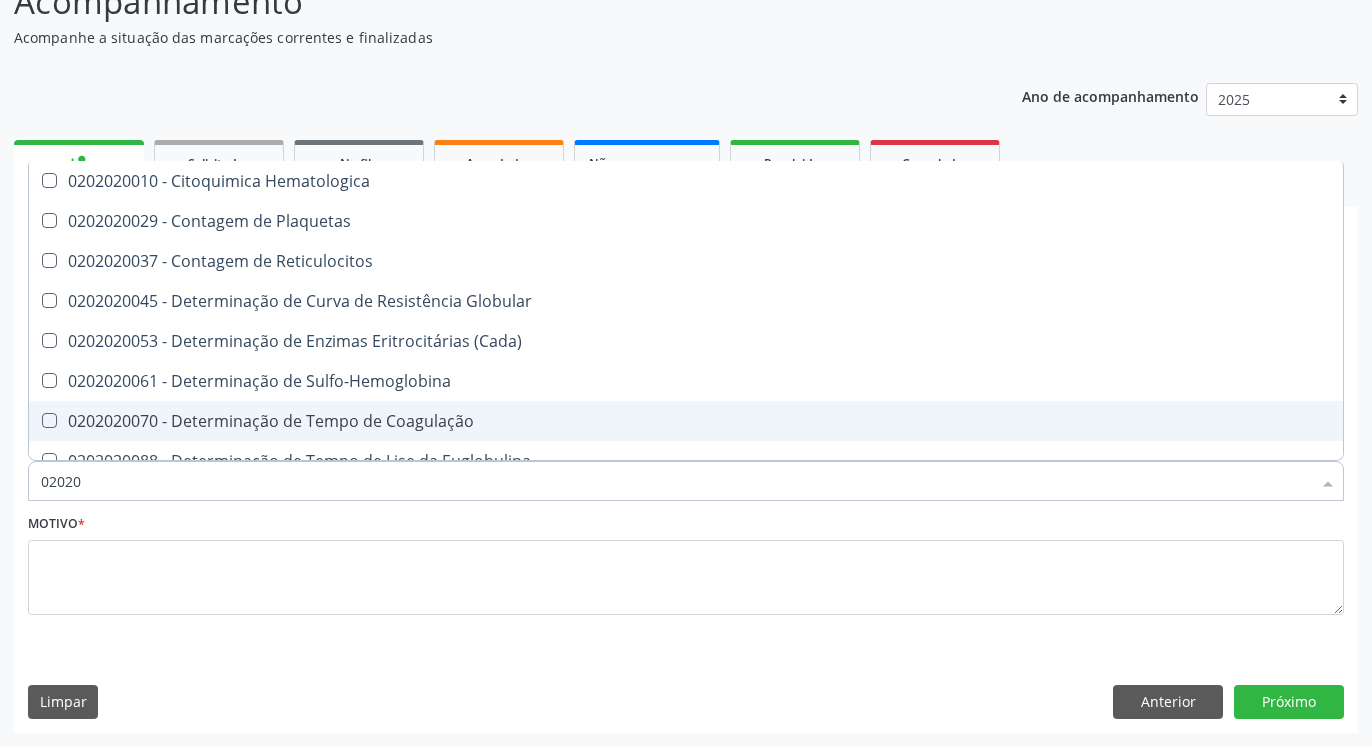 checkbox on "true" 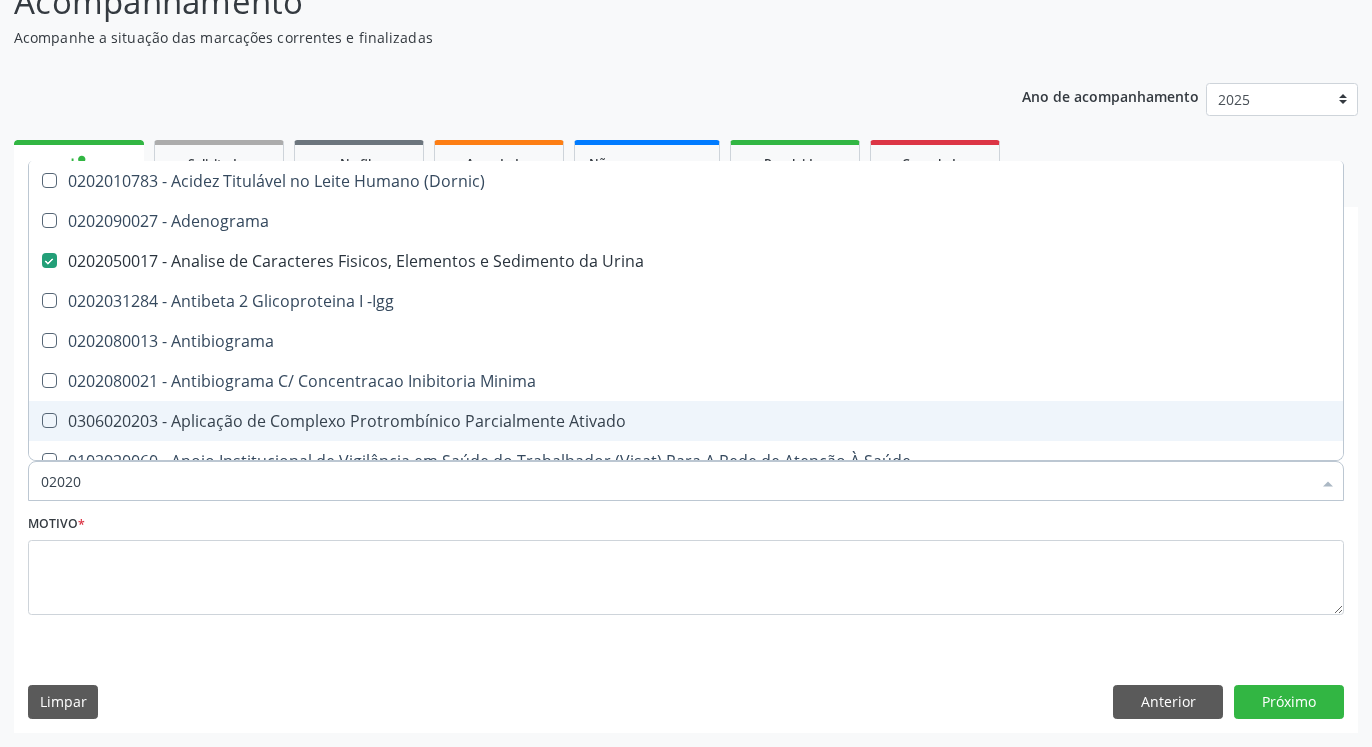 type on "020203" 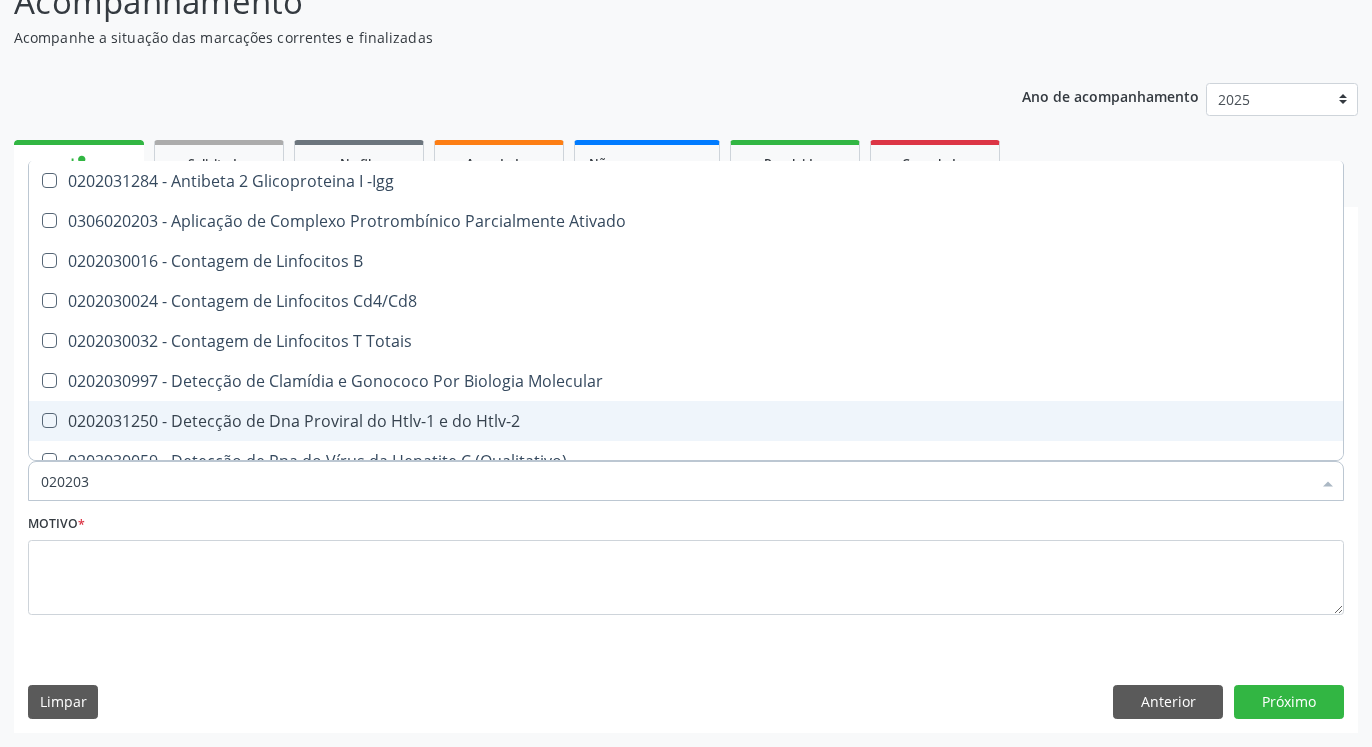 checkbox on "false" 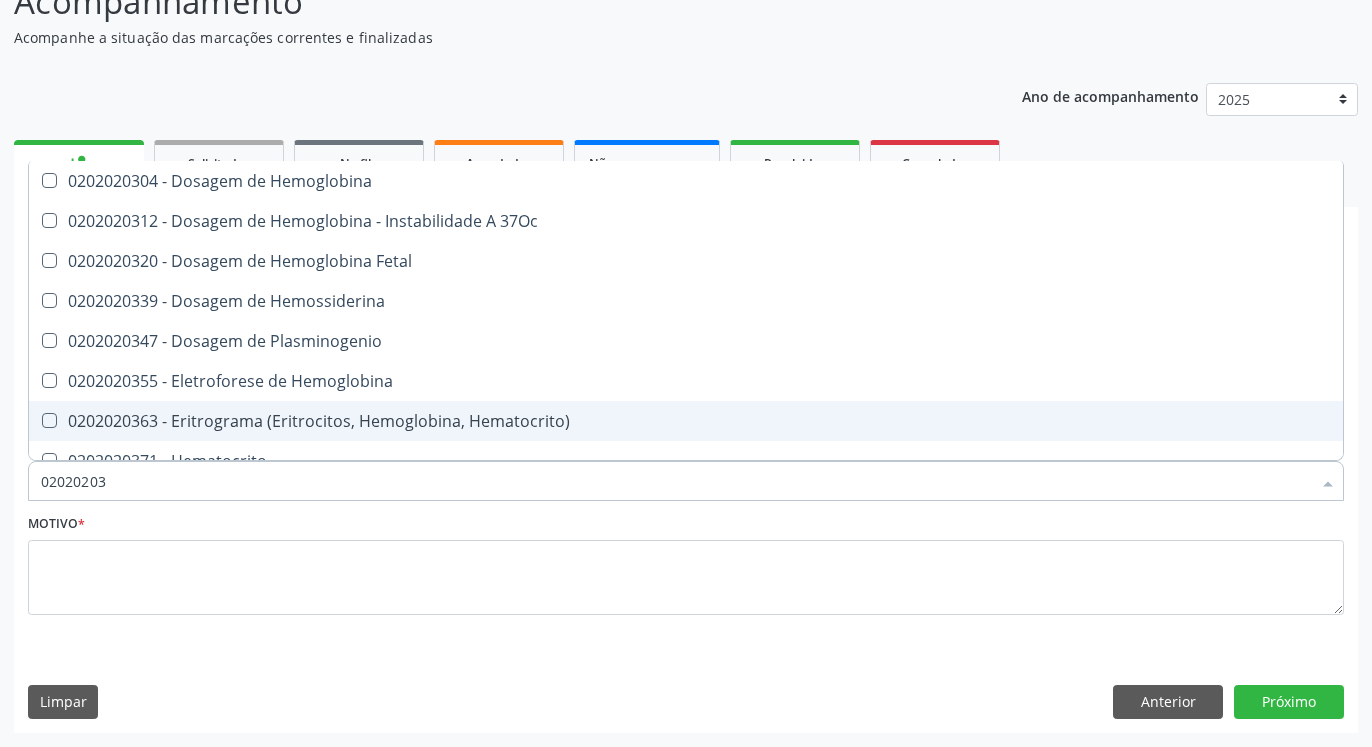 type on "020202038" 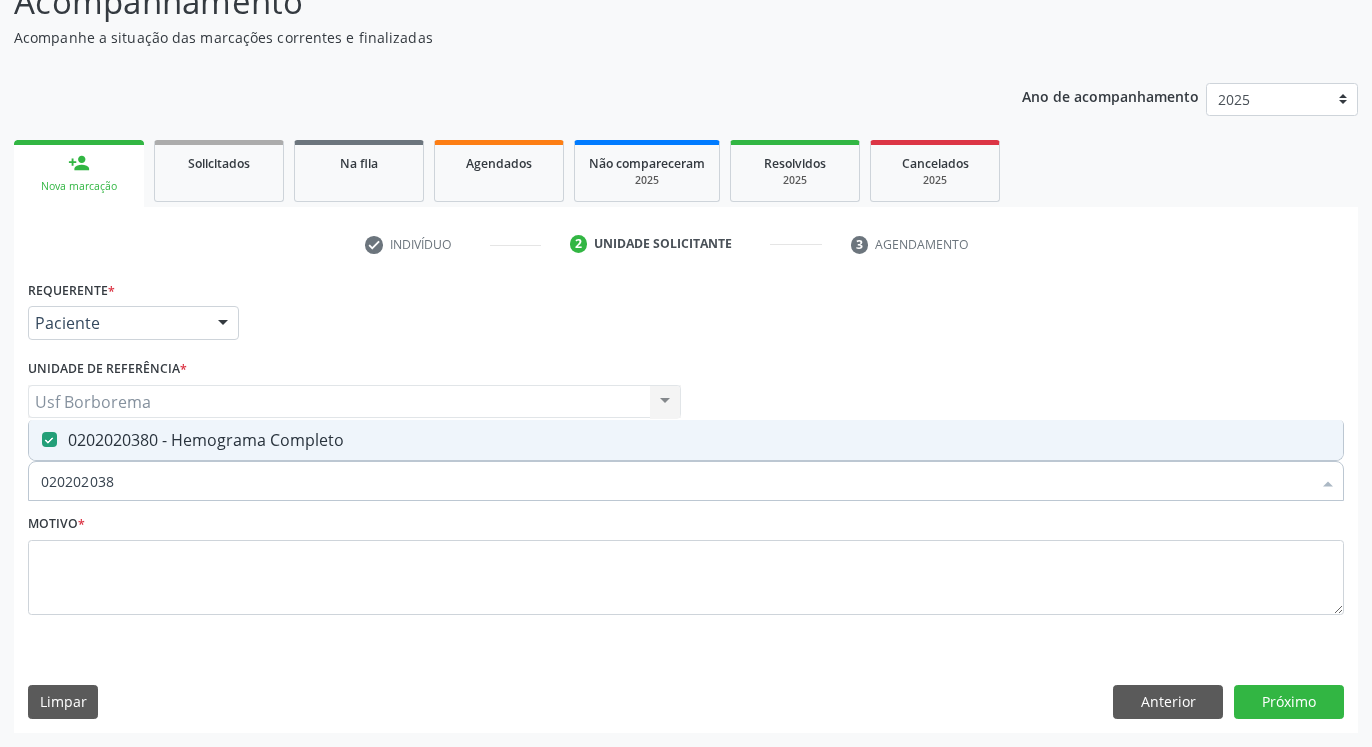 type on "02020203" 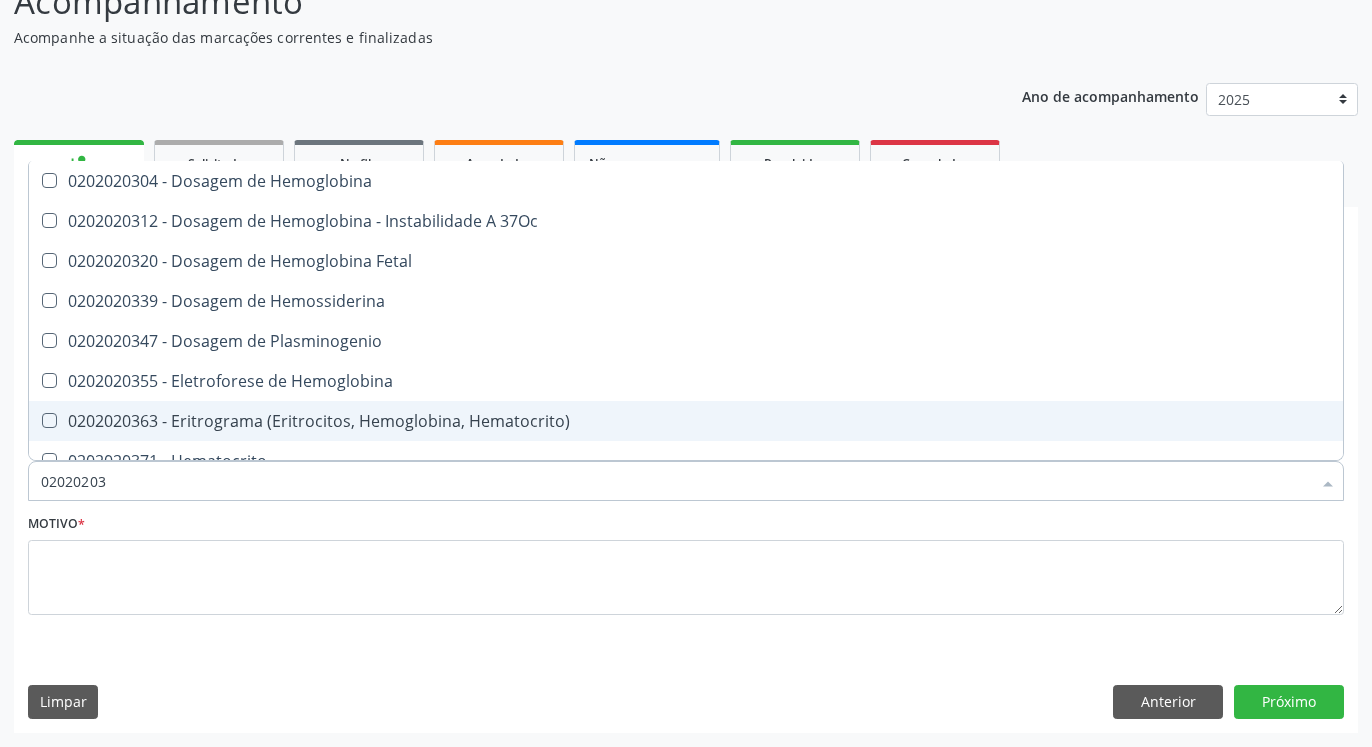 type on "0202020" 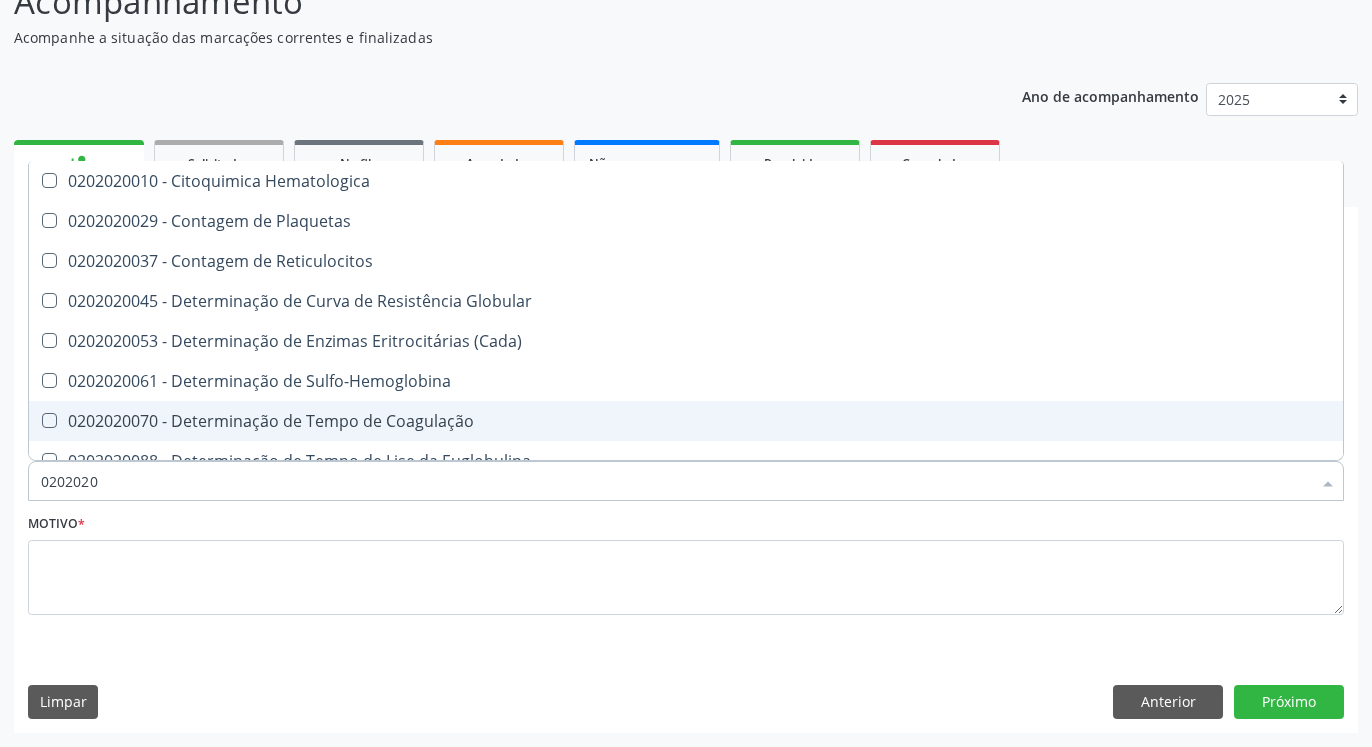 type on "020202" 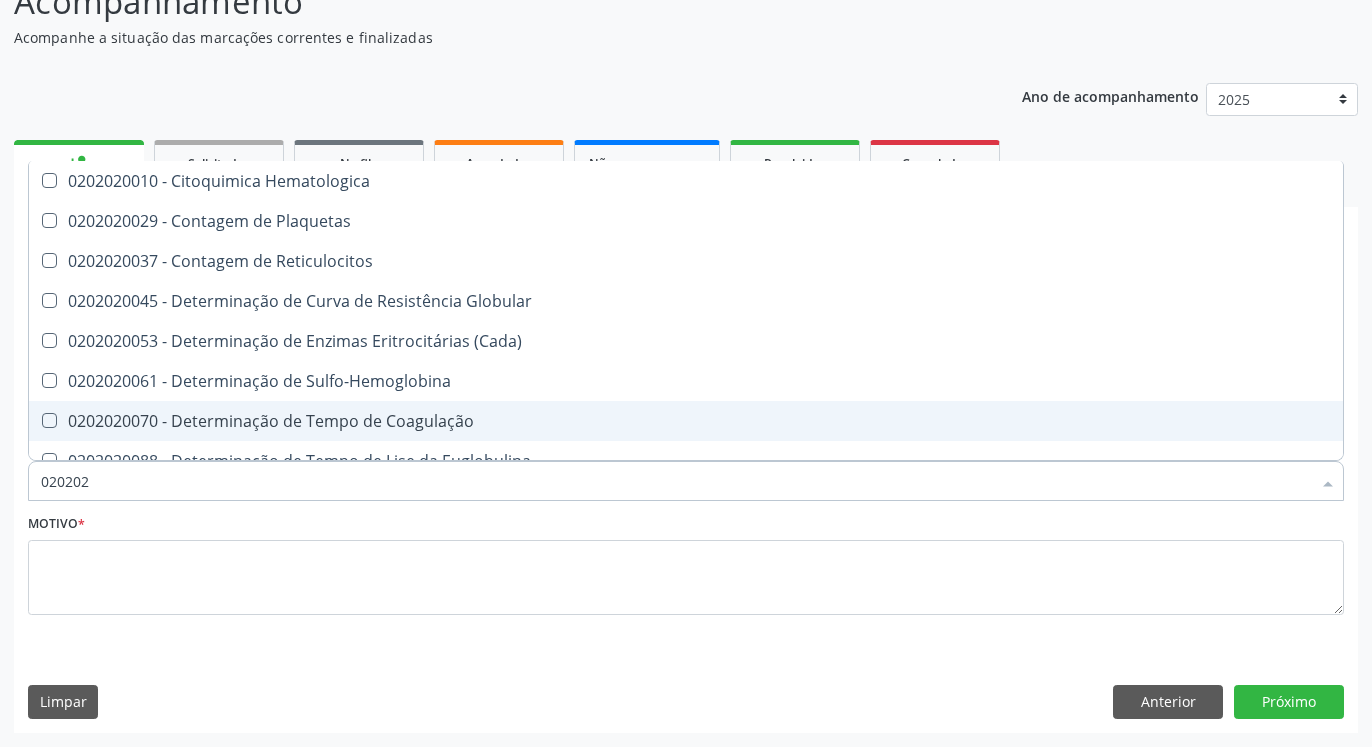 type on "02020" 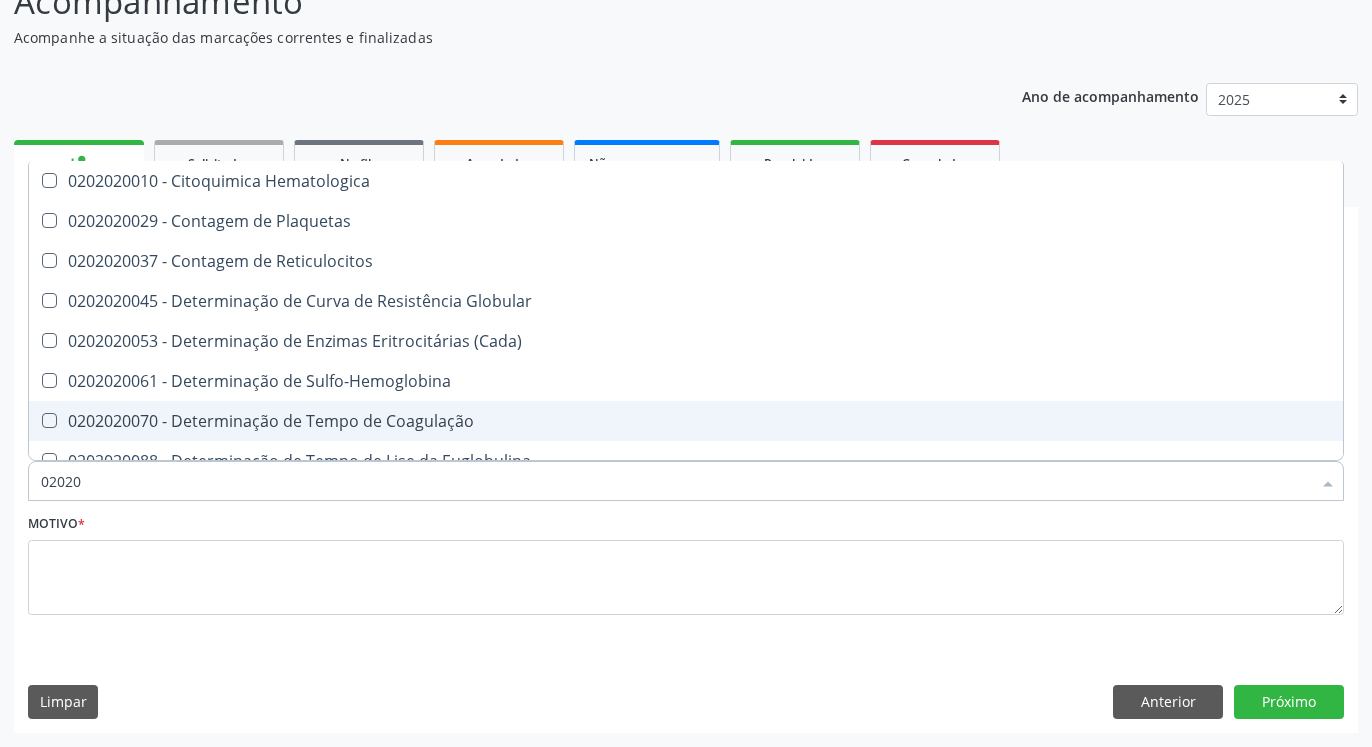 checkbox on "true" 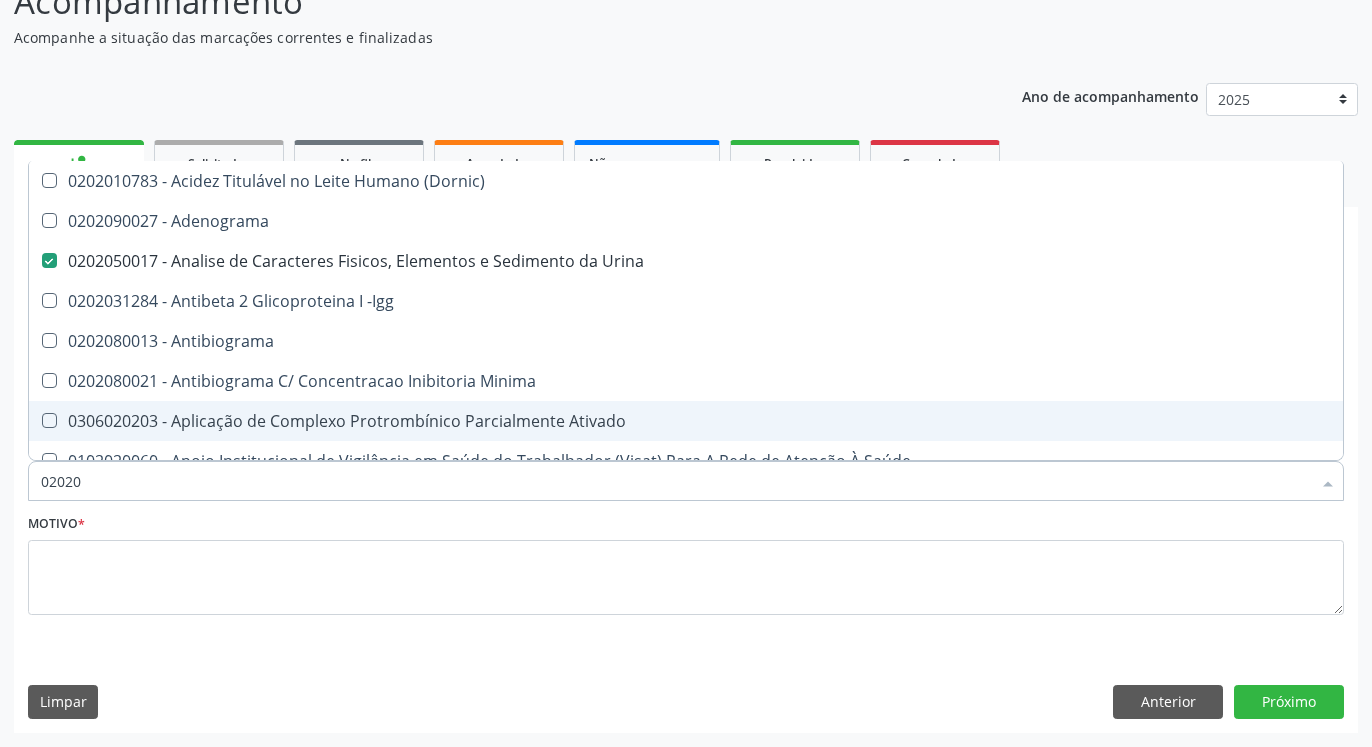 type on "020203" 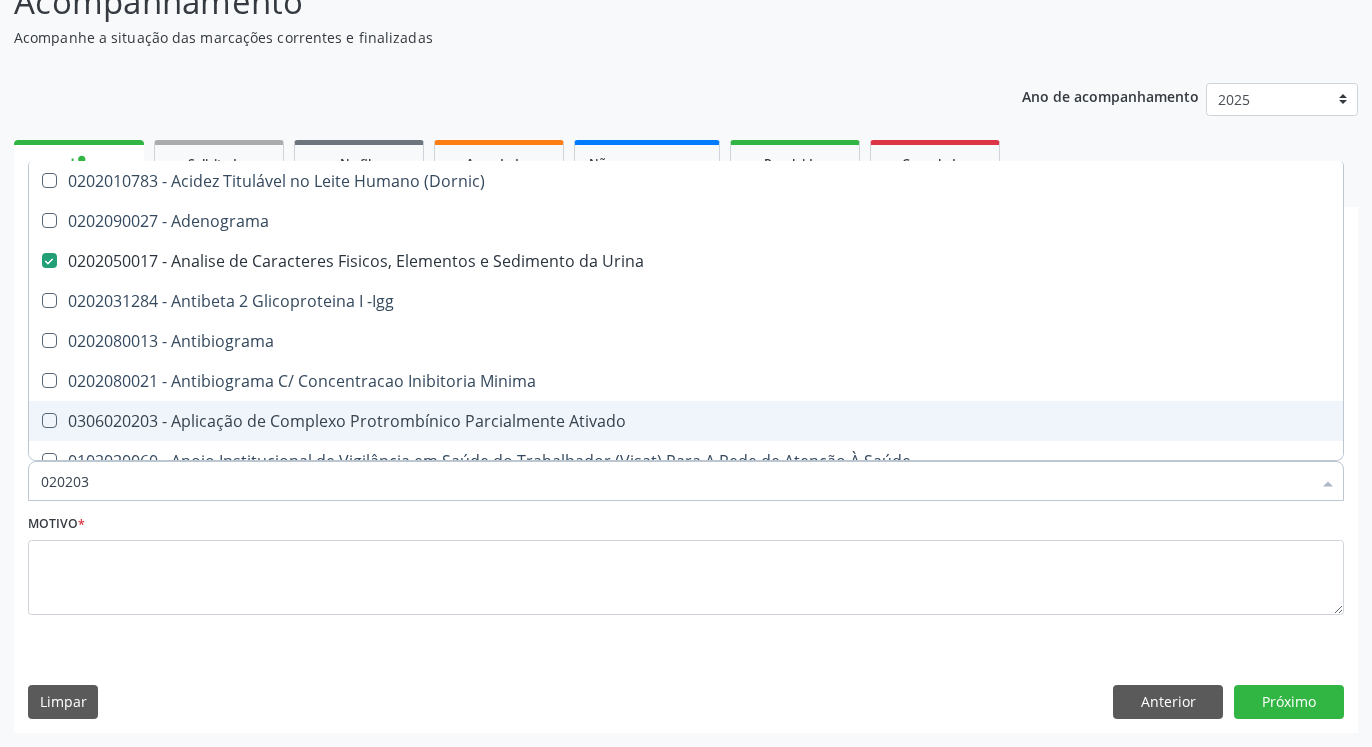 checkbox on "false" 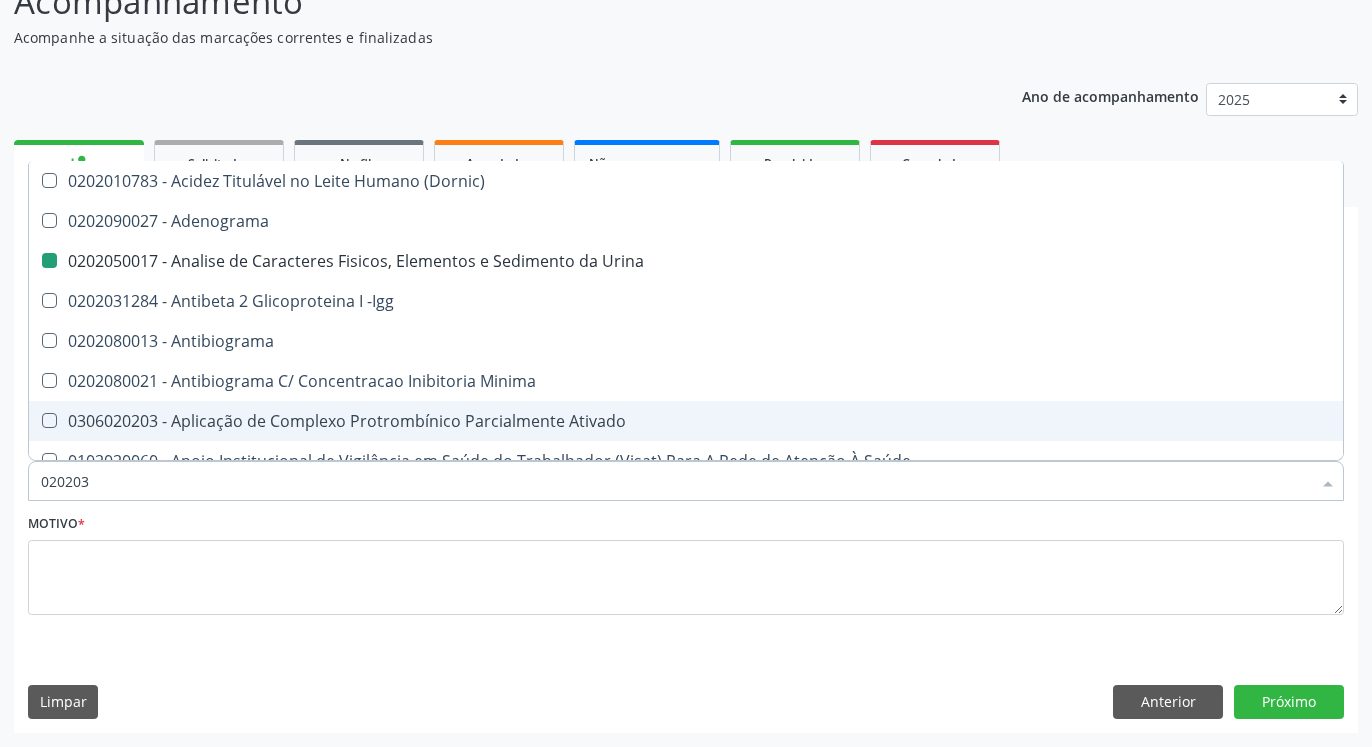 type on "0202030" 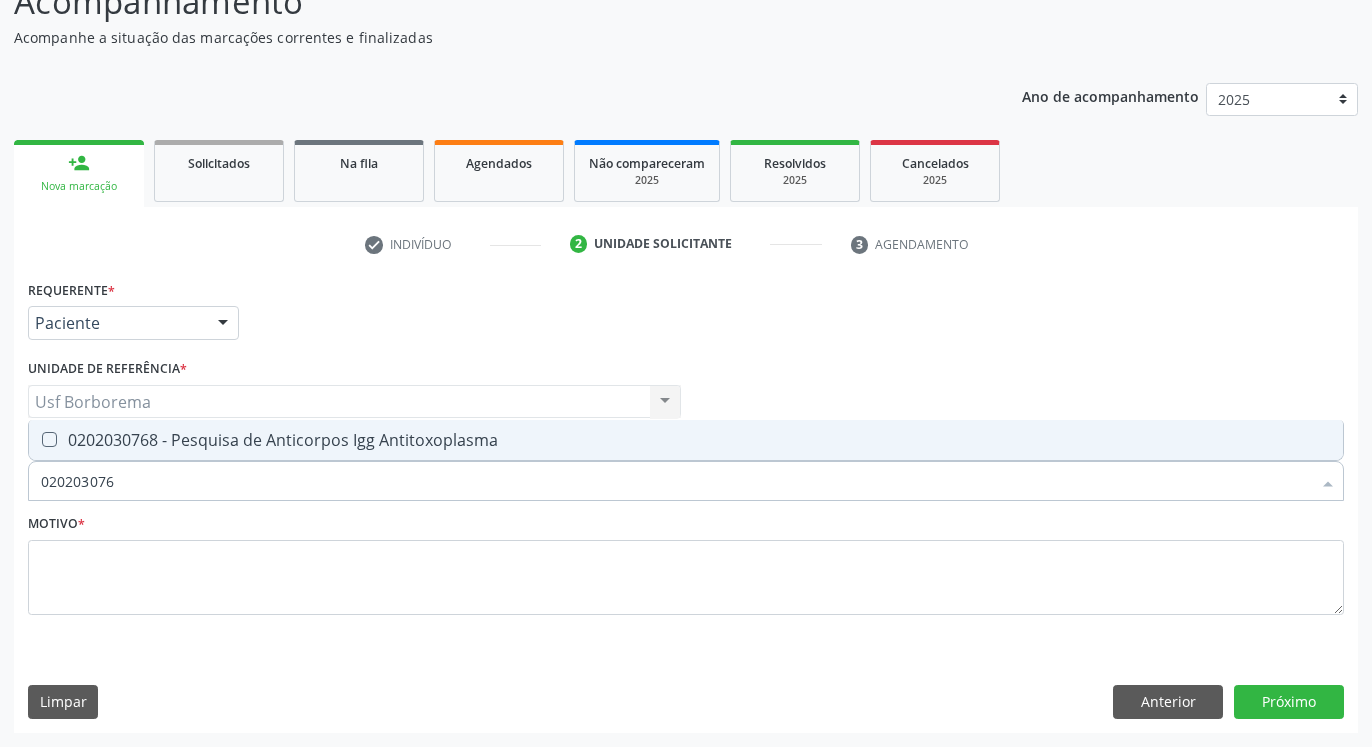 type on "0202030768" 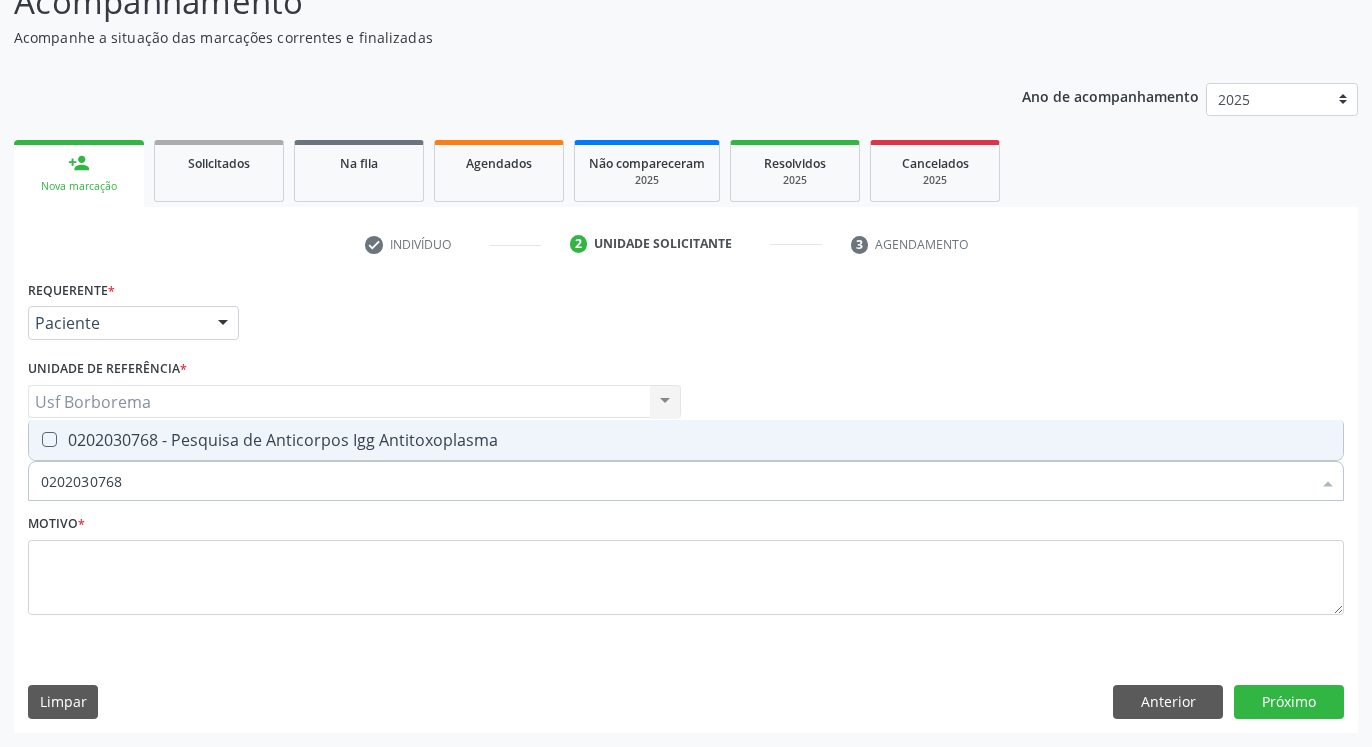 click at bounding box center (49, 439) 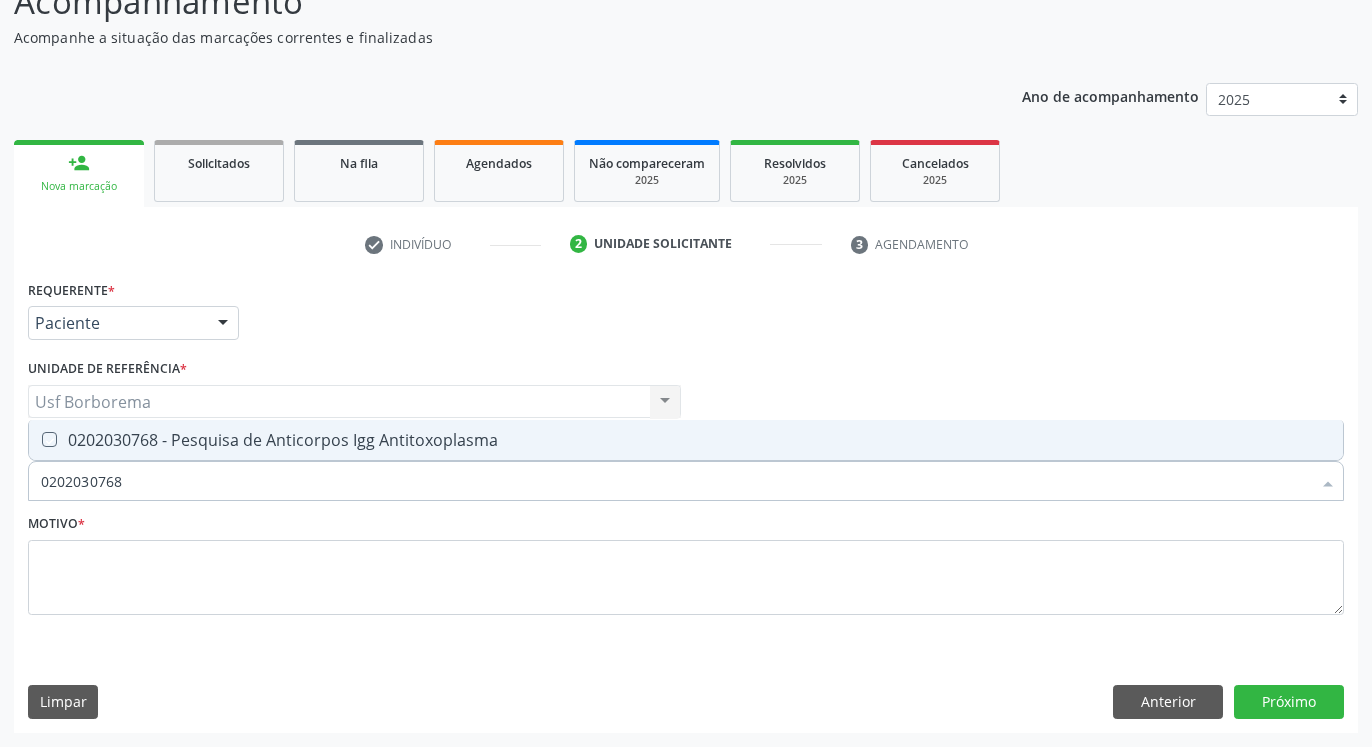 click at bounding box center [35, 439] 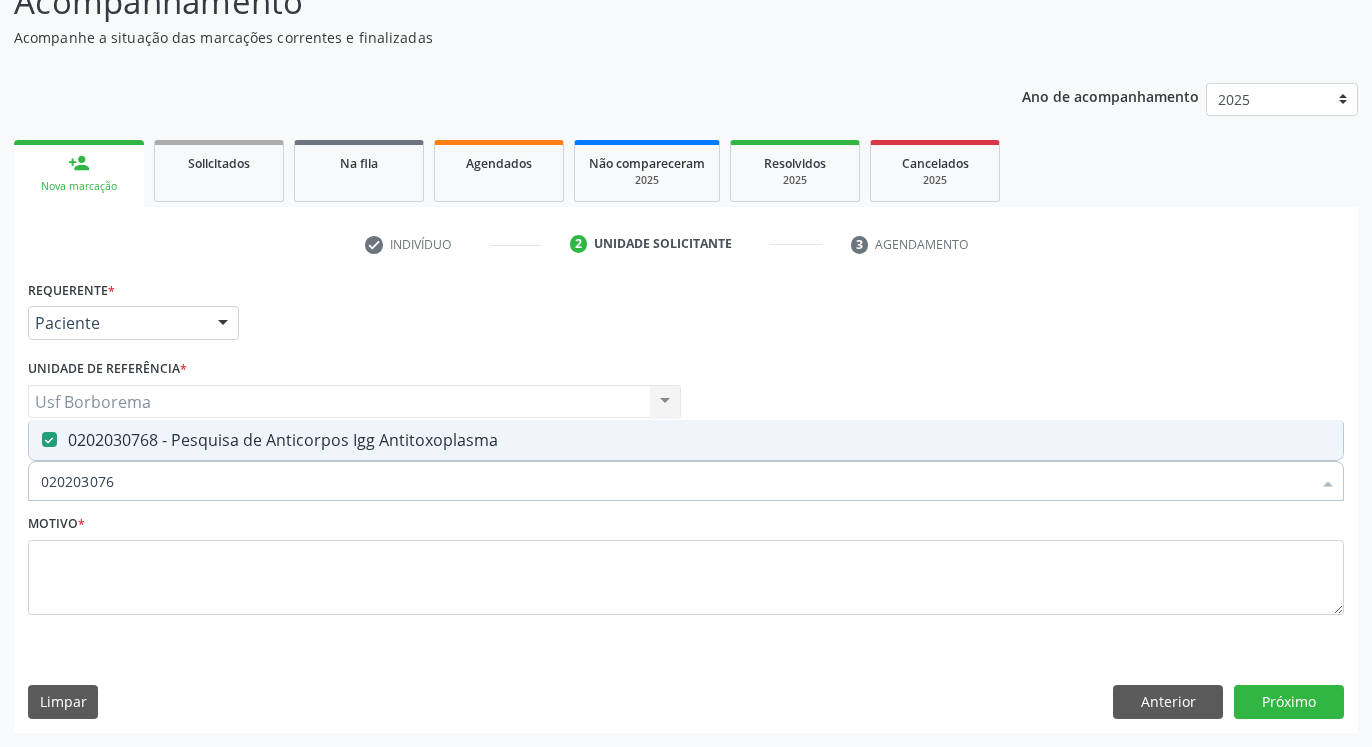 type on "02020307" 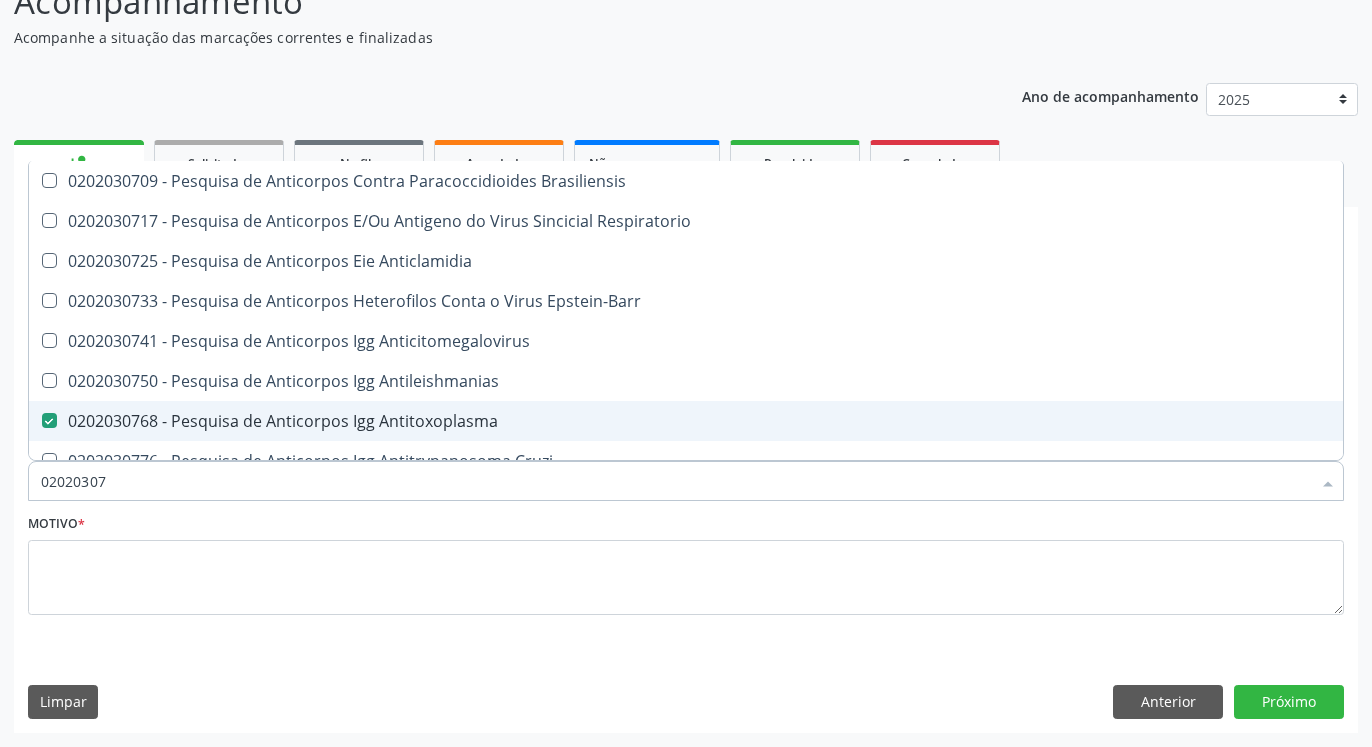 type on "0202030" 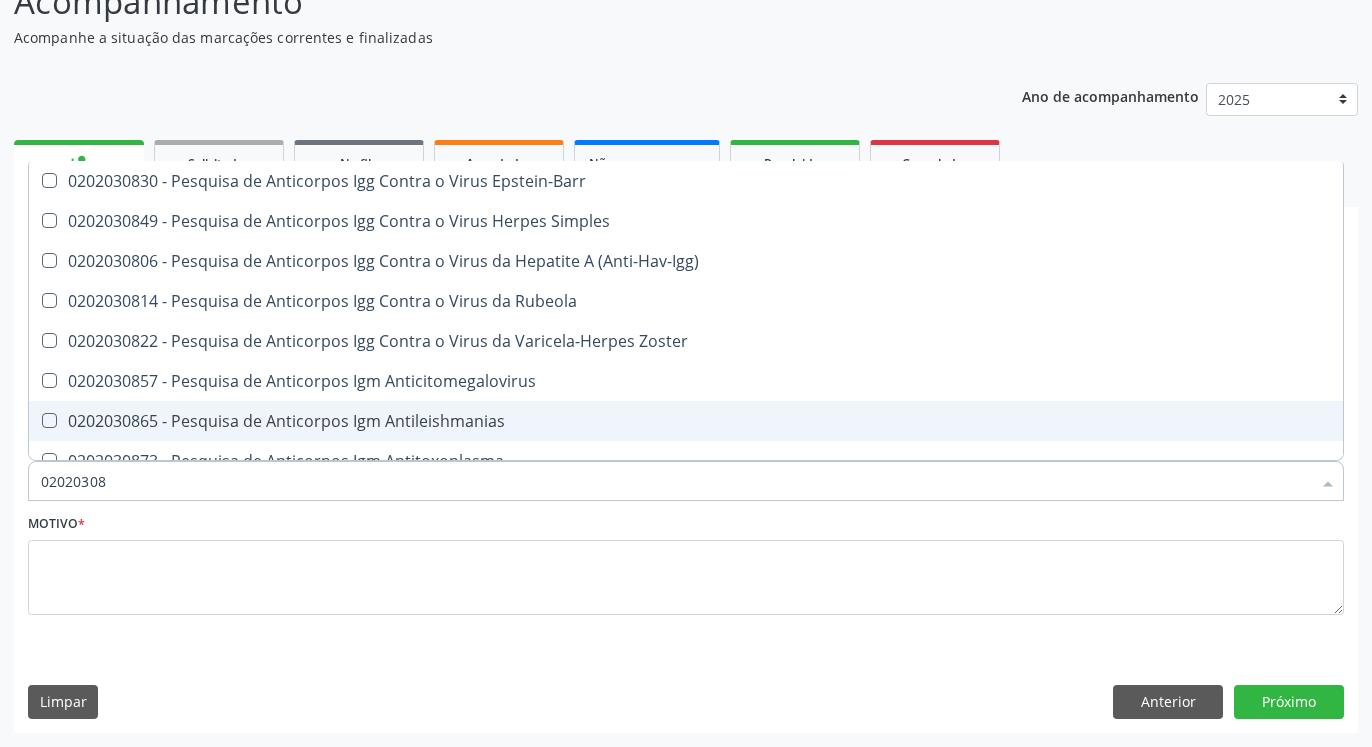 type on "020203087" 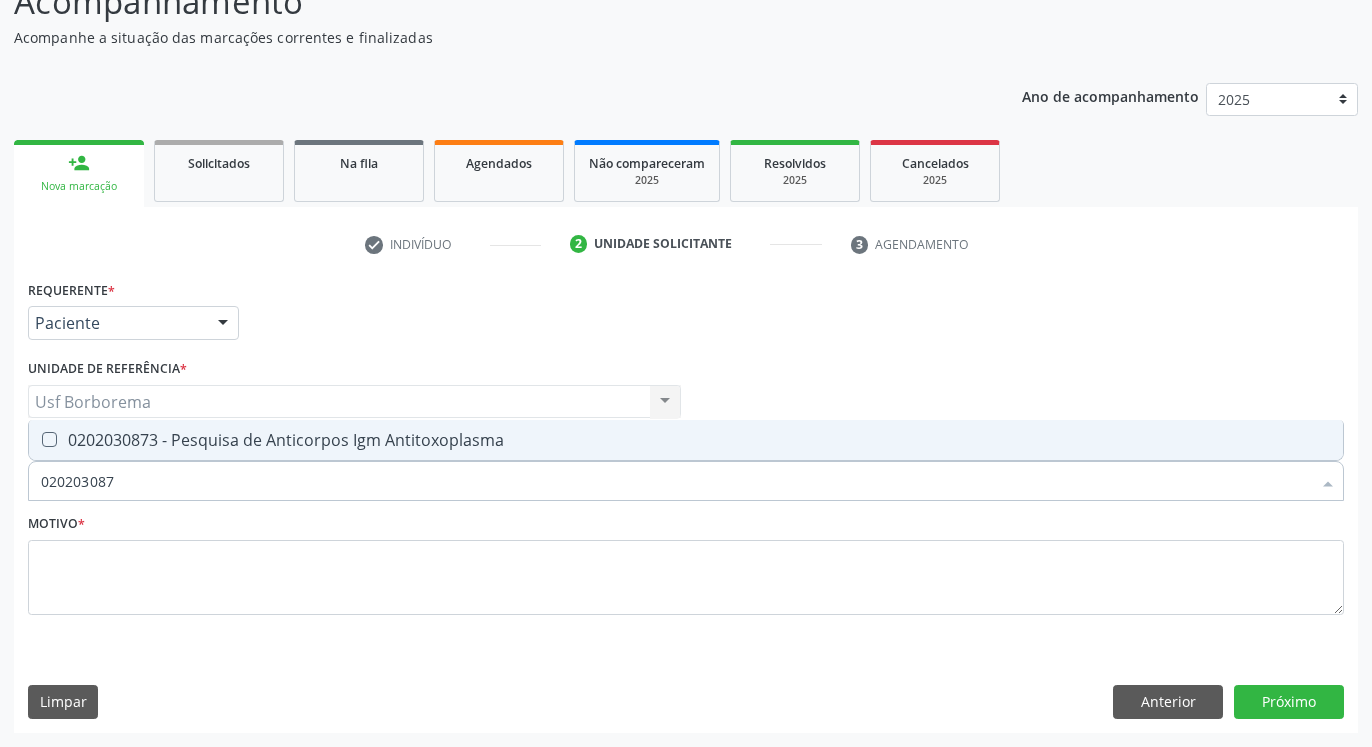 click at bounding box center (49, 439) 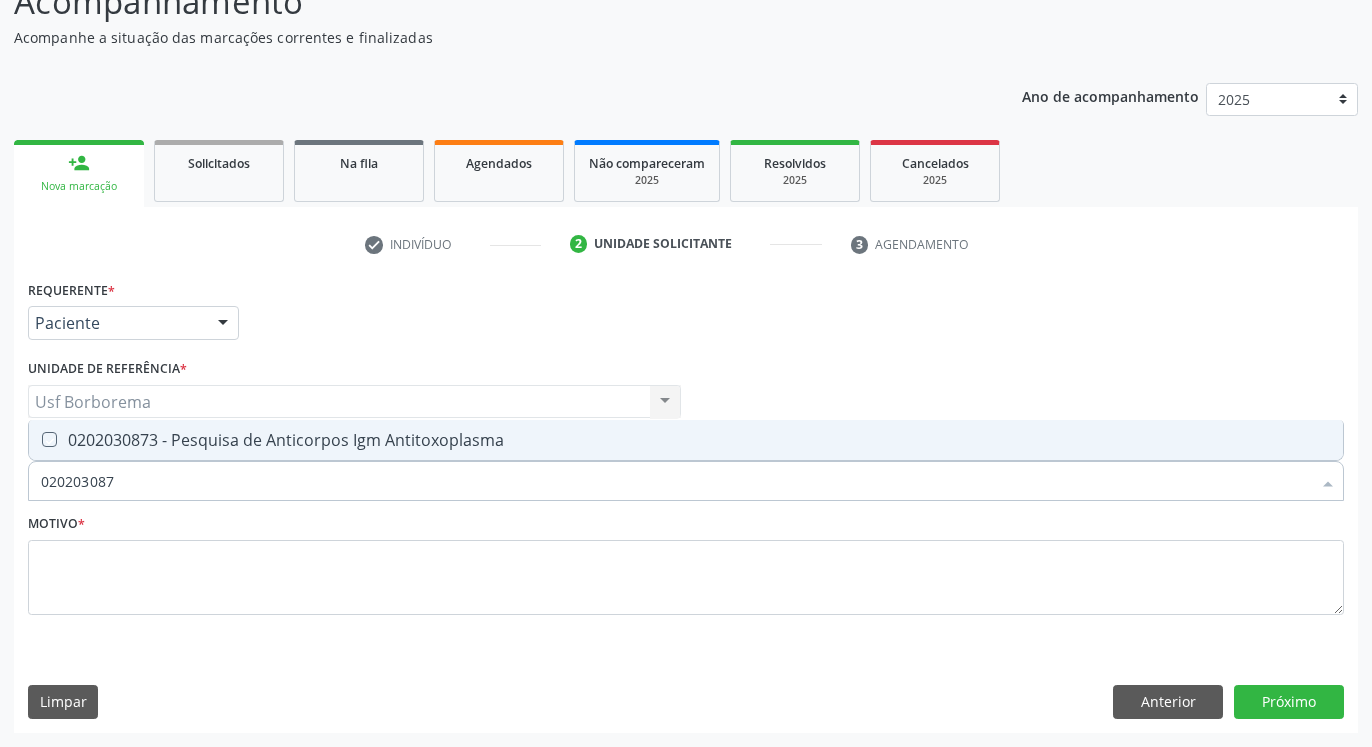 click at bounding box center [35, 439] 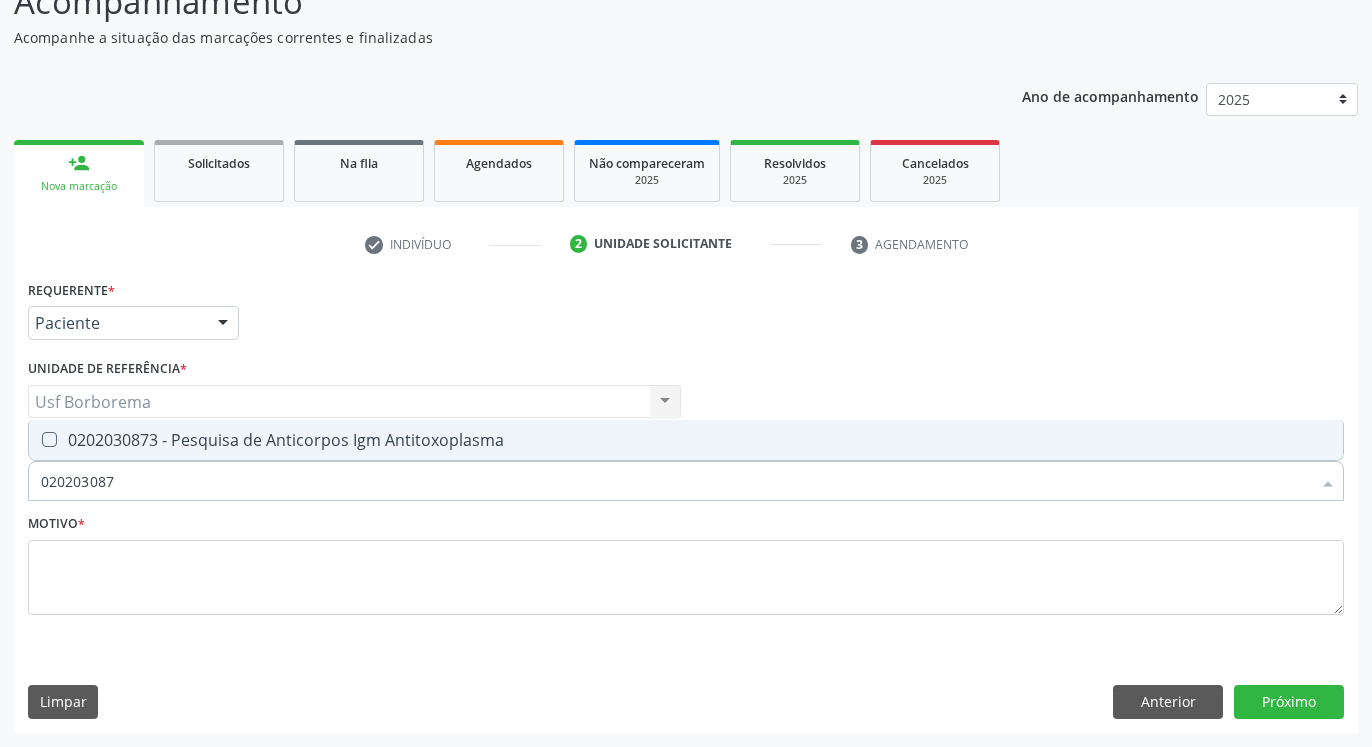 checkbox on "true" 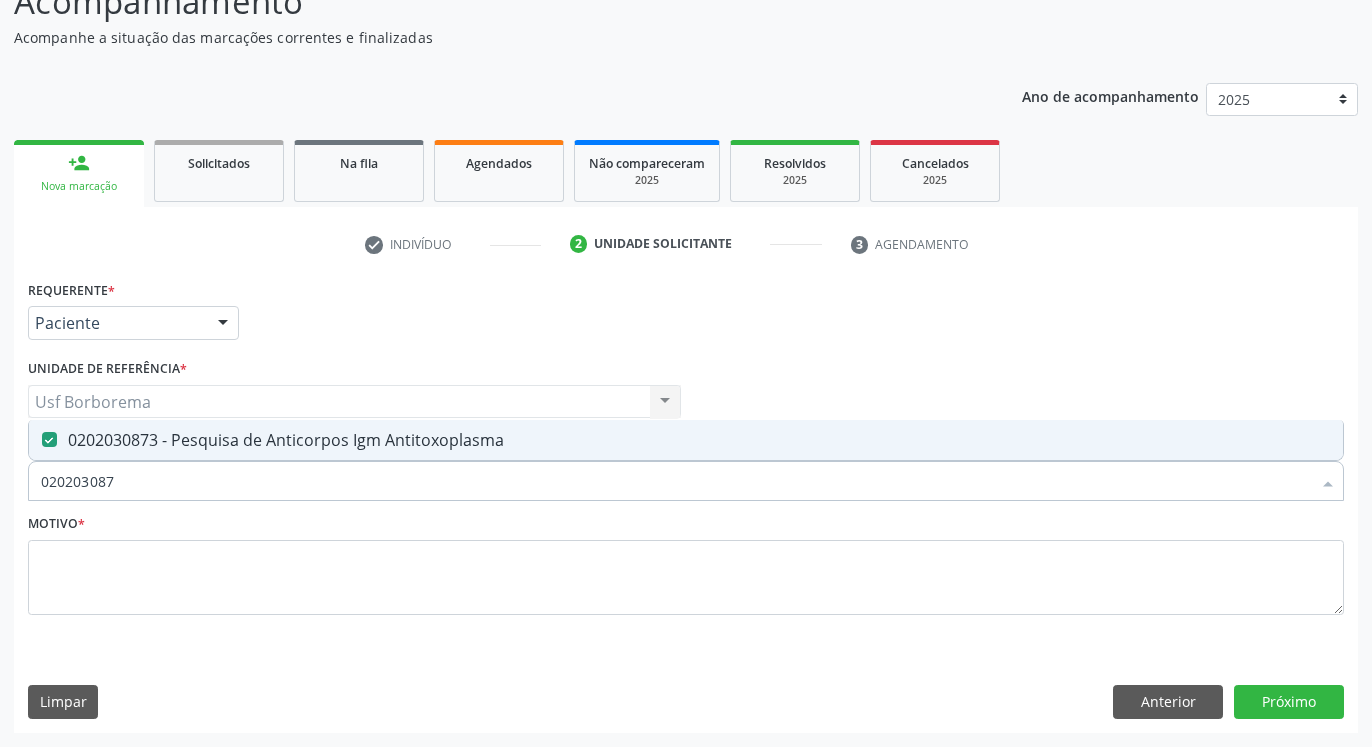 type on "02020308" 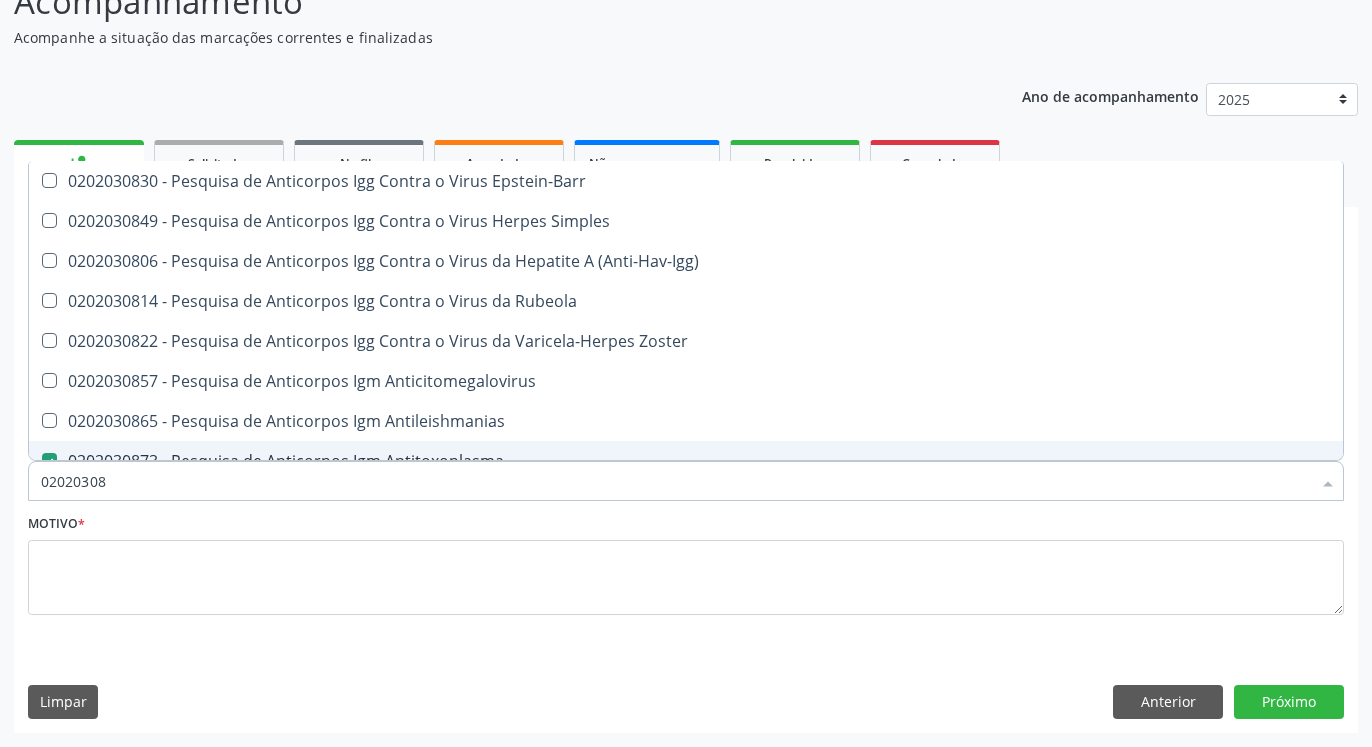 type on "0202030" 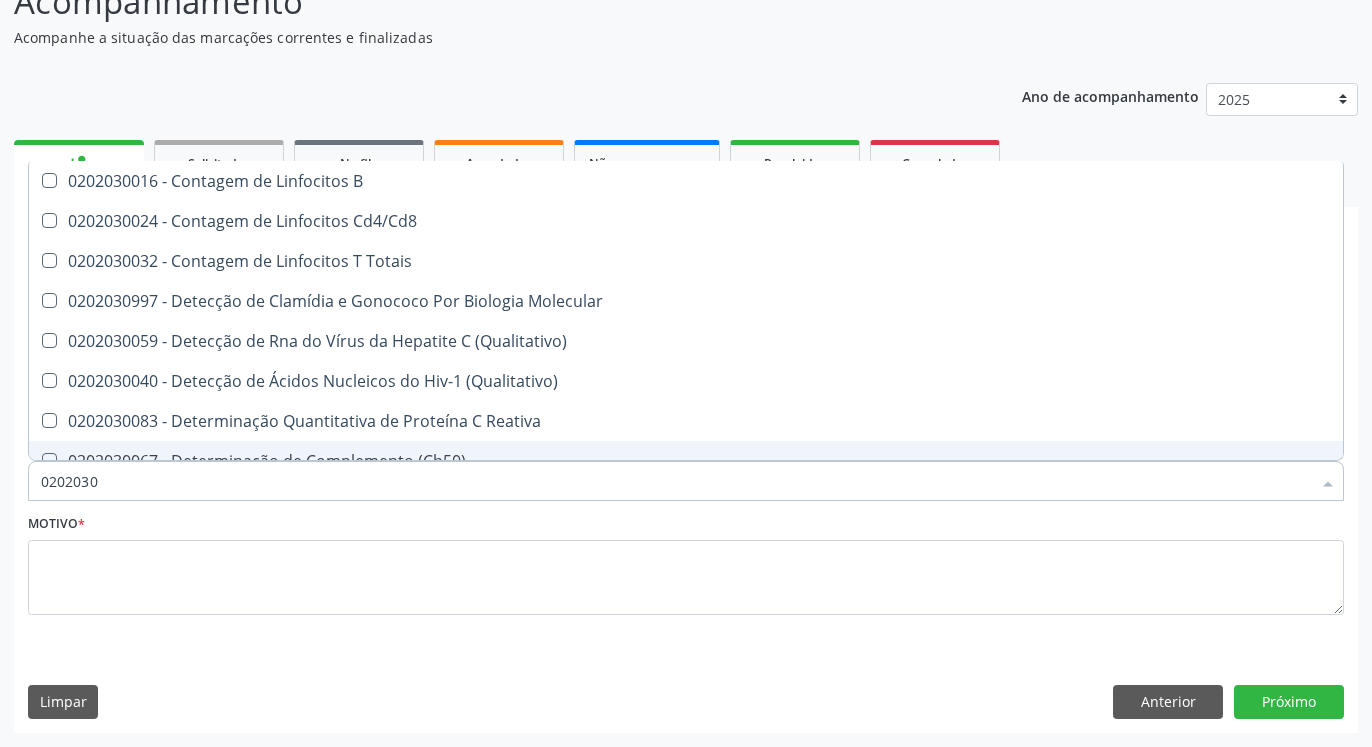 type on "020203" 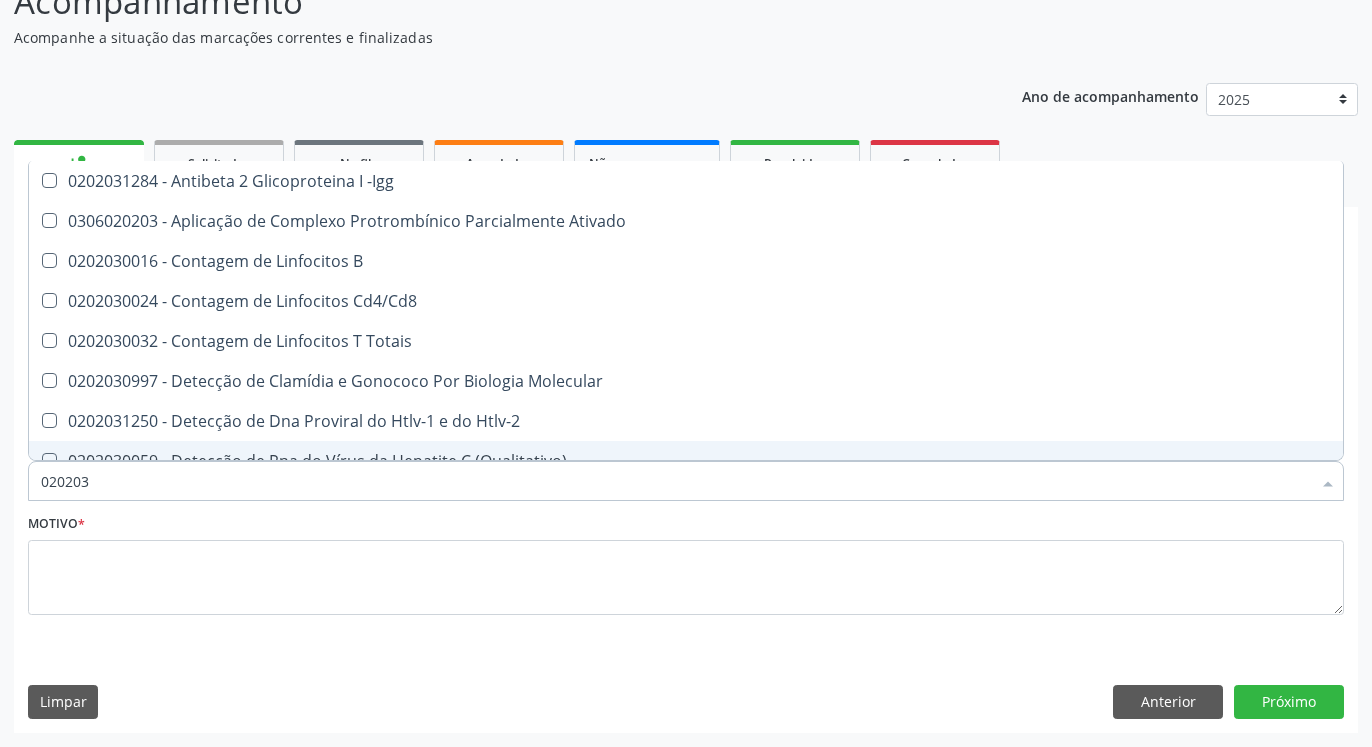 type on "02020" 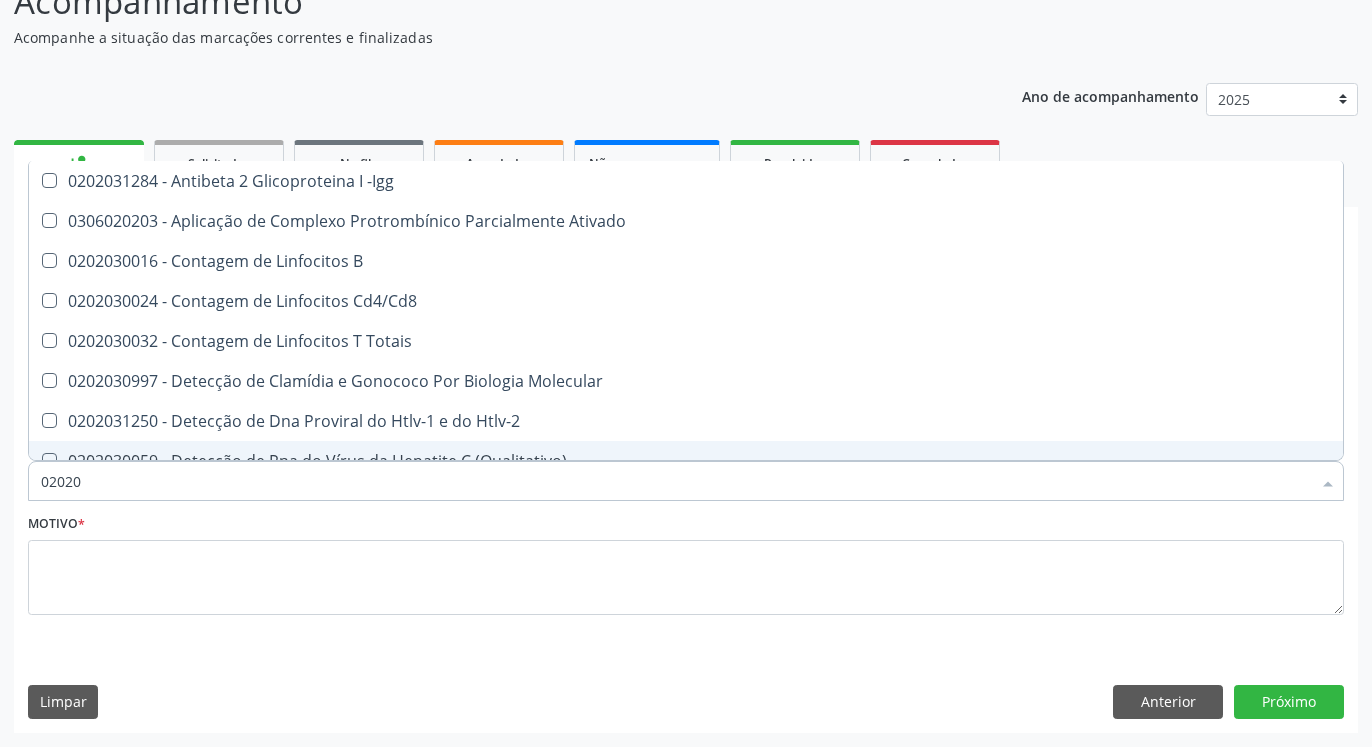 checkbox on "true" 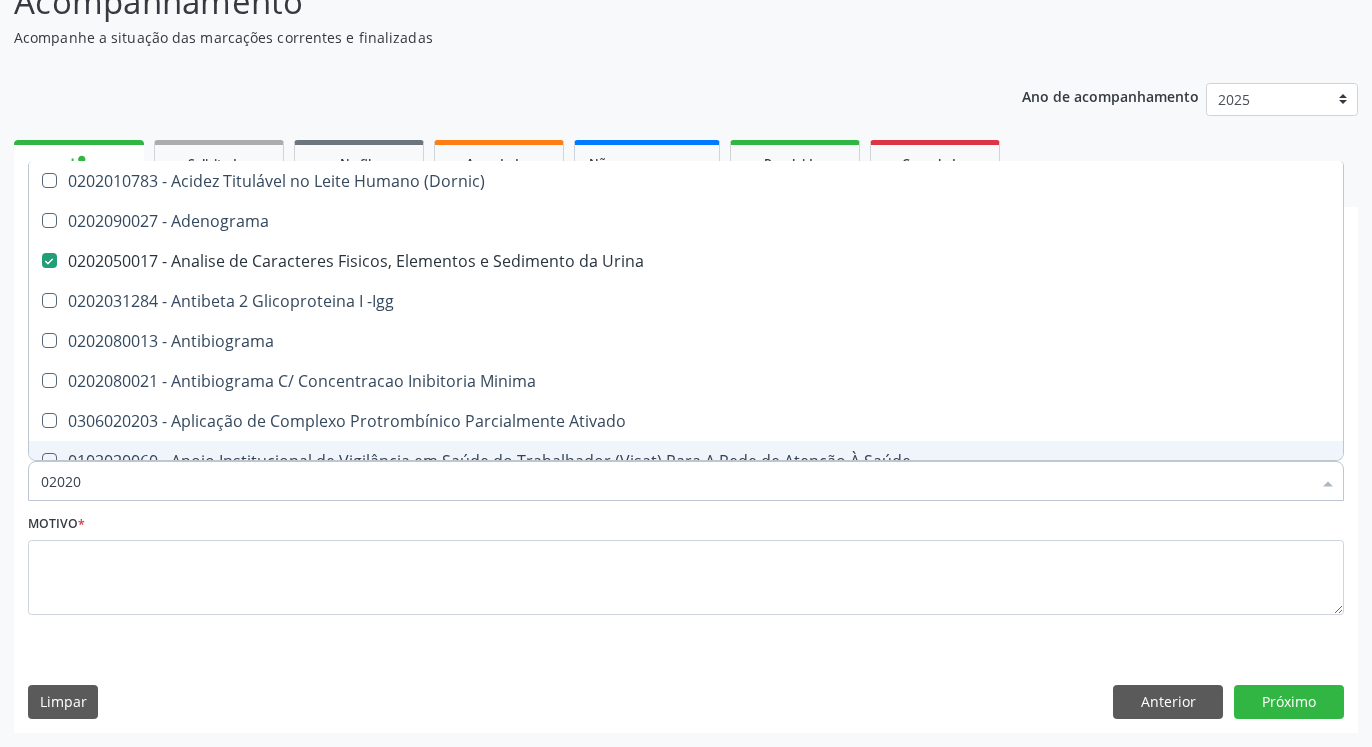 type on "020208" 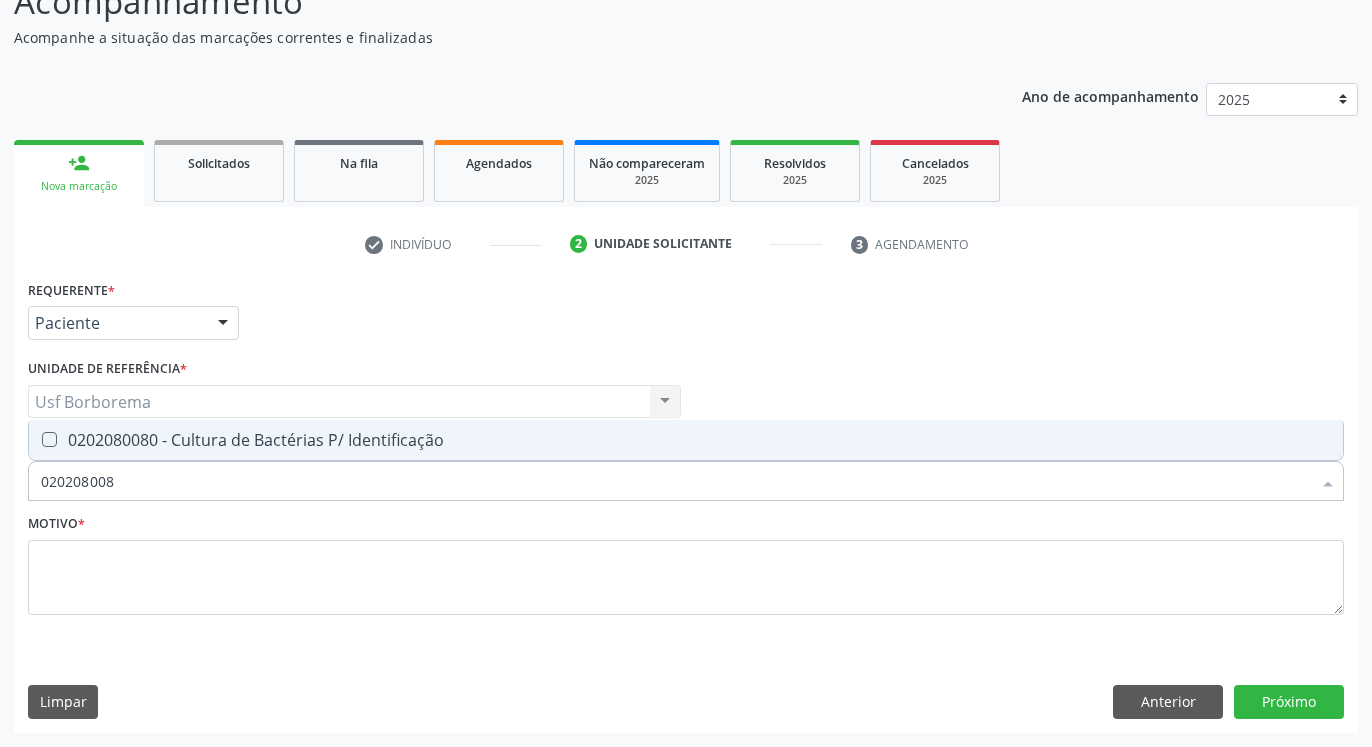 type on "0202080080" 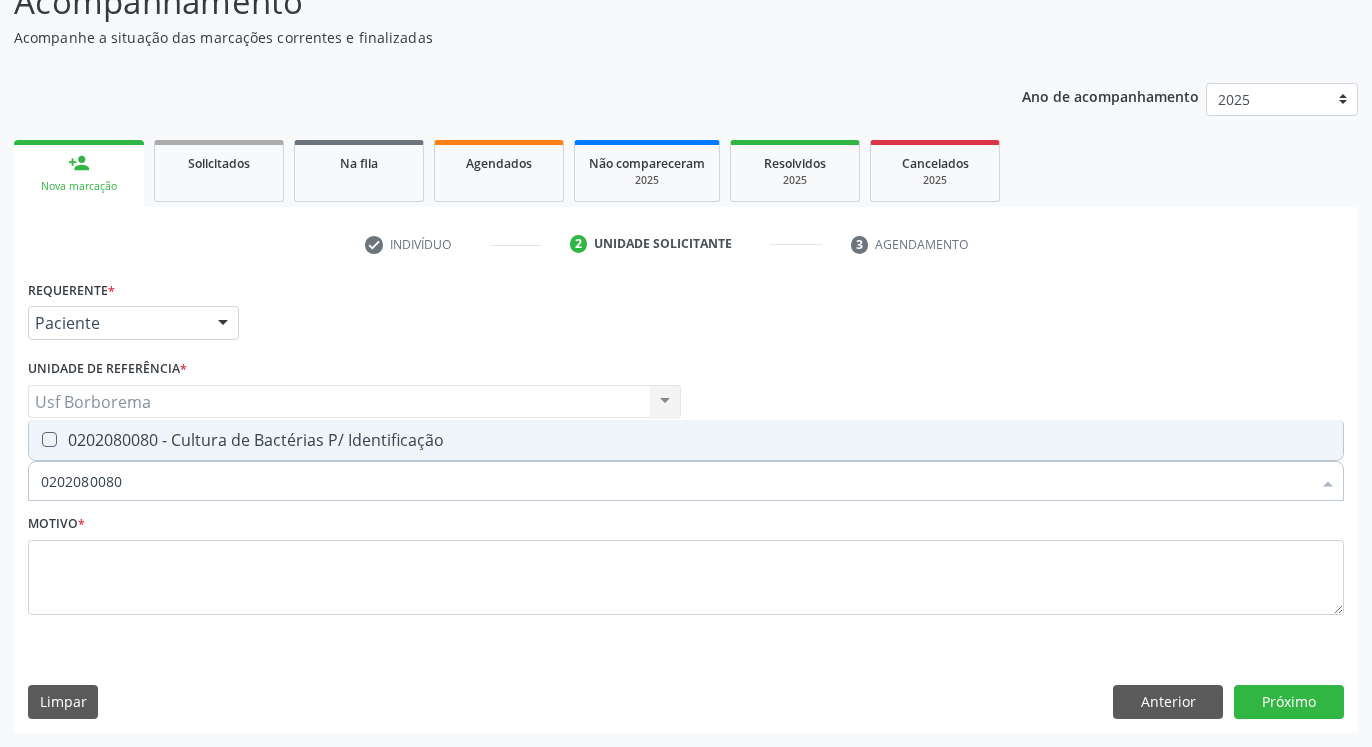 click at bounding box center (49, 439) 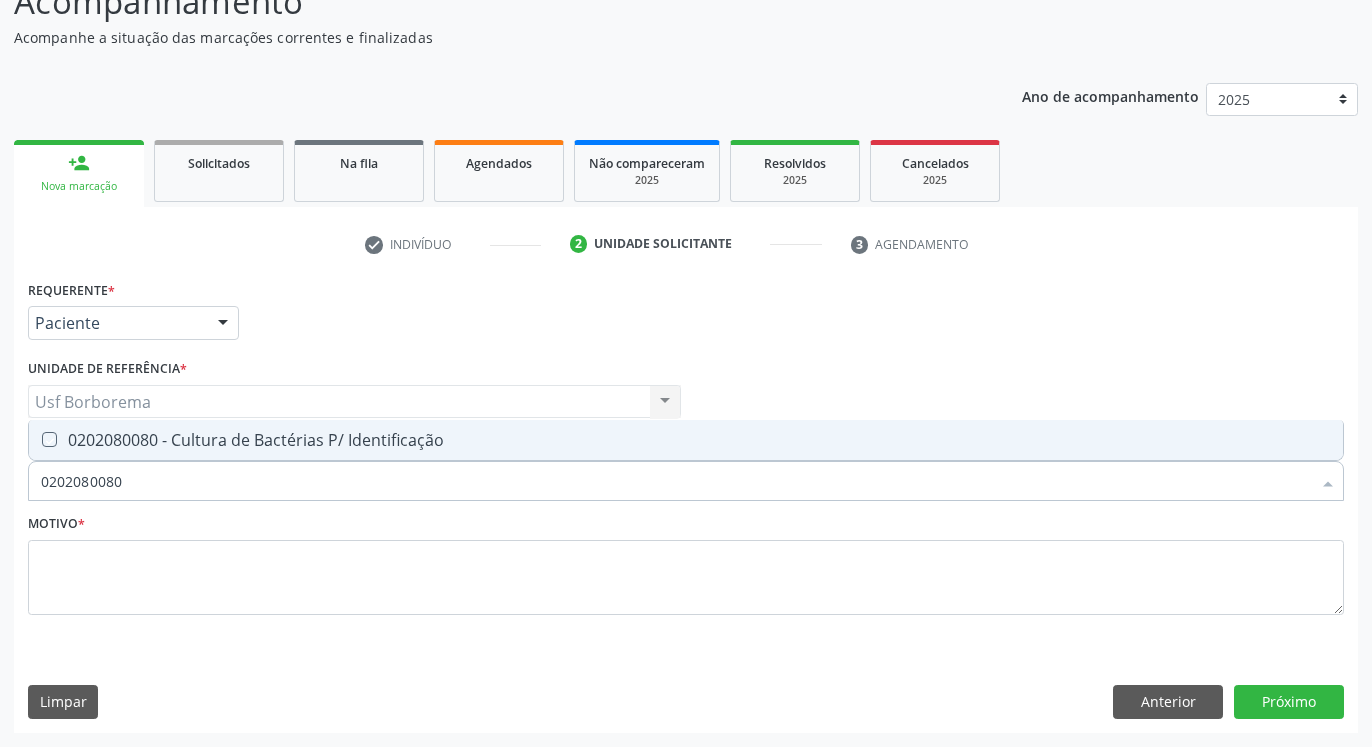 click at bounding box center (35, 439) 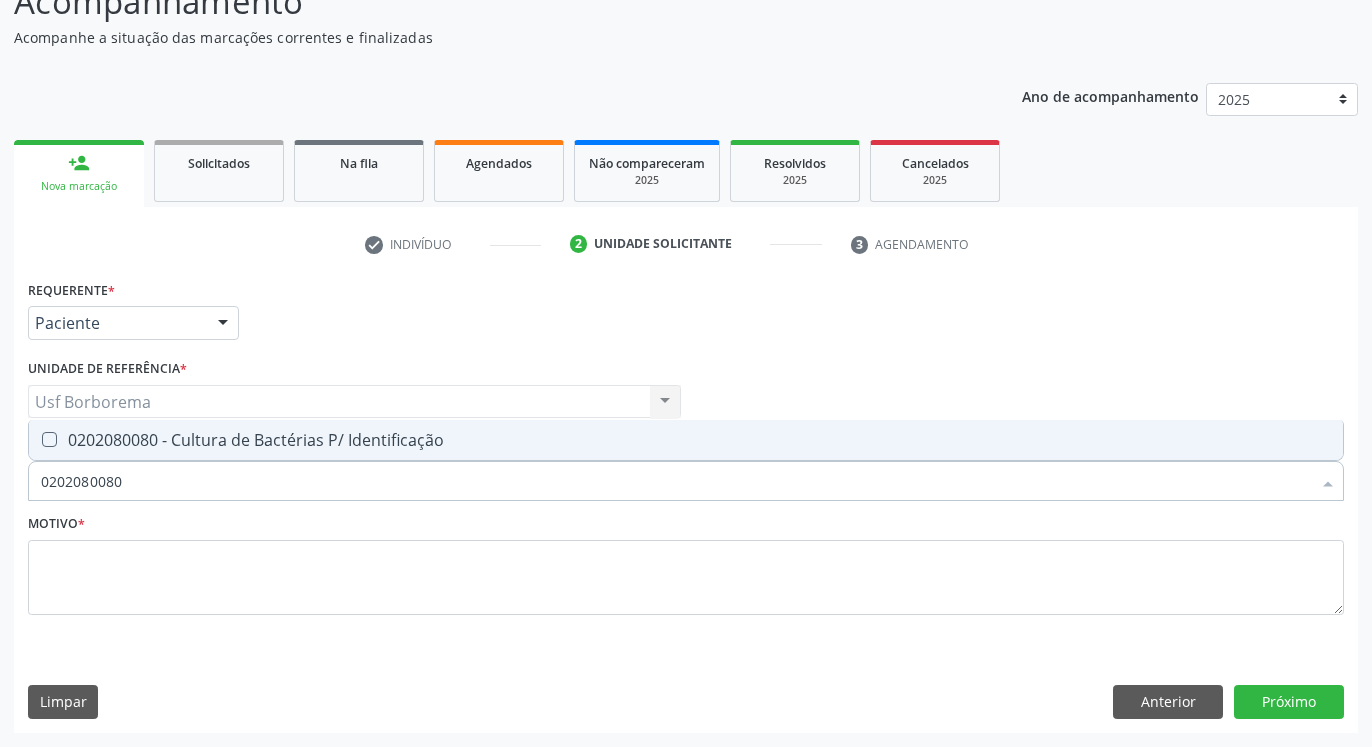 checkbox on "true" 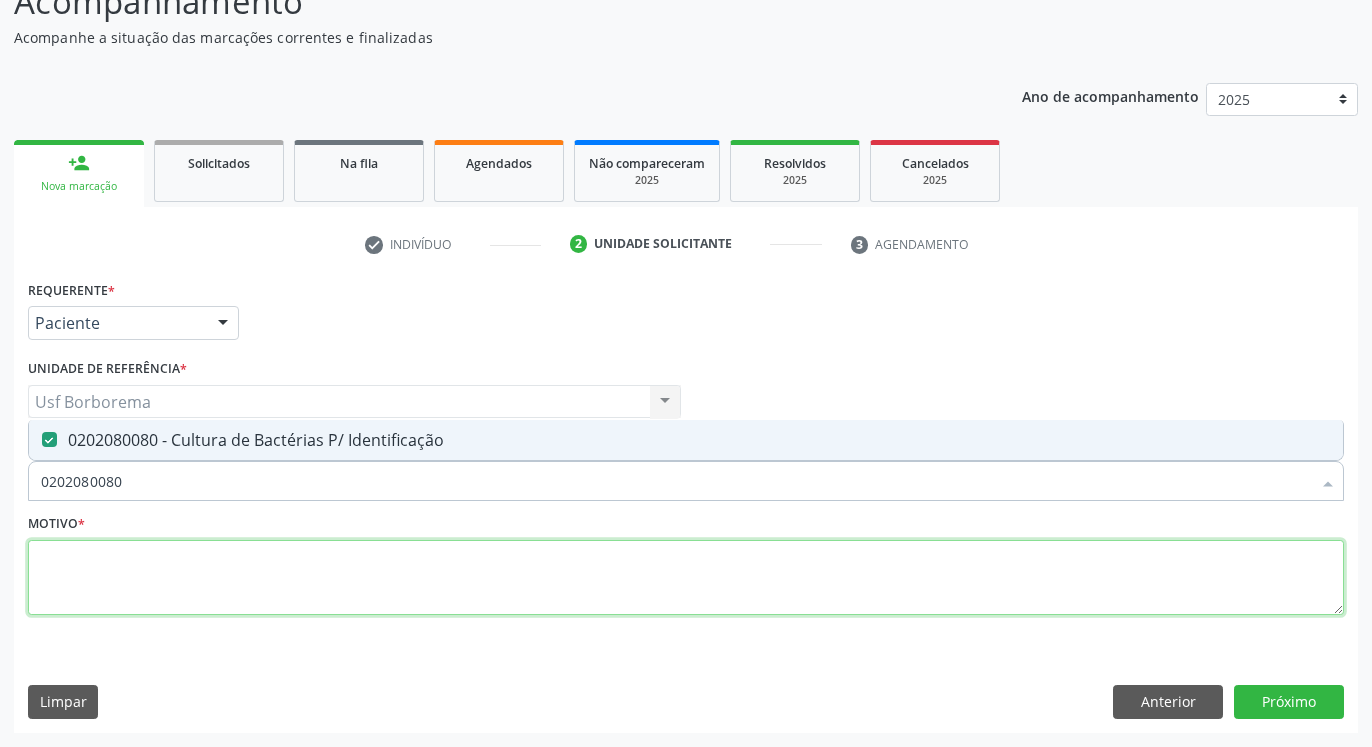 click at bounding box center [686, 578] 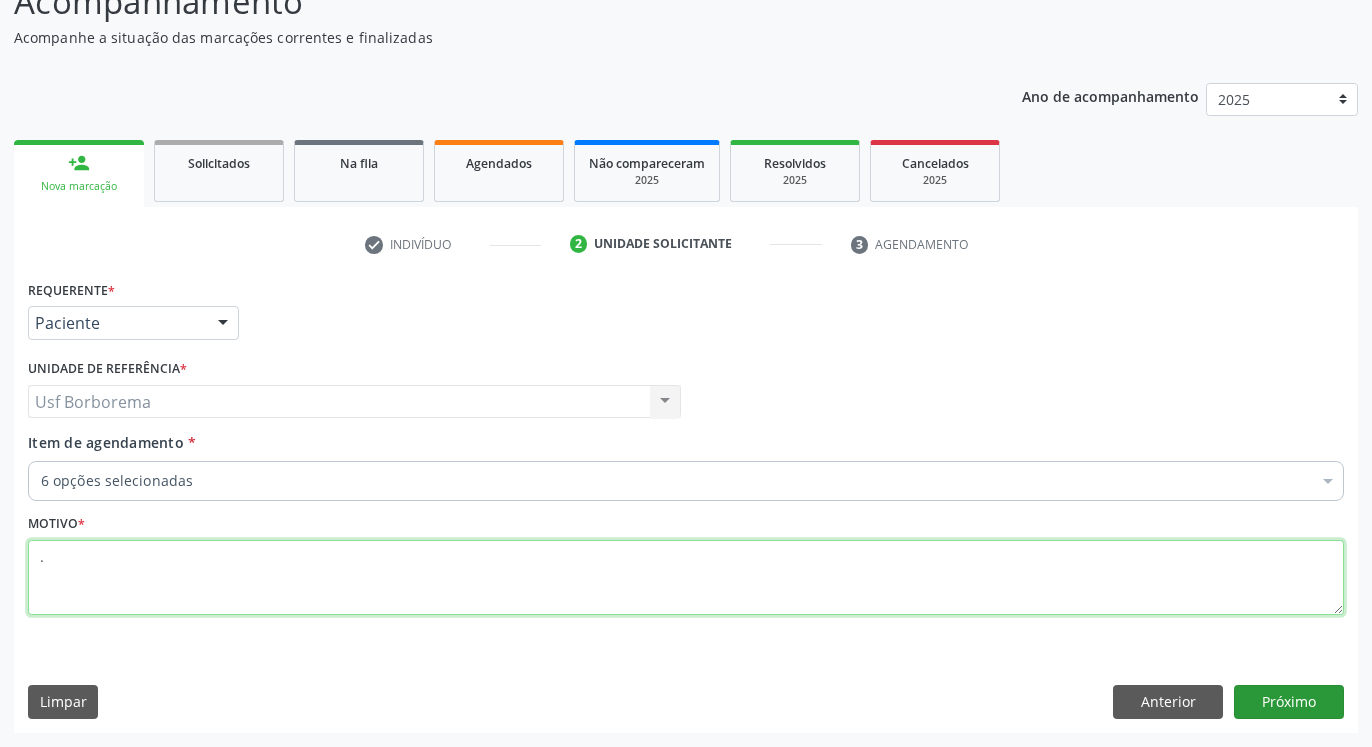 type on "." 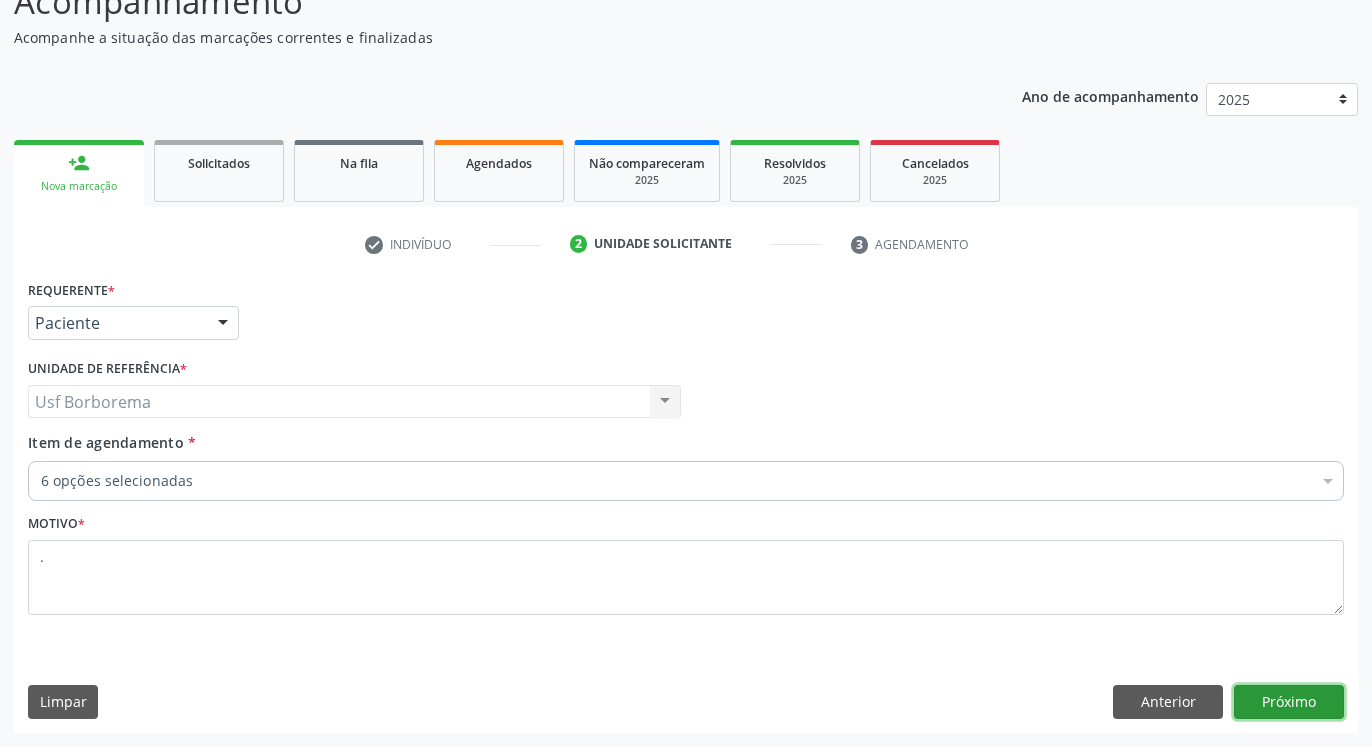 click on "Próximo" at bounding box center [1289, 702] 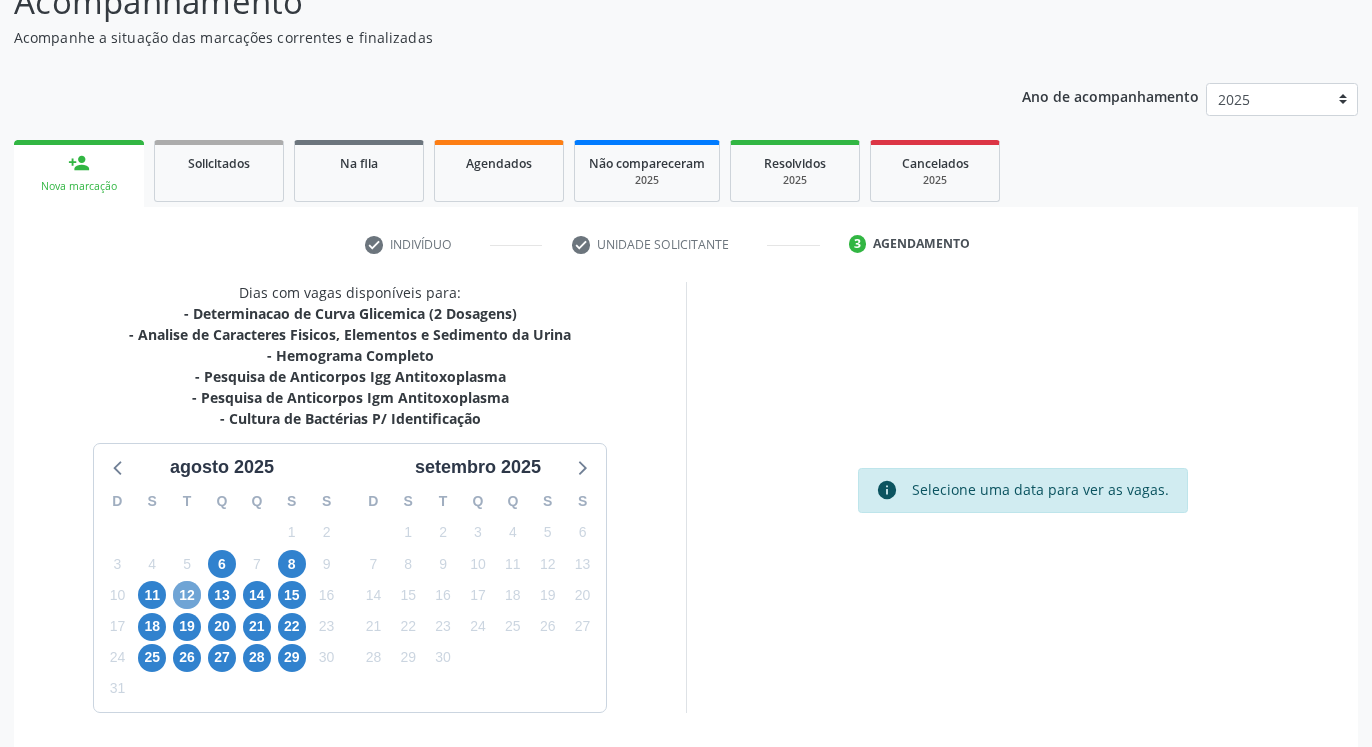 click on "12" at bounding box center [187, 595] 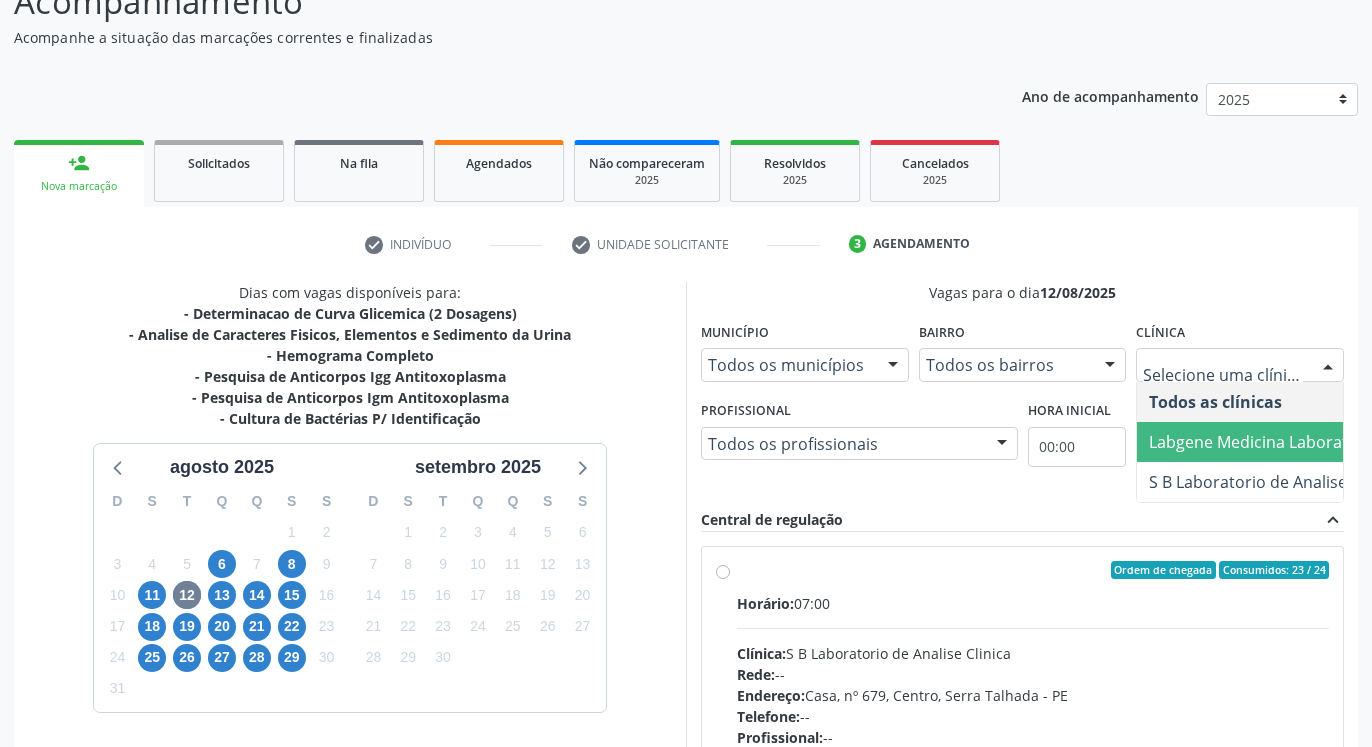click on "Labgene Medicina Laboratorial" at bounding box center (1265, 442) 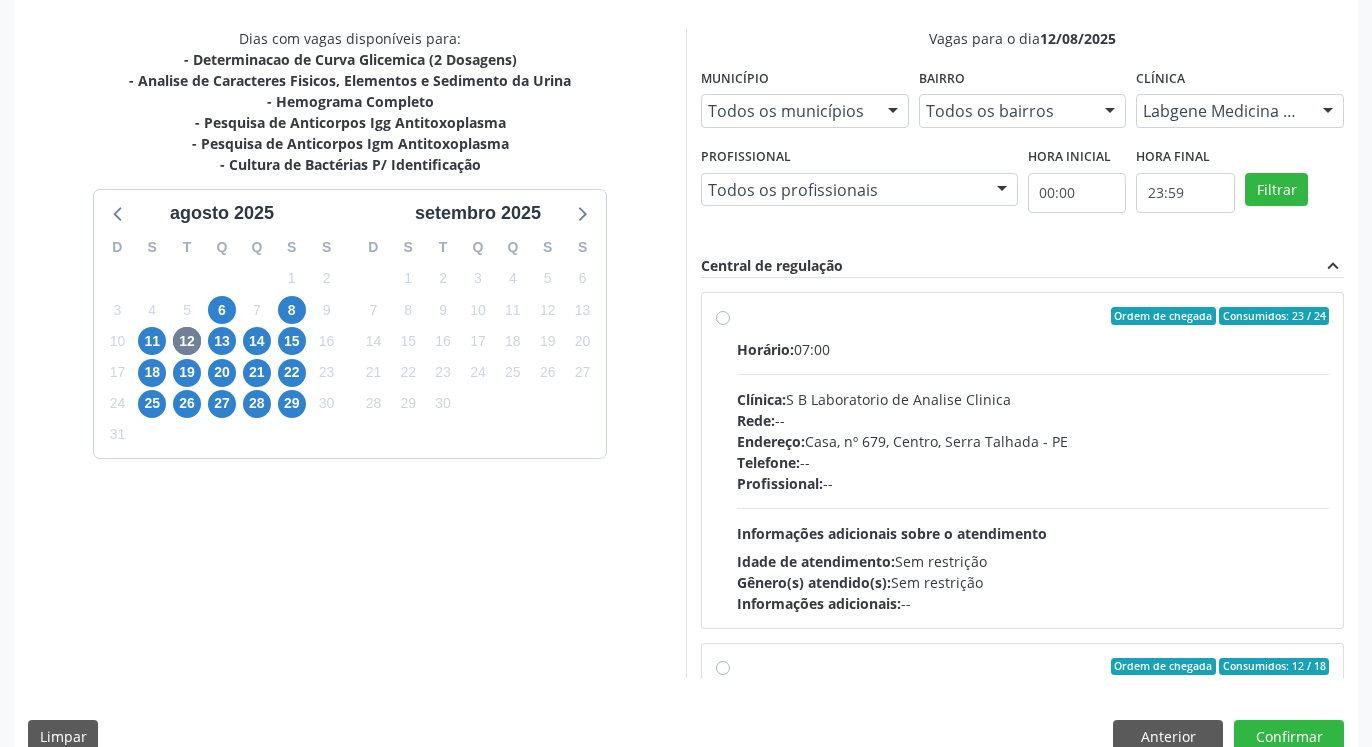 scroll, scrollTop: 448, scrollLeft: 0, axis: vertical 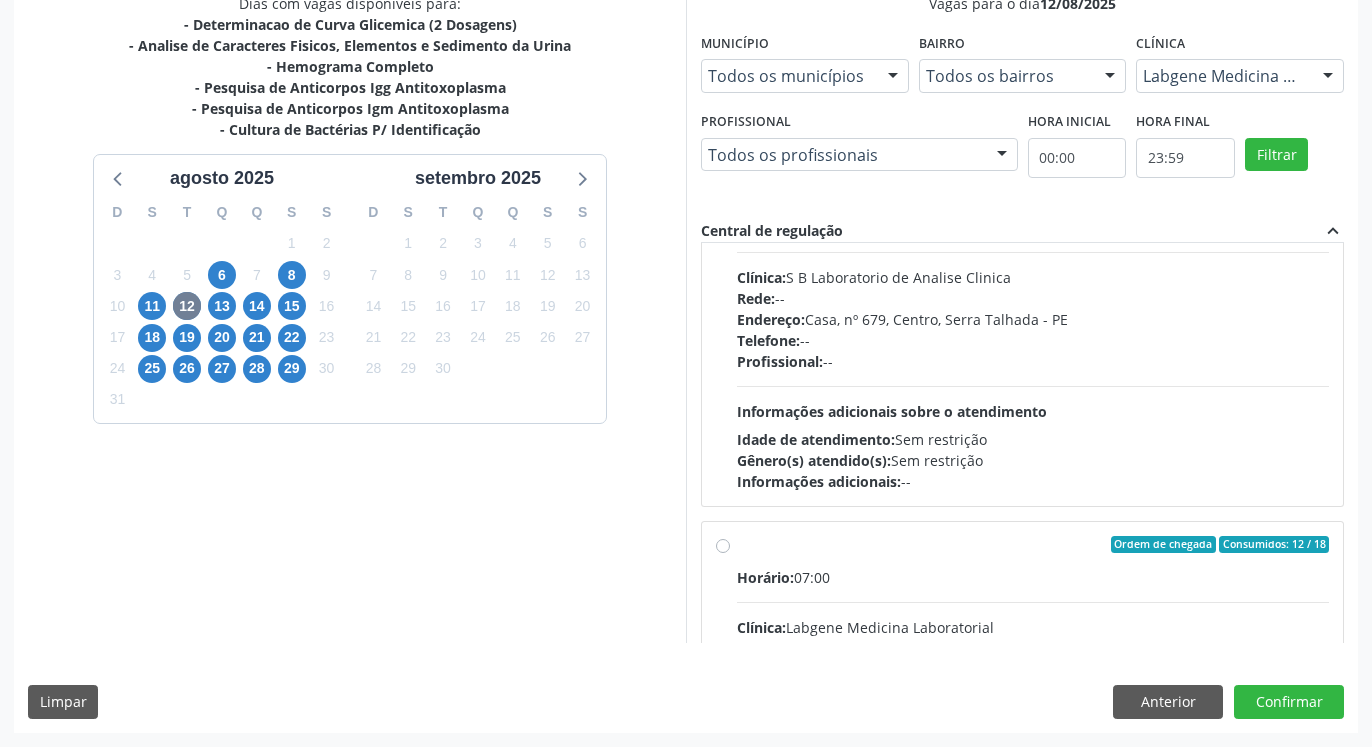 click on "Filtrar" at bounding box center [1294, 153] 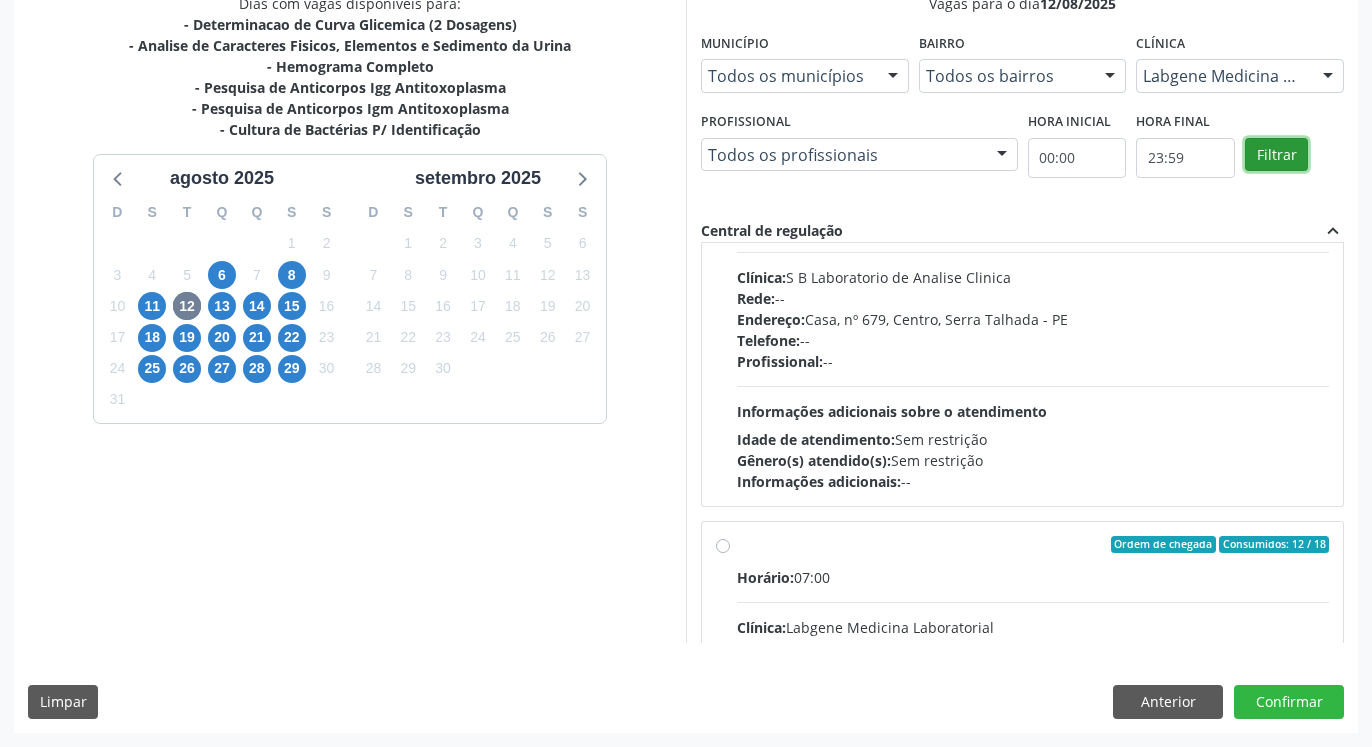 click on "Filtrar" at bounding box center [1276, 155] 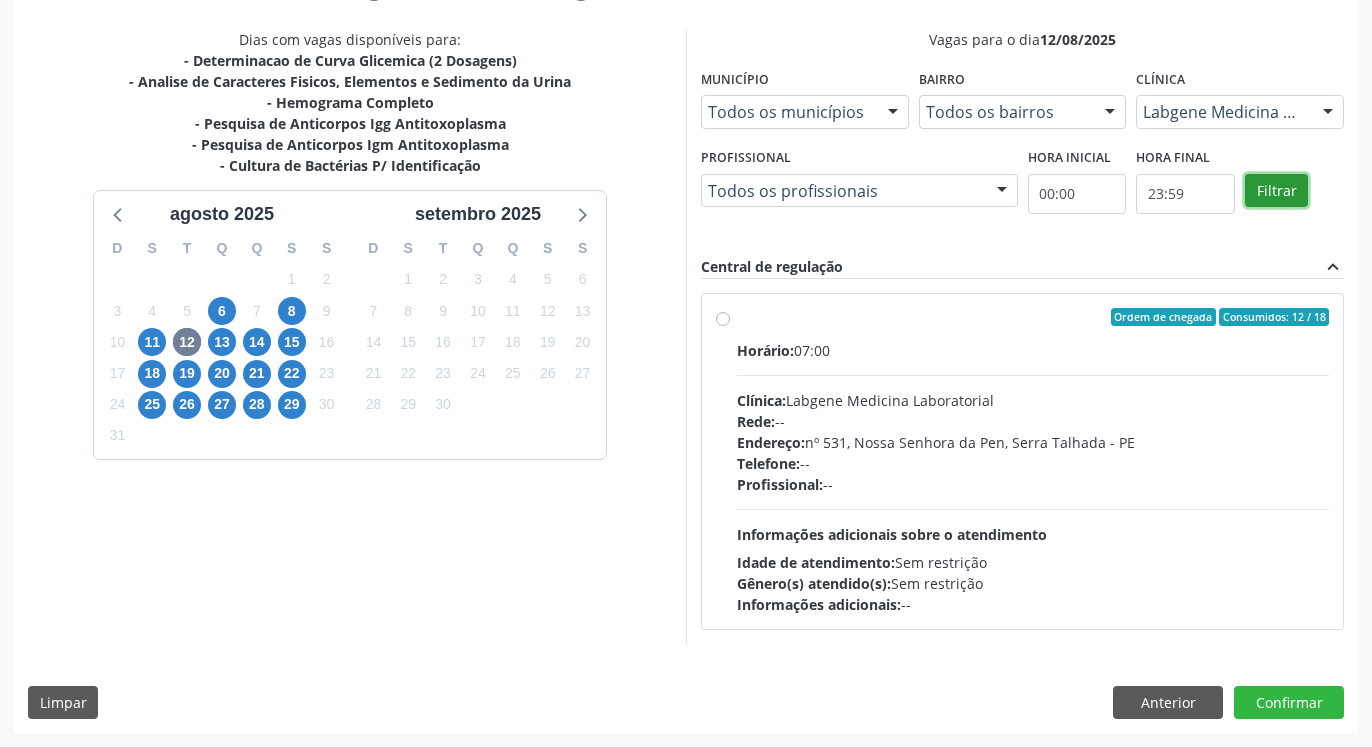 scroll, scrollTop: 412, scrollLeft: 0, axis: vertical 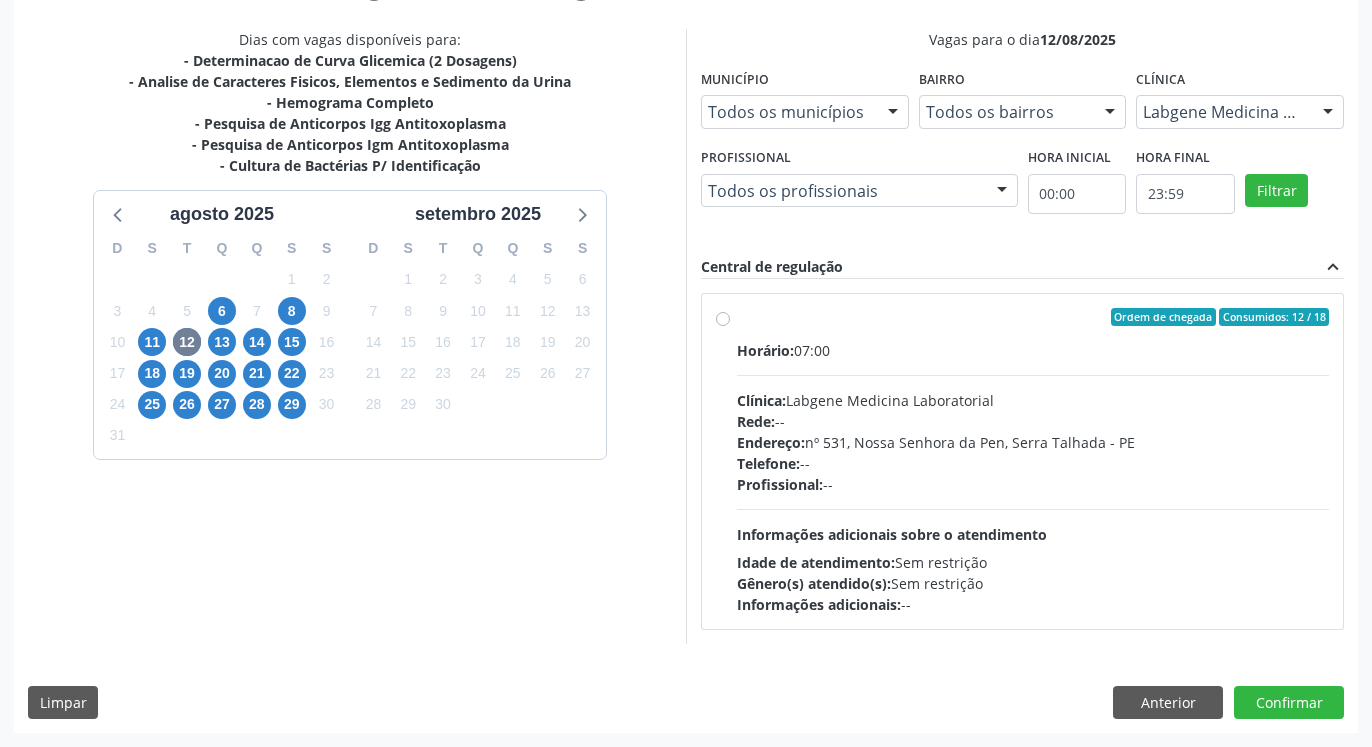 click on "Ordem de chegada
Consumidos: 12 / 18
Horário:   07:00
Clínica:  Labgene Medicina Laboratorial
Rede:
--
Endereço:   nº 531, Nossa Senhora da Pen, Serra Talhada - PE
Telefone:   --
Profissional:
--
Informações adicionais sobre o atendimento
Idade de atendimento:
Sem restrição
Gênero(s) atendido(s):
Sem restrição
Informações adicionais:
--" at bounding box center (1033, 461) 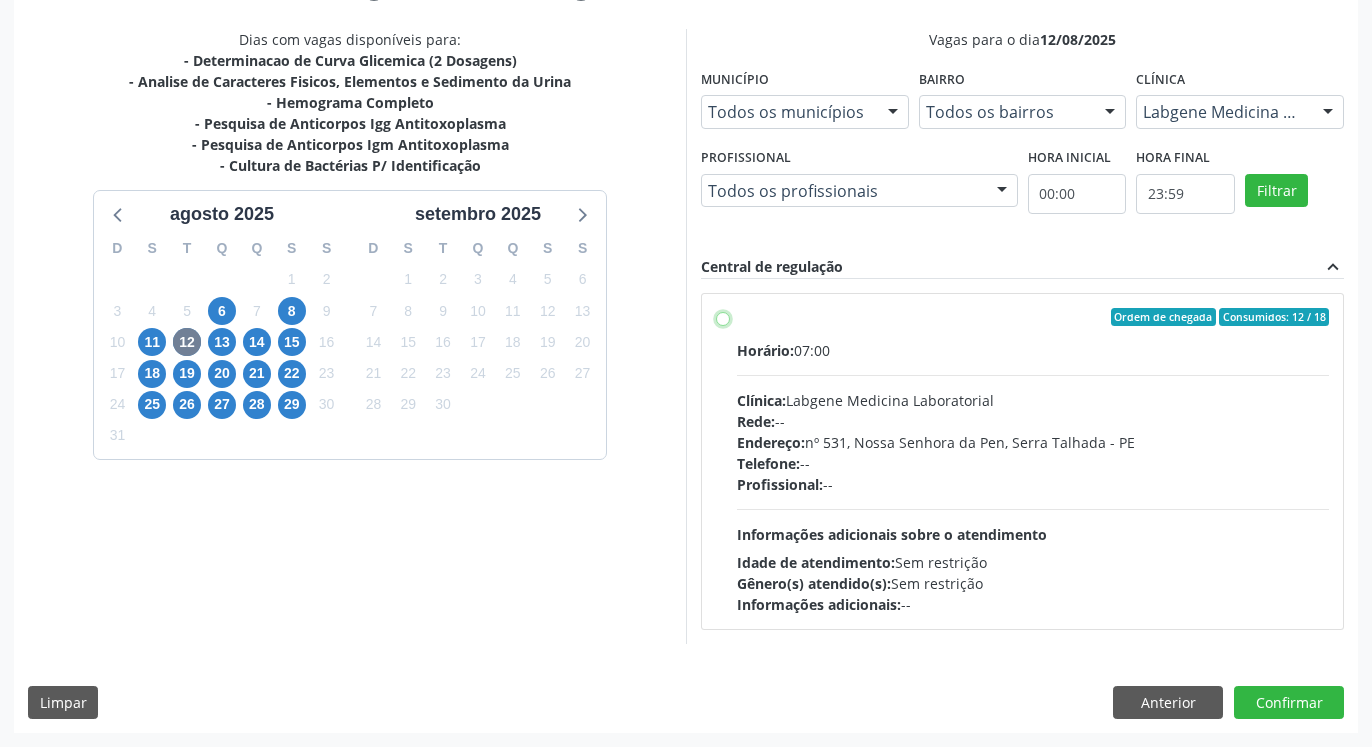 radio on "true" 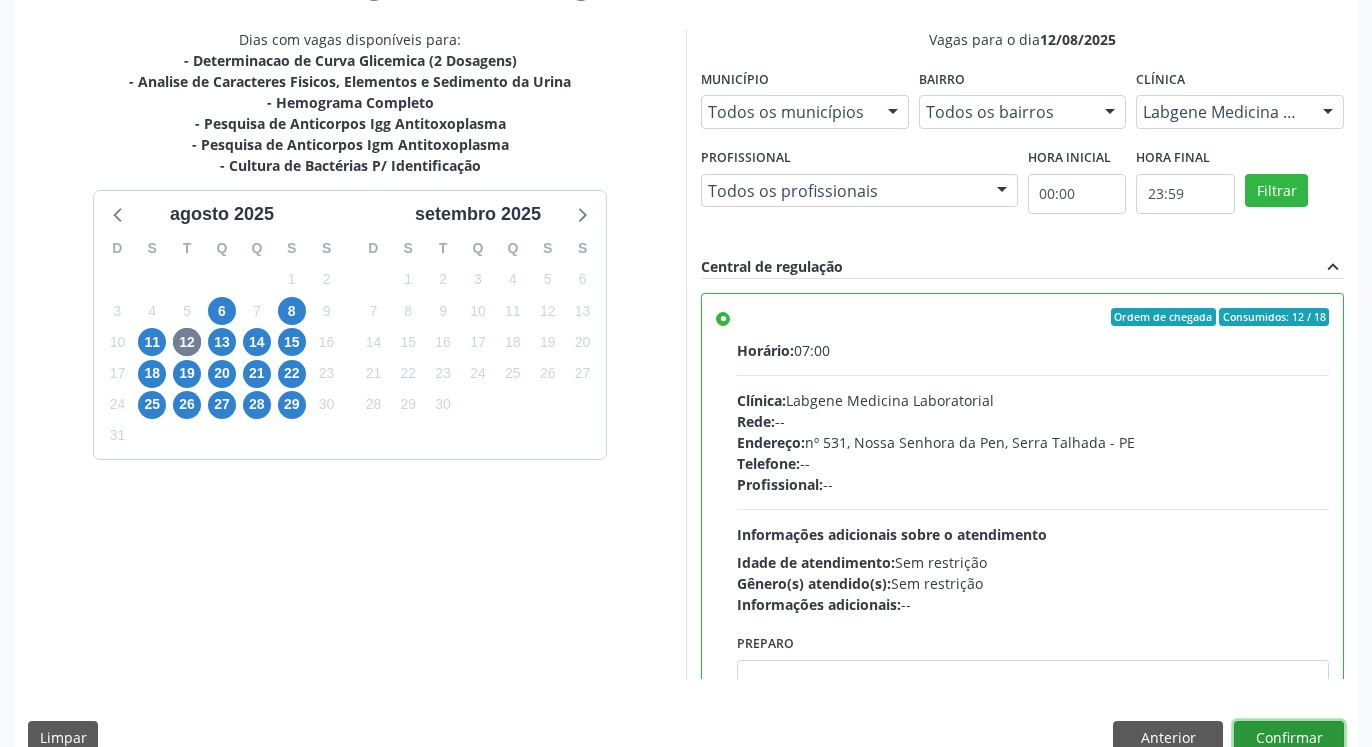 click on "Confirmar" at bounding box center [1289, 738] 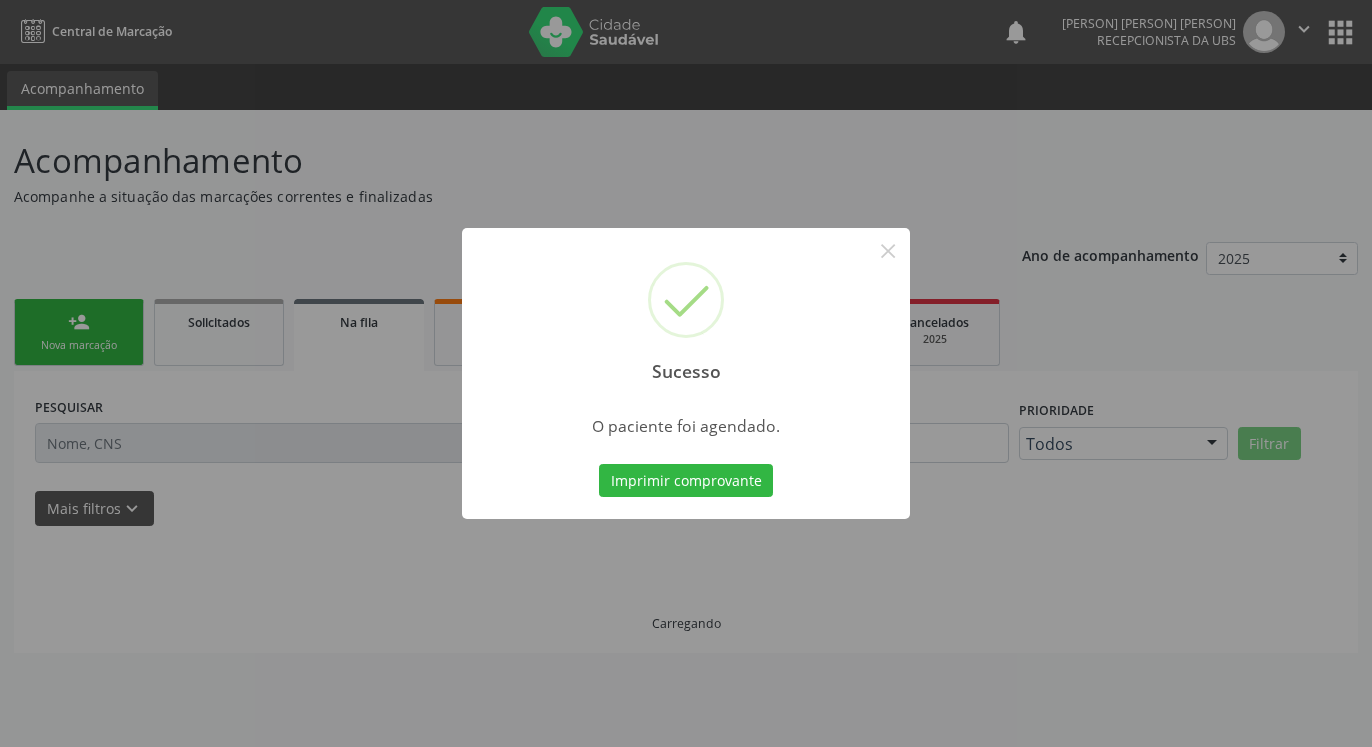 scroll, scrollTop: 0, scrollLeft: 0, axis: both 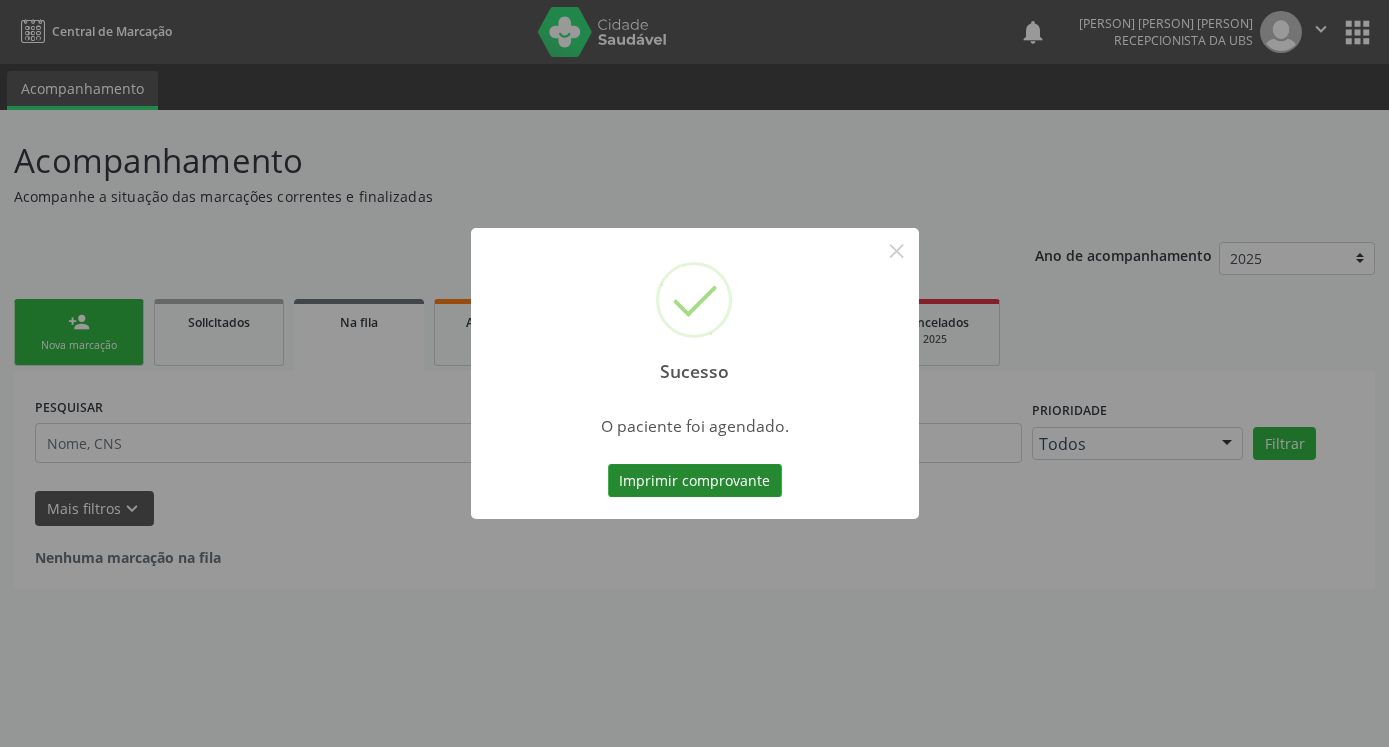 click on "Imprimir comprovante" at bounding box center [695, 481] 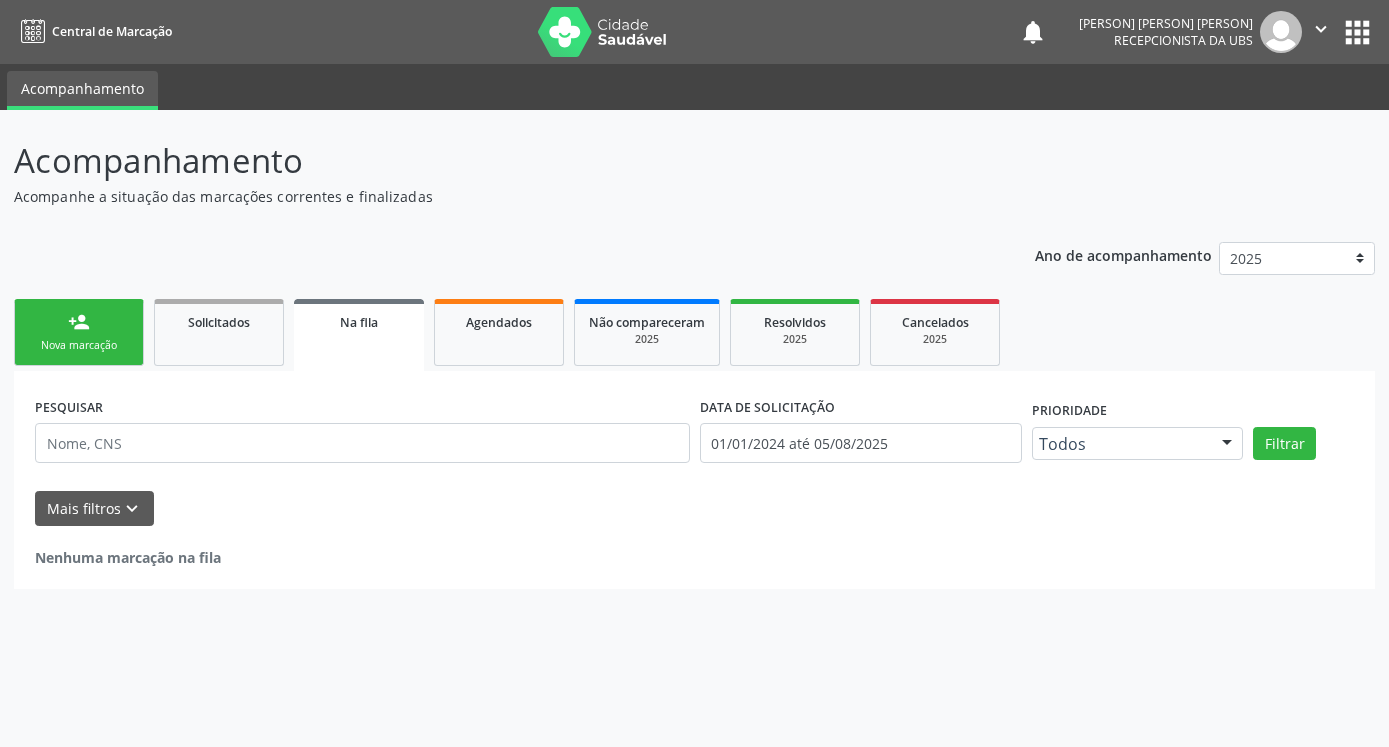 click on "person_add
Nova marcação" at bounding box center [79, 332] 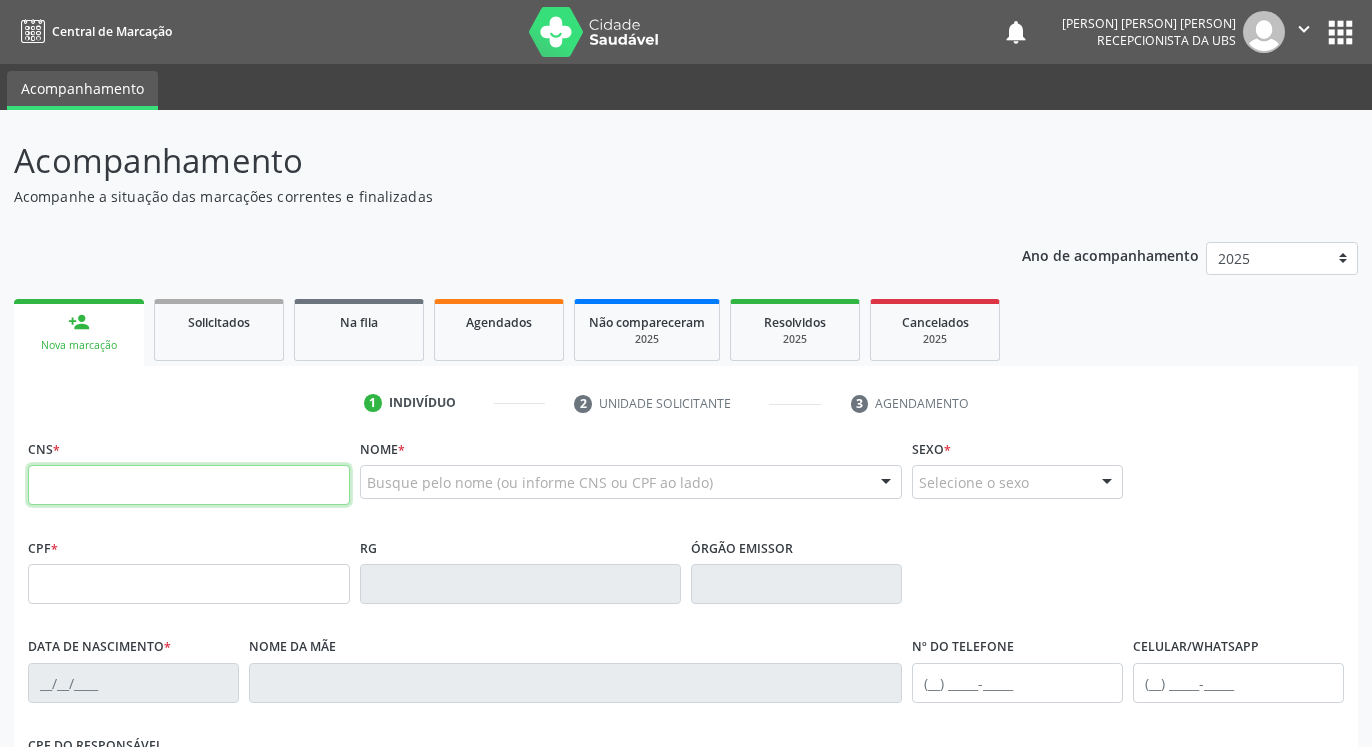 click at bounding box center [189, 485] 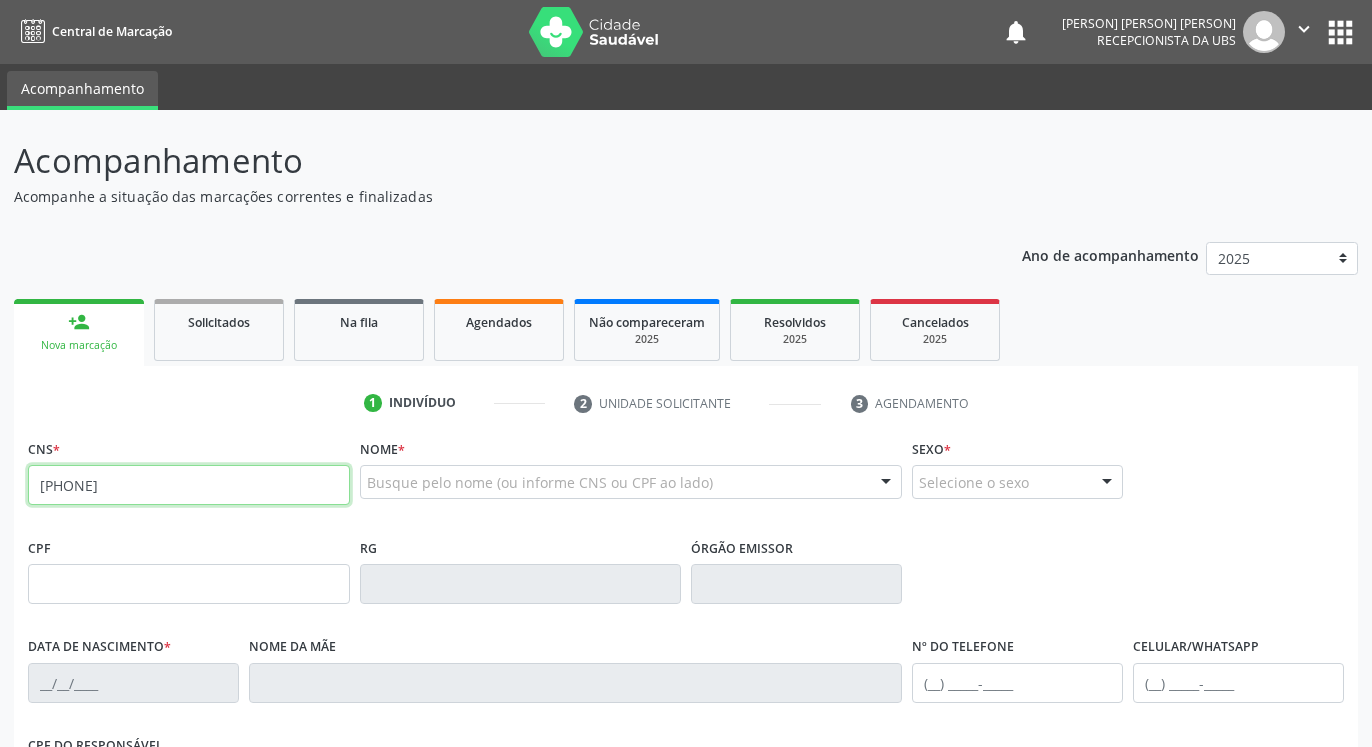 type 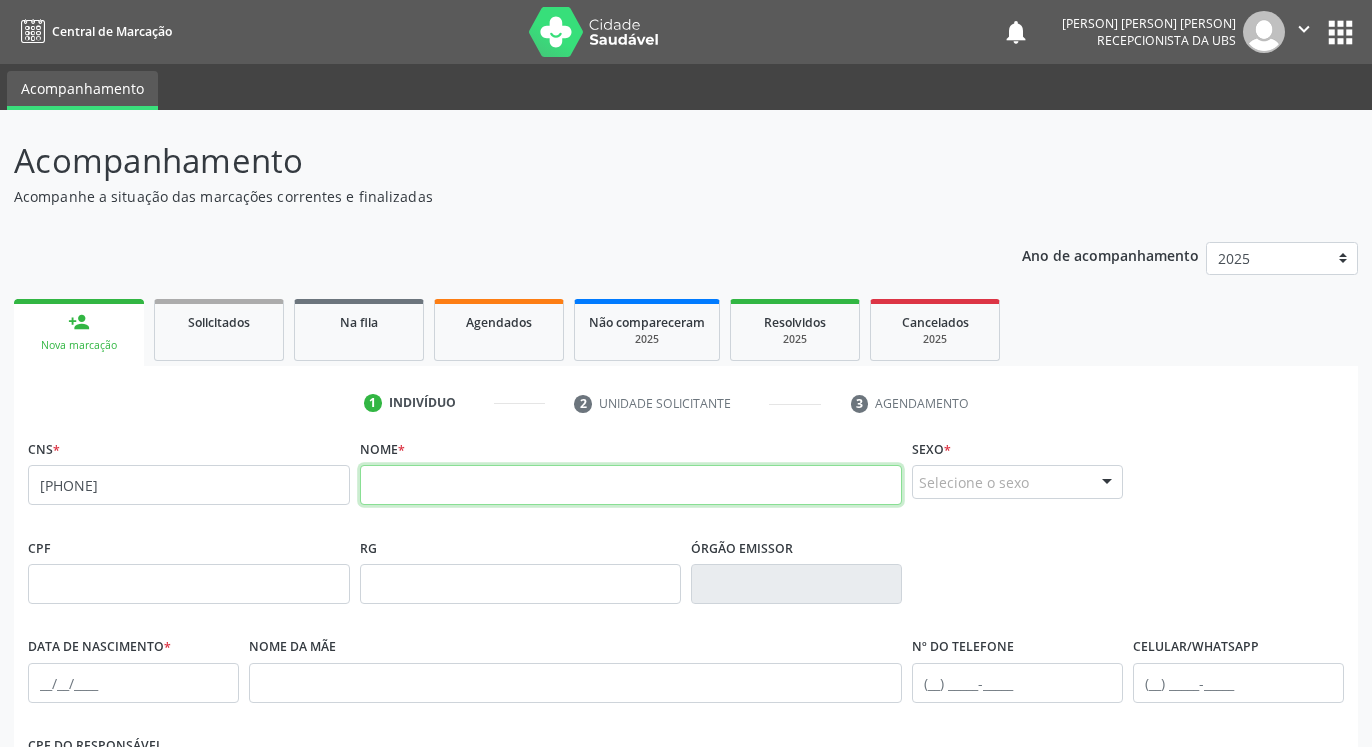 click at bounding box center [631, 485] 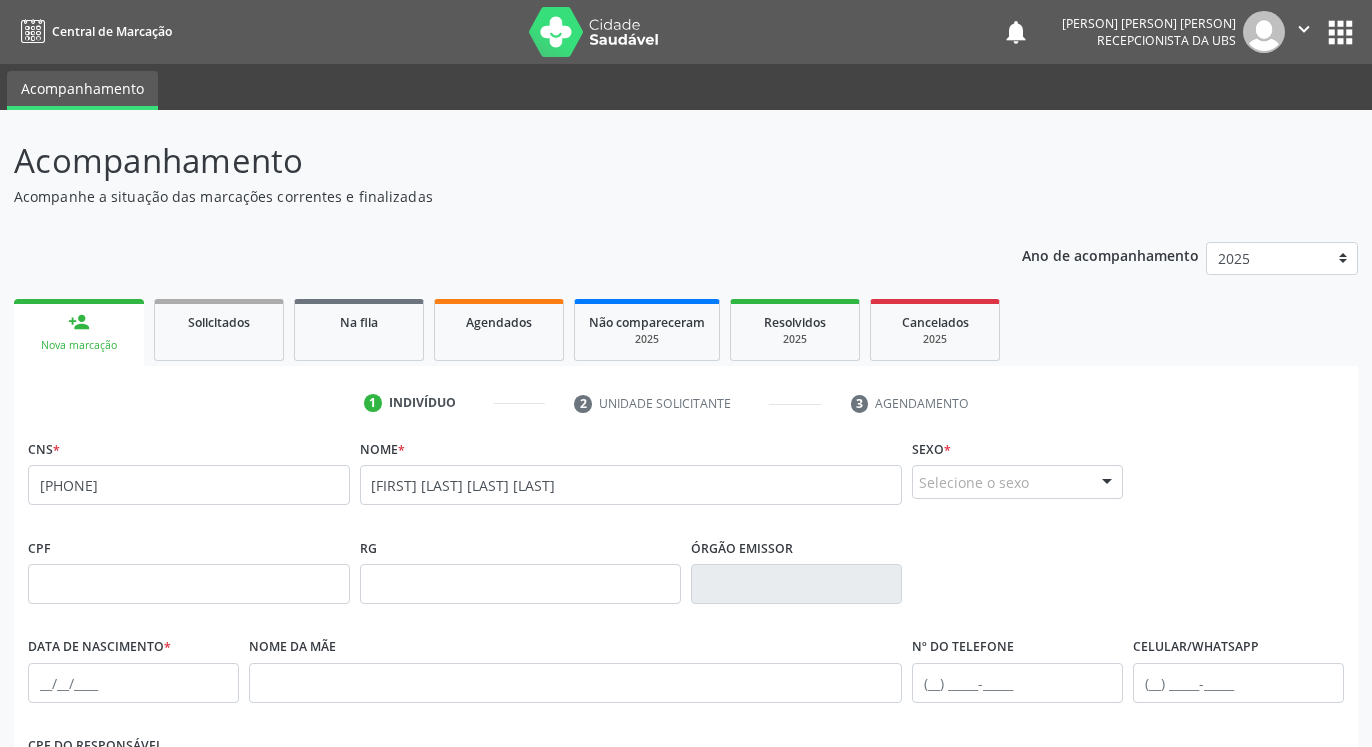 click on "Selecione o sexo" at bounding box center [1017, 482] 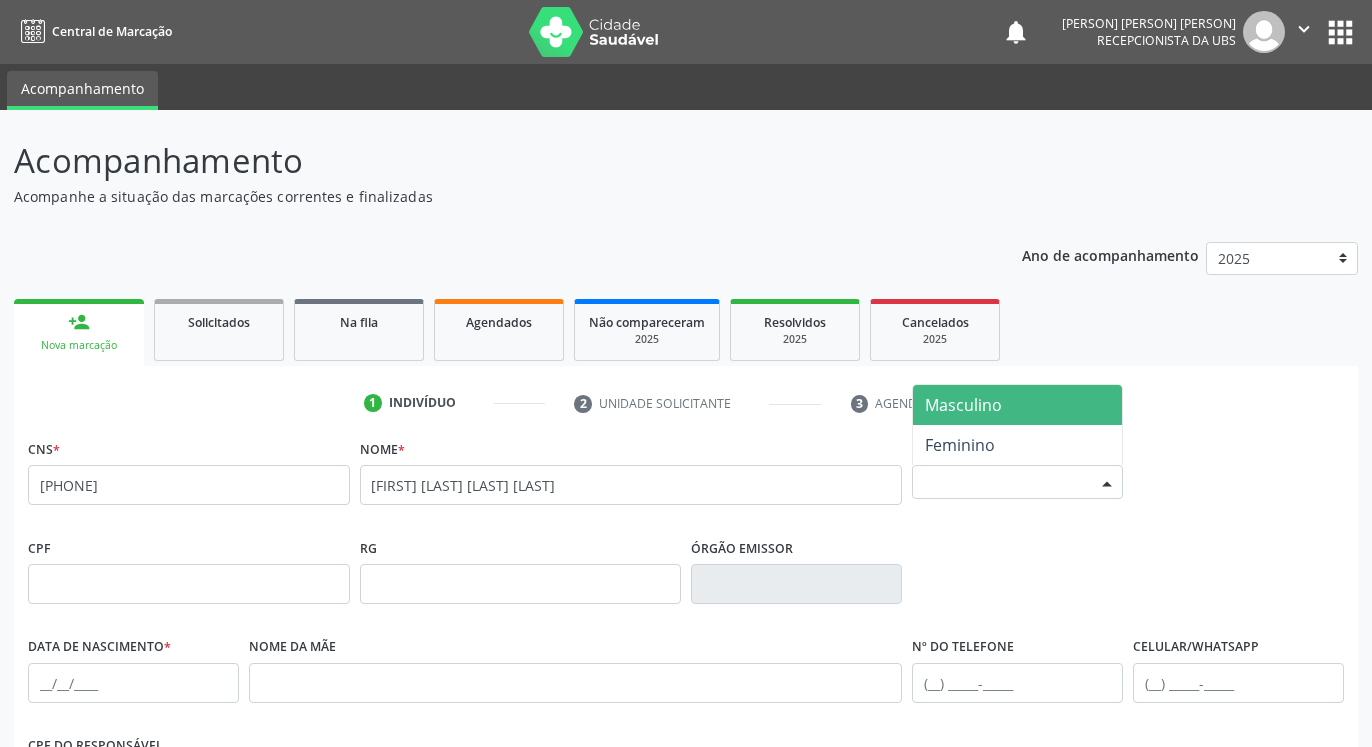 click on "Masculino" at bounding box center [1017, 405] 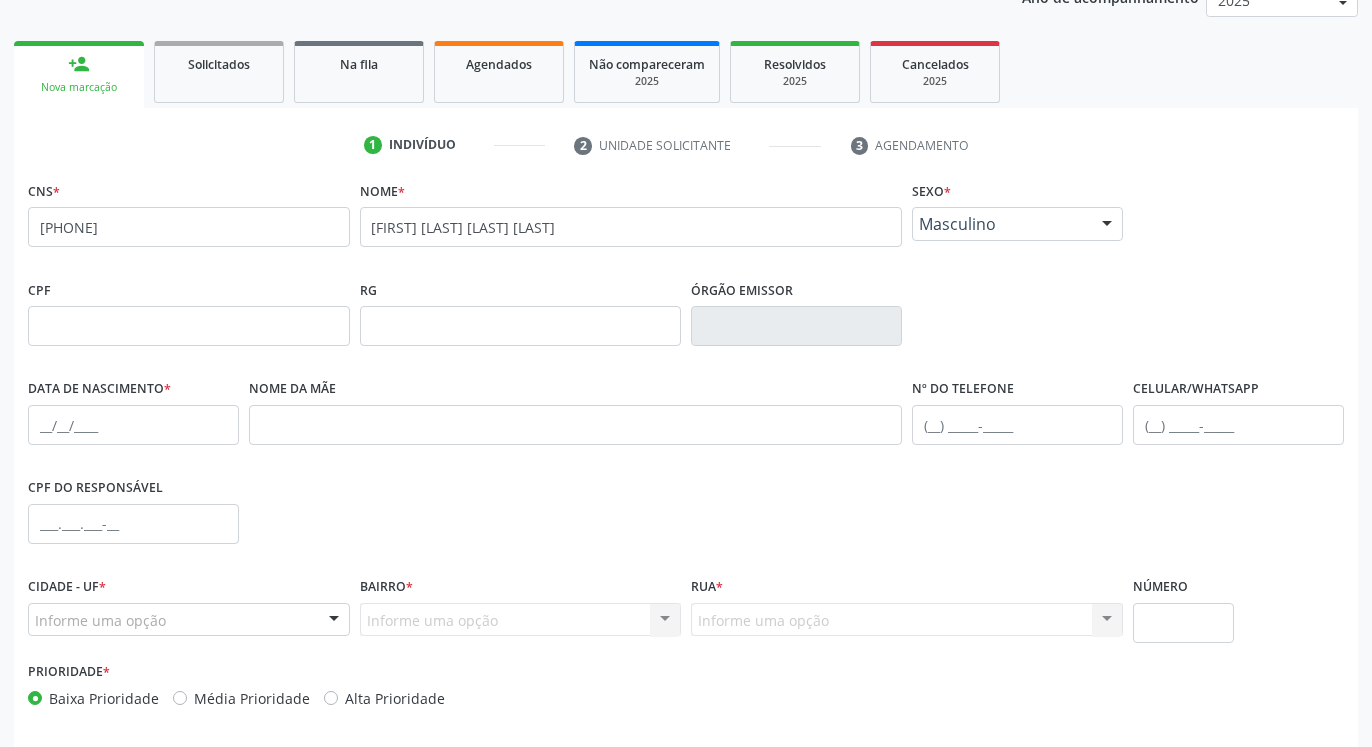 scroll, scrollTop: 306, scrollLeft: 0, axis: vertical 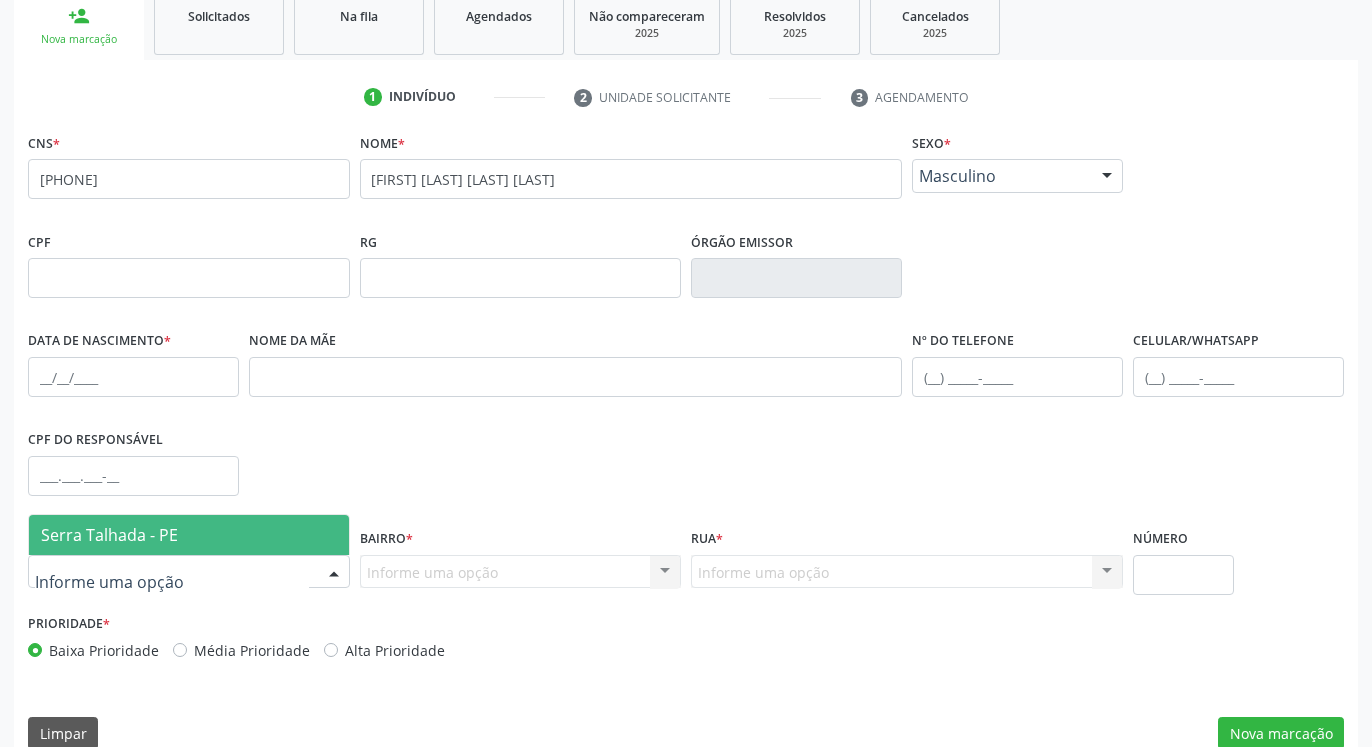 click at bounding box center [189, 572] 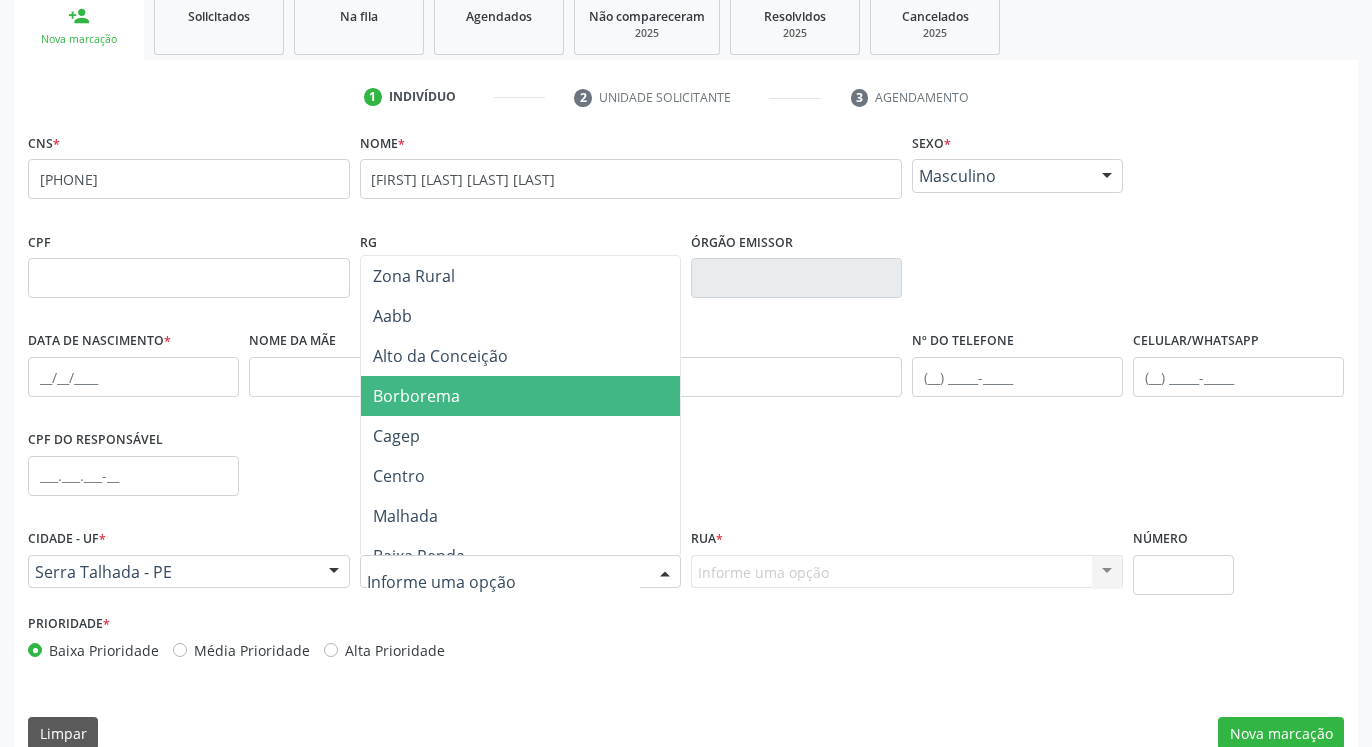 click on "Borborema" at bounding box center (416, 396) 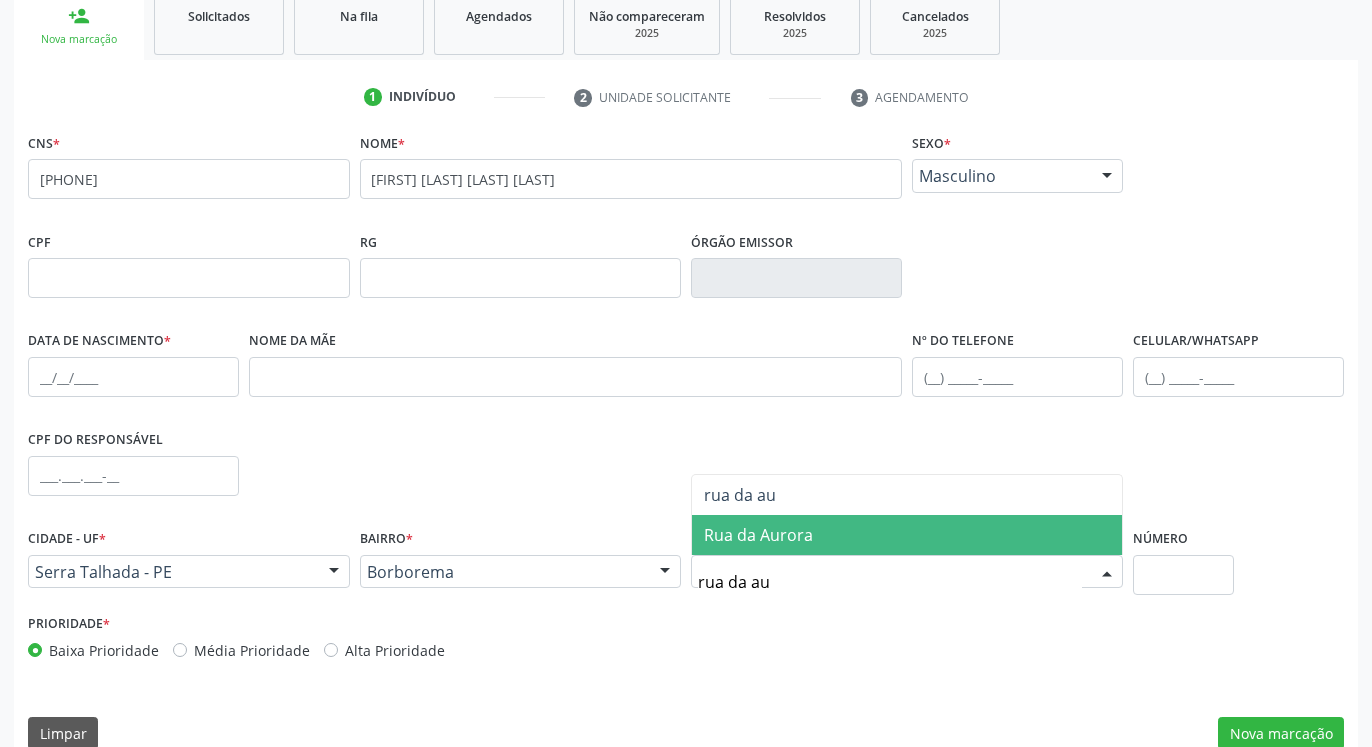 click on "Rua da Aurora" at bounding box center [907, 535] 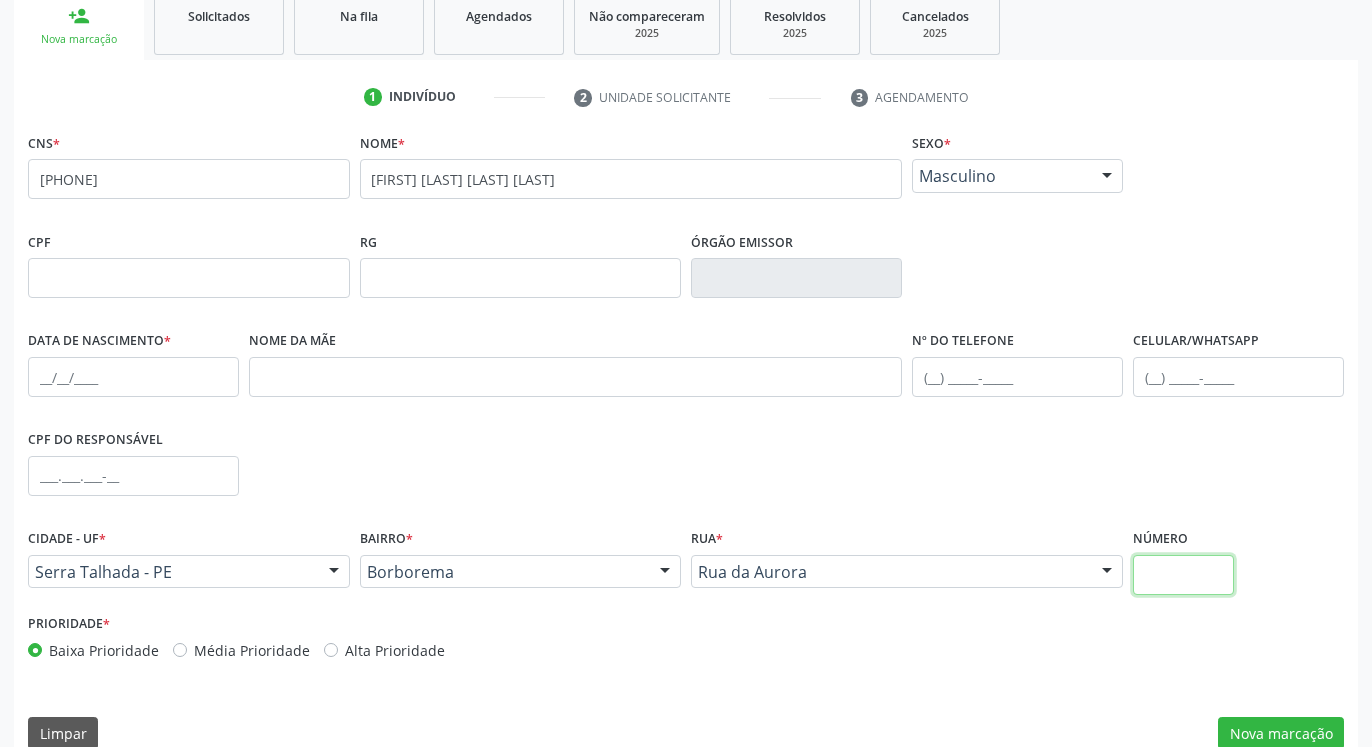 click at bounding box center [1183, 575] 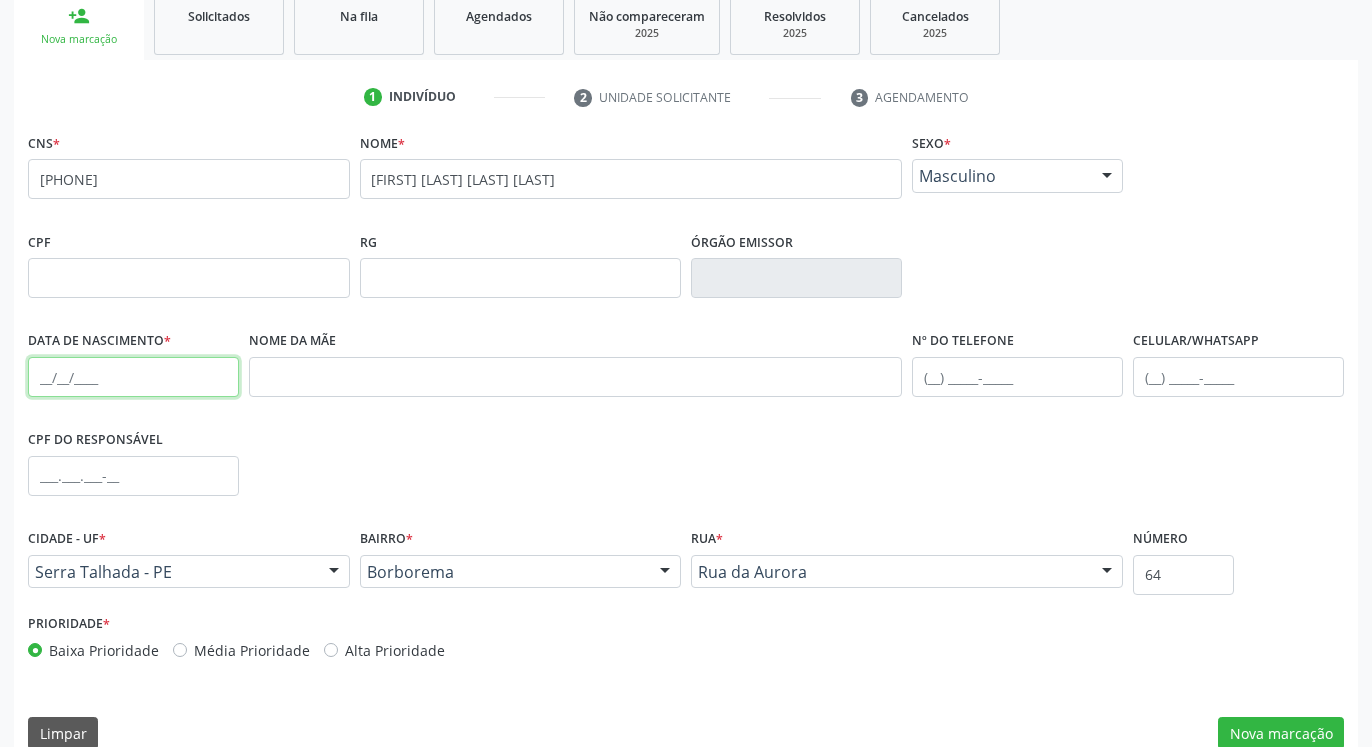 click at bounding box center (133, 377) 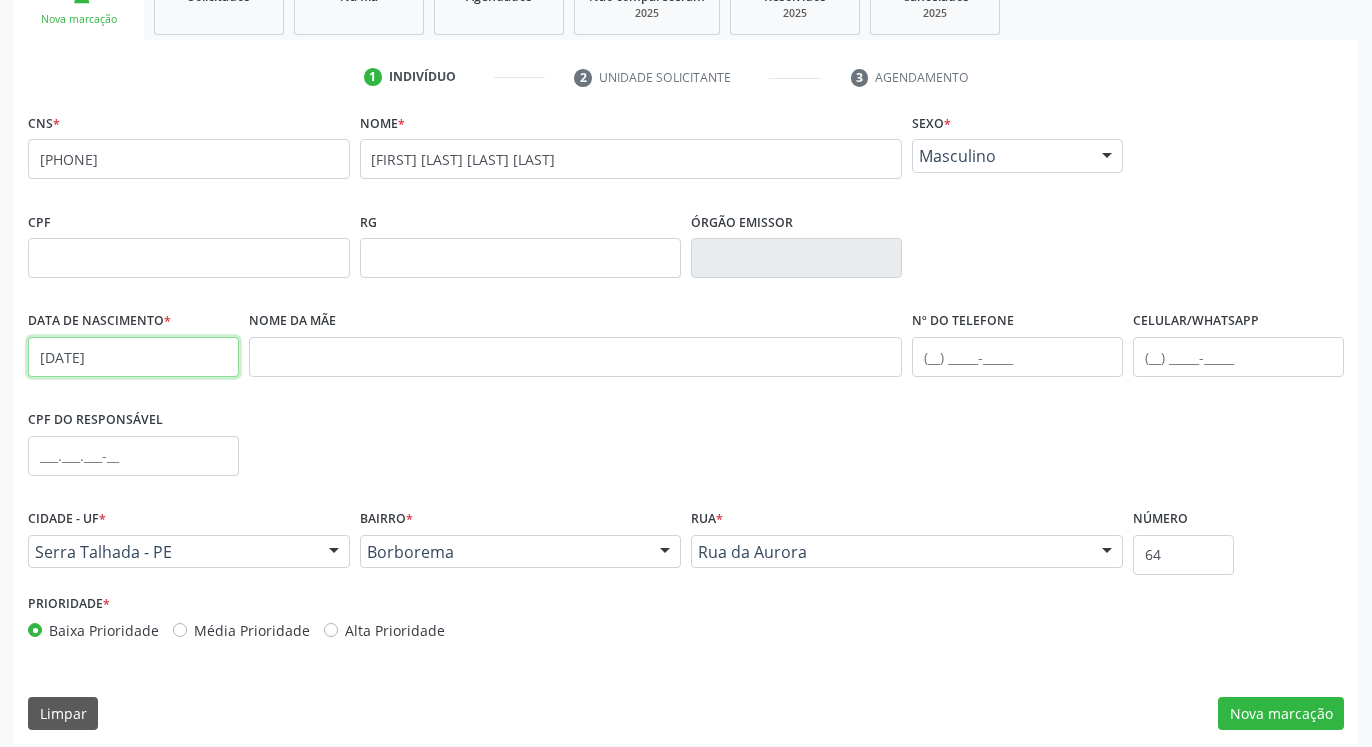 scroll, scrollTop: 337, scrollLeft: 0, axis: vertical 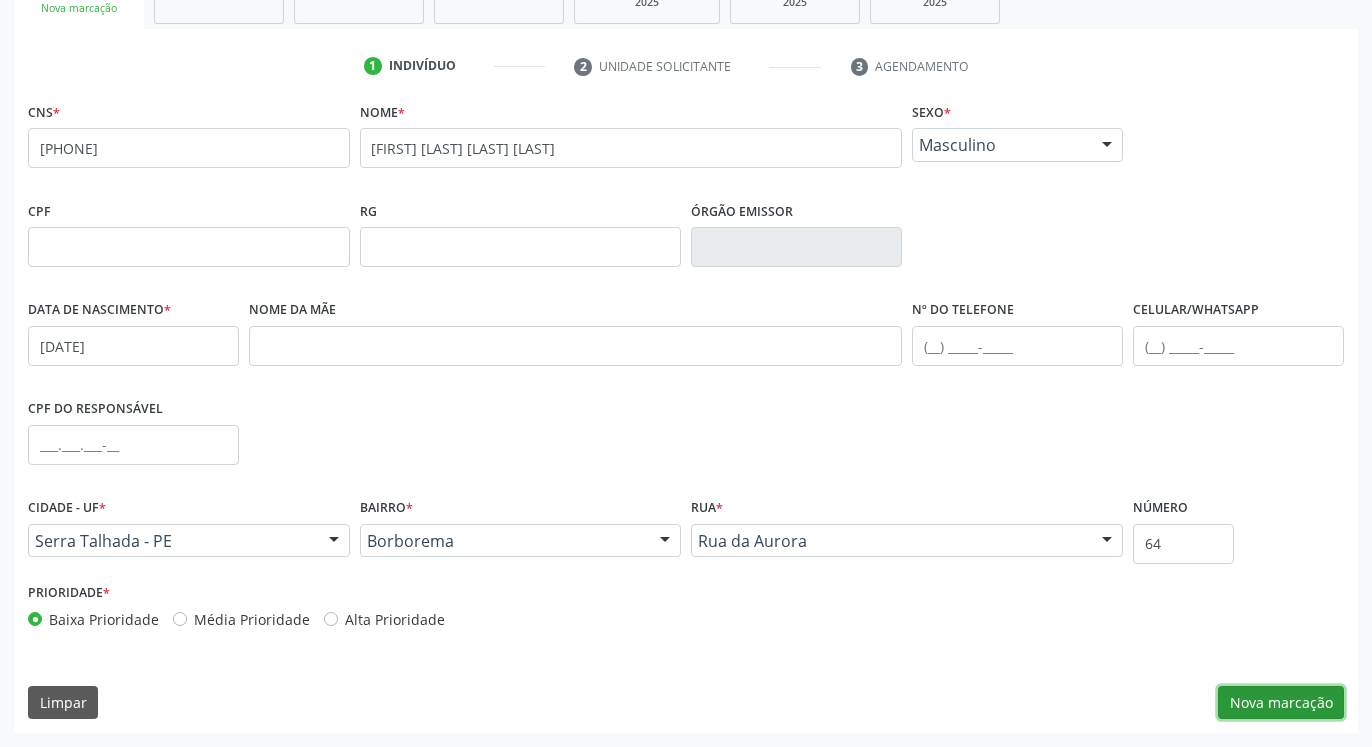 click on "Nova marcação" at bounding box center (1281, 703) 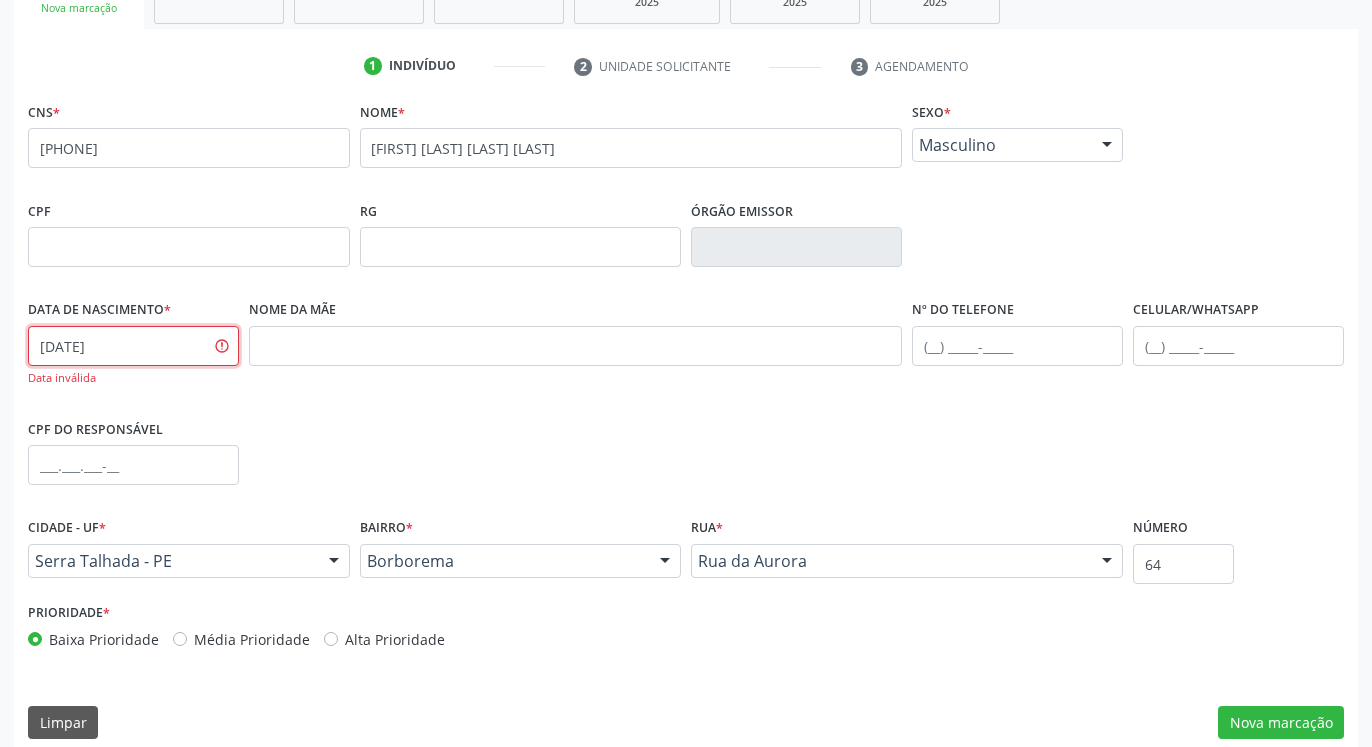 click on "14/71/986" at bounding box center (133, 346) 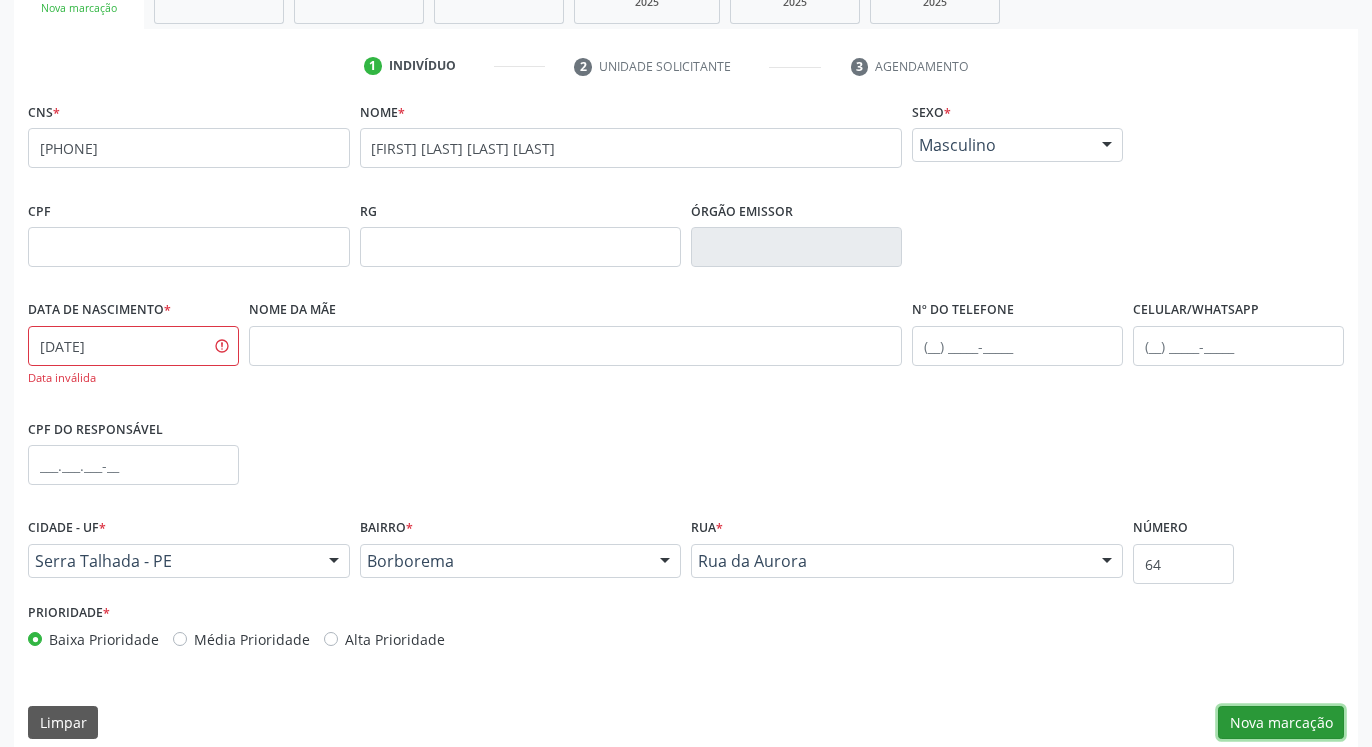 click on "Nova marcação" at bounding box center (1281, 723) 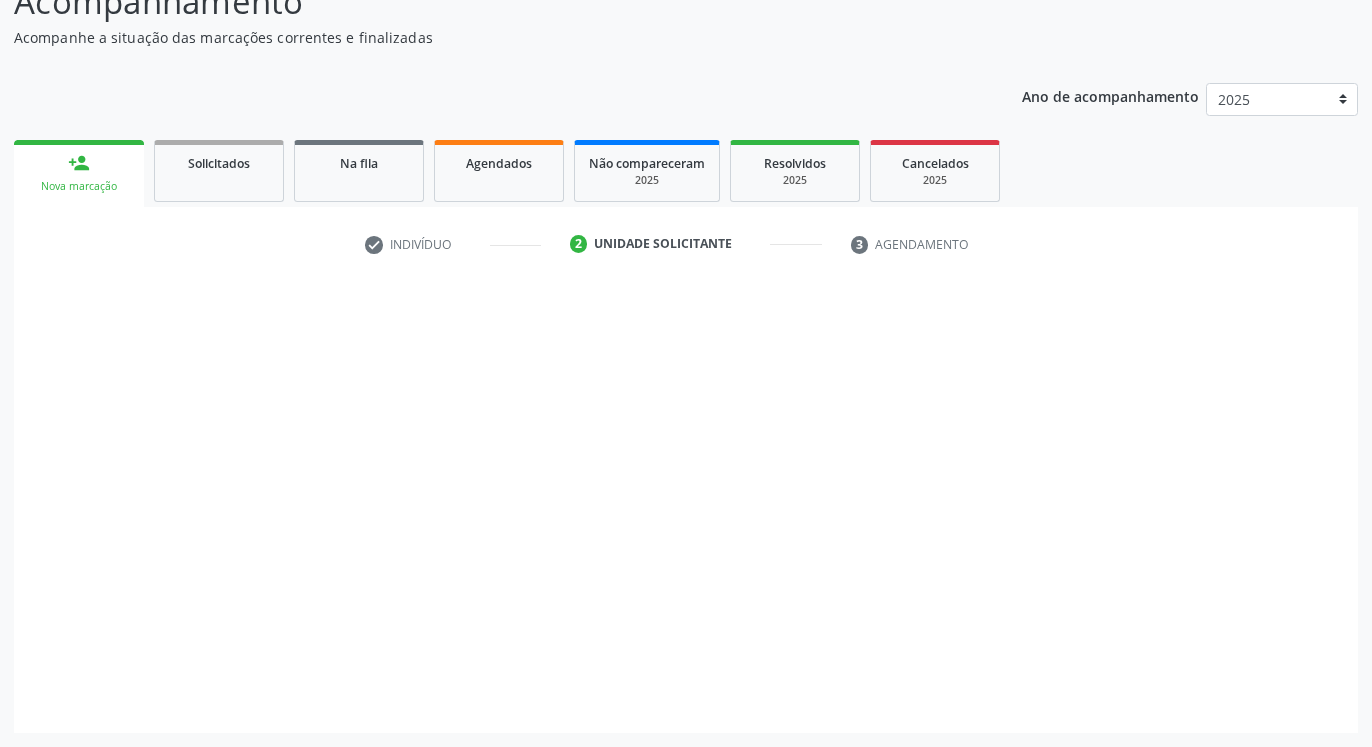 scroll, scrollTop: 159, scrollLeft: 0, axis: vertical 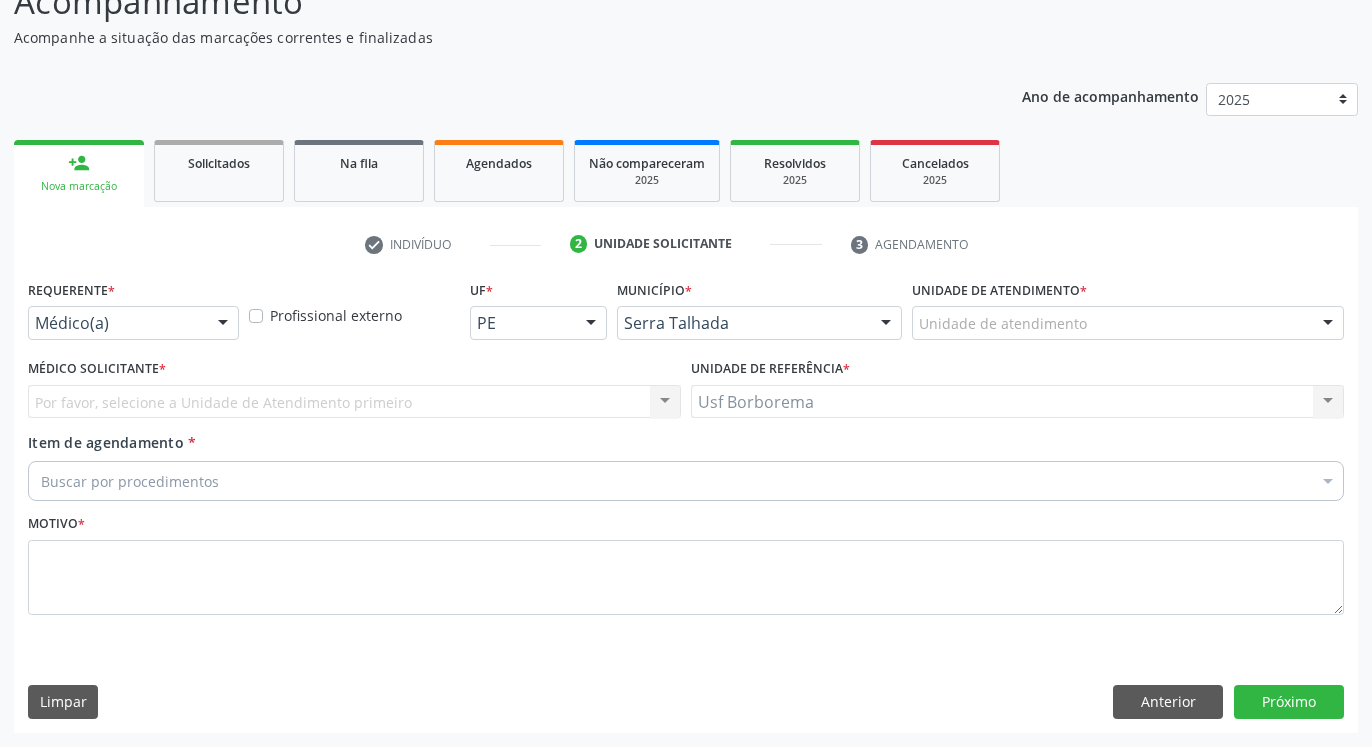 click at bounding box center [223, 324] 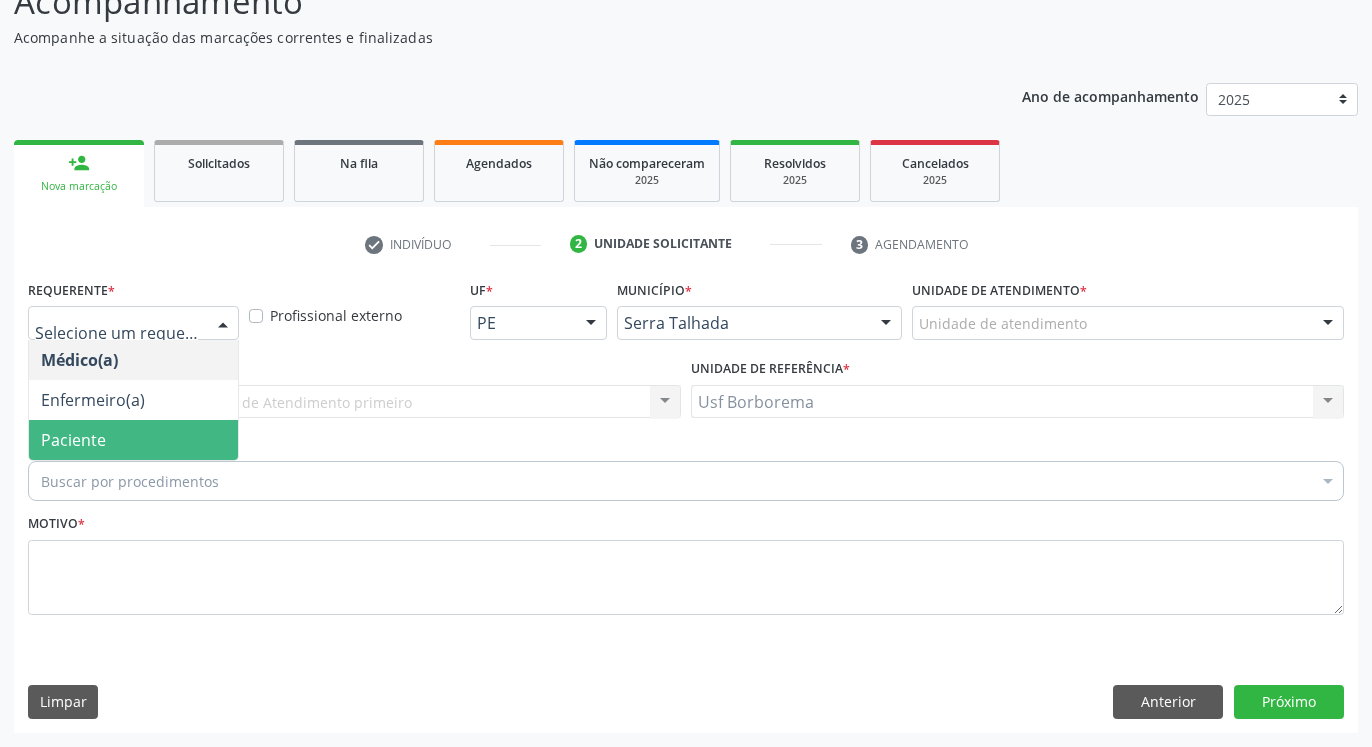 click on "Paciente" at bounding box center [133, 440] 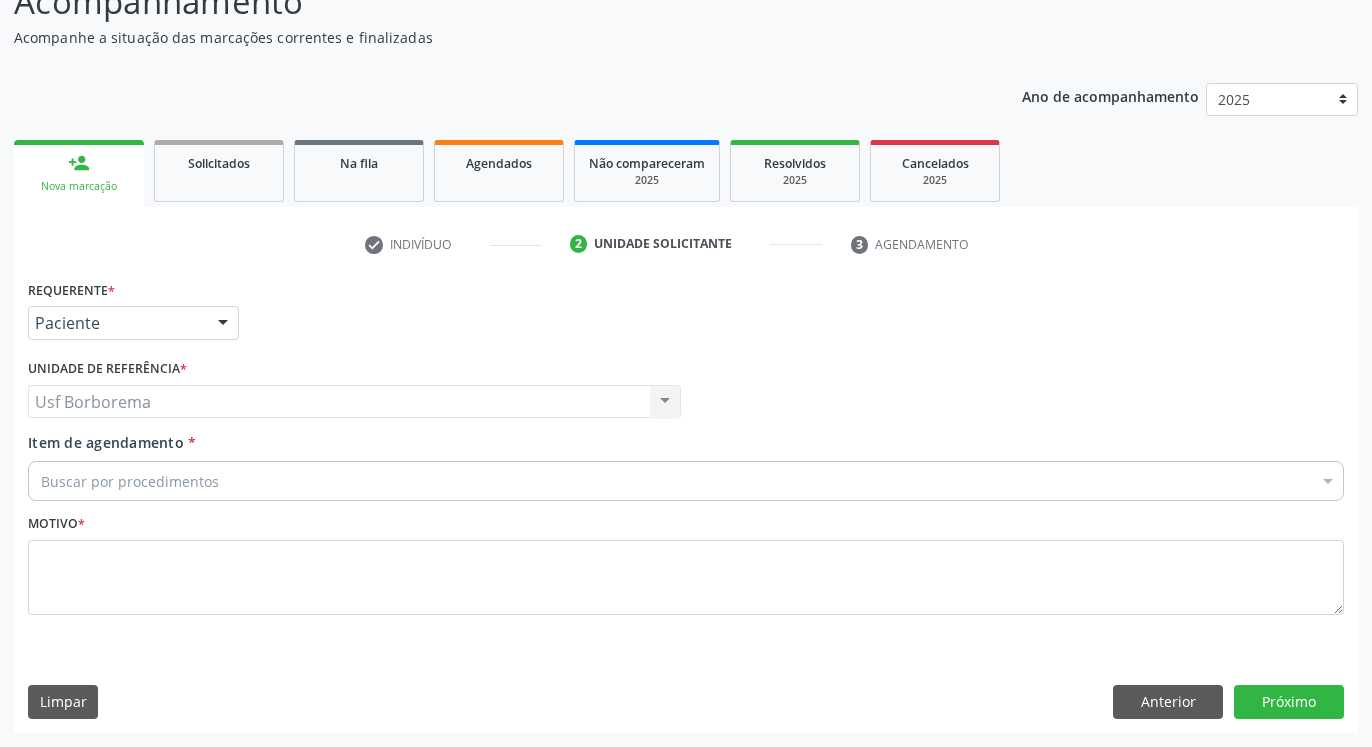 click on "Buscar por procedimentos" at bounding box center [686, 481] 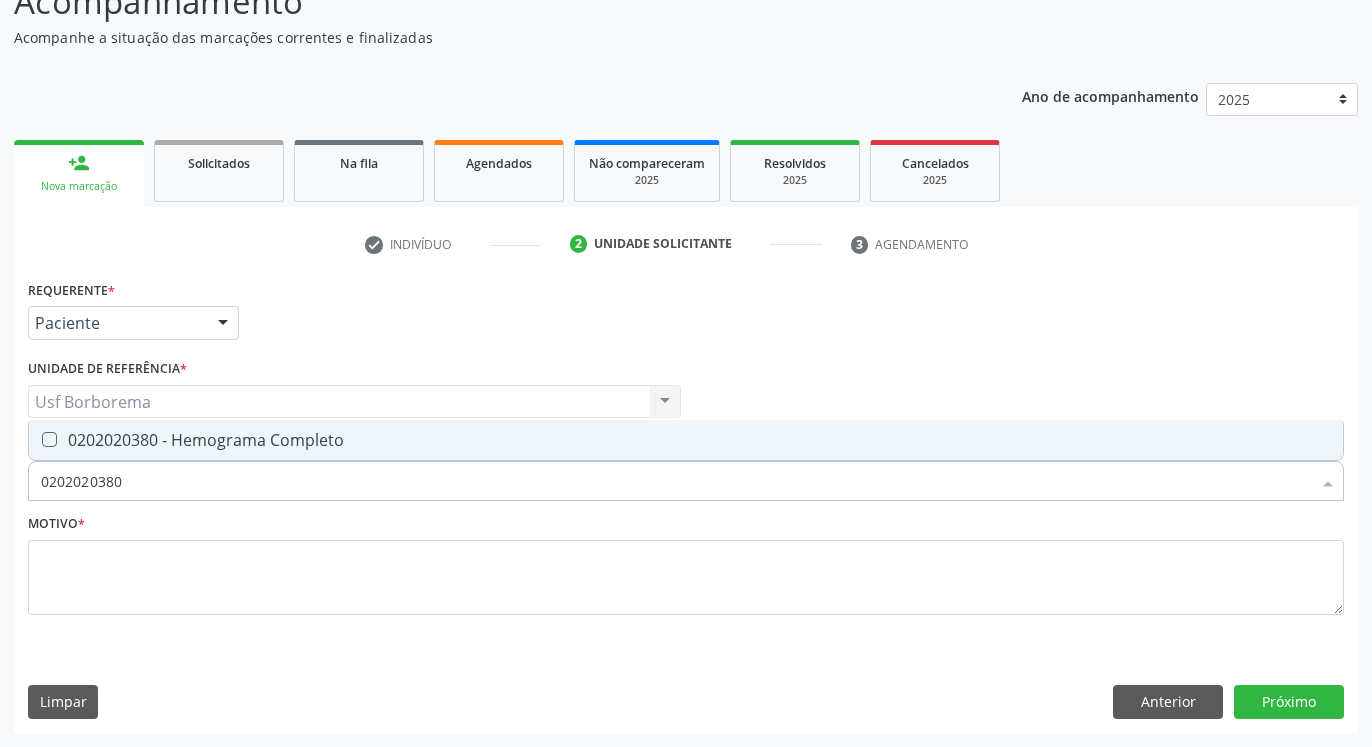 click at bounding box center (49, 439) 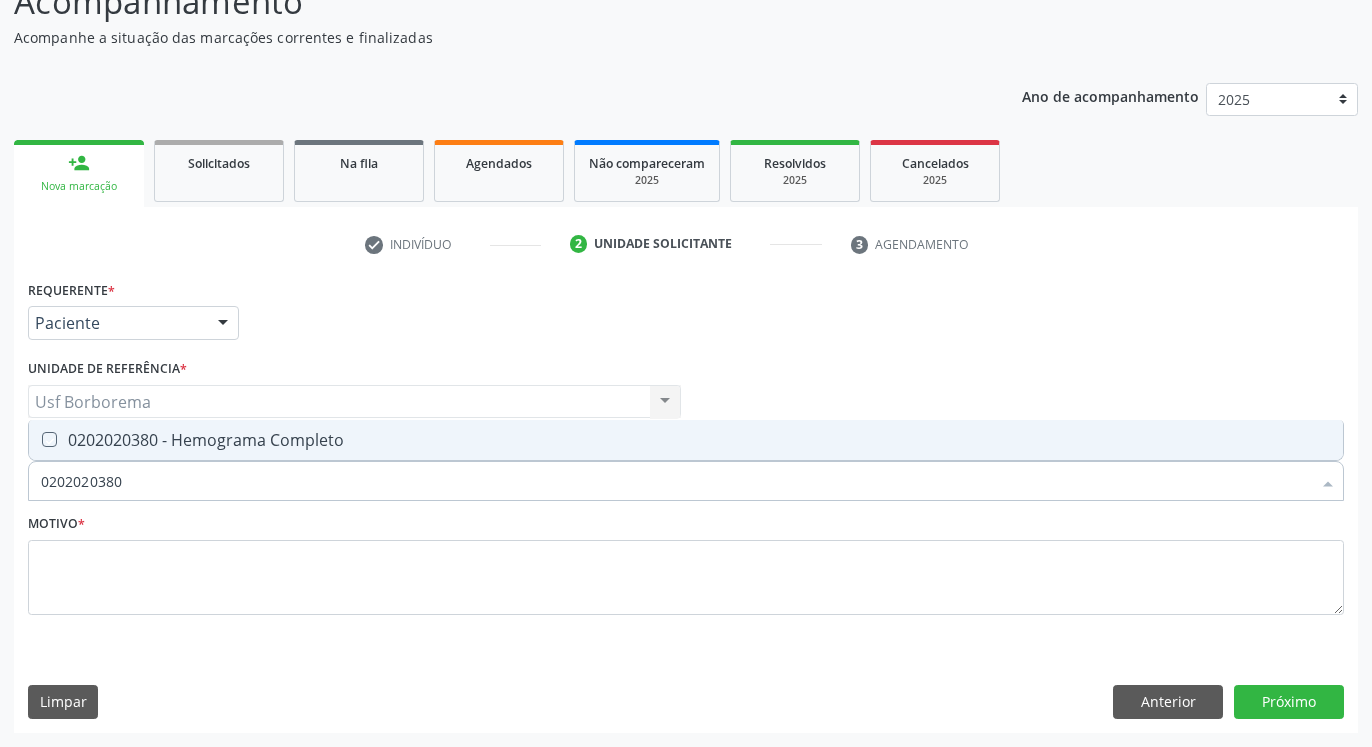 click at bounding box center [35, 439] 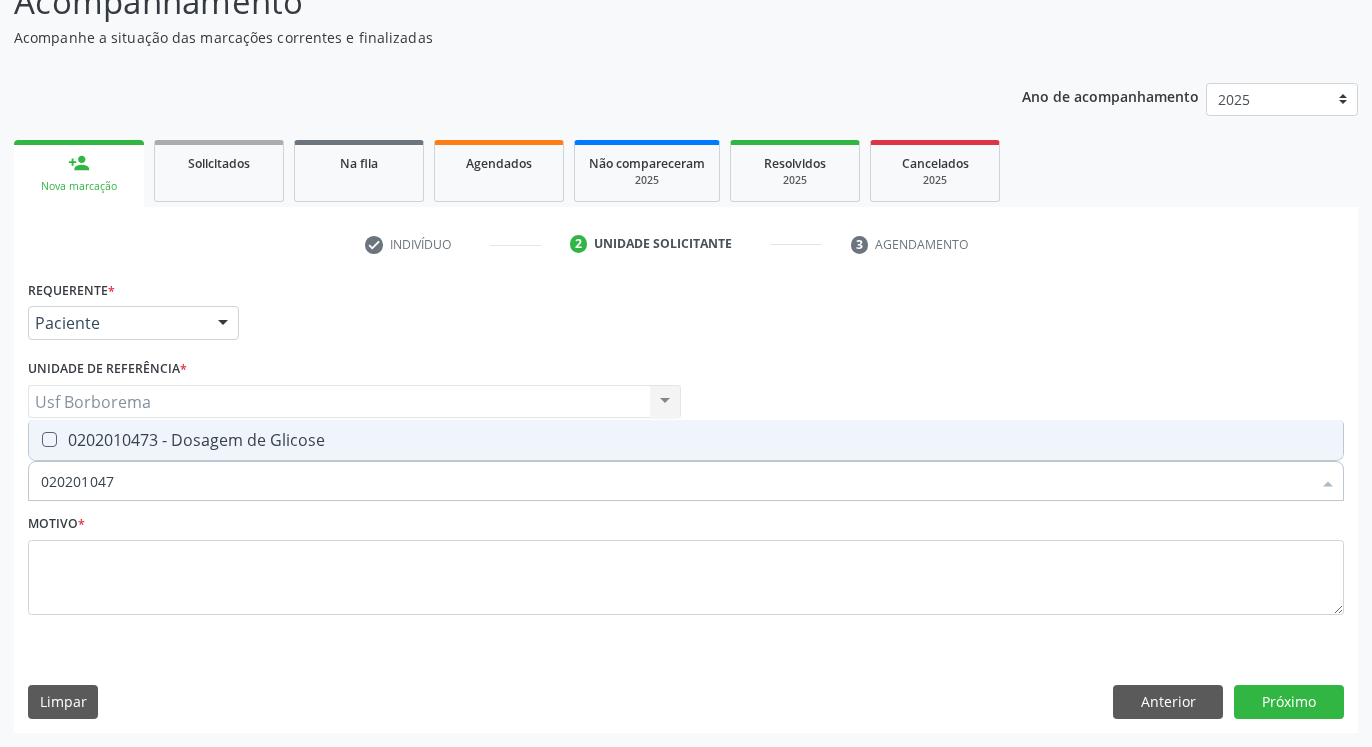 click at bounding box center (49, 439) 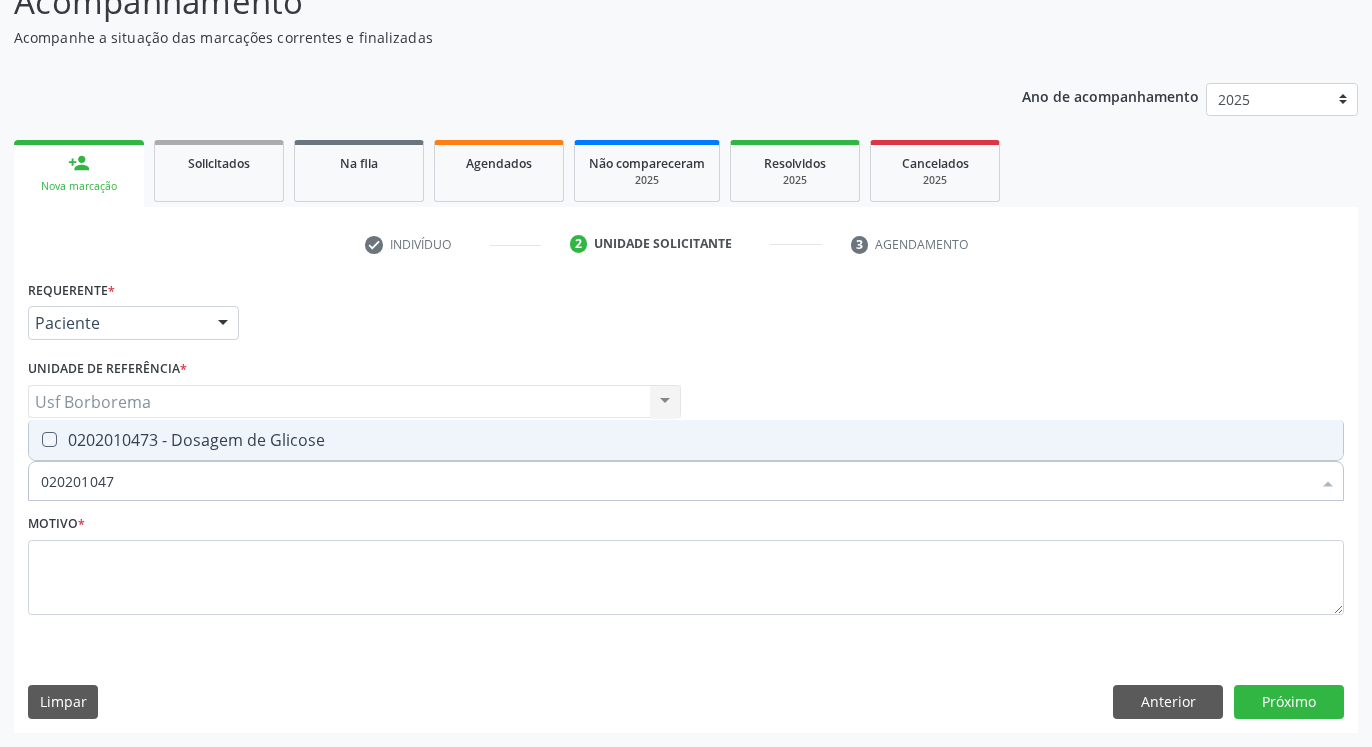click at bounding box center [35, 439] 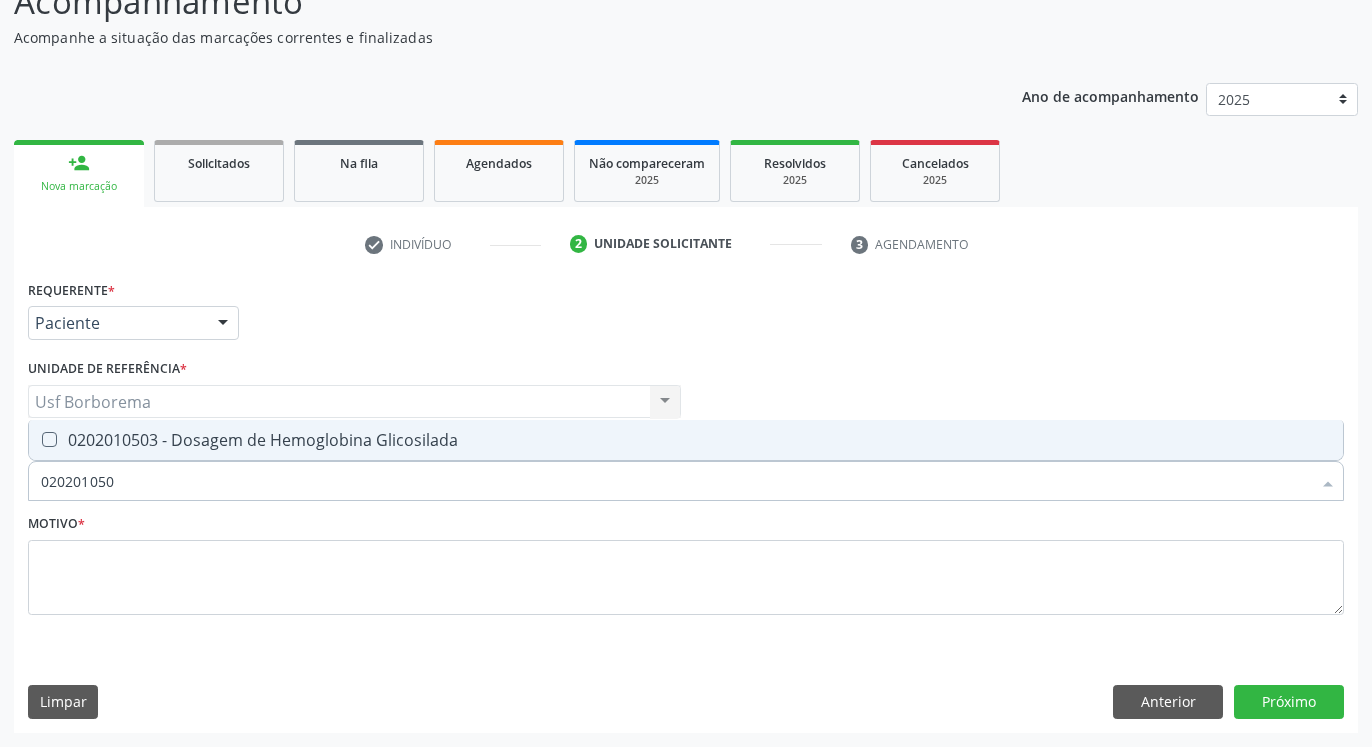 click at bounding box center (49, 439) 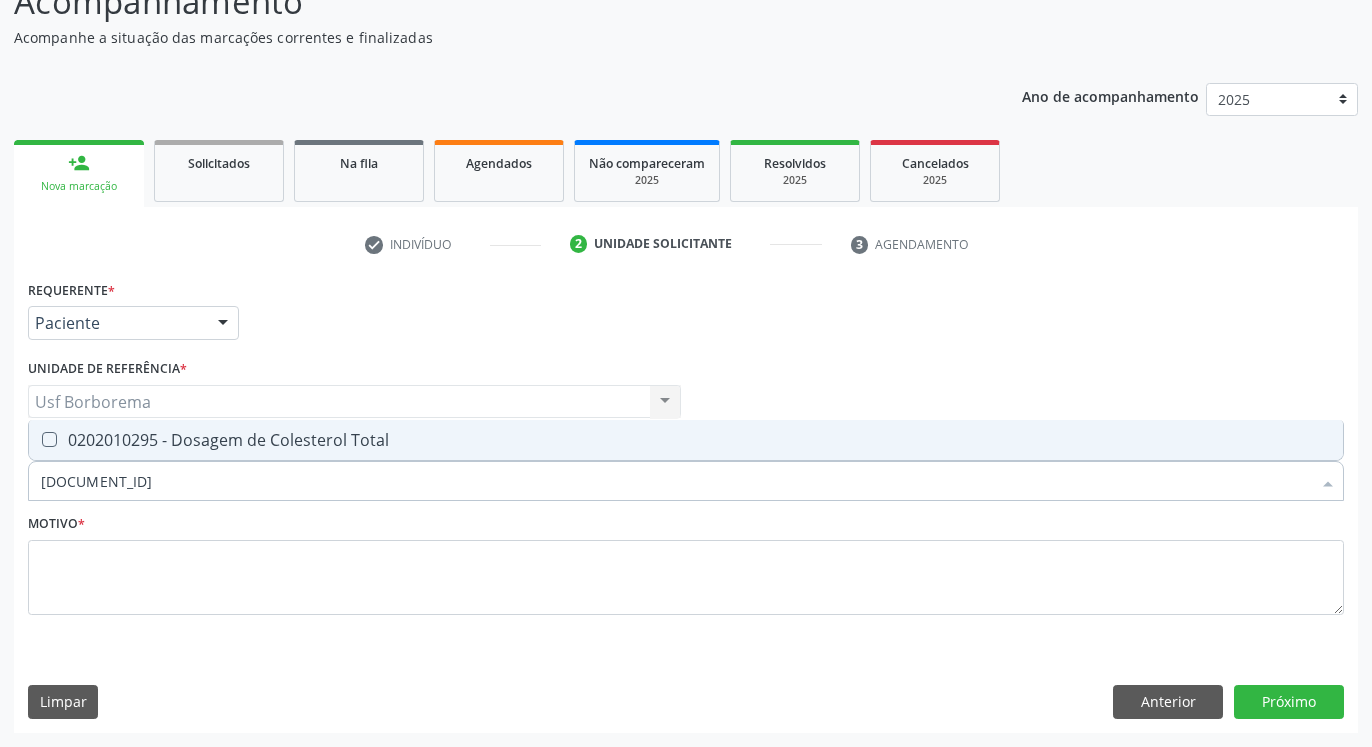click at bounding box center [49, 439] 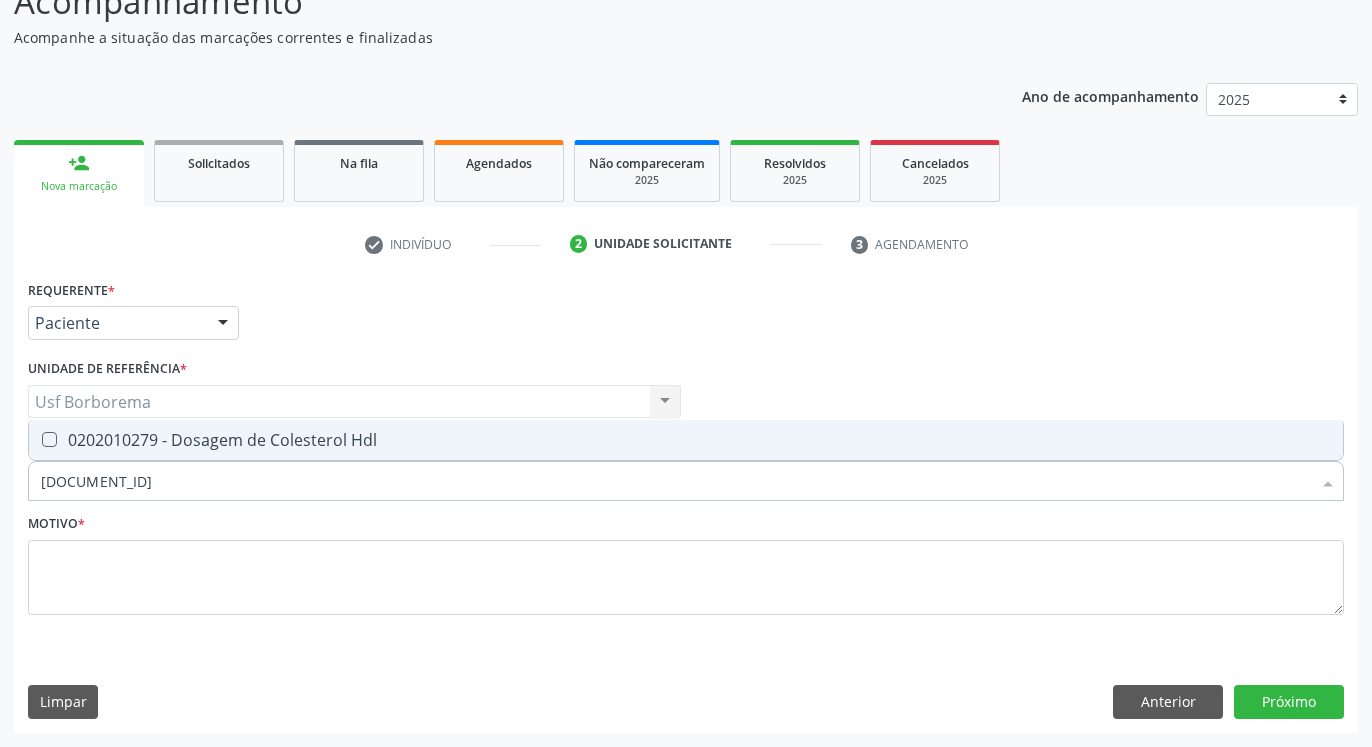 click at bounding box center [49, 439] 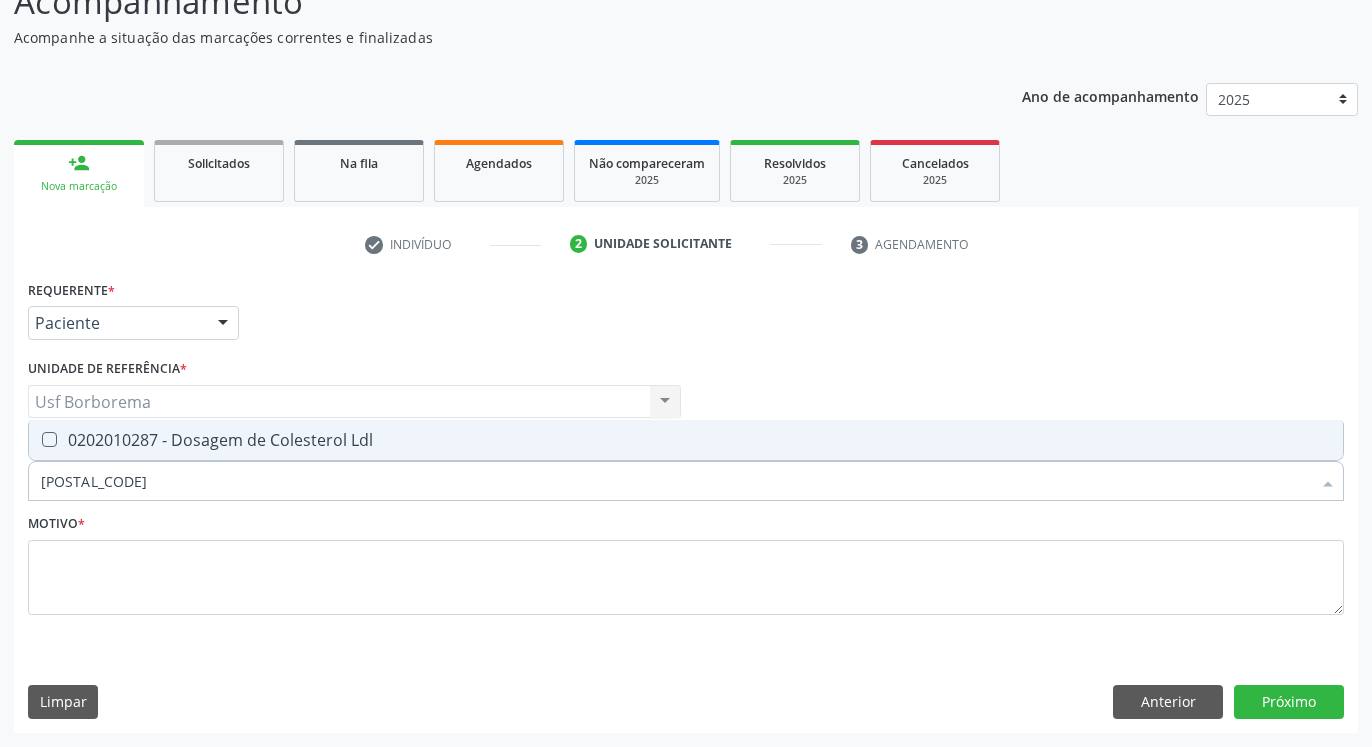 click at bounding box center (49, 439) 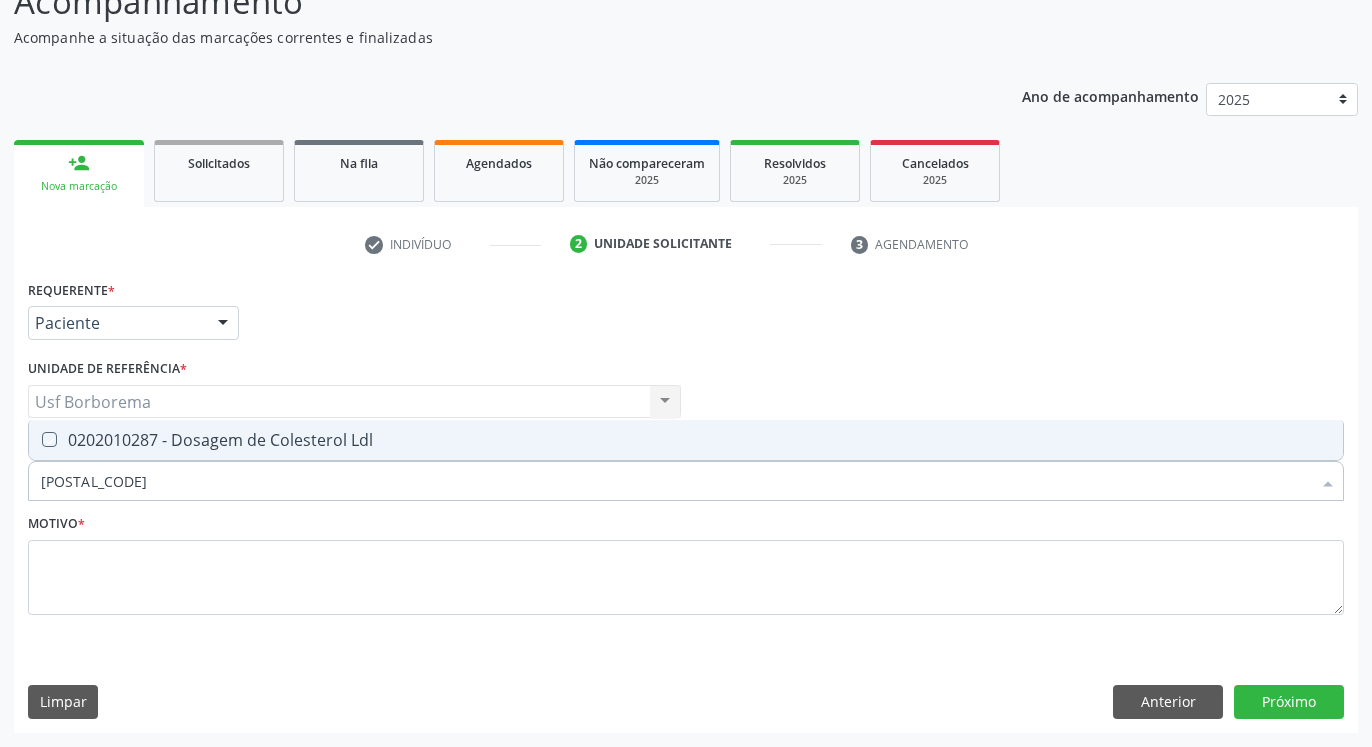 click at bounding box center (35, 439) 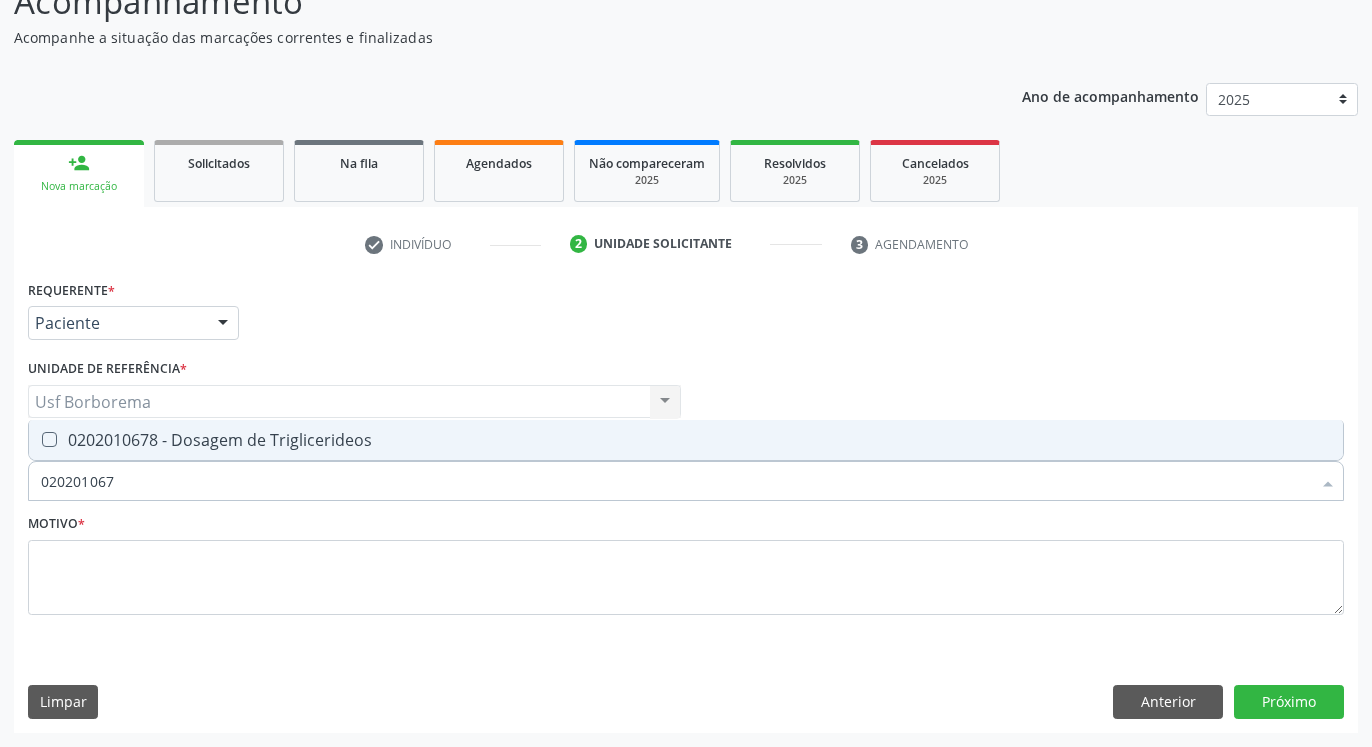 click at bounding box center [49, 439] 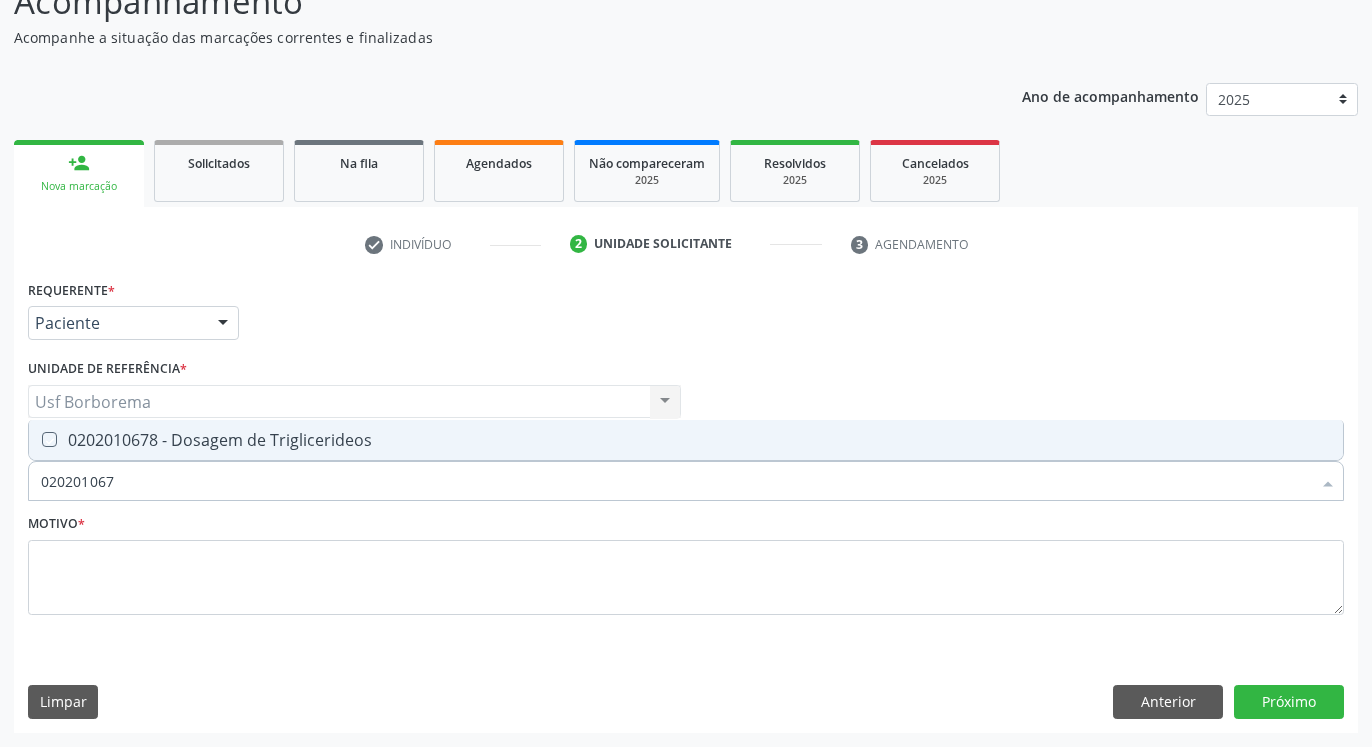 click at bounding box center [35, 439] 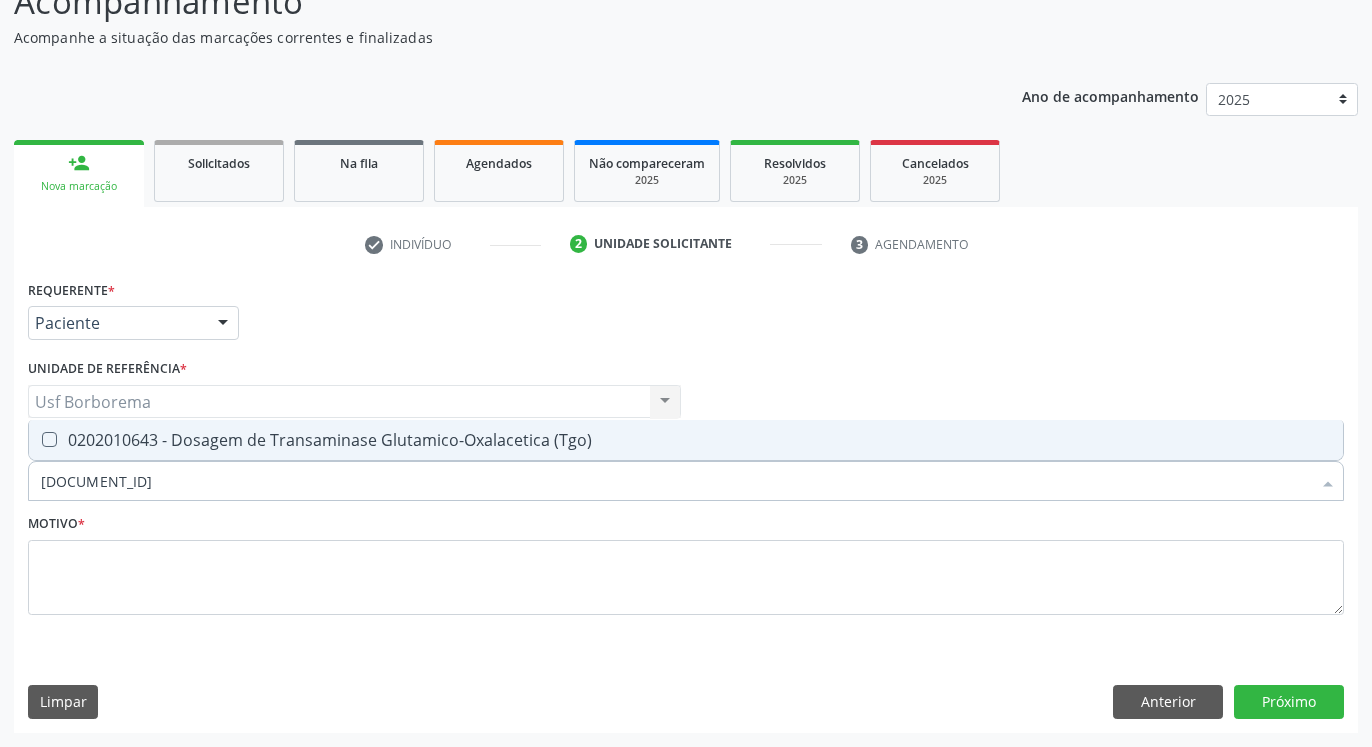 click at bounding box center (49, 439) 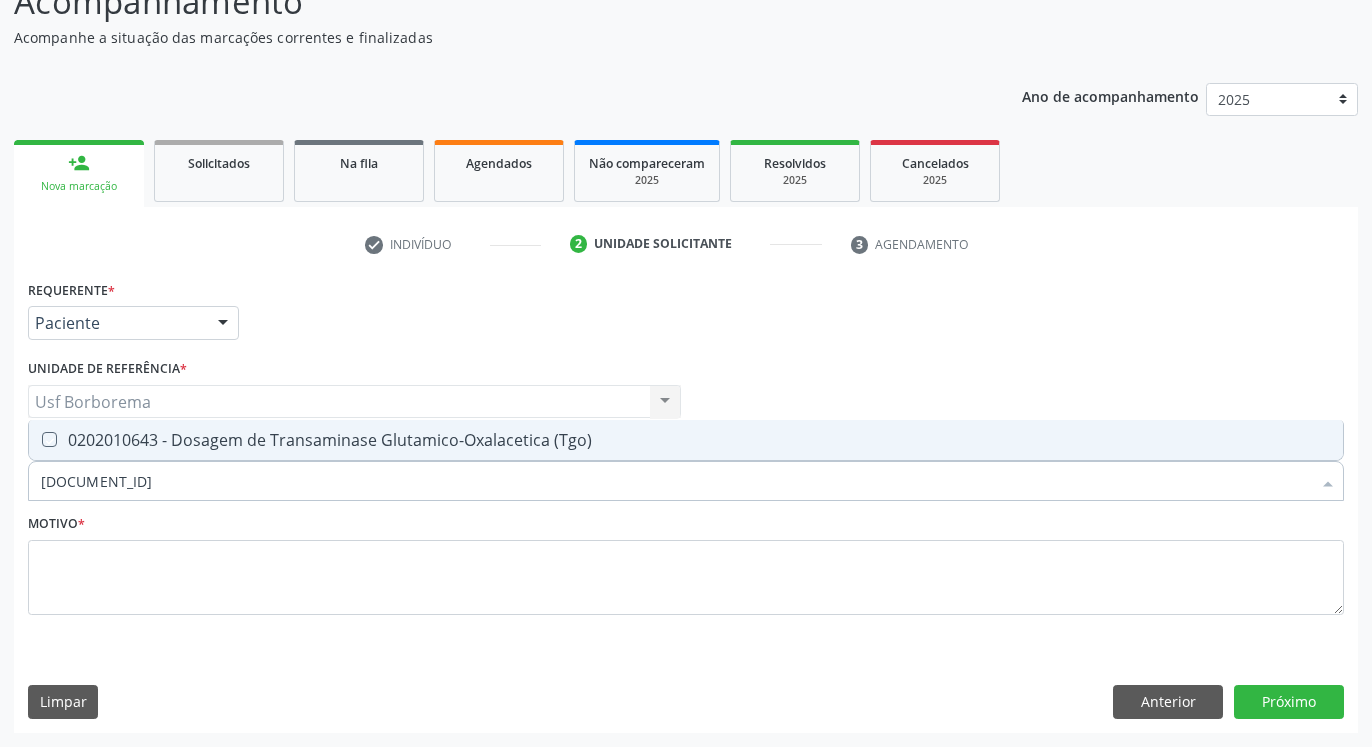click at bounding box center (35, 439) 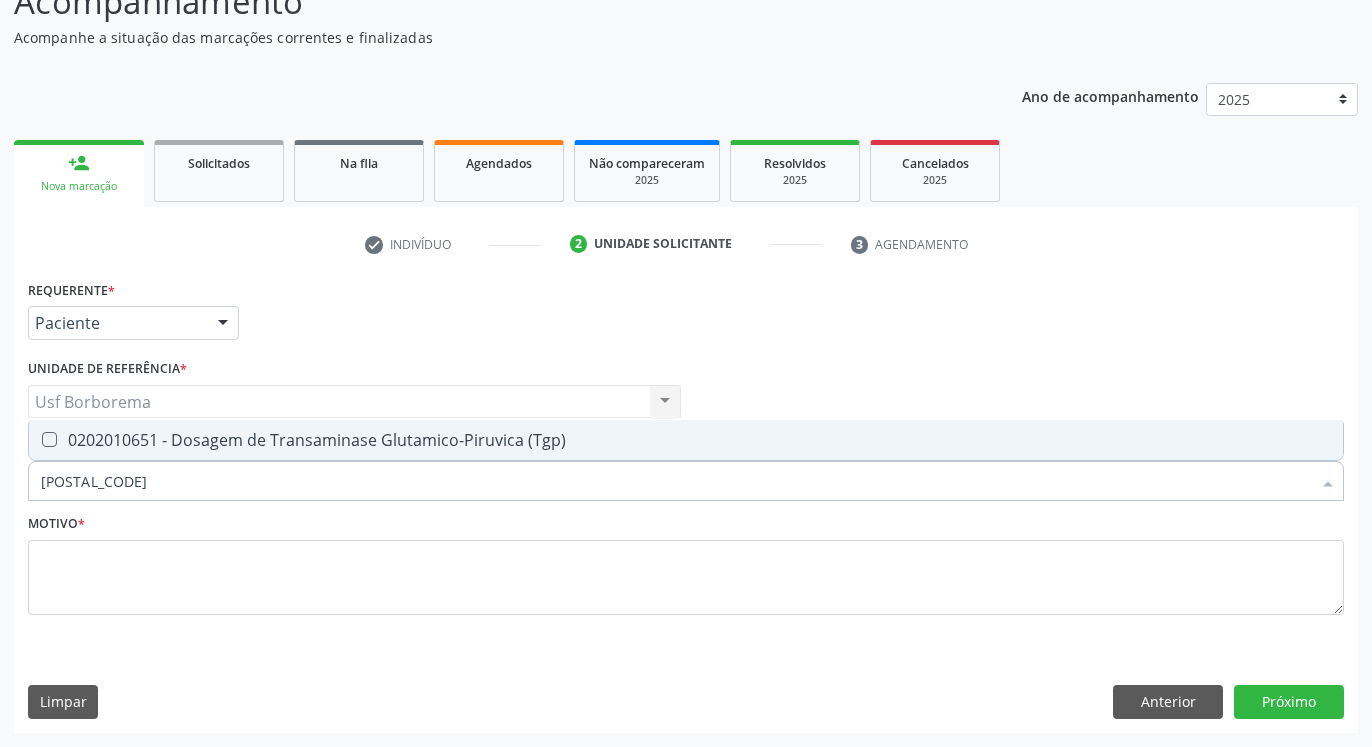 click at bounding box center [49, 439] 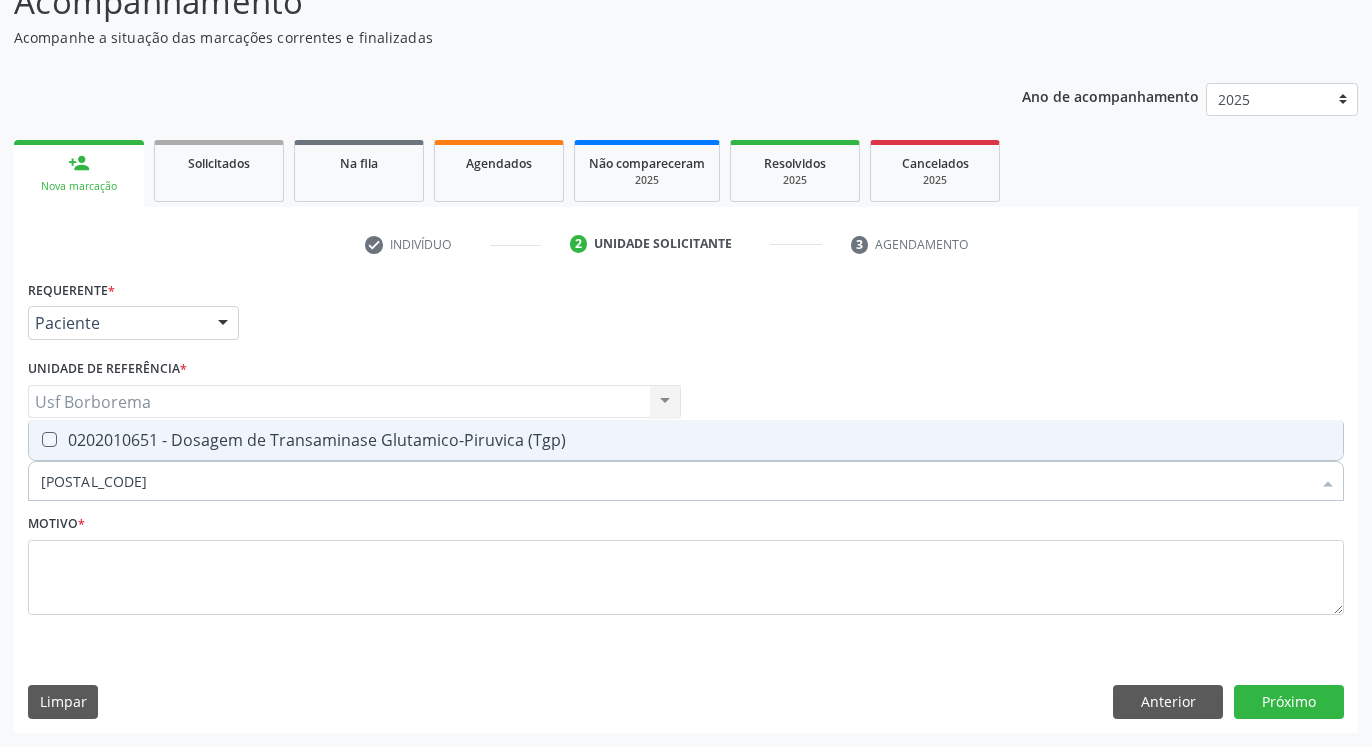 click at bounding box center [35, 439] 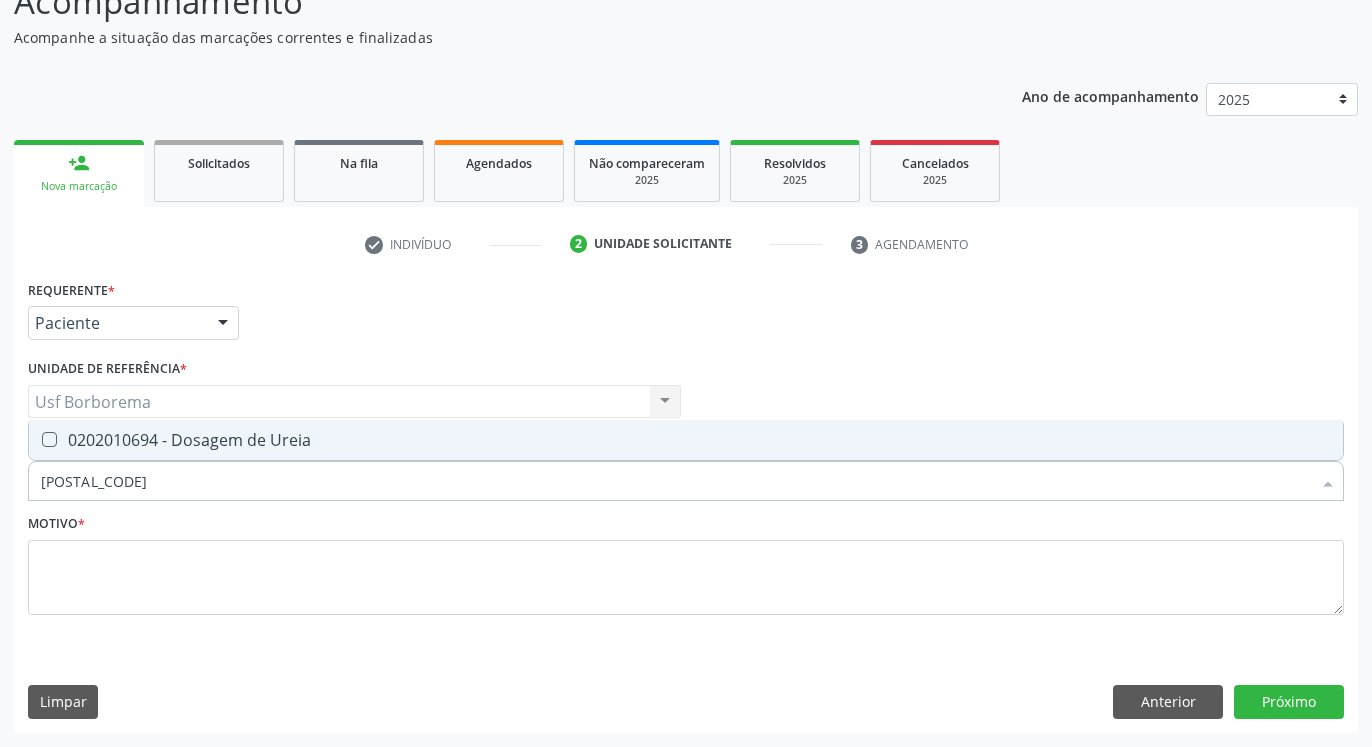 click at bounding box center (49, 439) 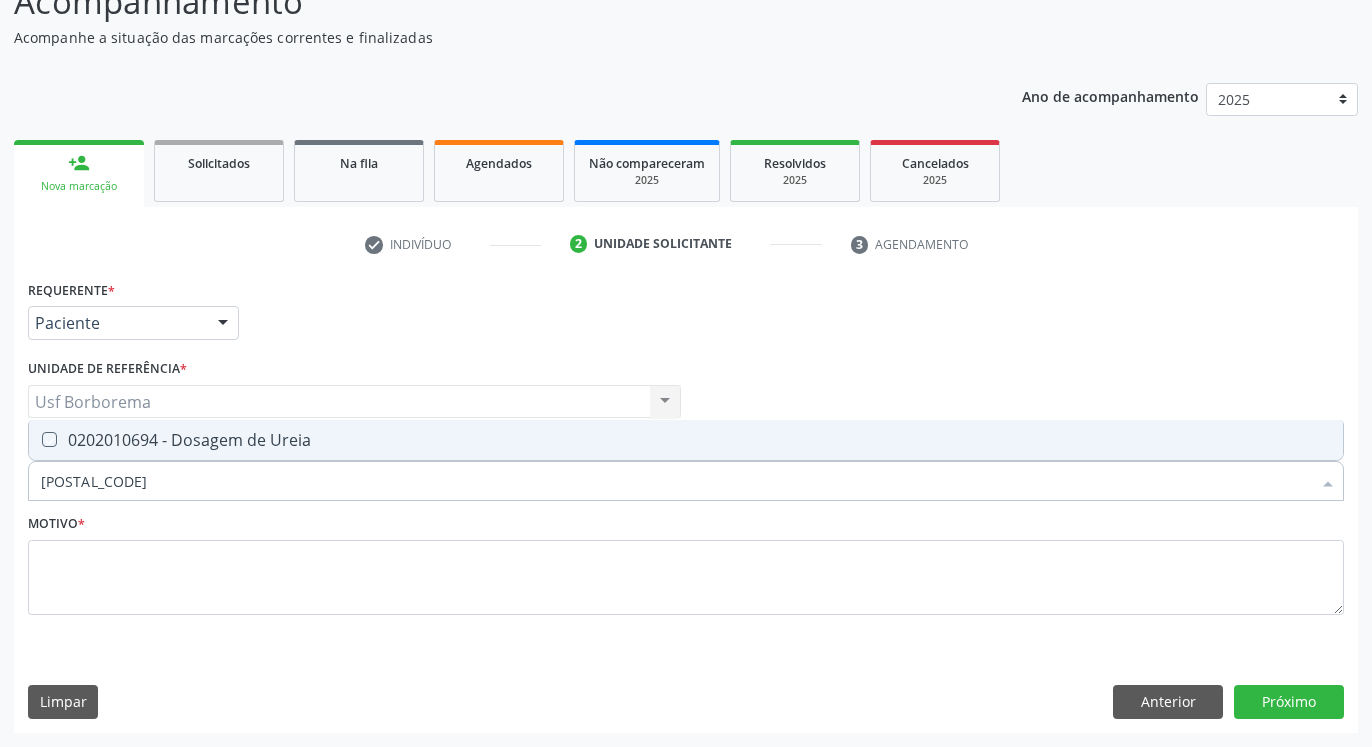 click at bounding box center (35, 439) 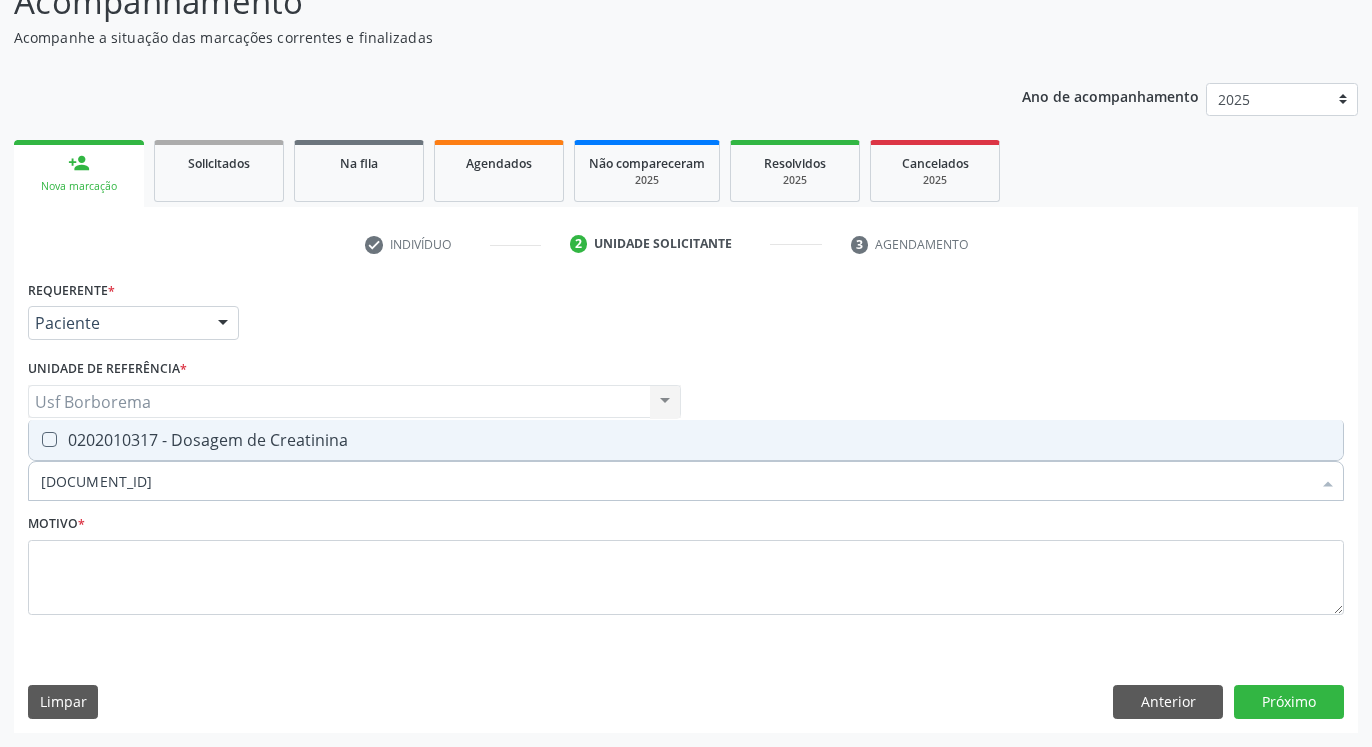 click at bounding box center [49, 439] 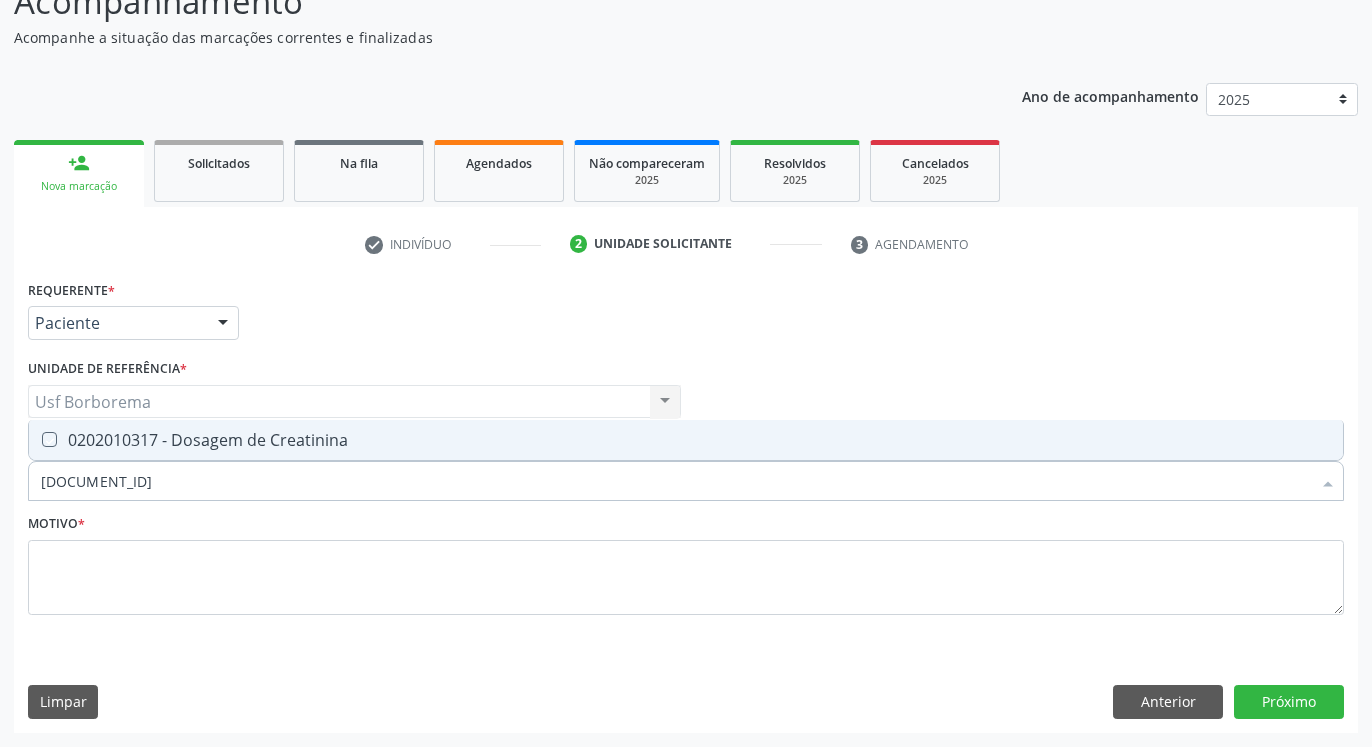 click at bounding box center (35, 439) 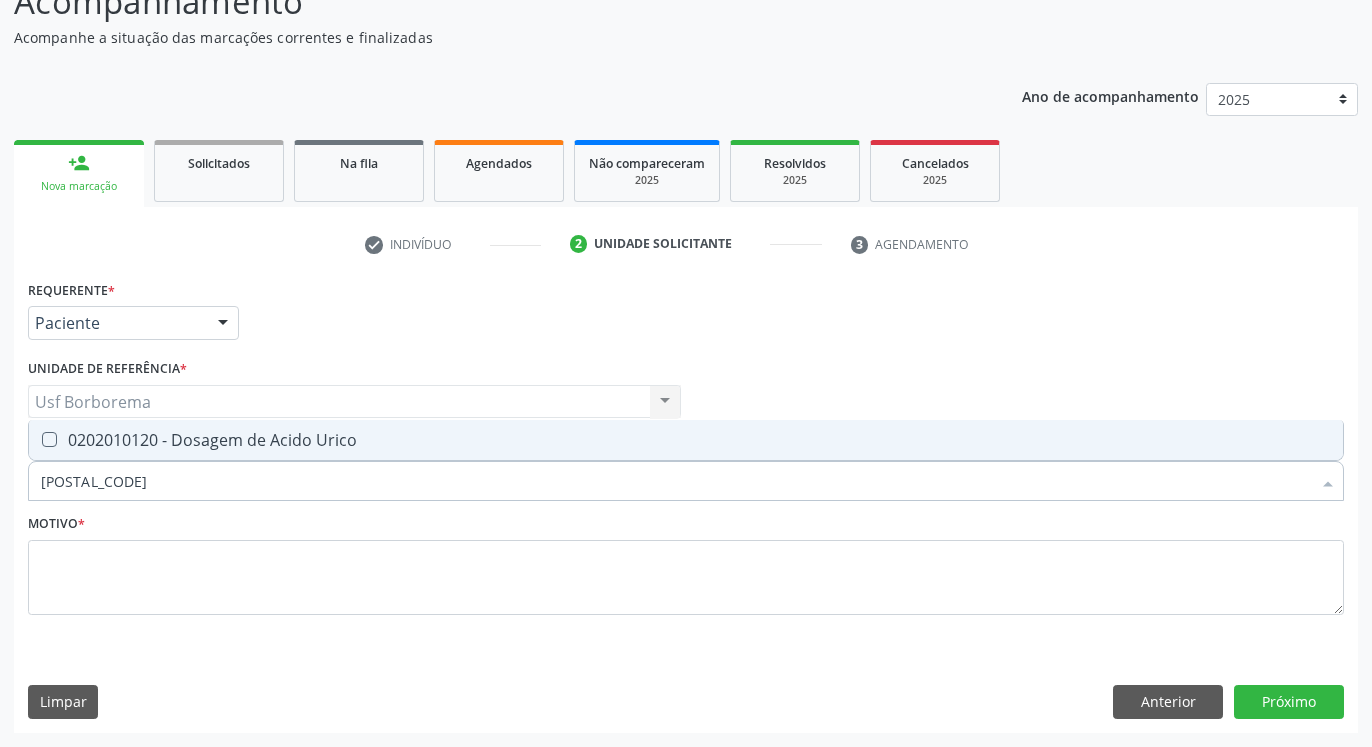 click at bounding box center (49, 439) 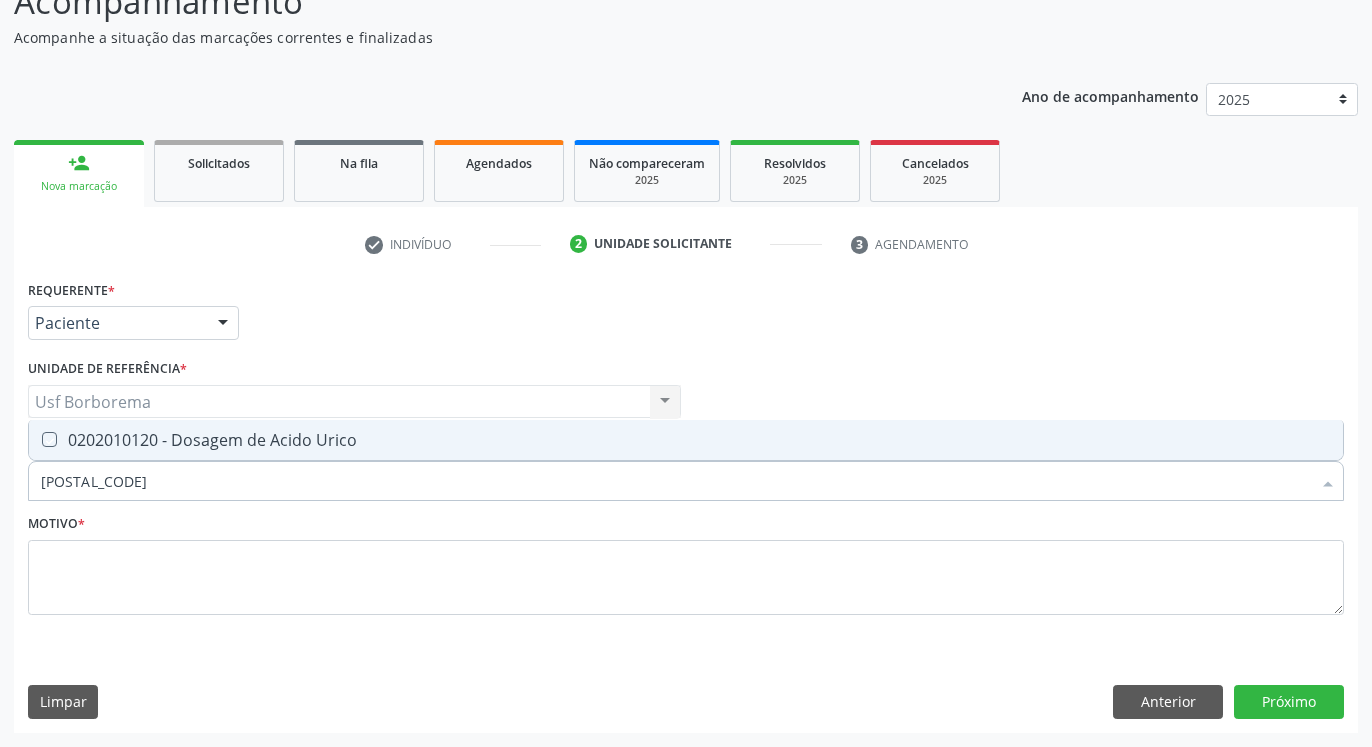 click at bounding box center [35, 439] 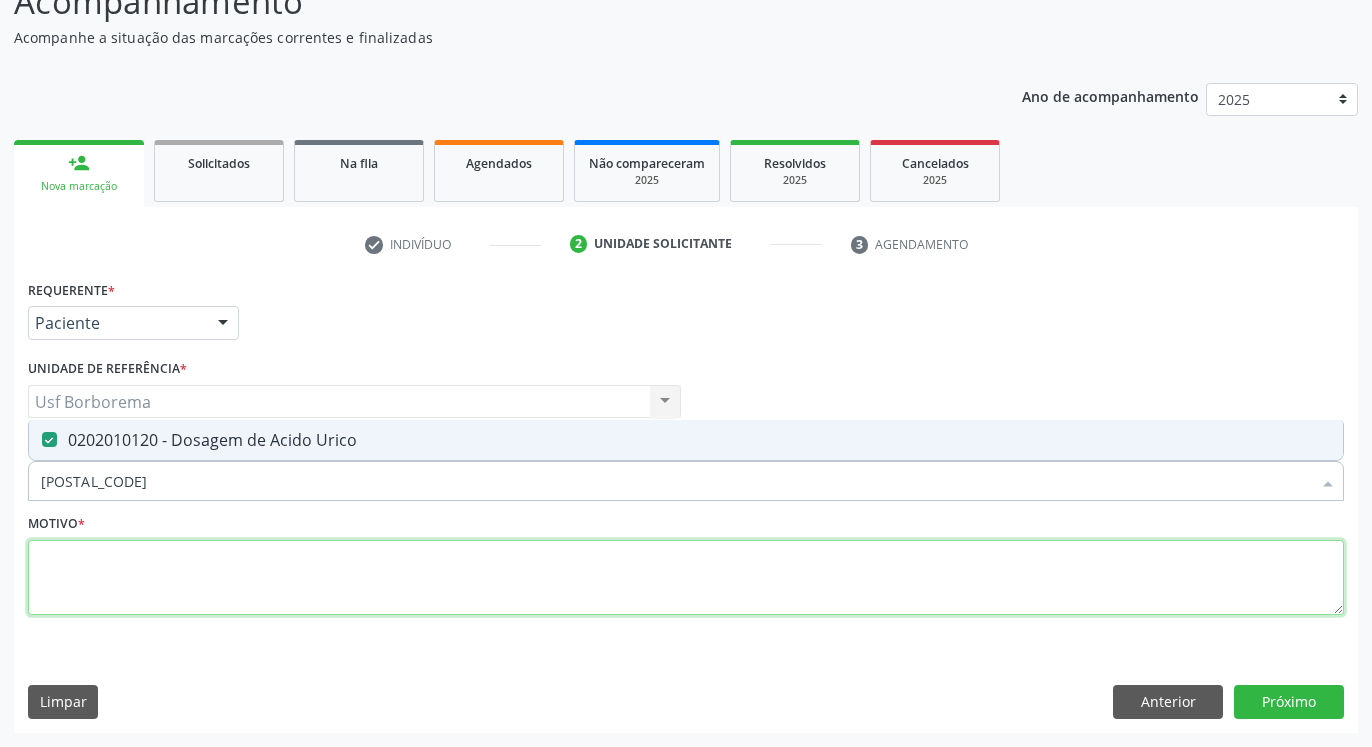 click at bounding box center (686, 578) 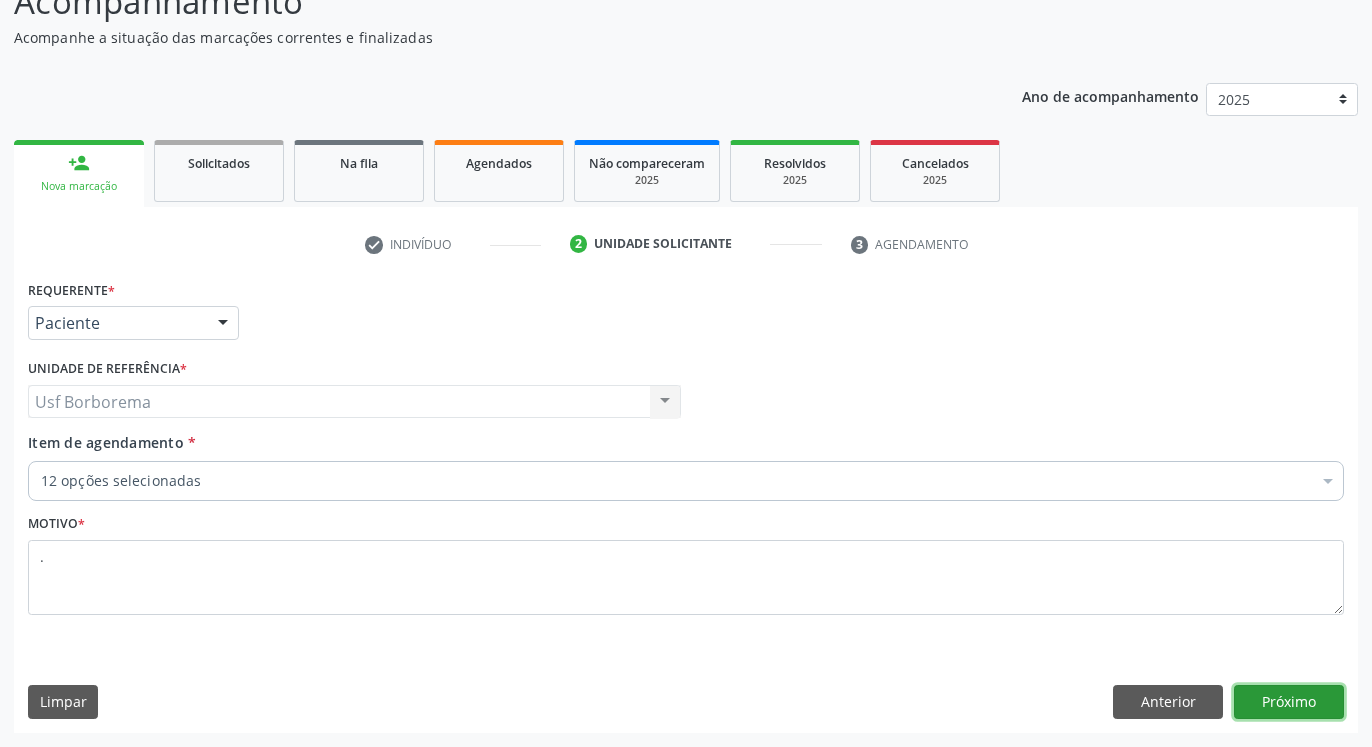 click on "Próximo" at bounding box center [1289, 702] 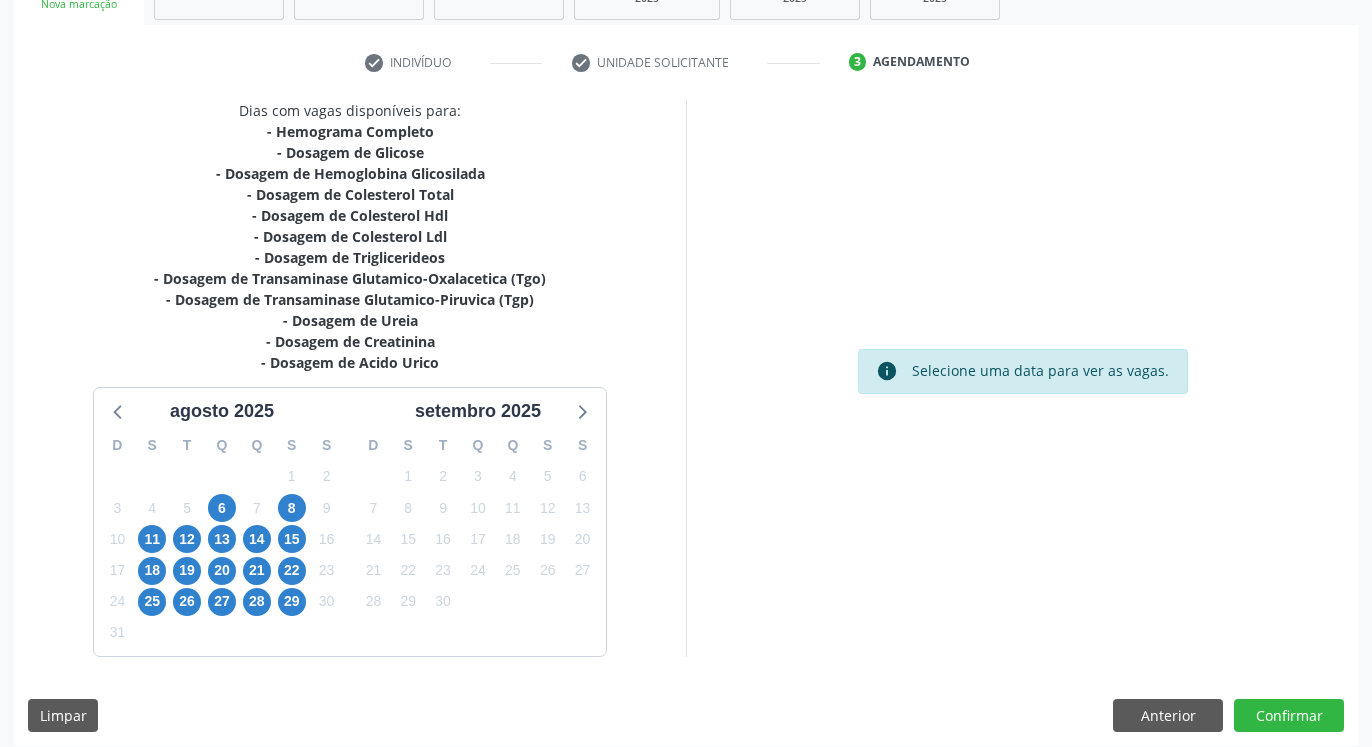 scroll, scrollTop: 354, scrollLeft: 0, axis: vertical 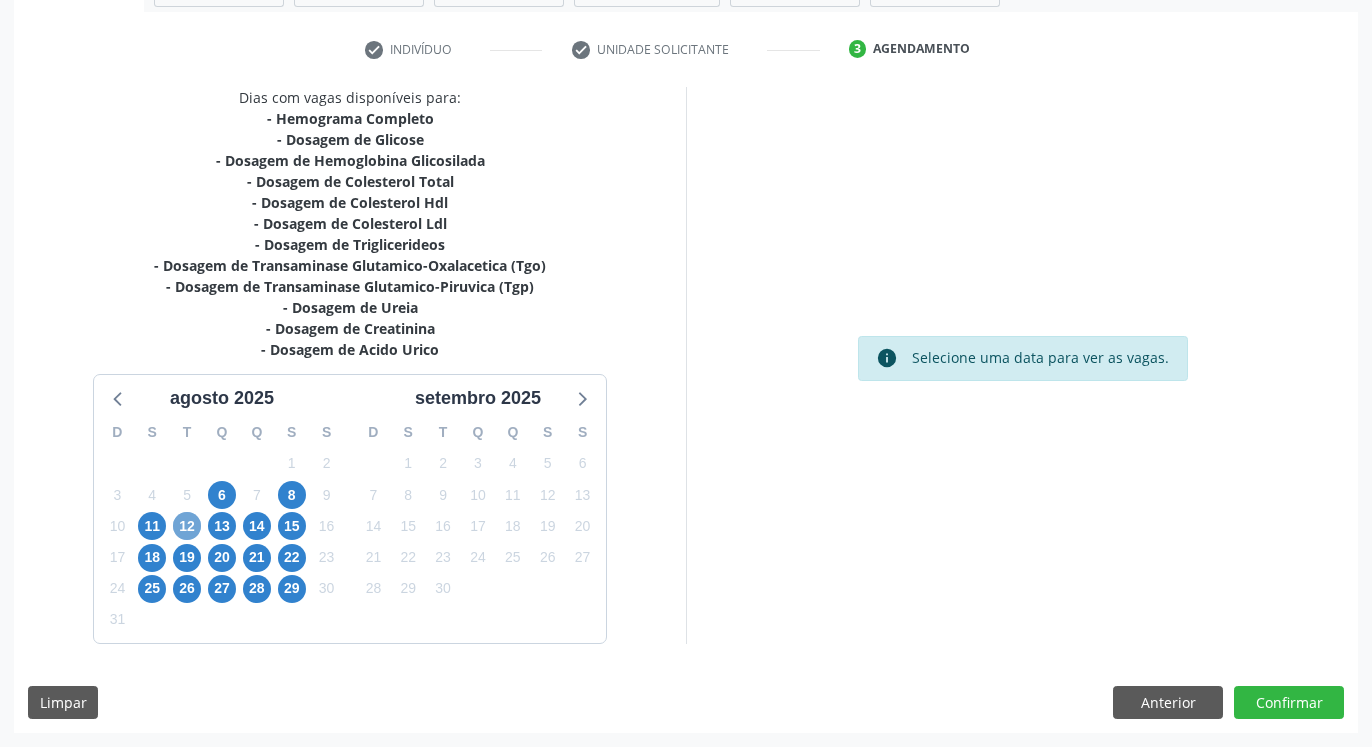 click on "12" at bounding box center [187, 526] 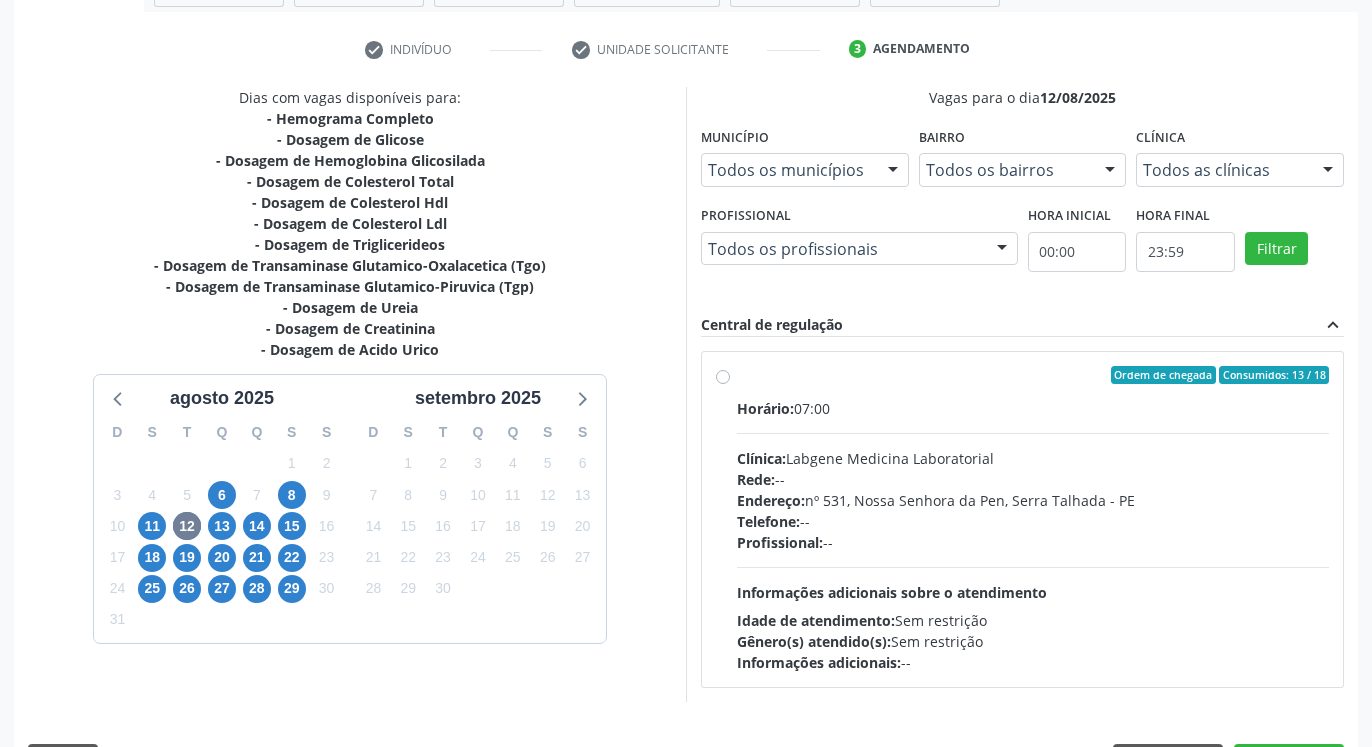 click on "Ordem de chegada
Consumidos: 13 / 18
Horário:   07:00
Clínica:  Labgene Medicina Laboratorial
Rede:
--
Endereço:   nº 531, Nossa Senhora da Pen, Serra Talhada - PE
Telefone:   --
Profissional:
--
Informações adicionais sobre o atendimento
Idade de atendimento:
Sem restrição
Gênero(s) atendido(s):
Sem restrição
Informações adicionais:
--" at bounding box center (1022, 519) 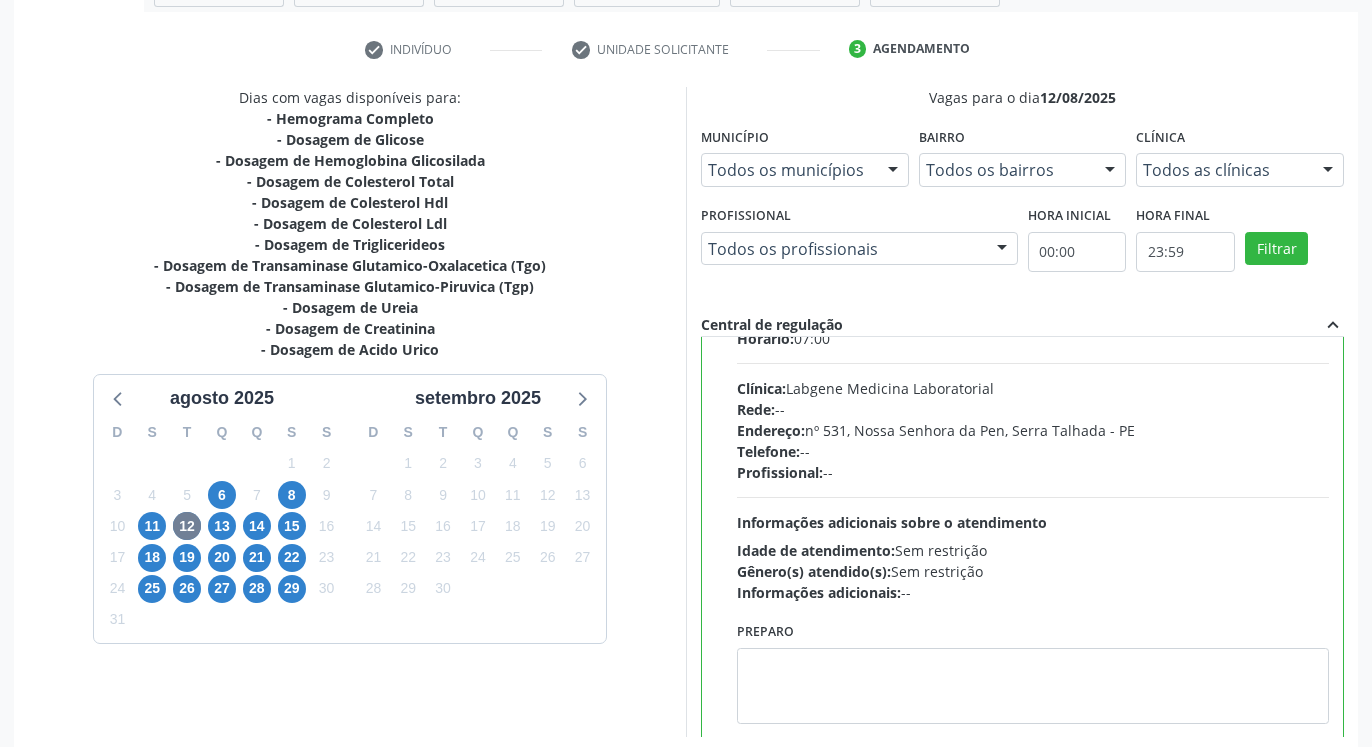 scroll, scrollTop: 100, scrollLeft: 0, axis: vertical 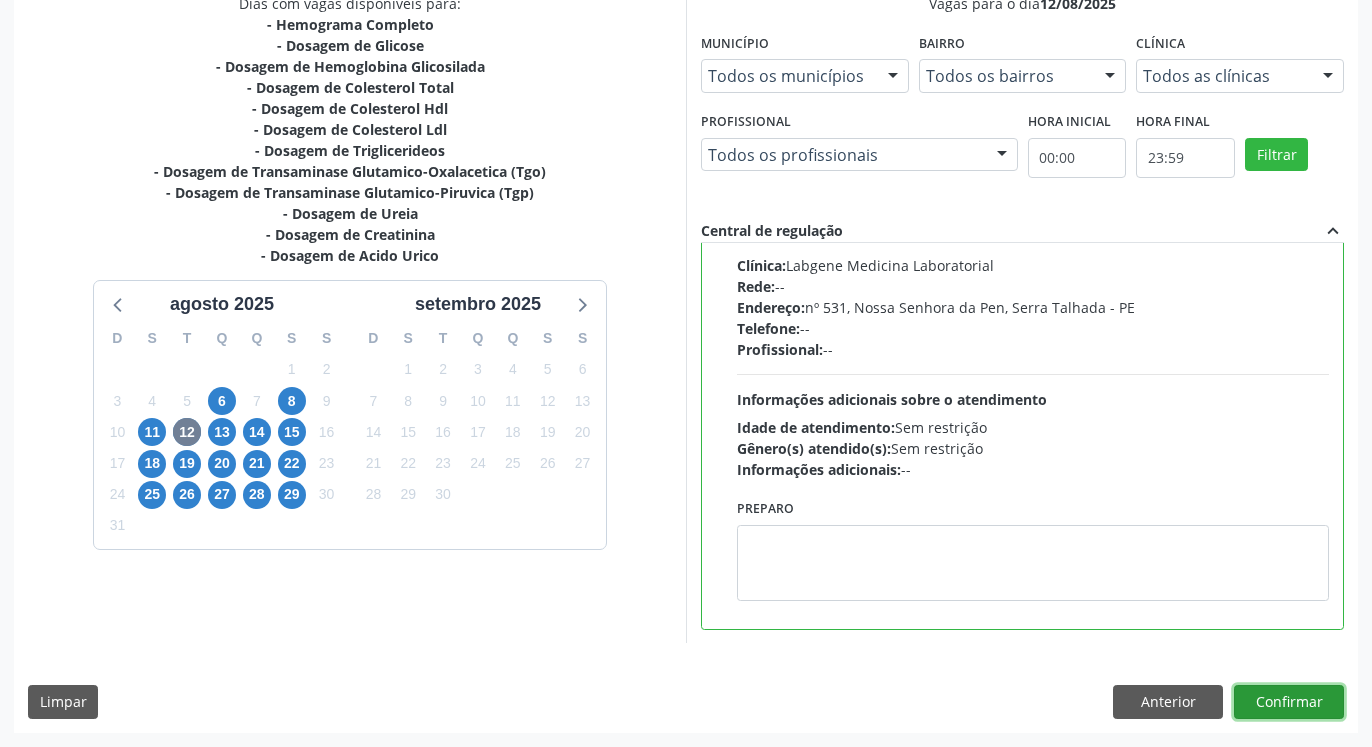 click on "Confirmar" at bounding box center [1289, 702] 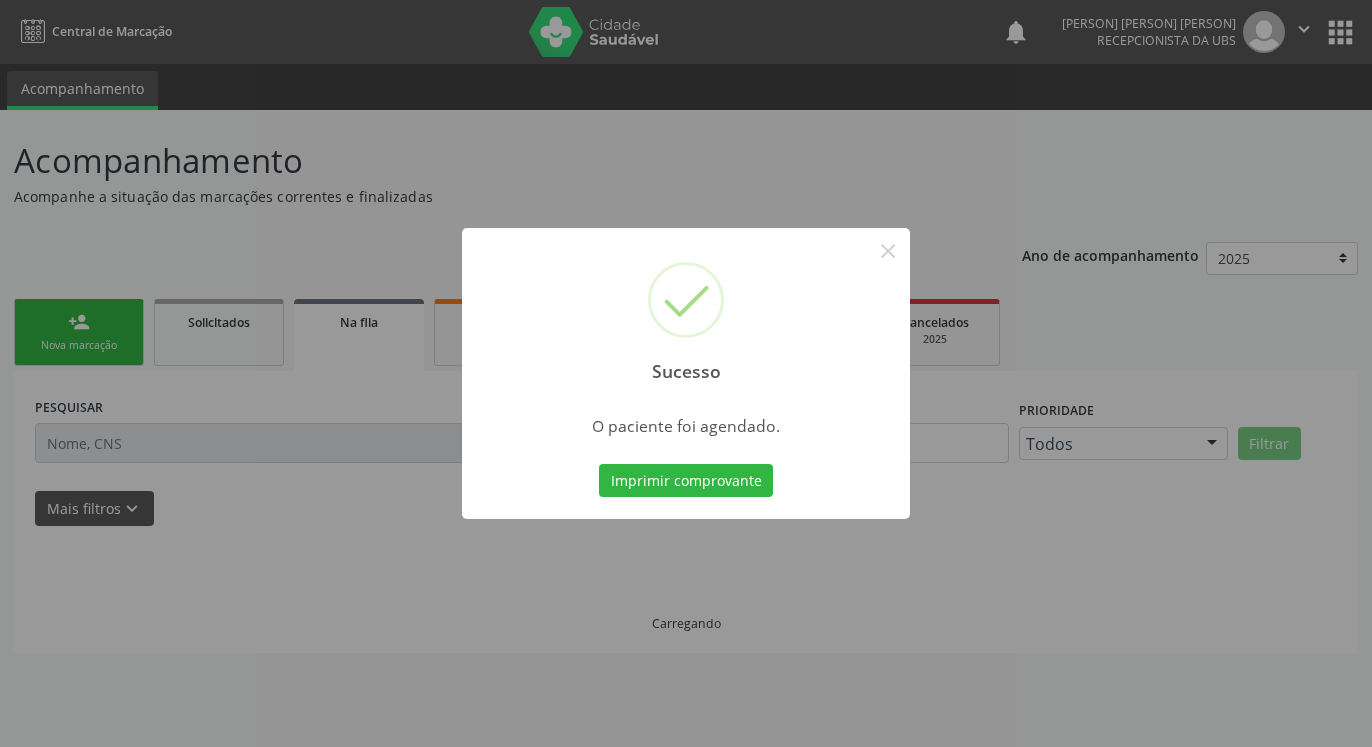 scroll, scrollTop: 0, scrollLeft: 0, axis: both 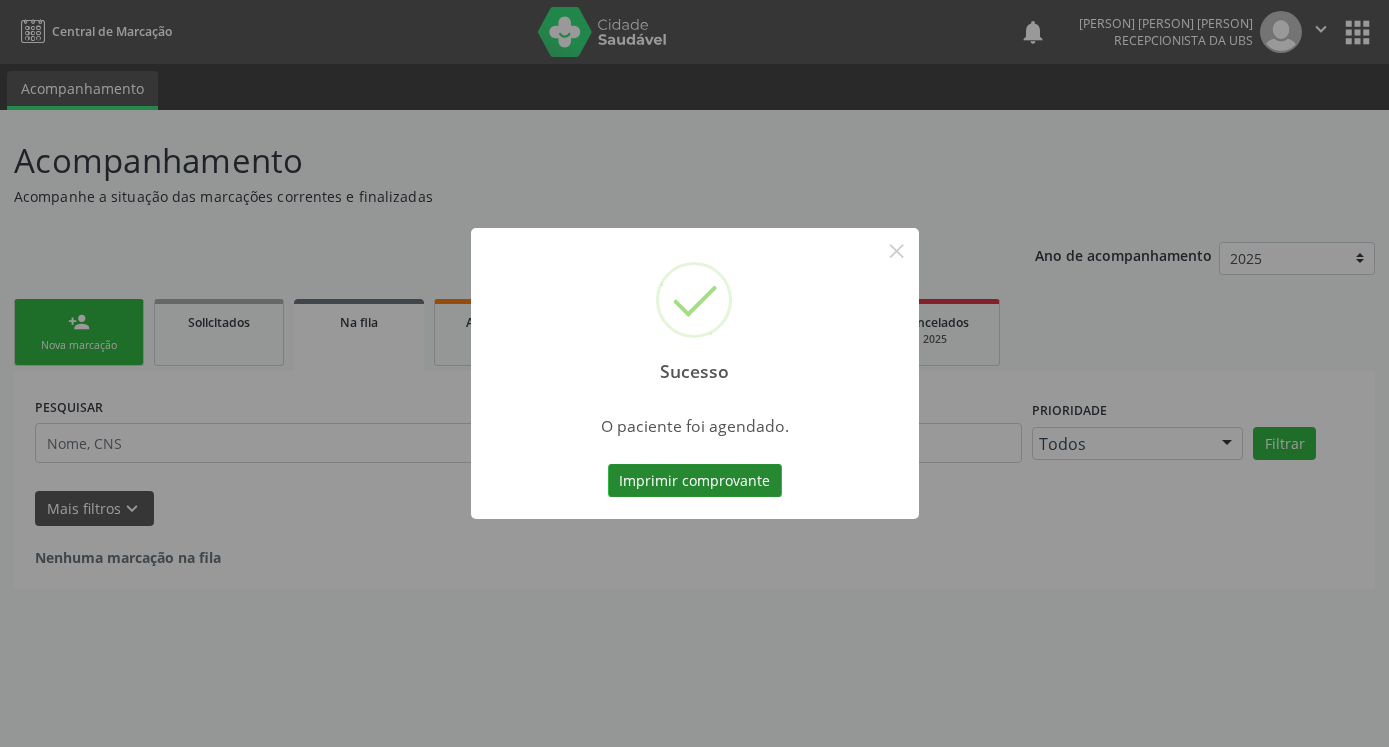 click on "Imprimir comprovante" at bounding box center (695, 481) 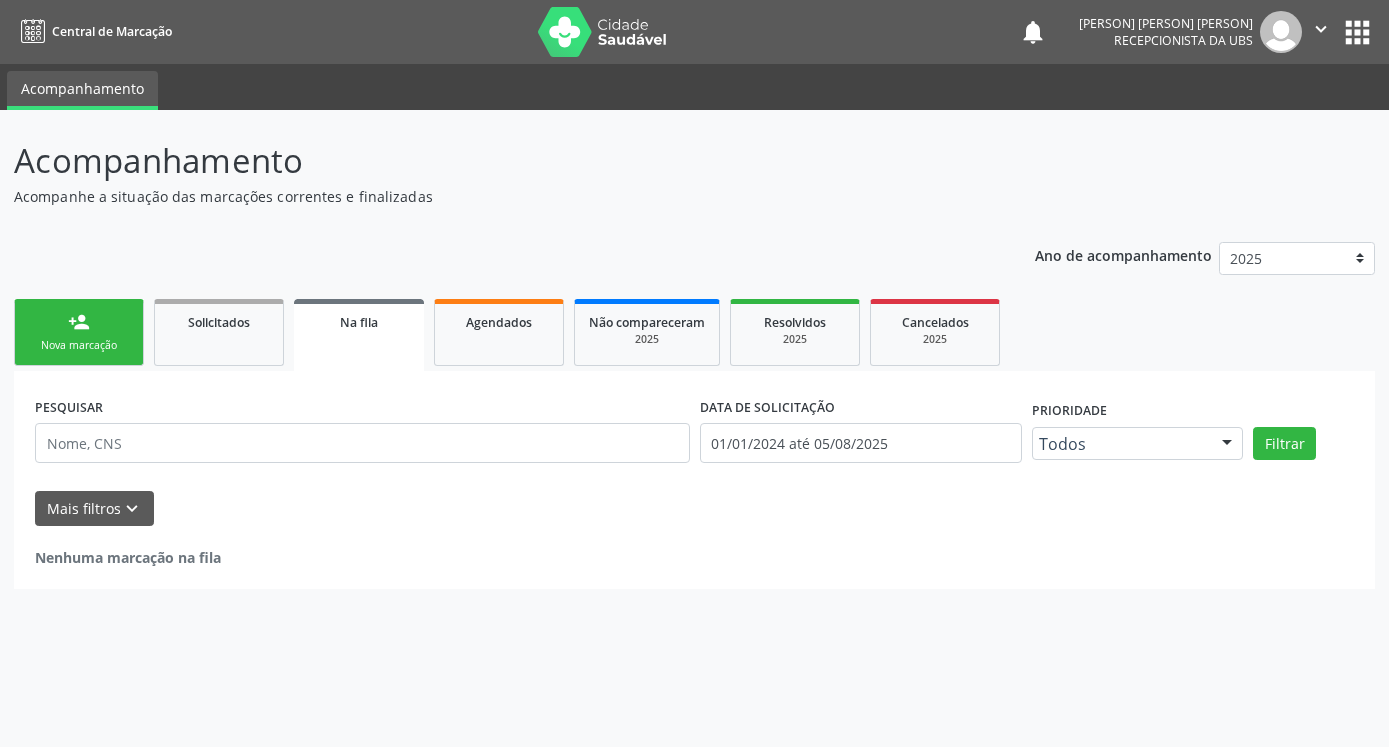 click on "person_add" at bounding box center [79, 322] 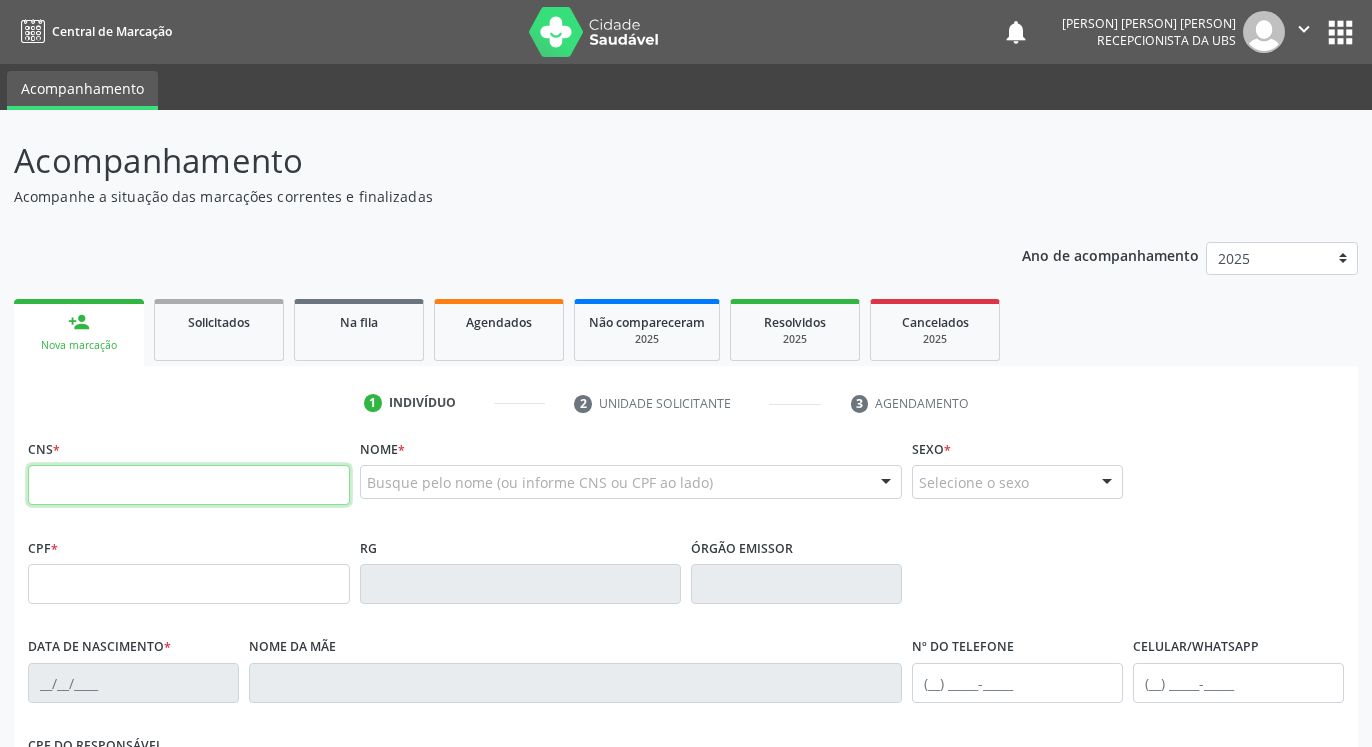 click at bounding box center [189, 485] 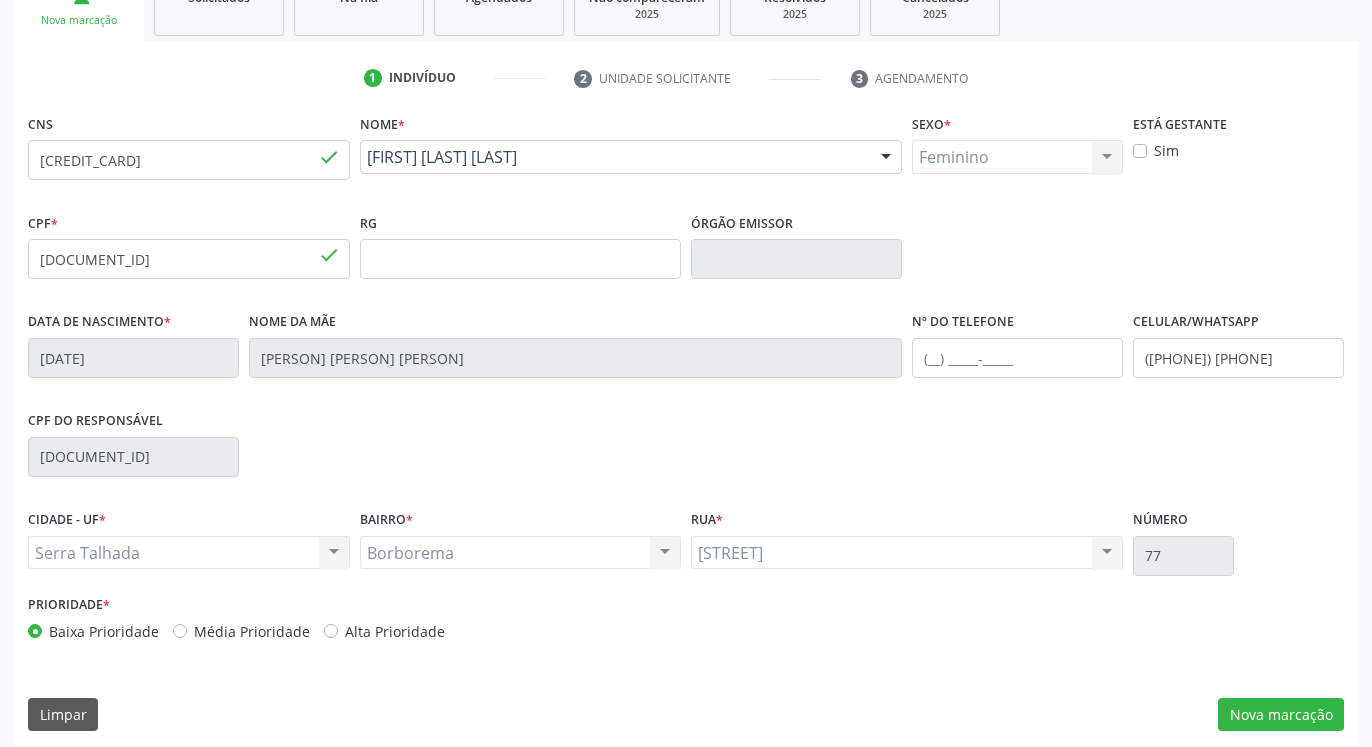 scroll, scrollTop: 337, scrollLeft: 0, axis: vertical 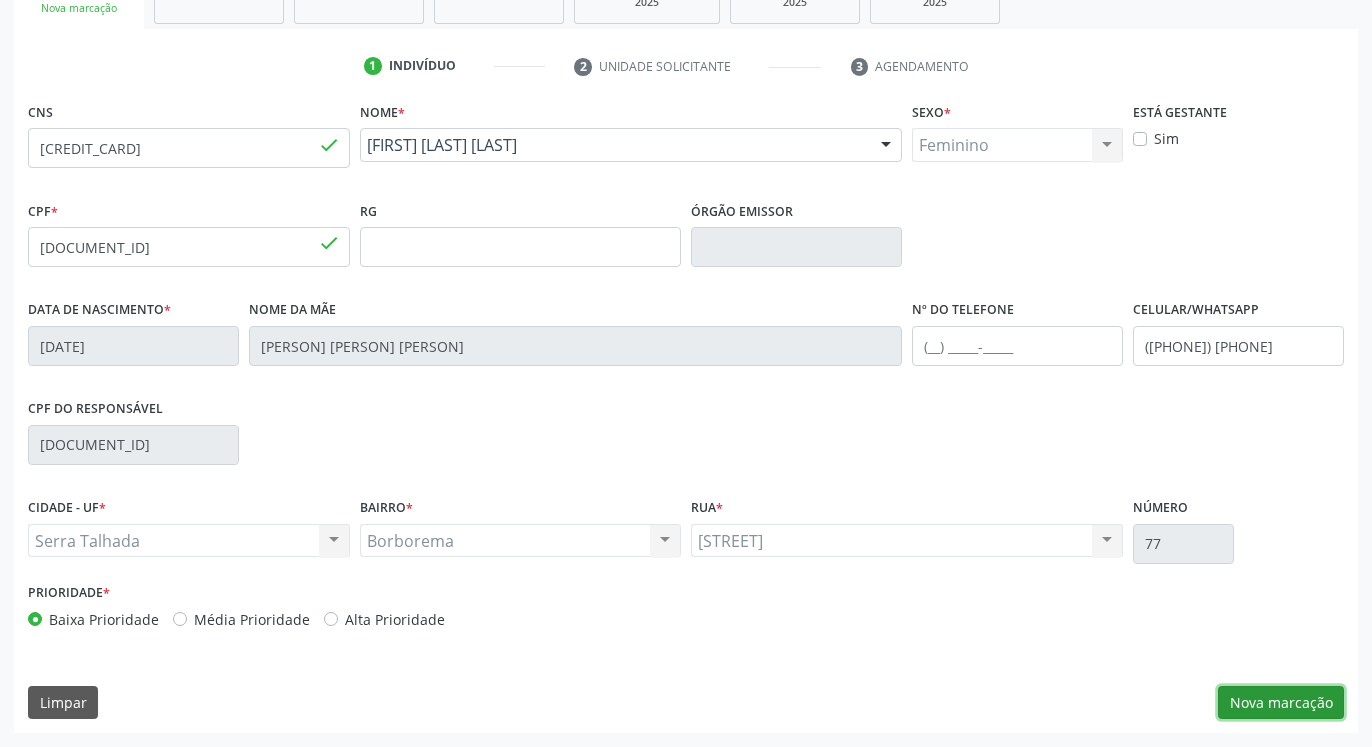 click on "Nova marcação" at bounding box center [1281, 703] 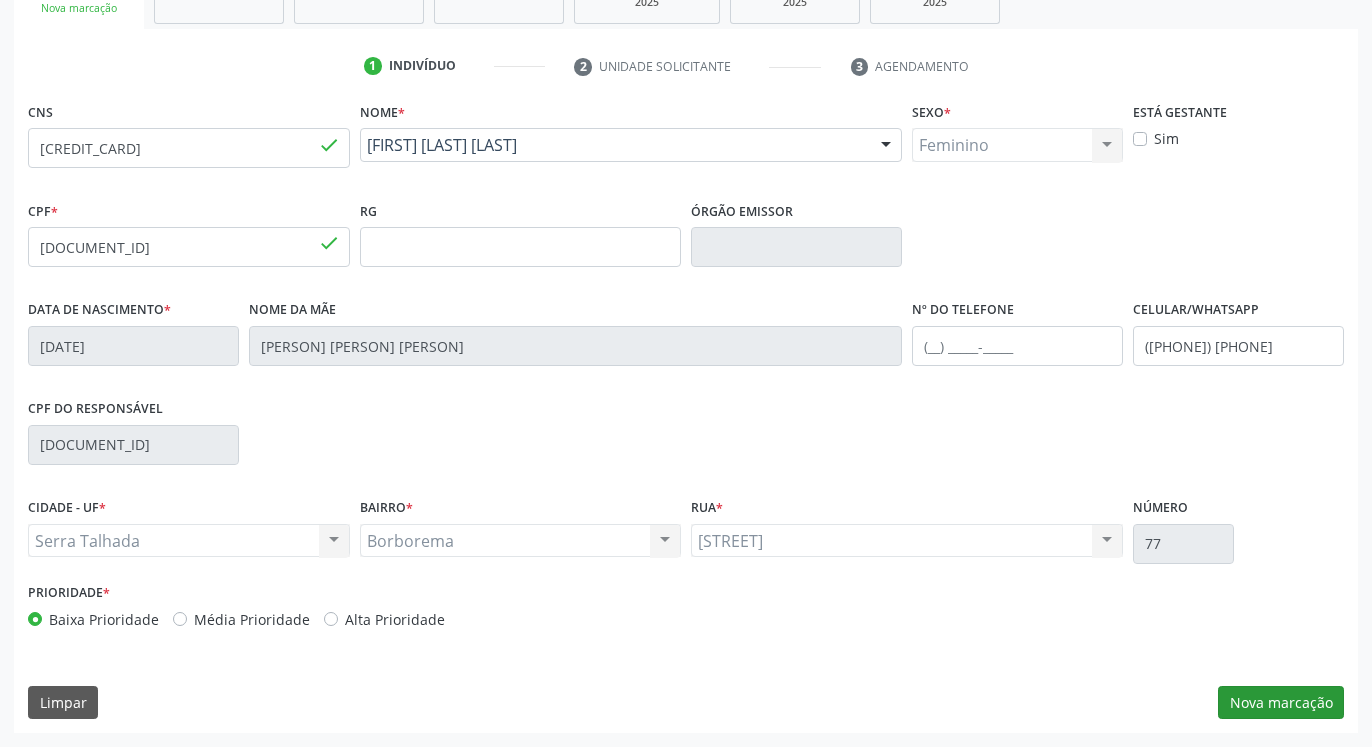 scroll, scrollTop: 159, scrollLeft: 0, axis: vertical 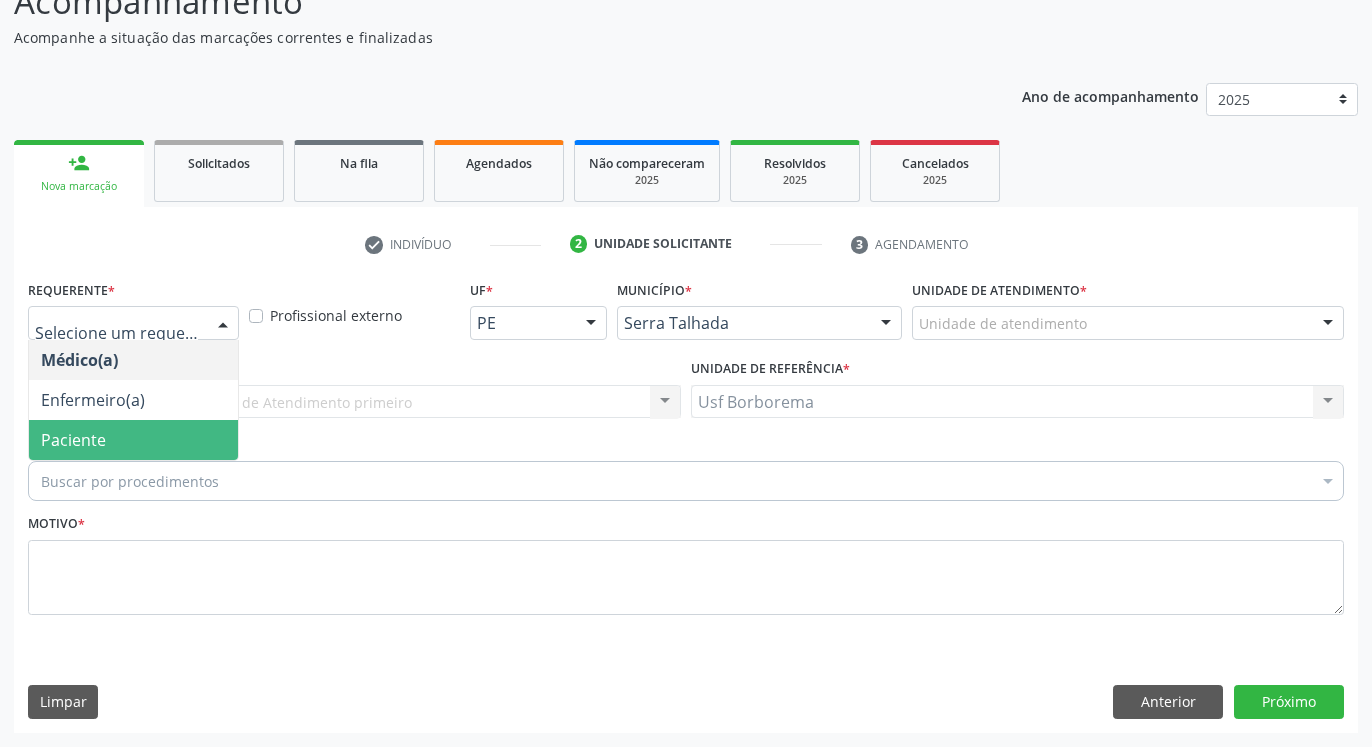 click on "Paciente" at bounding box center (133, 440) 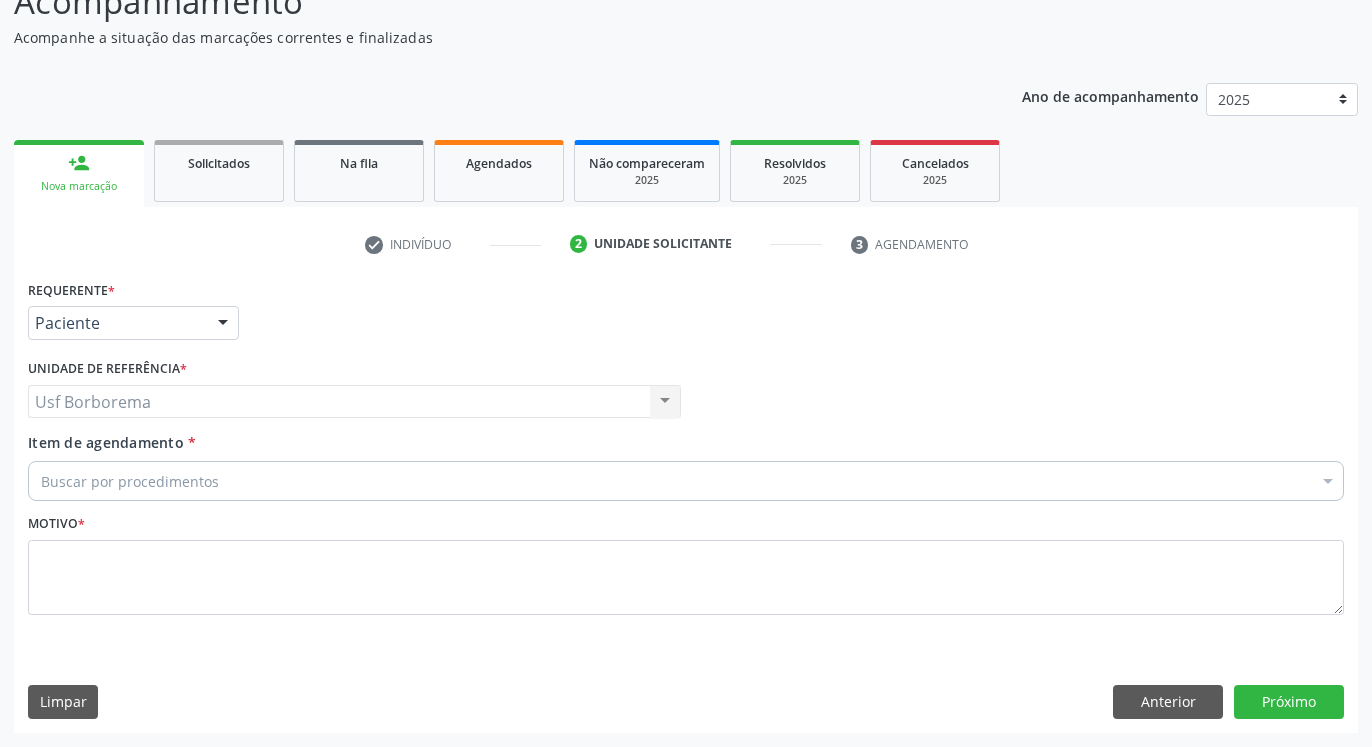 click on "Usf Borborema         Usf Borborema
Nenhum resultado encontrado para: "   "
Não há nenhuma opção para ser exibida." at bounding box center (354, 402) 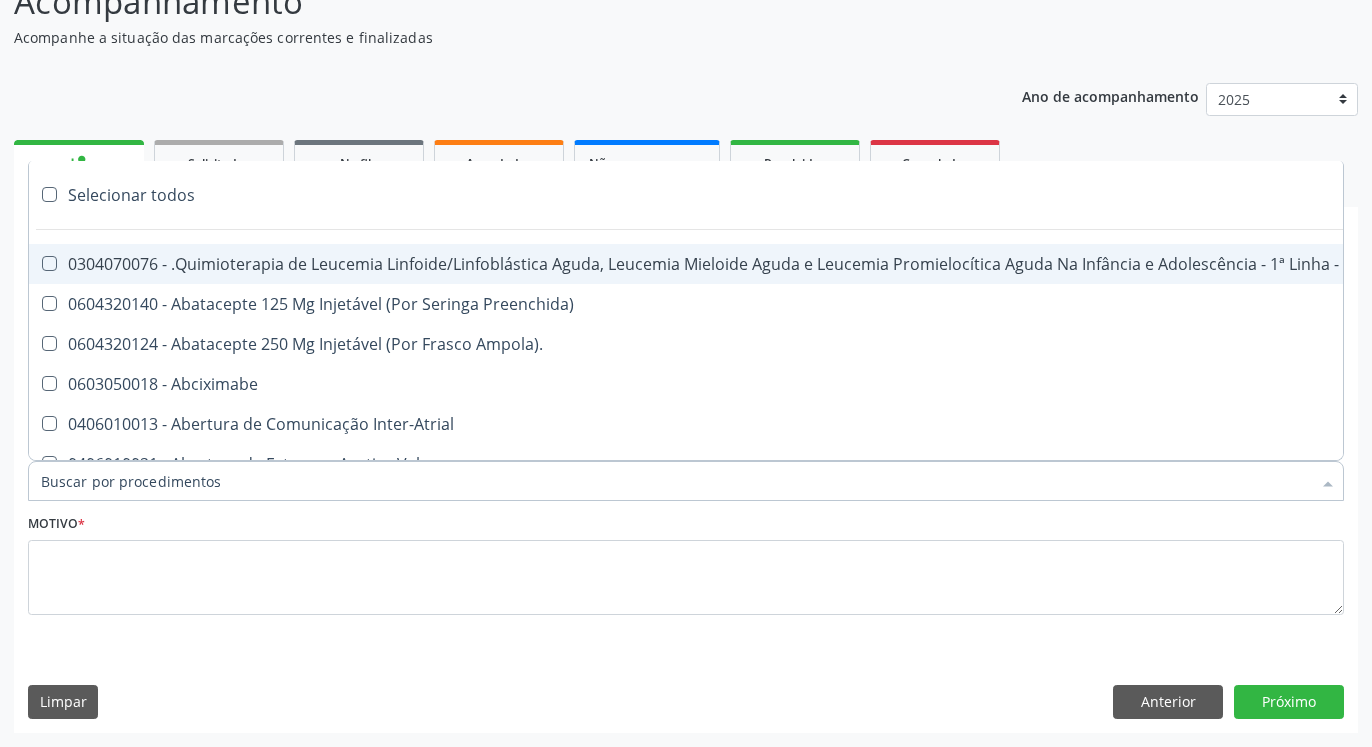 scroll, scrollTop: 0, scrollLeft: 0, axis: both 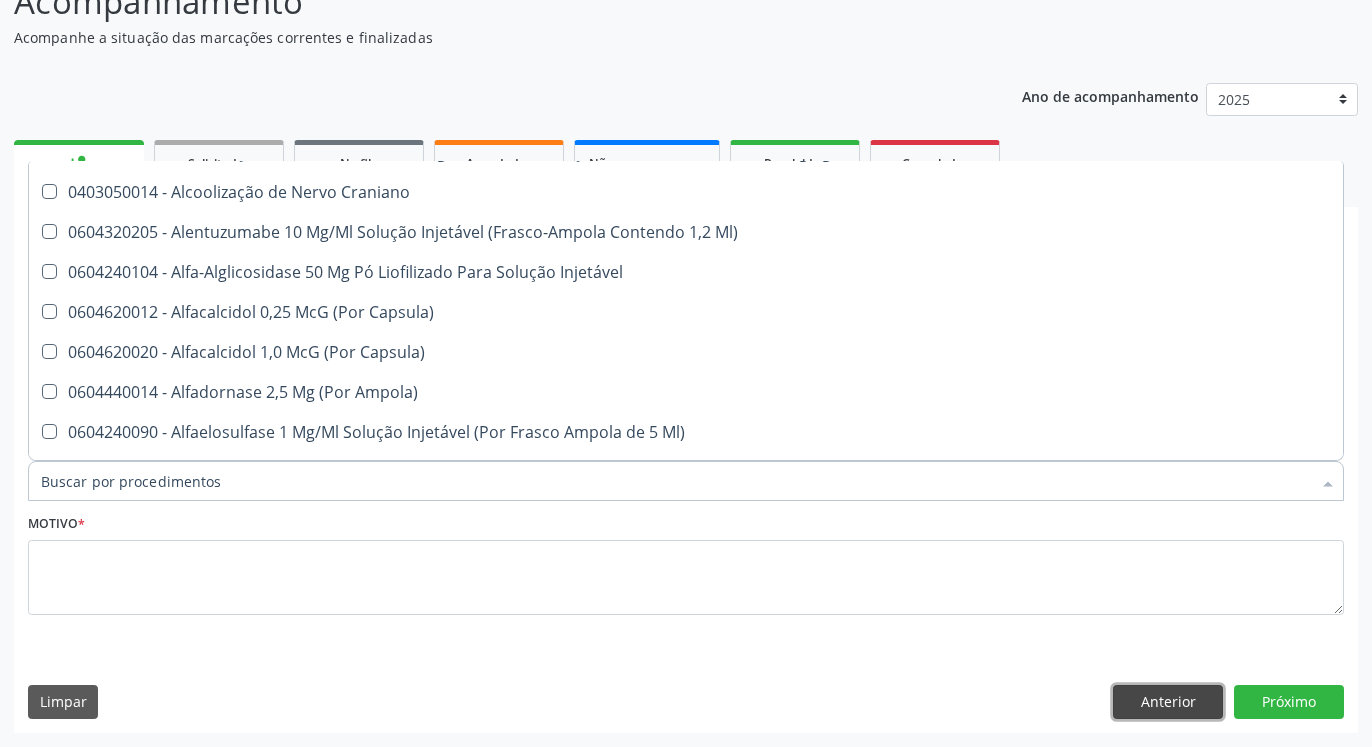 click on "Anterior" at bounding box center [1168, 702] 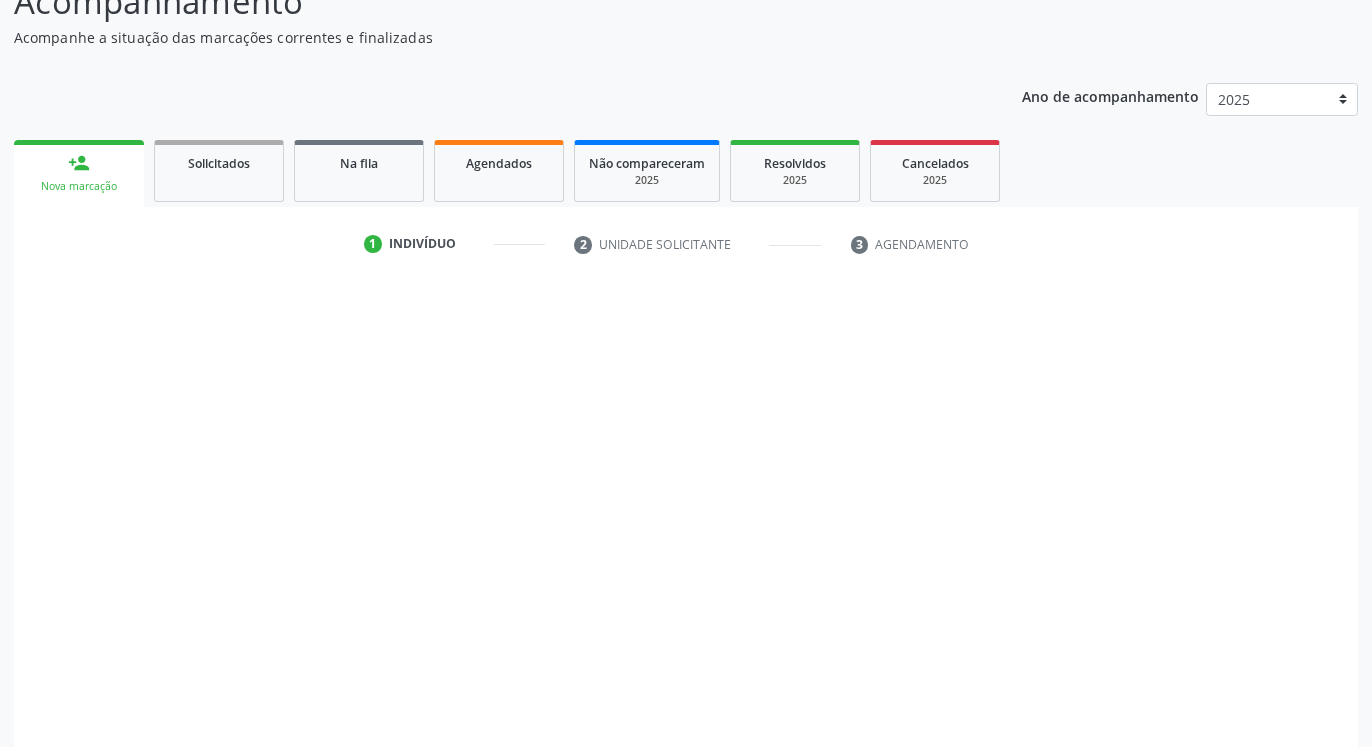 scroll, scrollTop: 0, scrollLeft: 0, axis: both 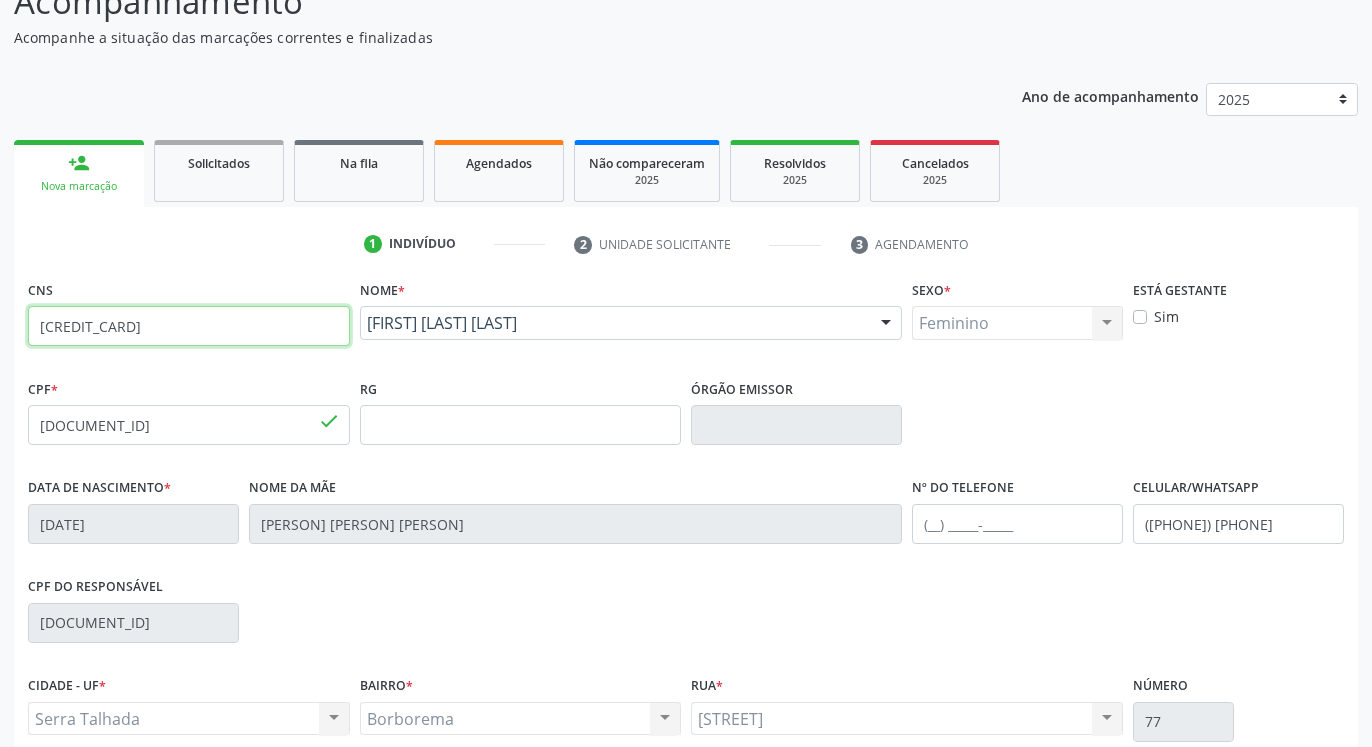 click on "700 5063 2838 0852" at bounding box center (189, 326) 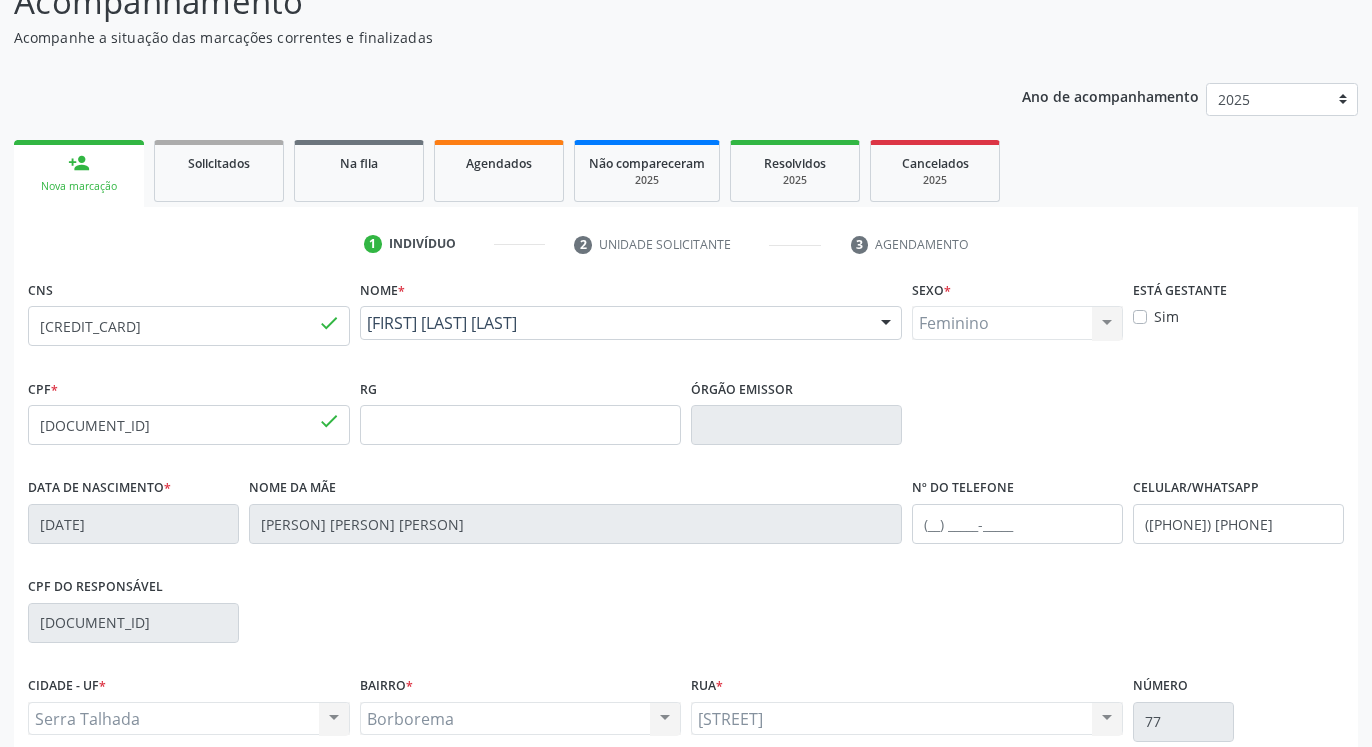 click on "Nome
*
Hilda Rodrigues Diniz dos Santos
Hilda Rodrigues Diniz dos Santos
CNS:
700 5063 2838 0852
CPF:
066.806.844-20
Nascimento:
10/10/1980
Nenhum resultado encontrado para: "   "
Digite o nome" at bounding box center [631, 324] 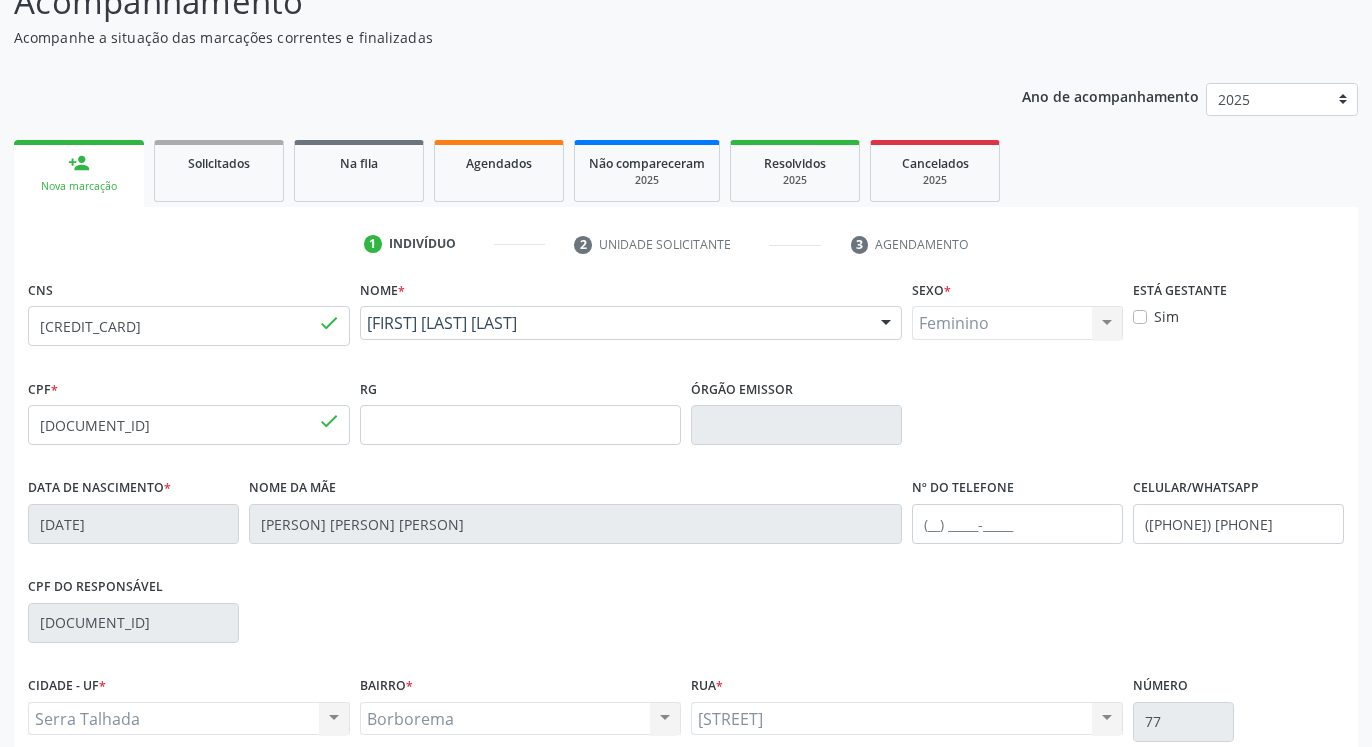 click on "Nome
*
Hilda Rodrigues Diniz dos Santos
Hilda Rodrigues Diniz dos Santos
CNS:
700 5063 2838 0852
CPF:
066.806.844-20
Nascimento:
10/10/1980
Nenhum resultado encontrado para: "   "
Digite o nome" at bounding box center [631, 314] 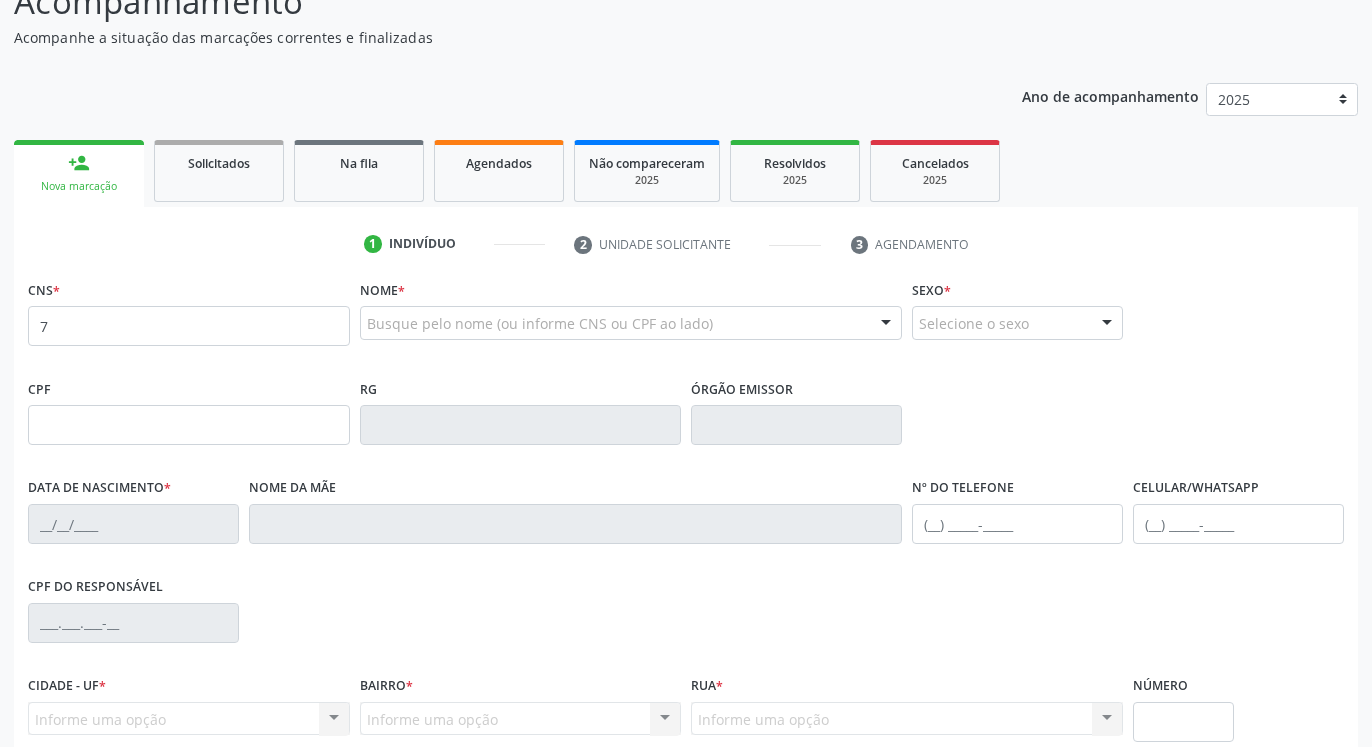 scroll, scrollTop: 159, scrollLeft: 0, axis: vertical 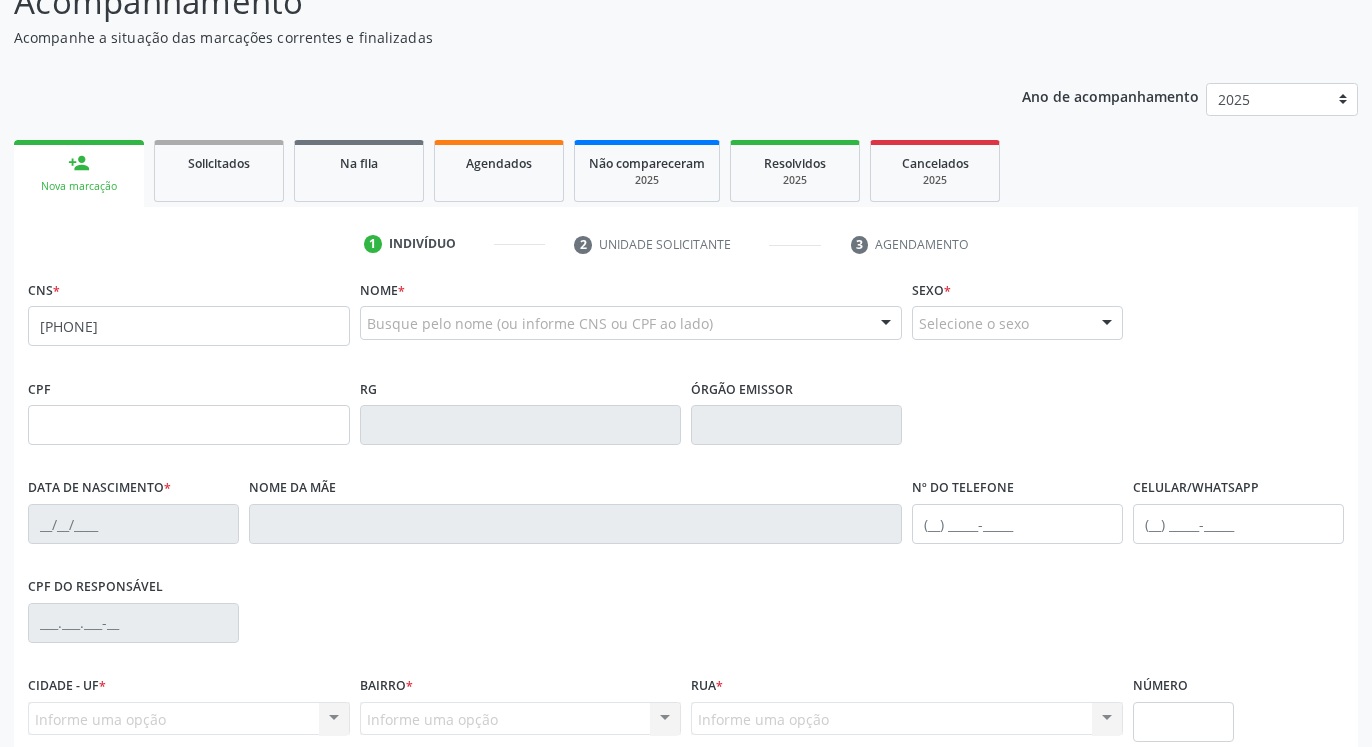 type on "[PHONE]" 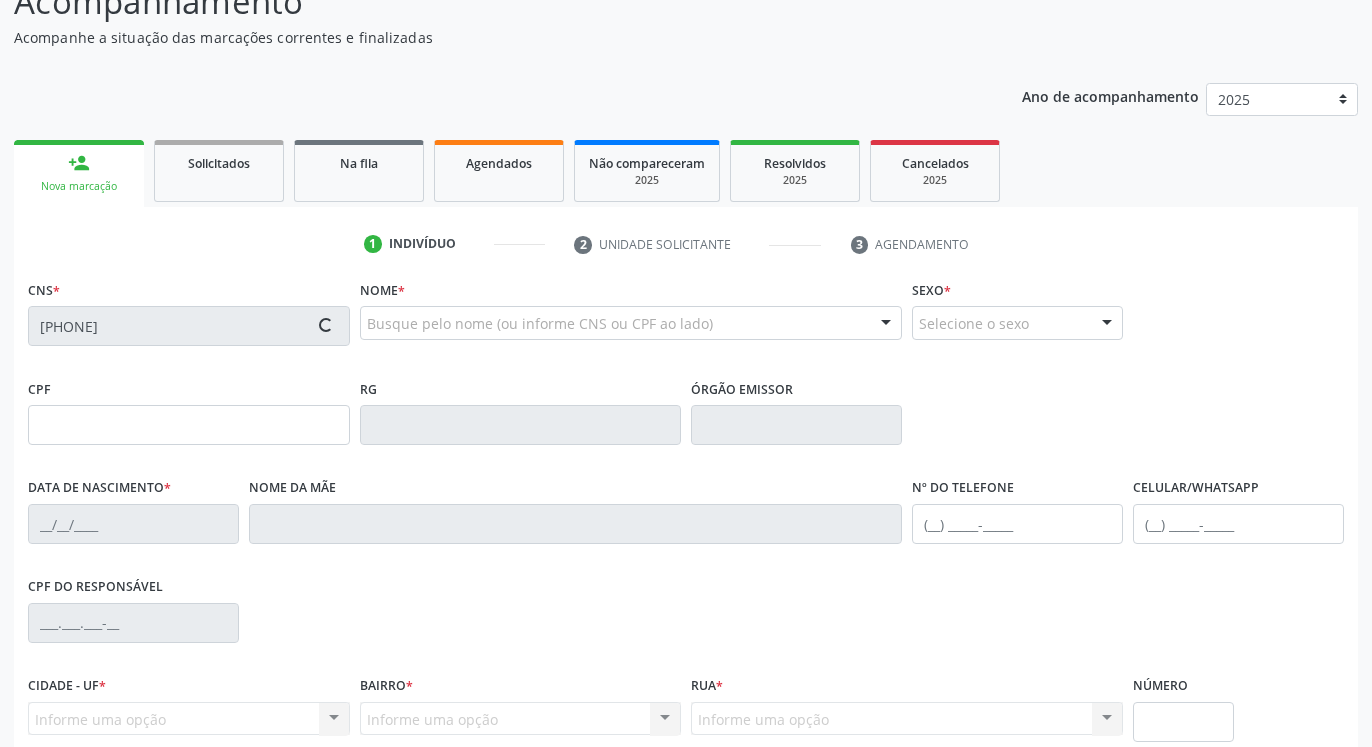 type on "[CPF]" 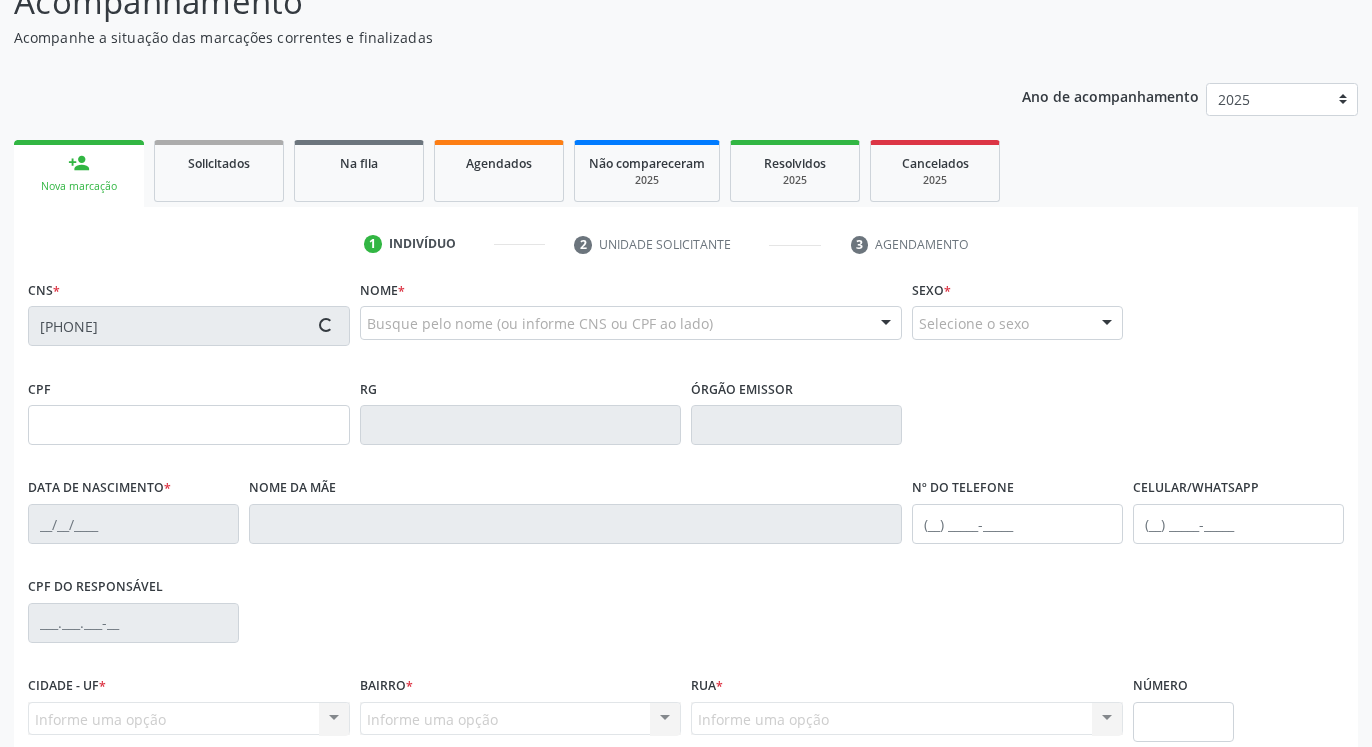 type on "[DATE]" 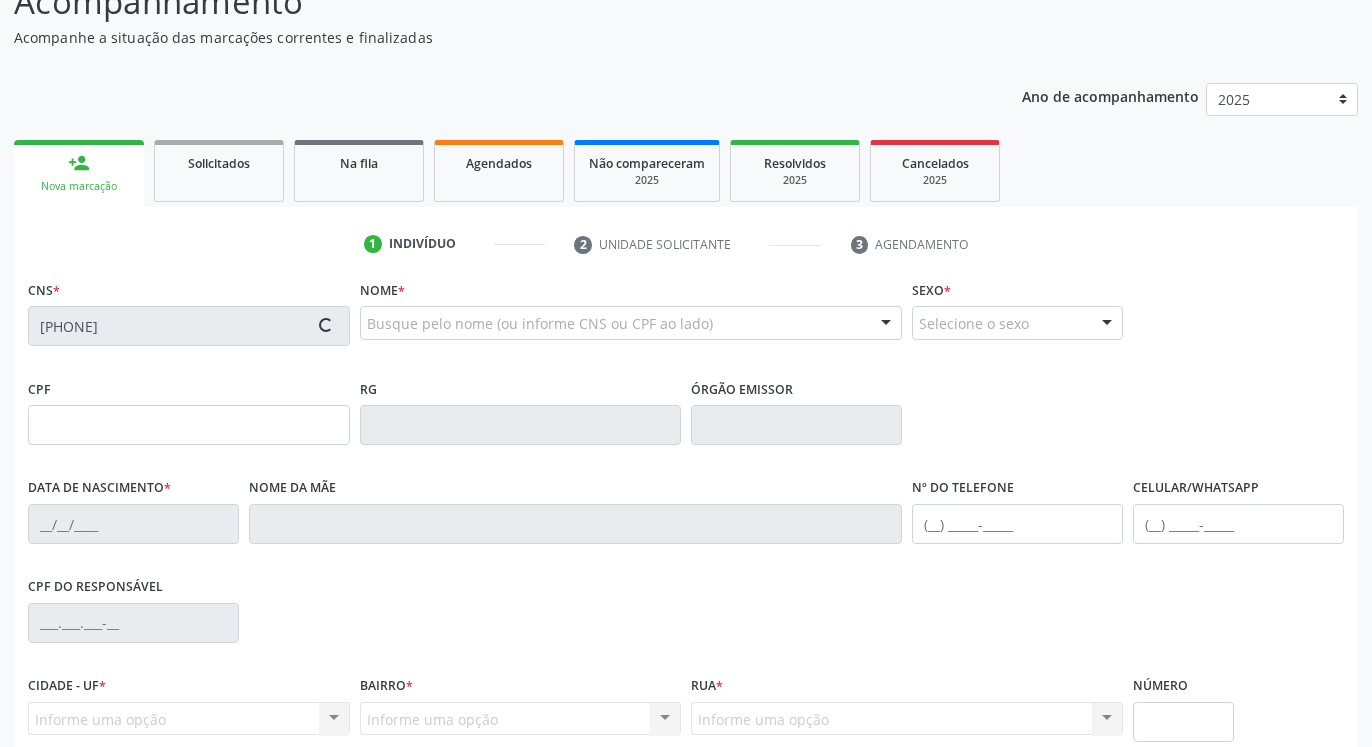 type on "[NAME]" 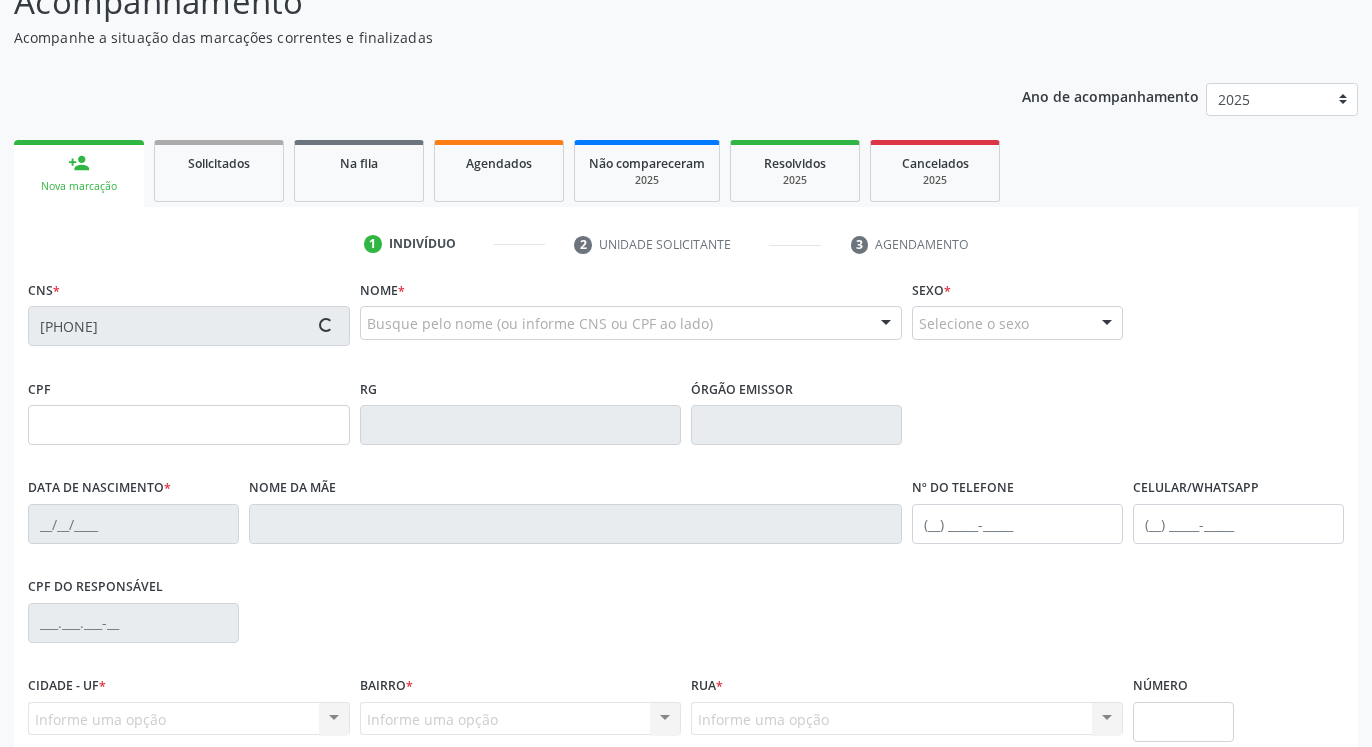 type on "455" 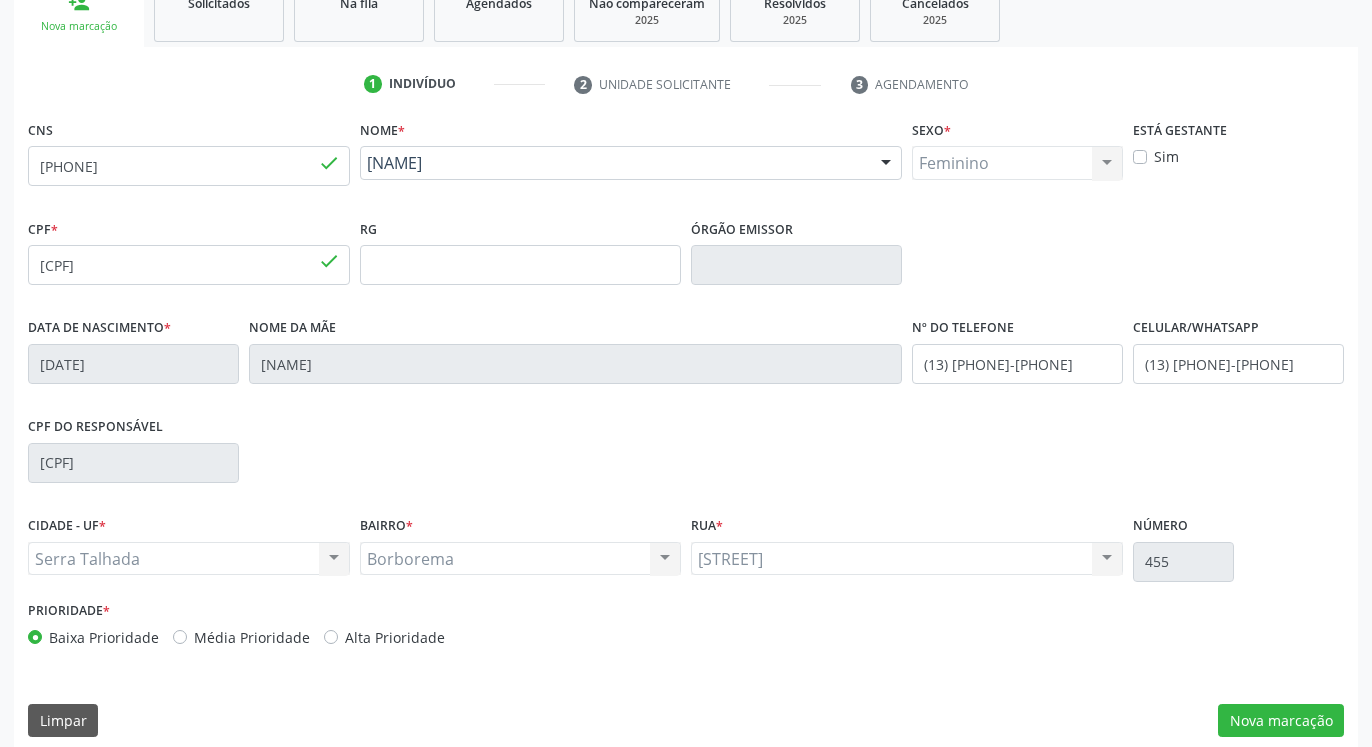scroll, scrollTop: 337, scrollLeft: 0, axis: vertical 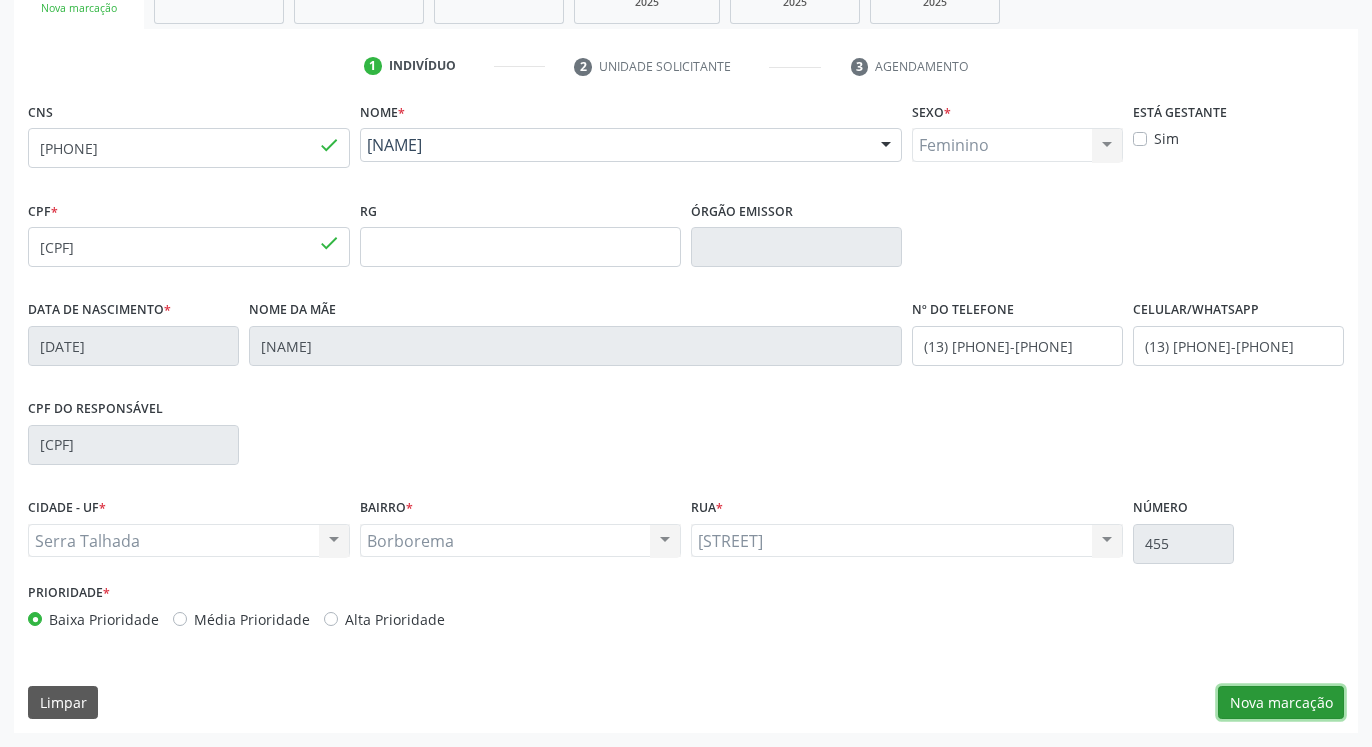 click on "Nova marcação" at bounding box center (1281, 703) 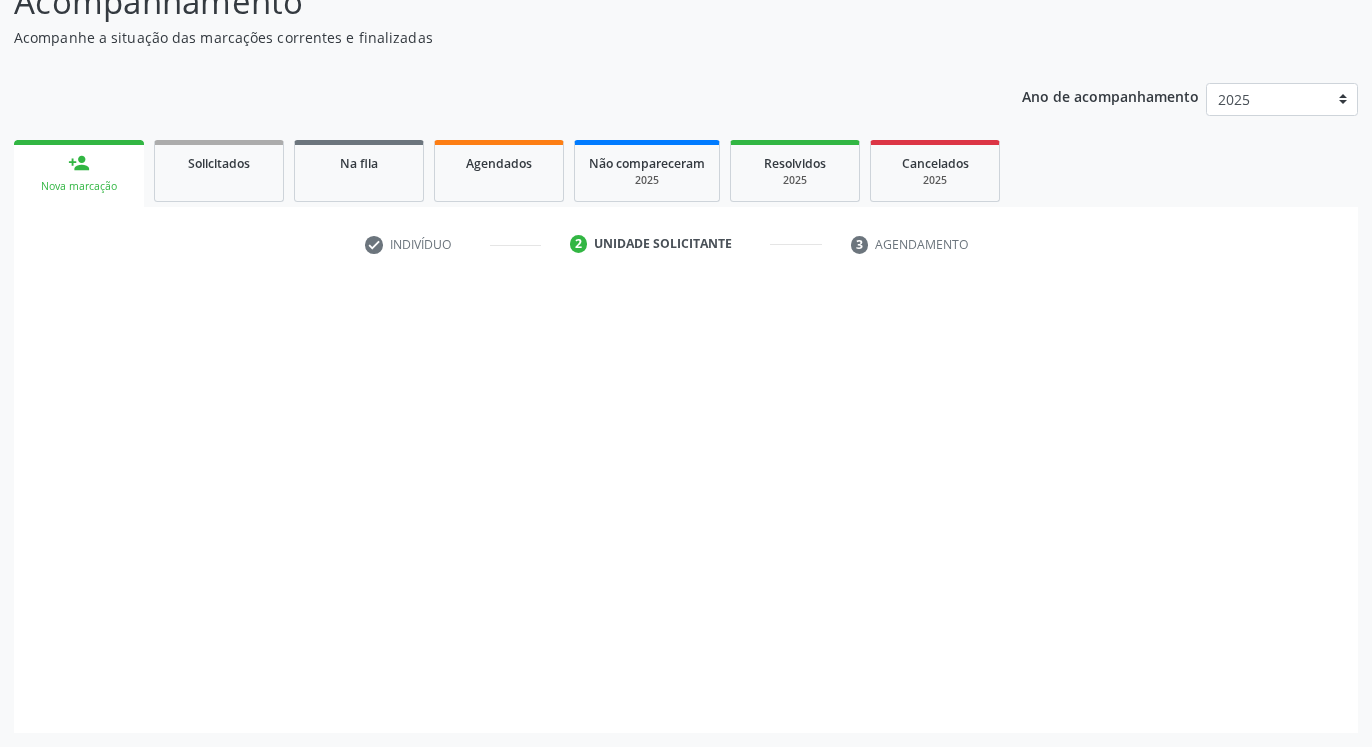scroll, scrollTop: 159, scrollLeft: 0, axis: vertical 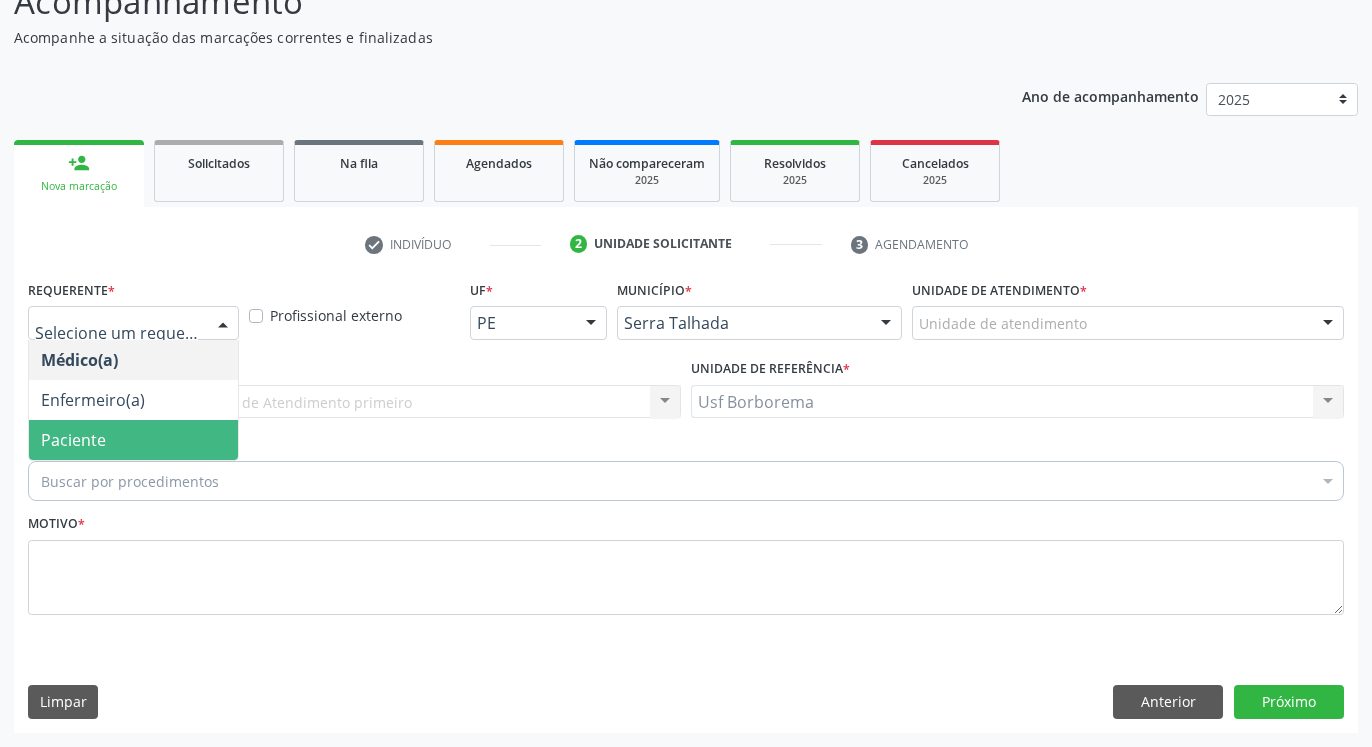 click on "Paciente" at bounding box center [133, 440] 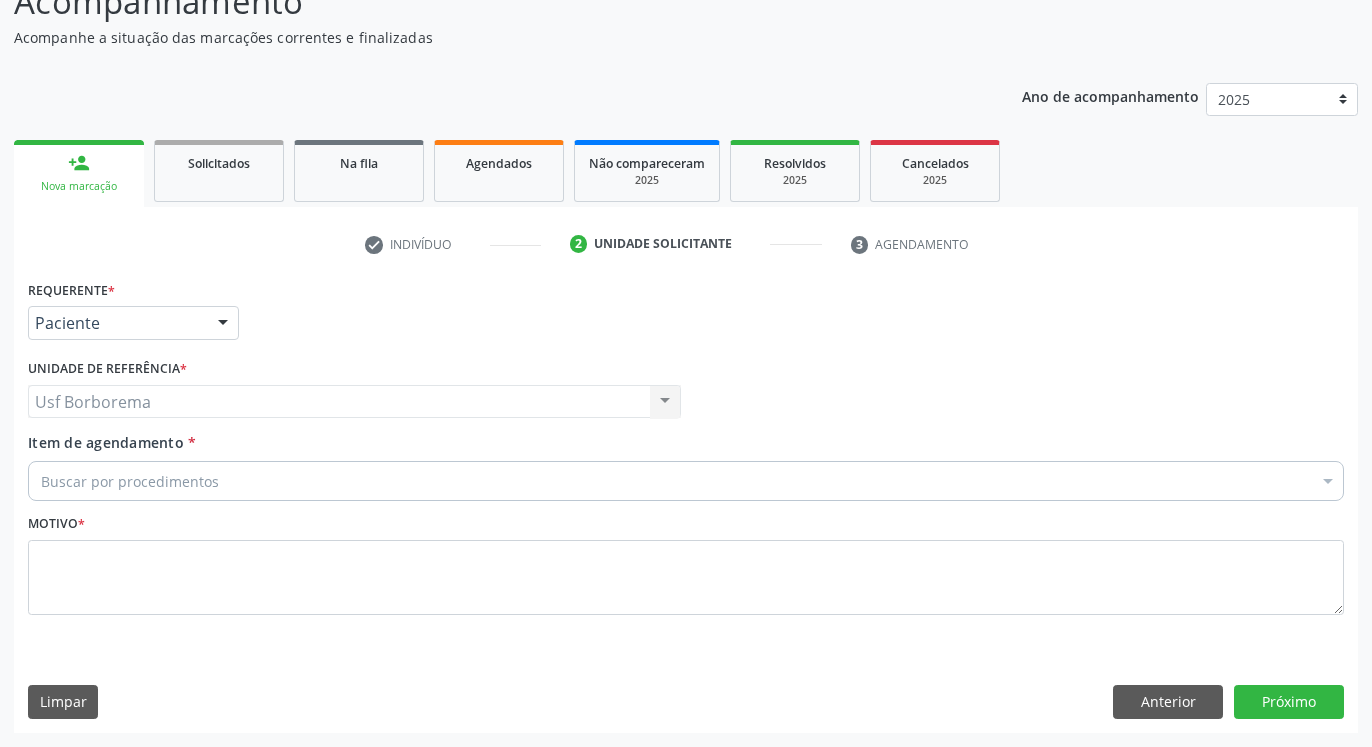 click on "Buscar por procedimentos" at bounding box center (686, 481) 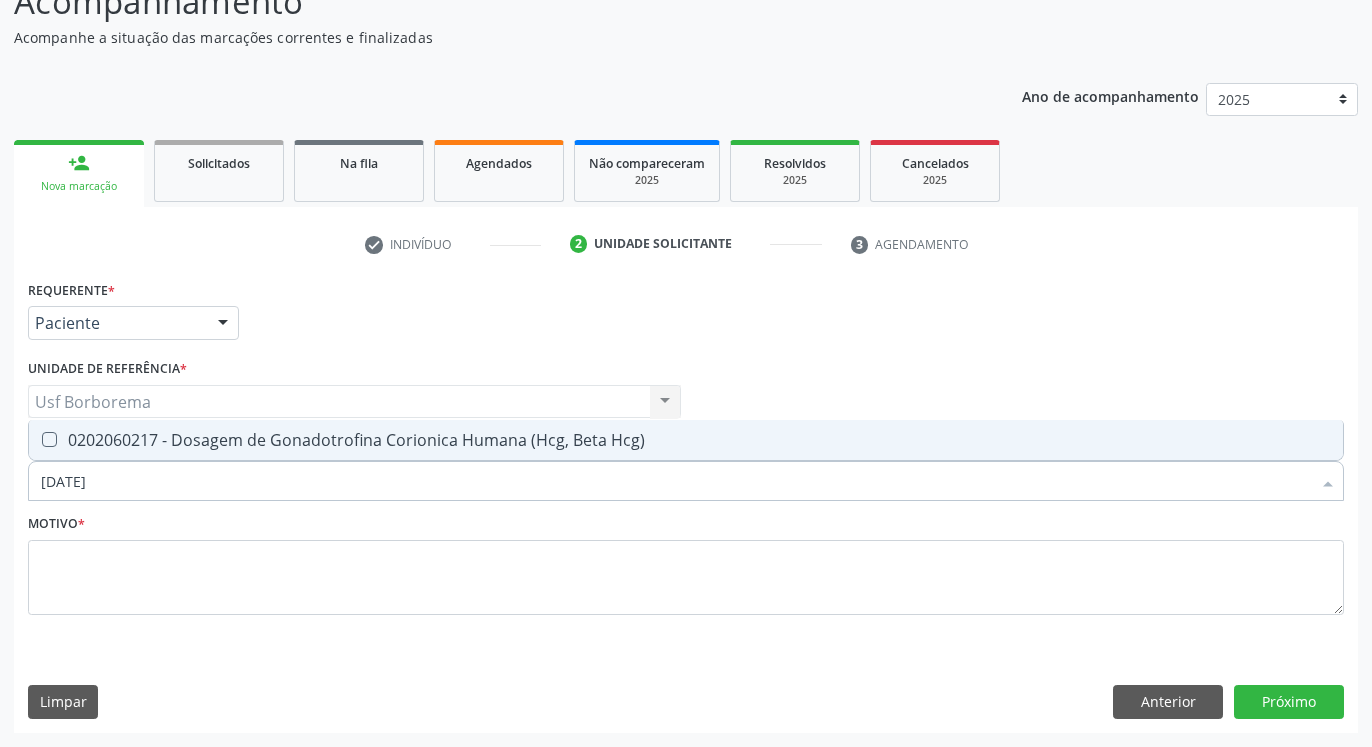 type on "0202060217" 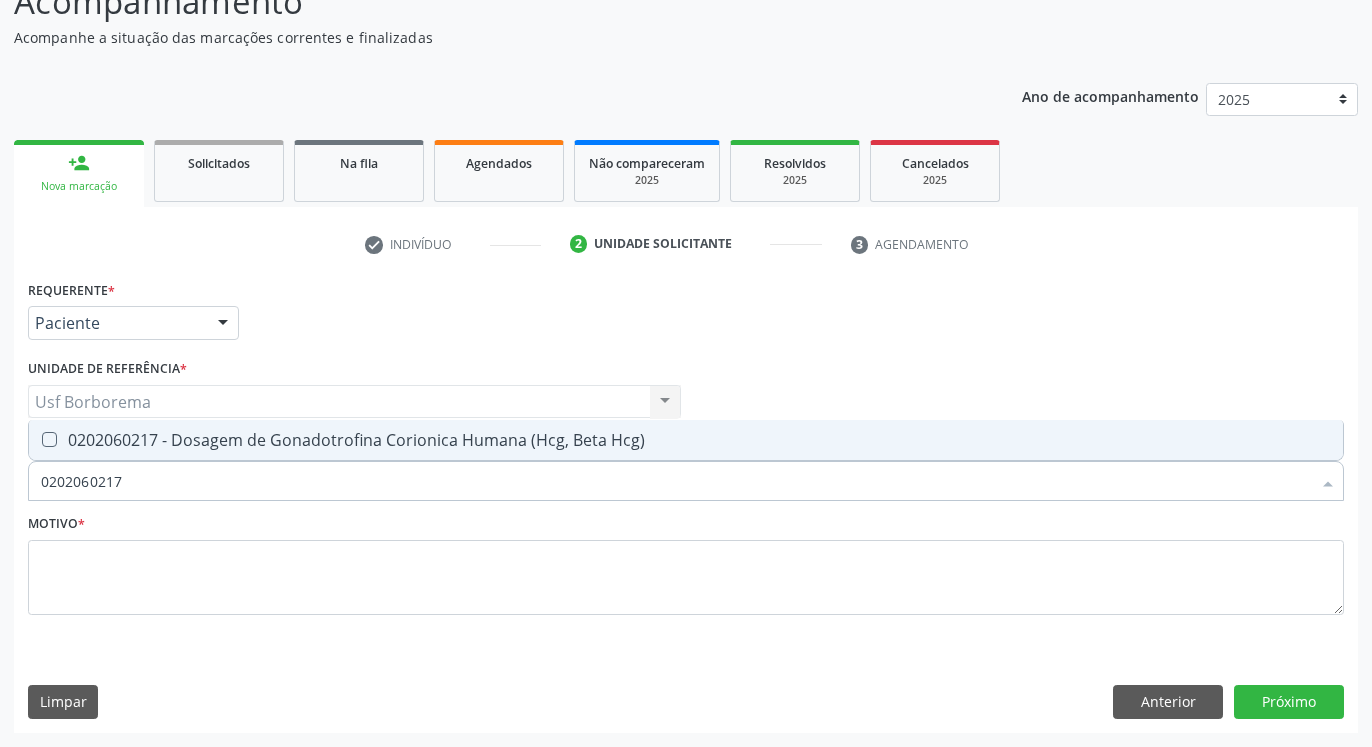 click at bounding box center (49, 439) 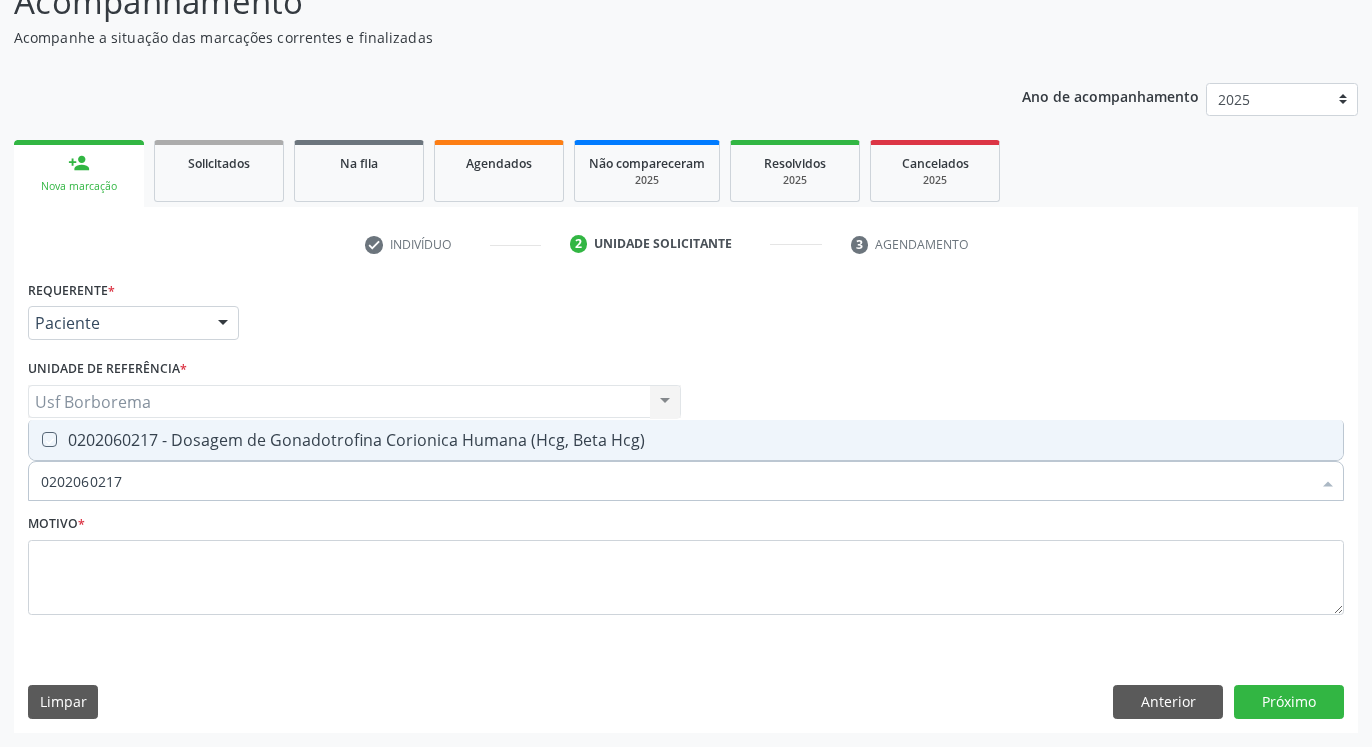 checkbox on "true" 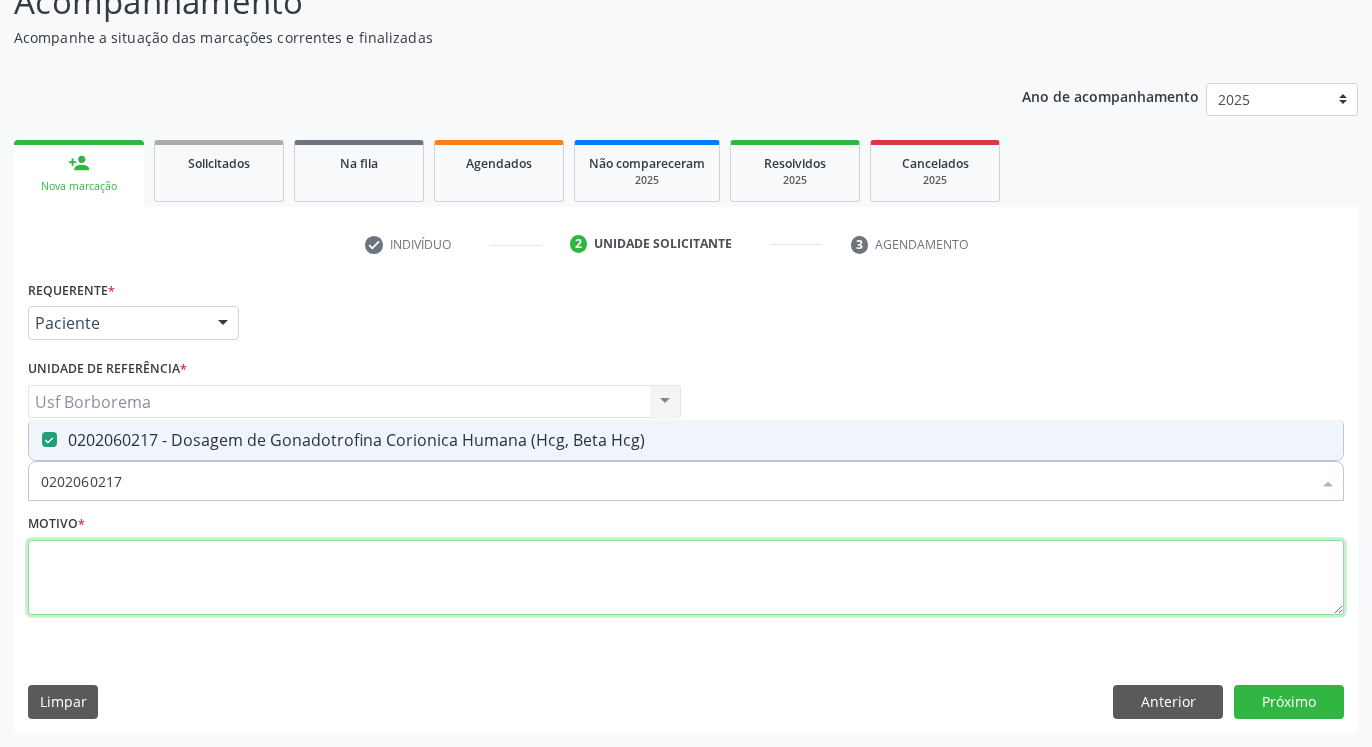 click at bounding box center [686, 578] 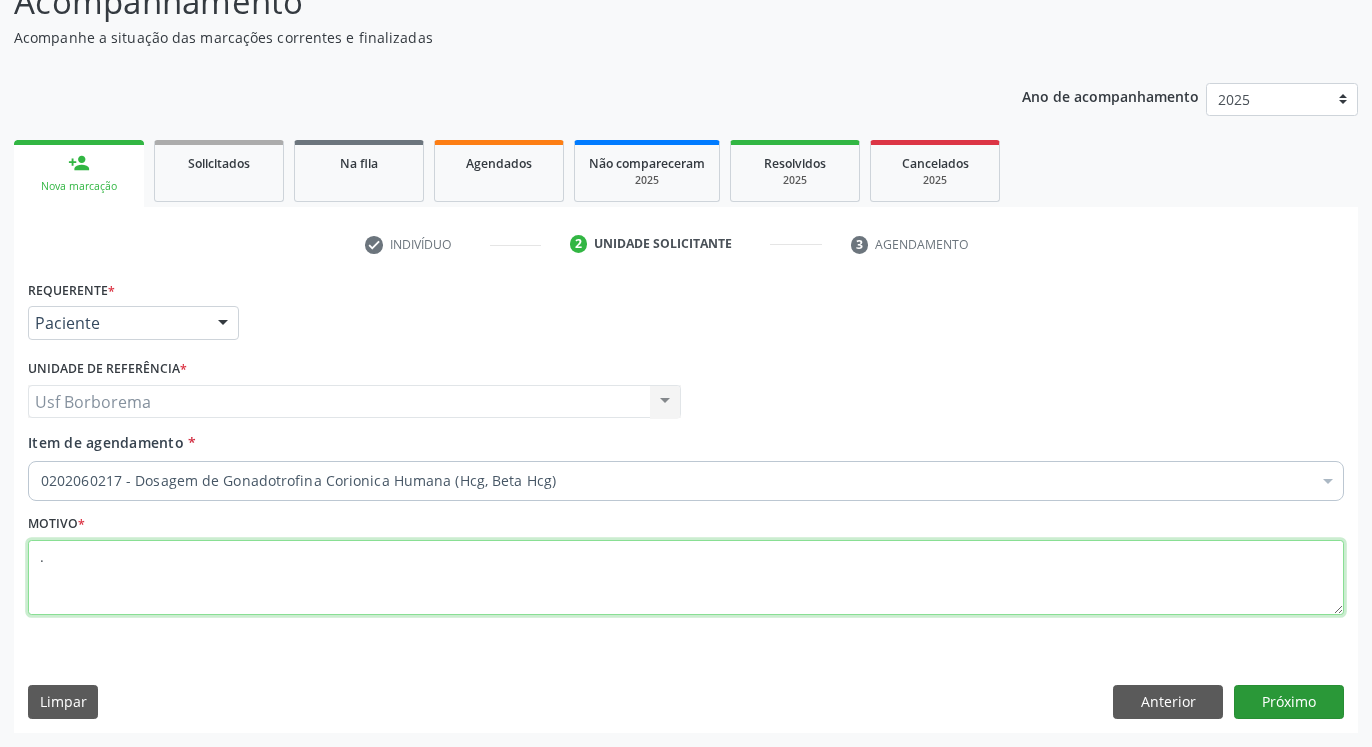 type on "." 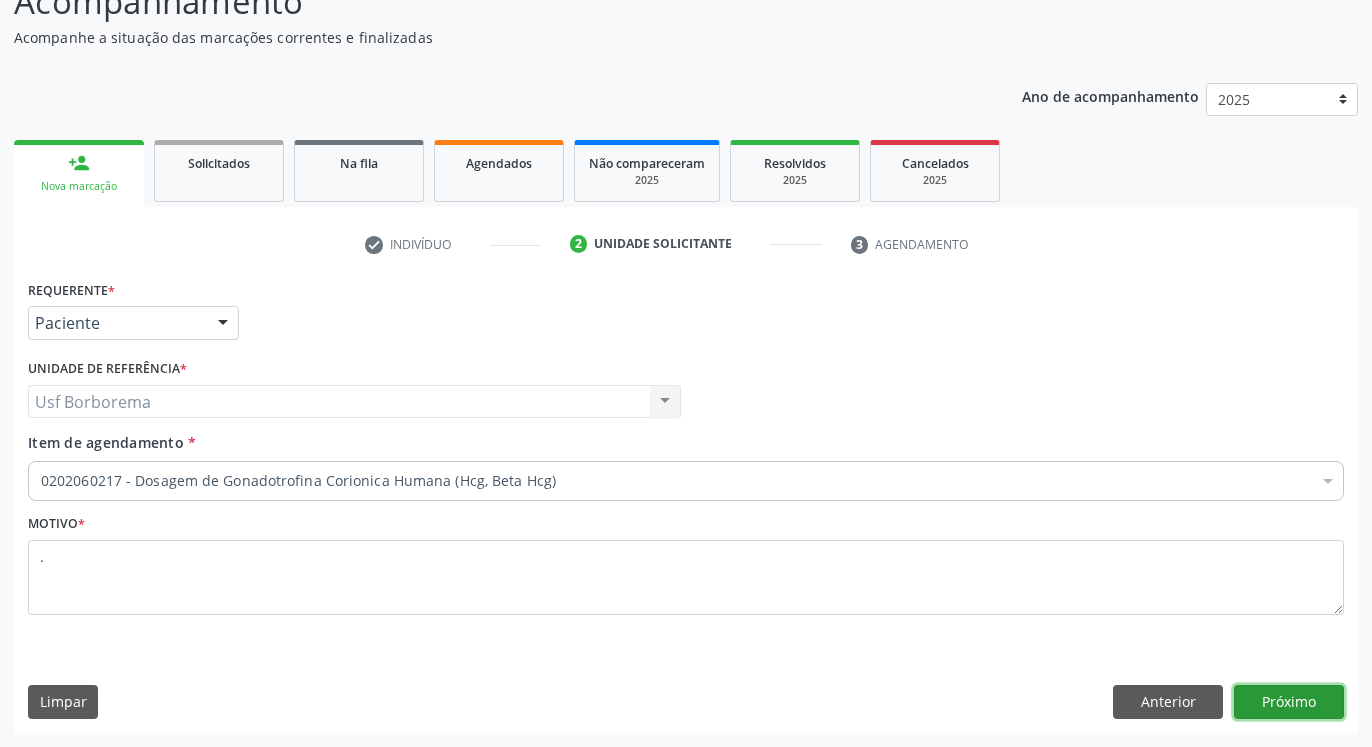 click on "Próximo" at bounding box center (1289, 702) 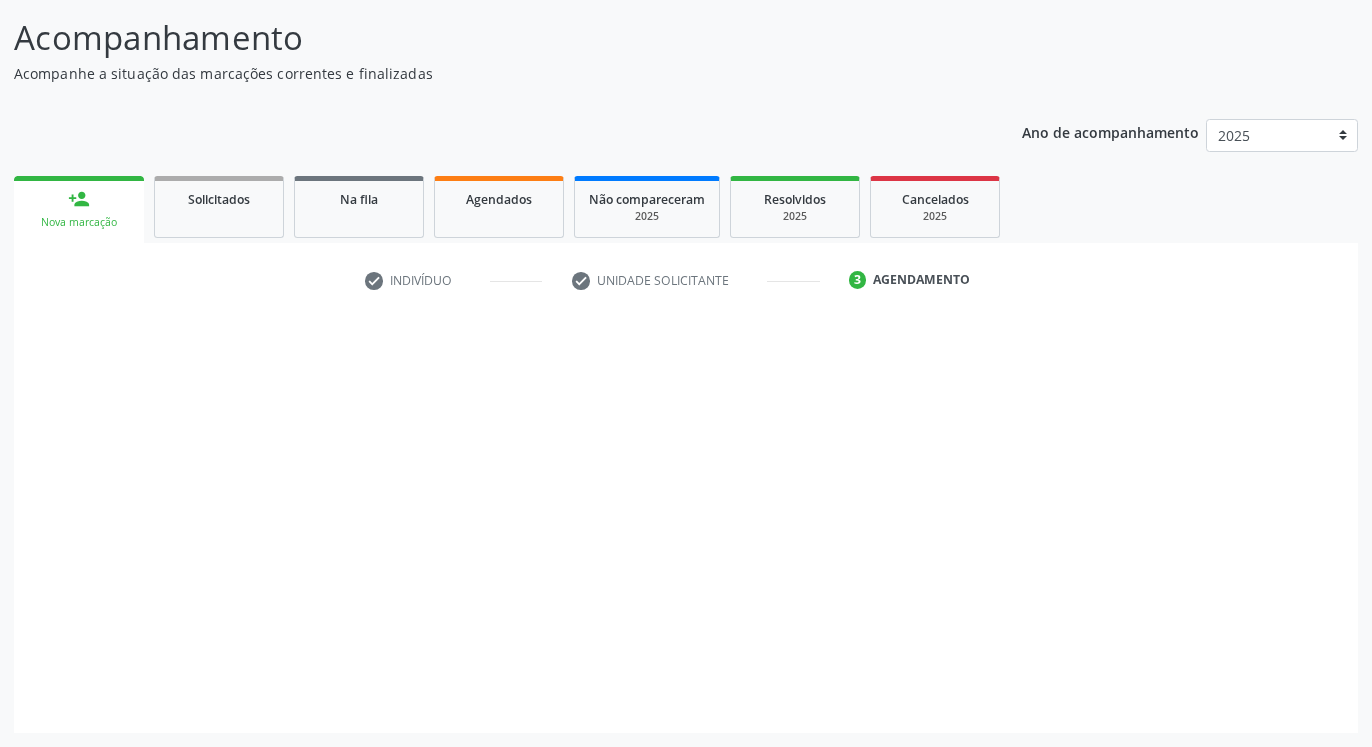 scroll, scrollTop: 123, scrollLeft: 0, axis: vertical 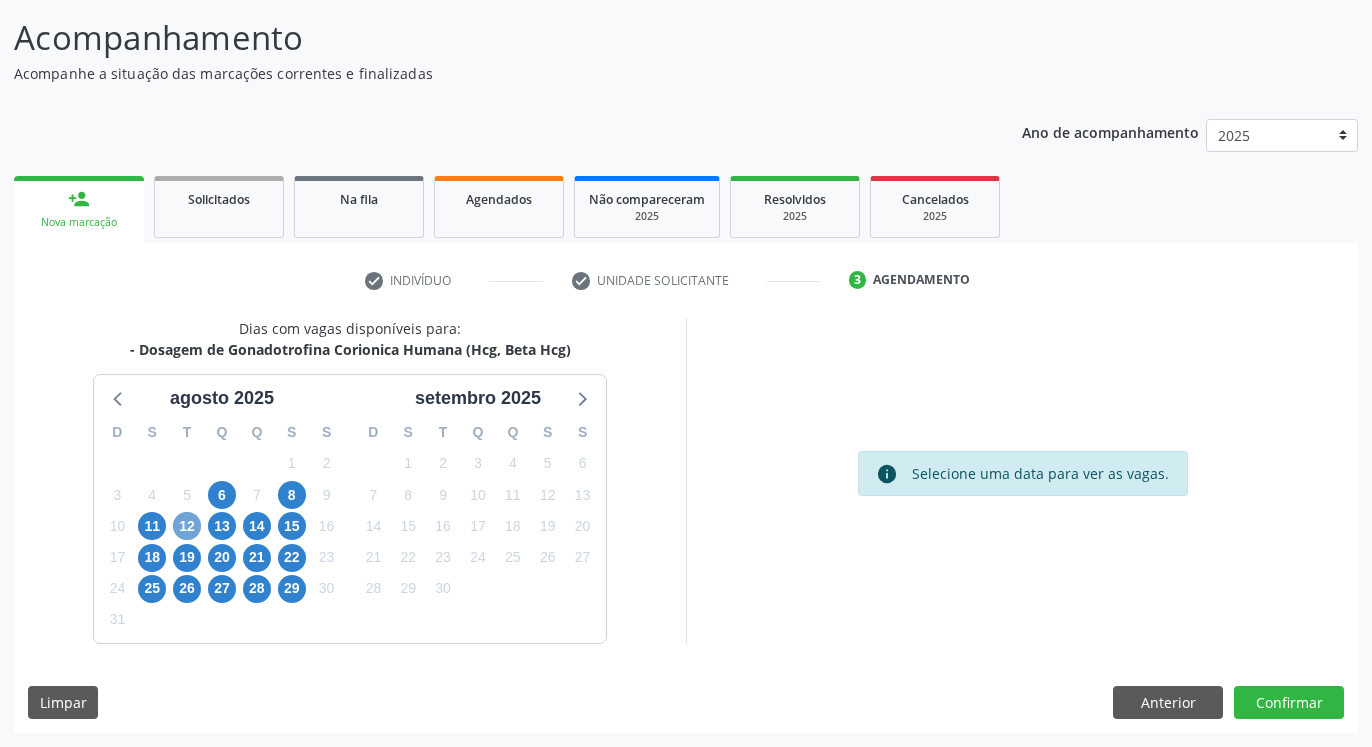 click on "12" at bounding box center [187, 526] 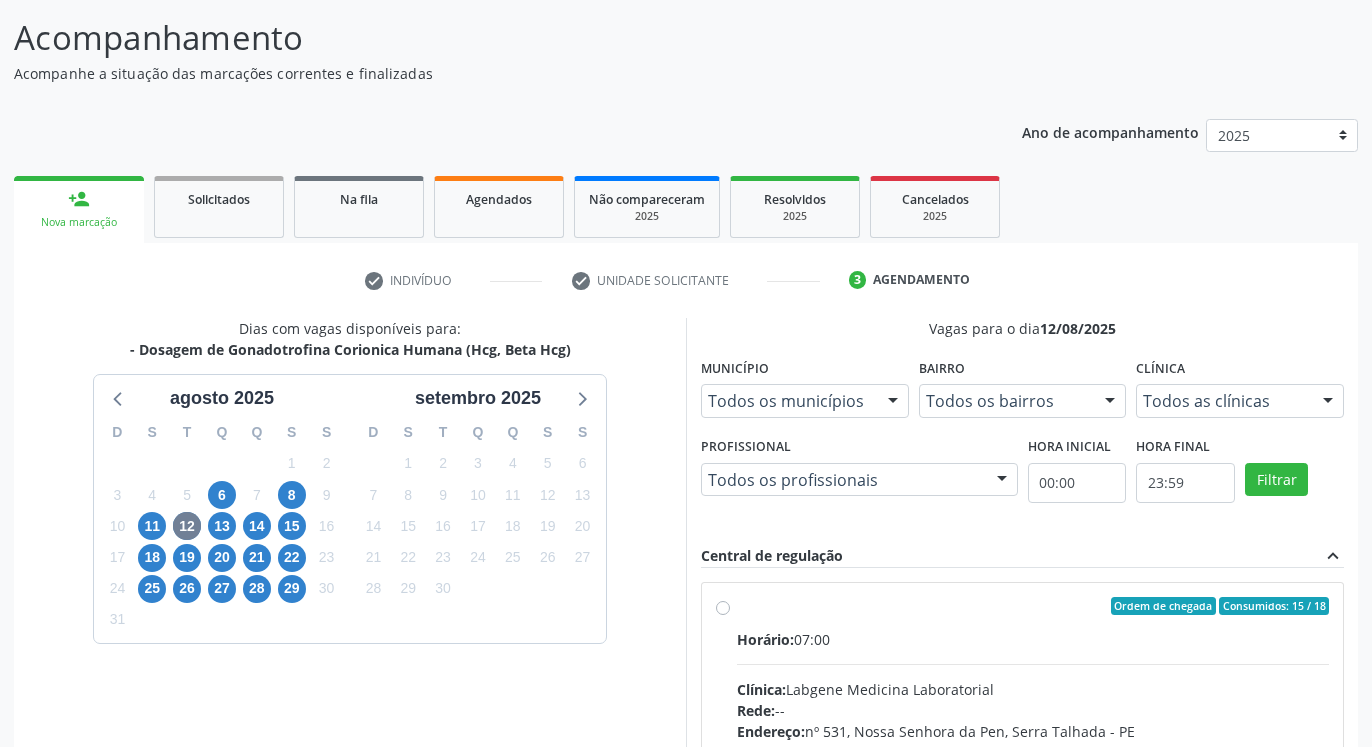click on "Ordem de chegada
Consumidos: 15 / 18
Horário:   07:00
Clínica:  Labgene Medicina Laboratorial
Rede:
--
Endereço:   nº 531, Nossa Senhora da Pen, [CITY] - [STATE]
Telefone:   --
Profissional:
--
Informações adicionais sobre o atendimento
Idade de atendimento:
Sem restrição
Gênero(s) atendido(s):
Sem restrição
Informações adicionais:
--" at bounding box center (1033, 750) 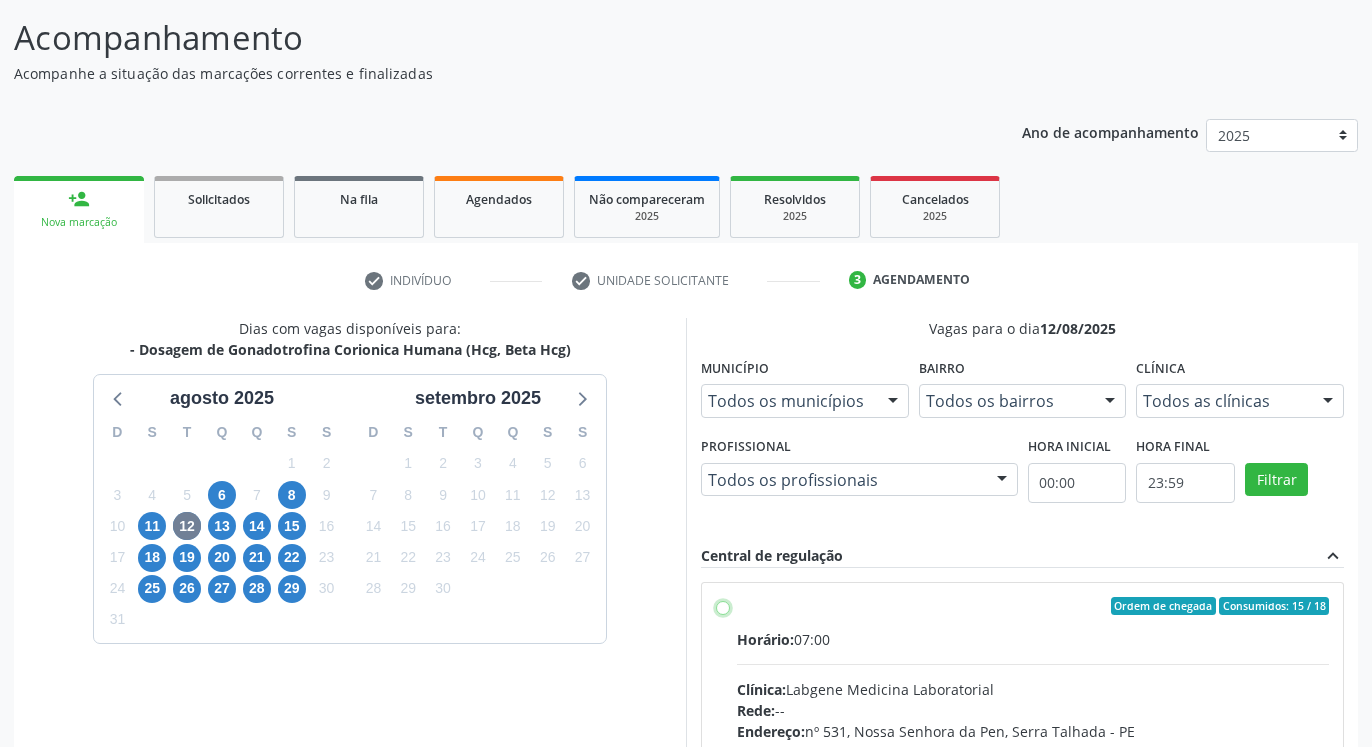 click on "Ordem de chegada
Consumidos: 15 / 18
Horário:   07:00
Clínica:  Labgene Medicina Laboratorial
Rede:
--
Endereço:   nº 531, Nossa Senhora da Pen, [CITY] - [STATE]
Telefone:   --
Profissional:
--
Informações adicionais sobre o atendimento
Idade de atendimento:
Sem restrição
Gênero(s) atendido(s):
Sem restrição
Informações adicionais:
--" at bounding box center (723, 606) 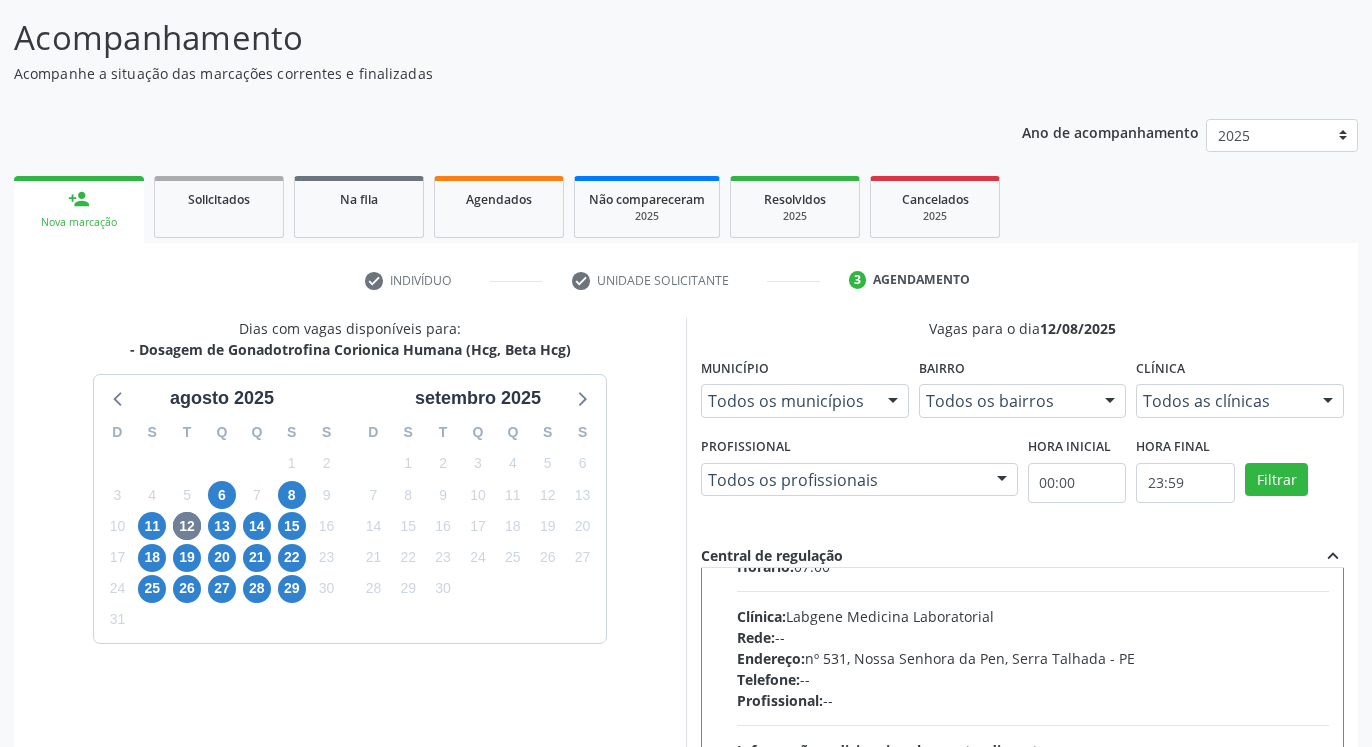 scroll, scrollTop: 100, scrollLeft: 0, axis: vertical 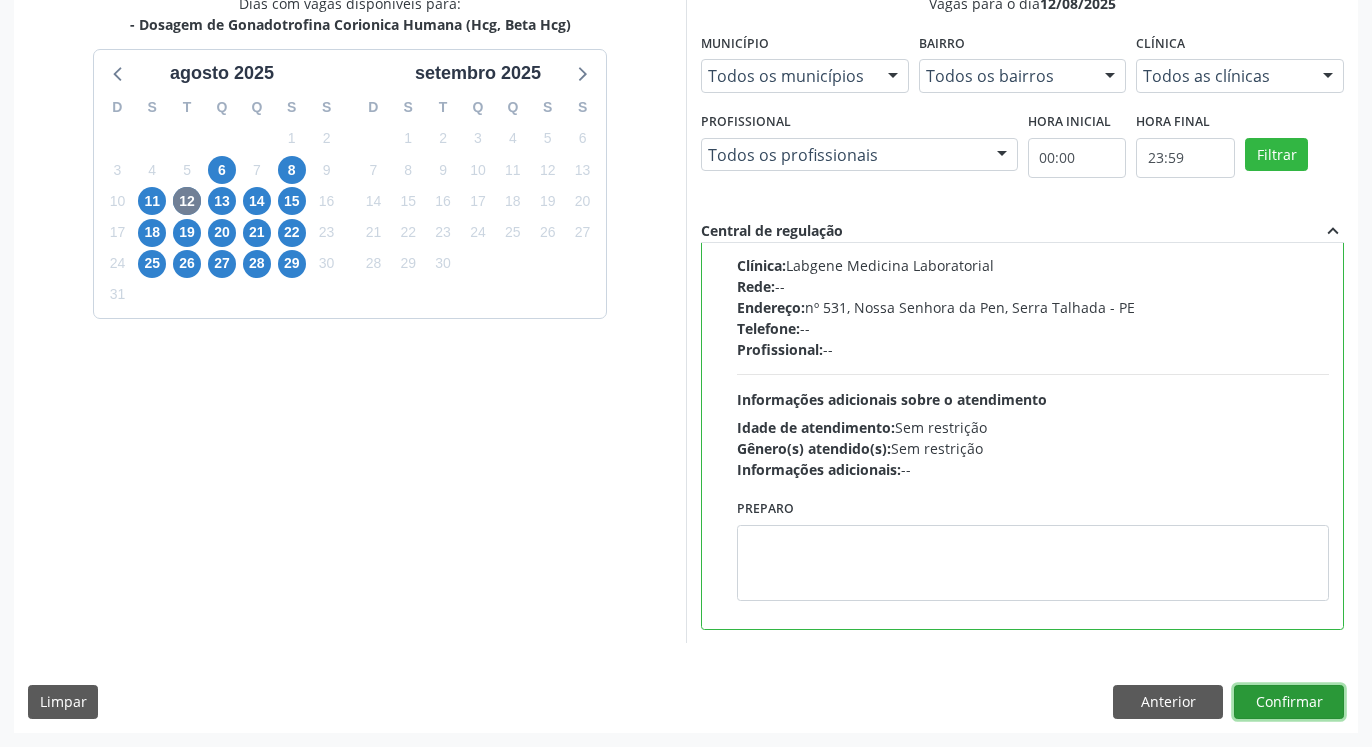click on "Confirmar" at bounding box center [1289, 702] 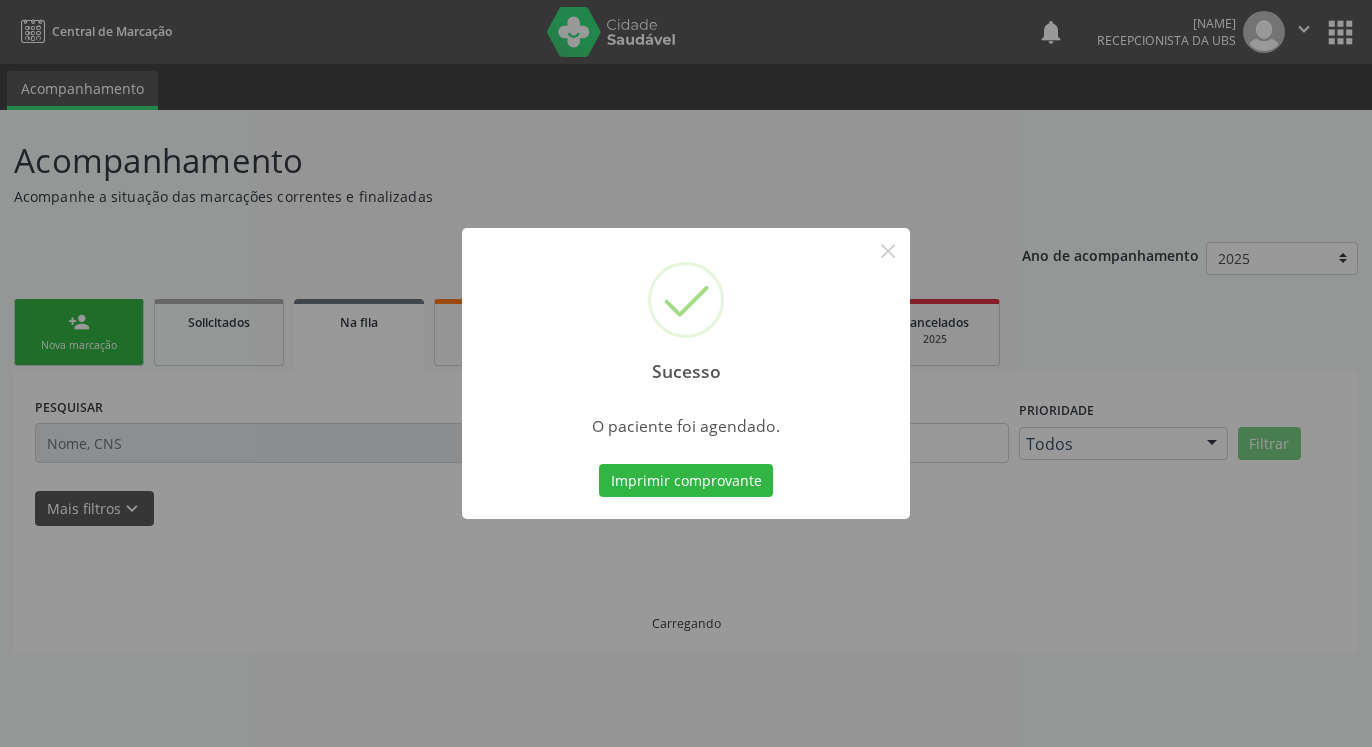 scroll, scrollTop: 0, scrollLeft: 0, axis: both 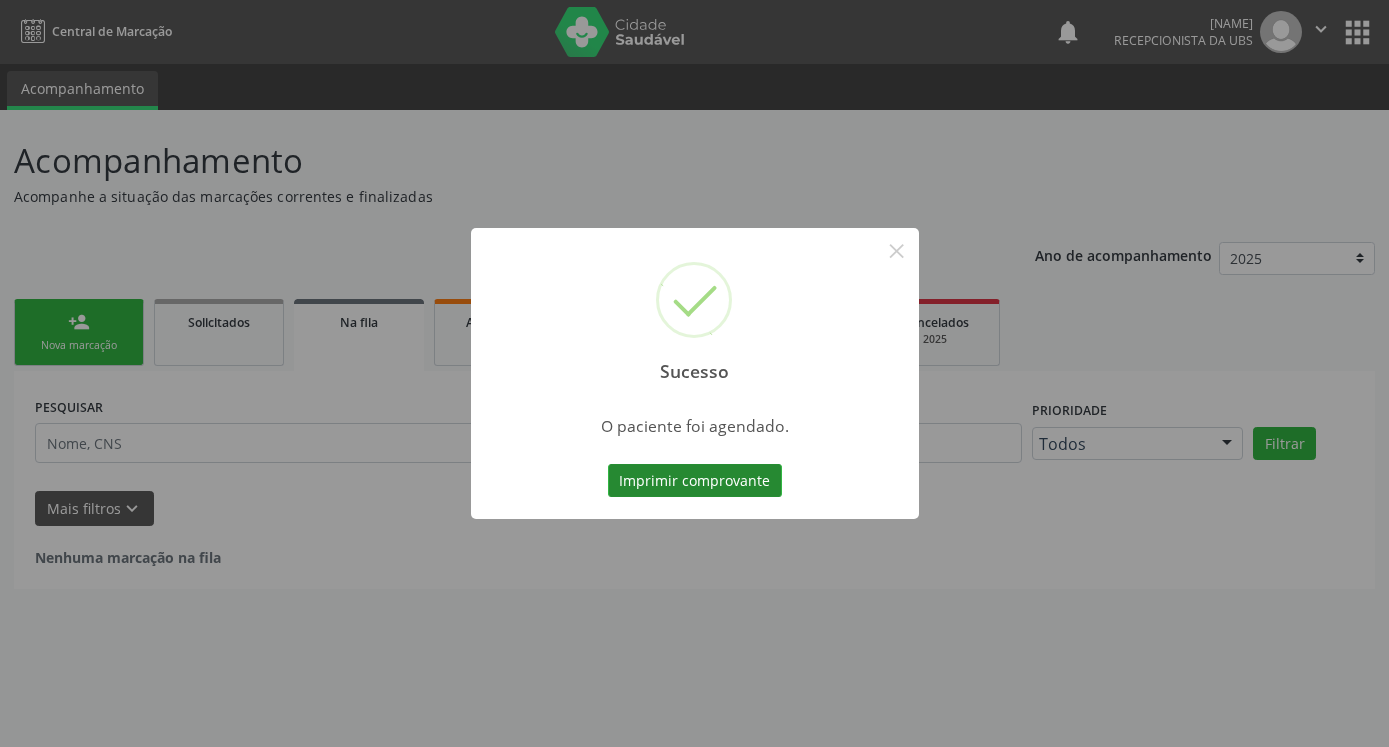 click on "Imprimir comprovante" at bounding box center [695, 481] 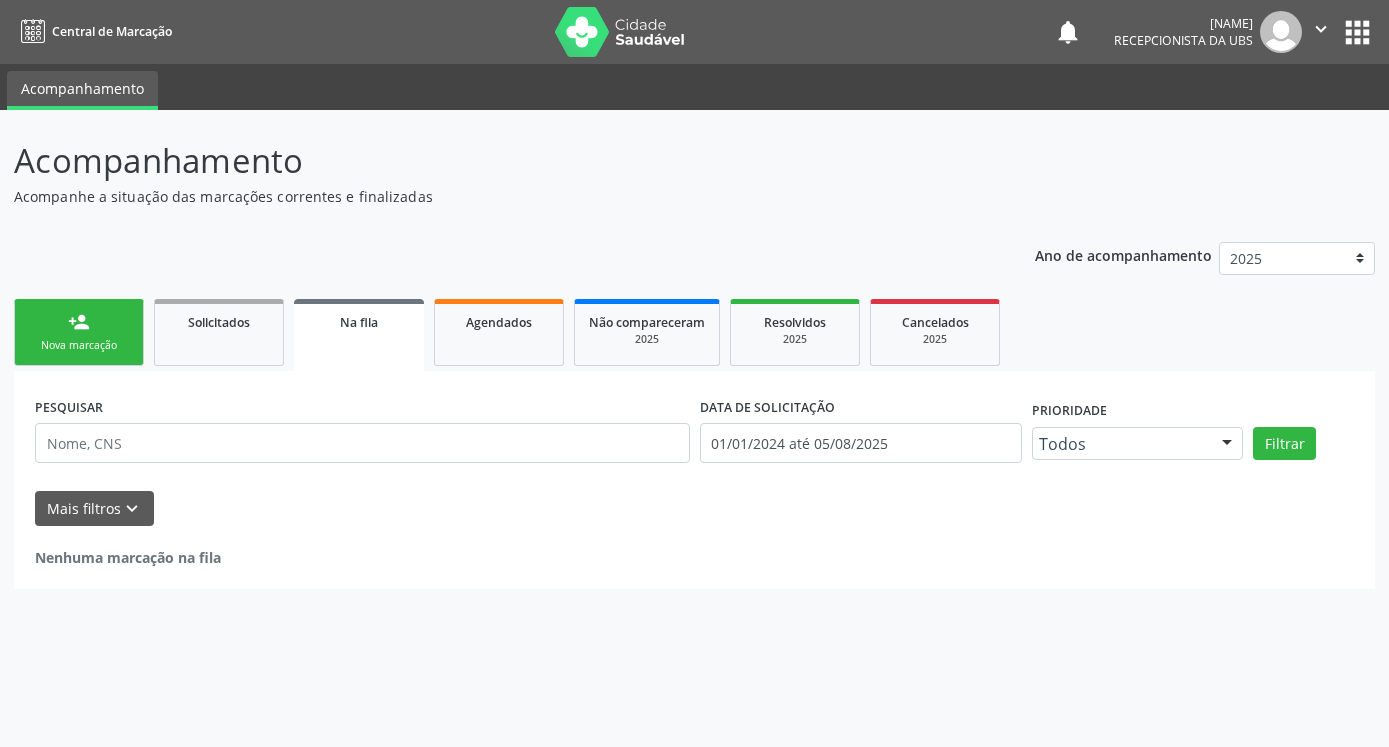 click on "Nova marcação" at bounding box center (79, 345) 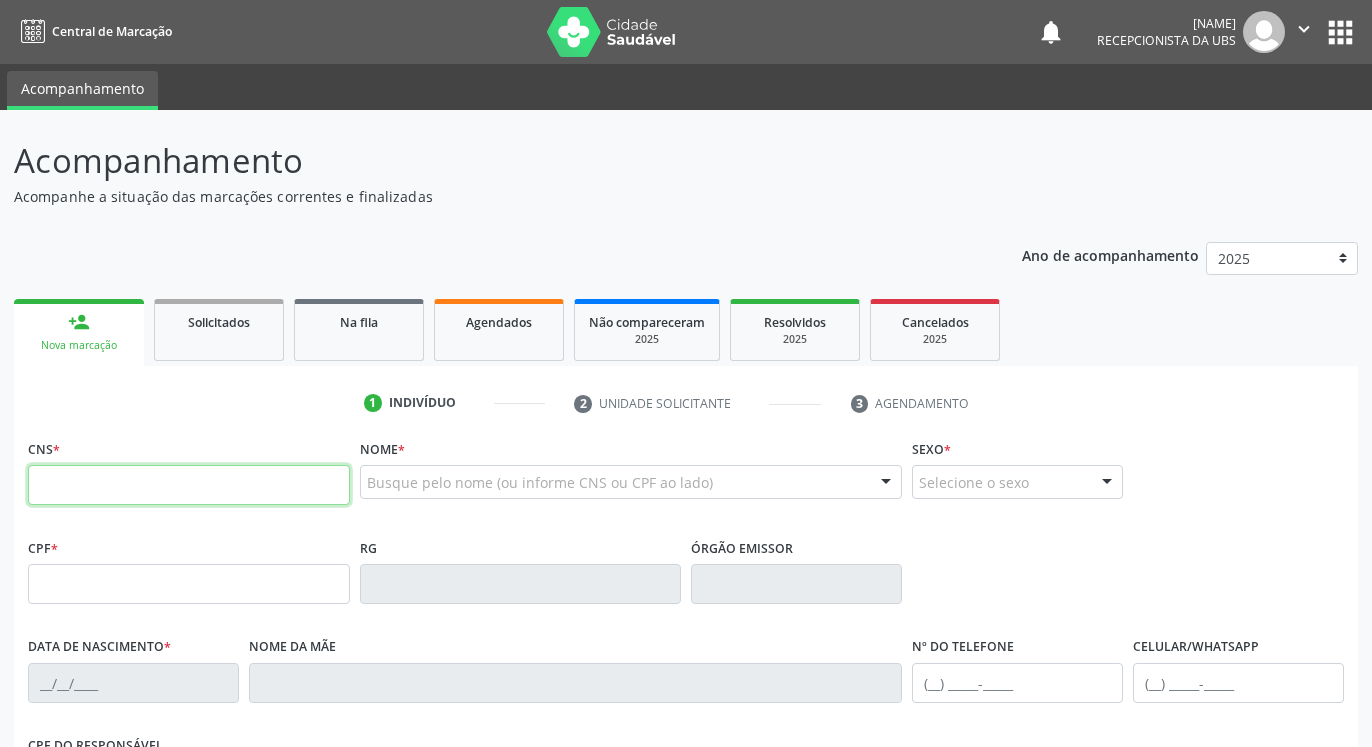 click at bounding box center [189, 485] 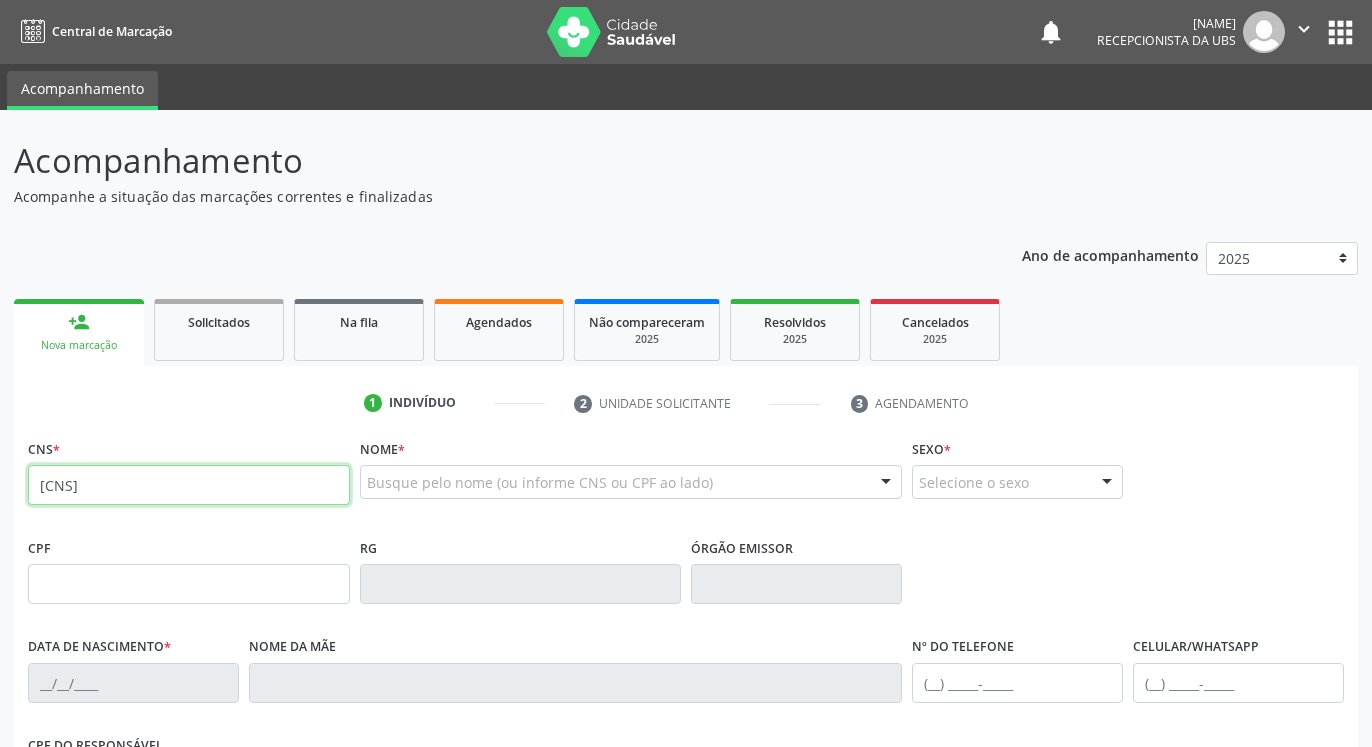 type on "[CNS]" 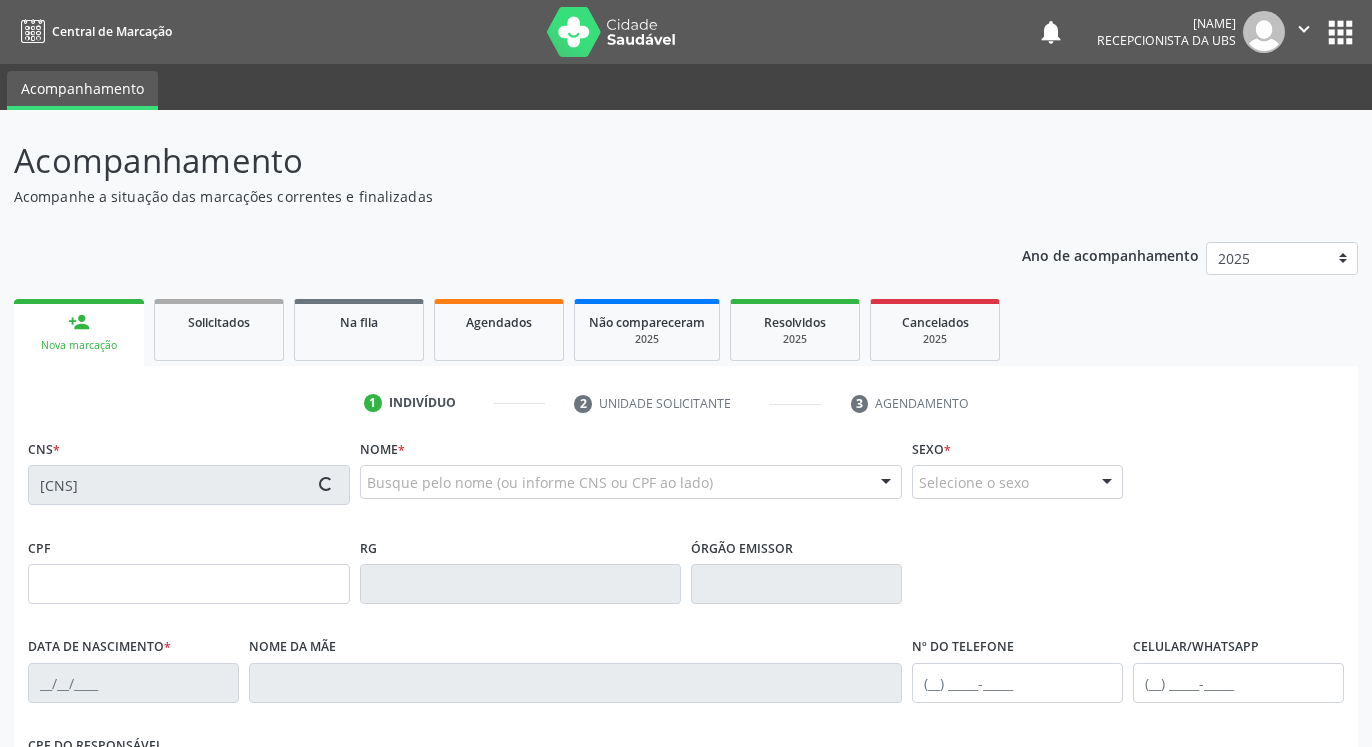 type on "[CPF]" 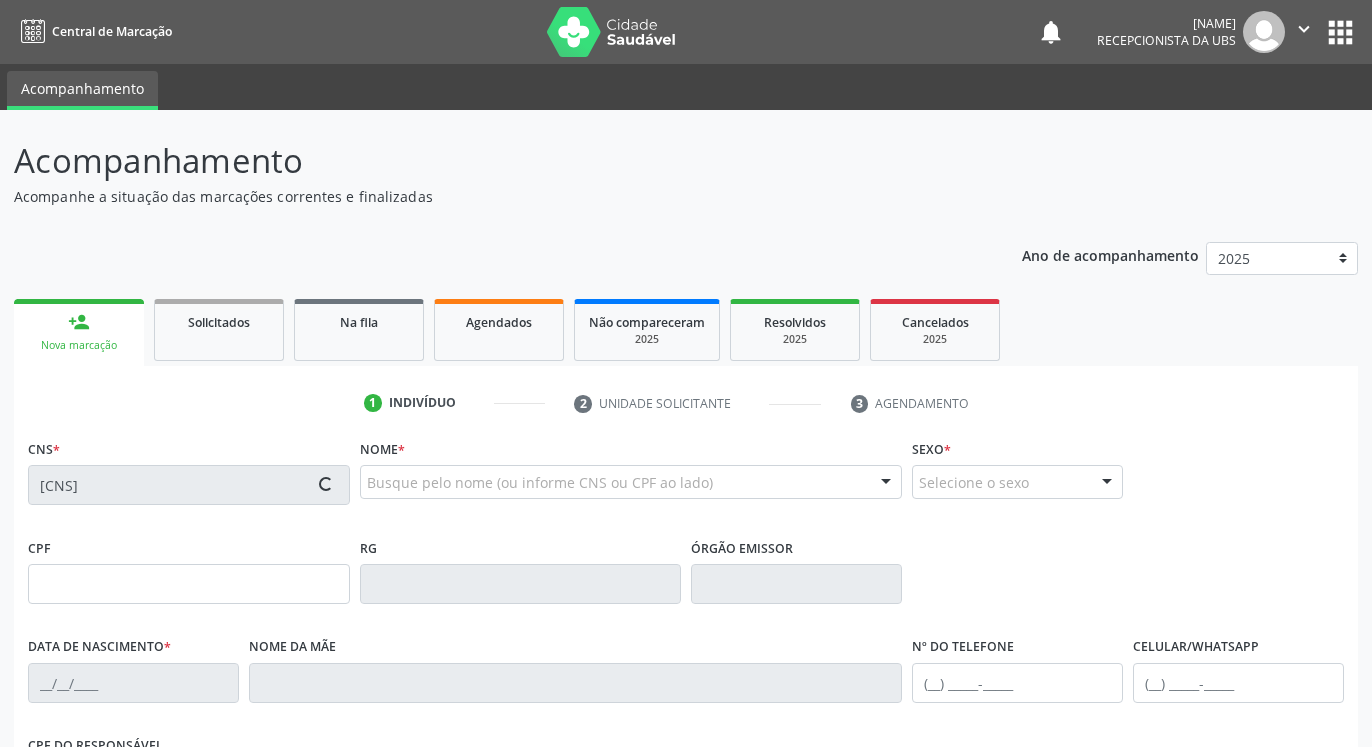 type on "[DATE]" 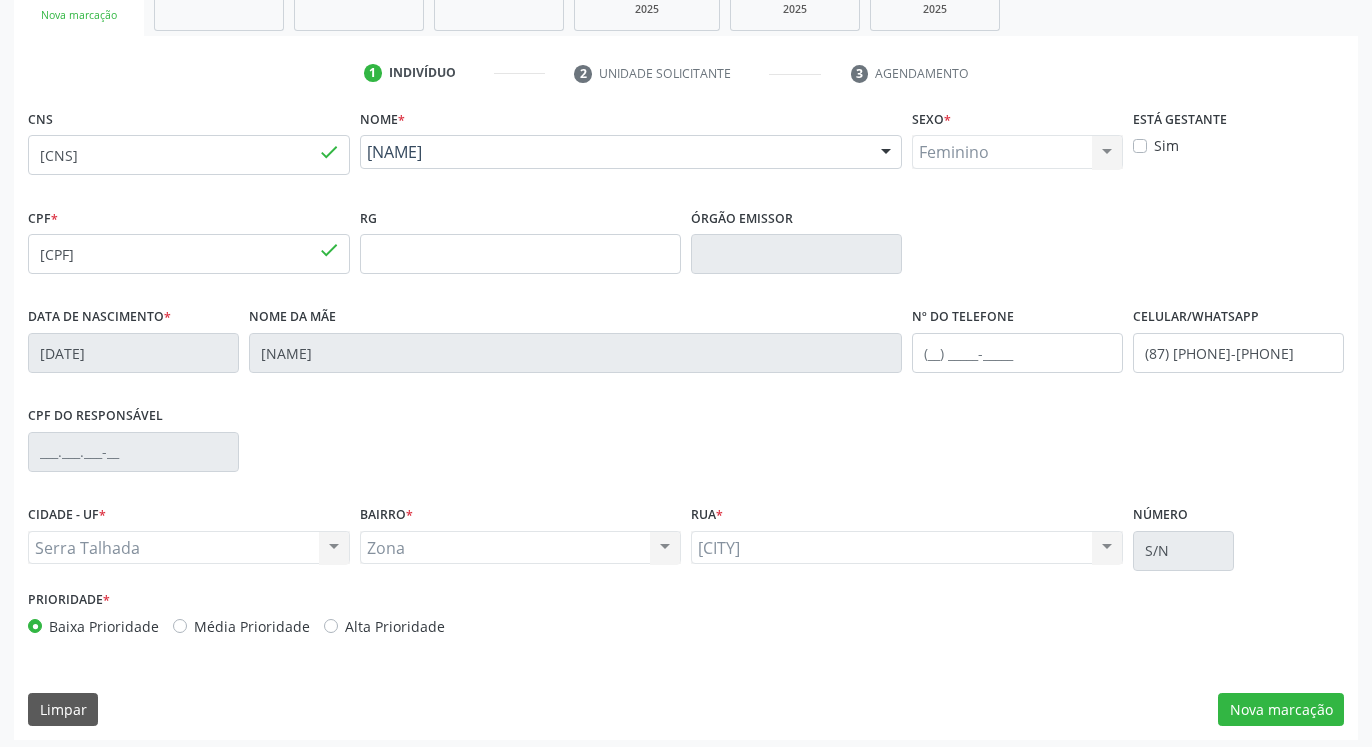 scroll, scrollTop: 337, scrollLeft: 0, axis: vertical 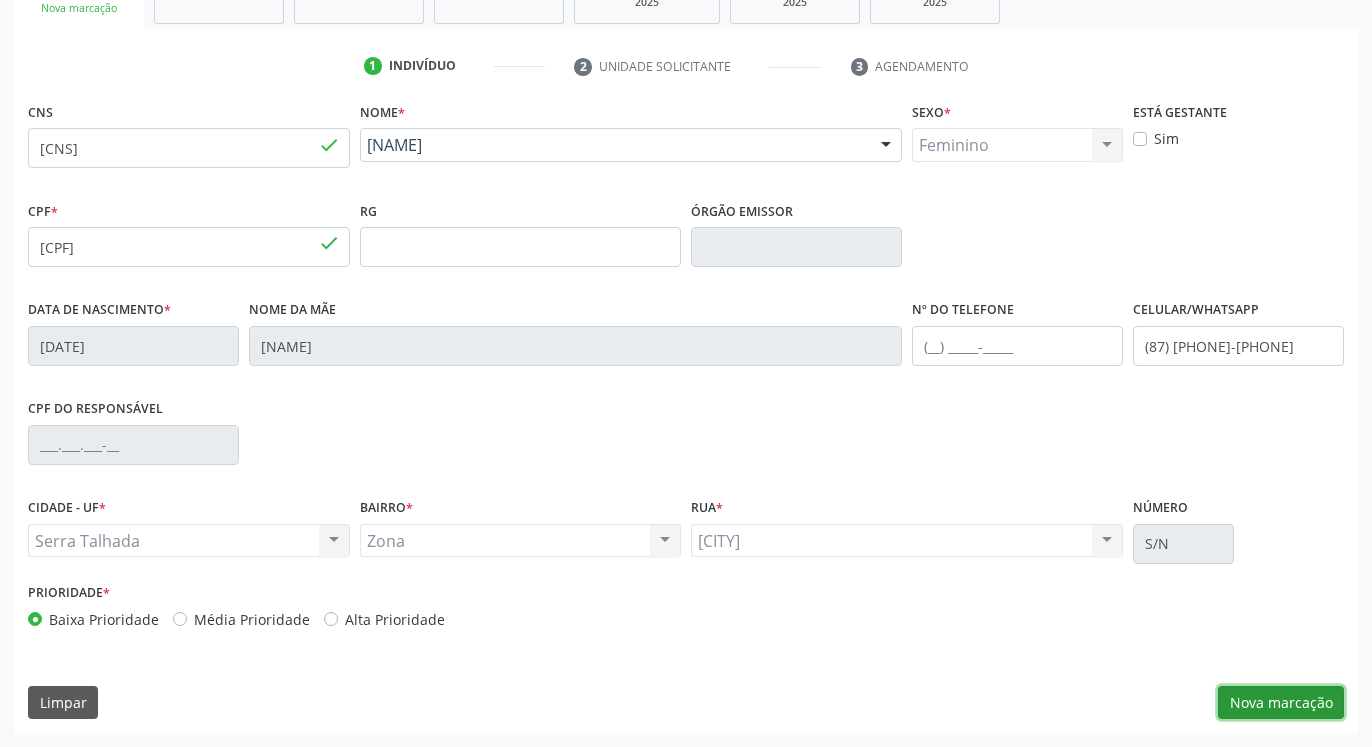 click on "Nova marcação" at bounding box center (1281, 703) 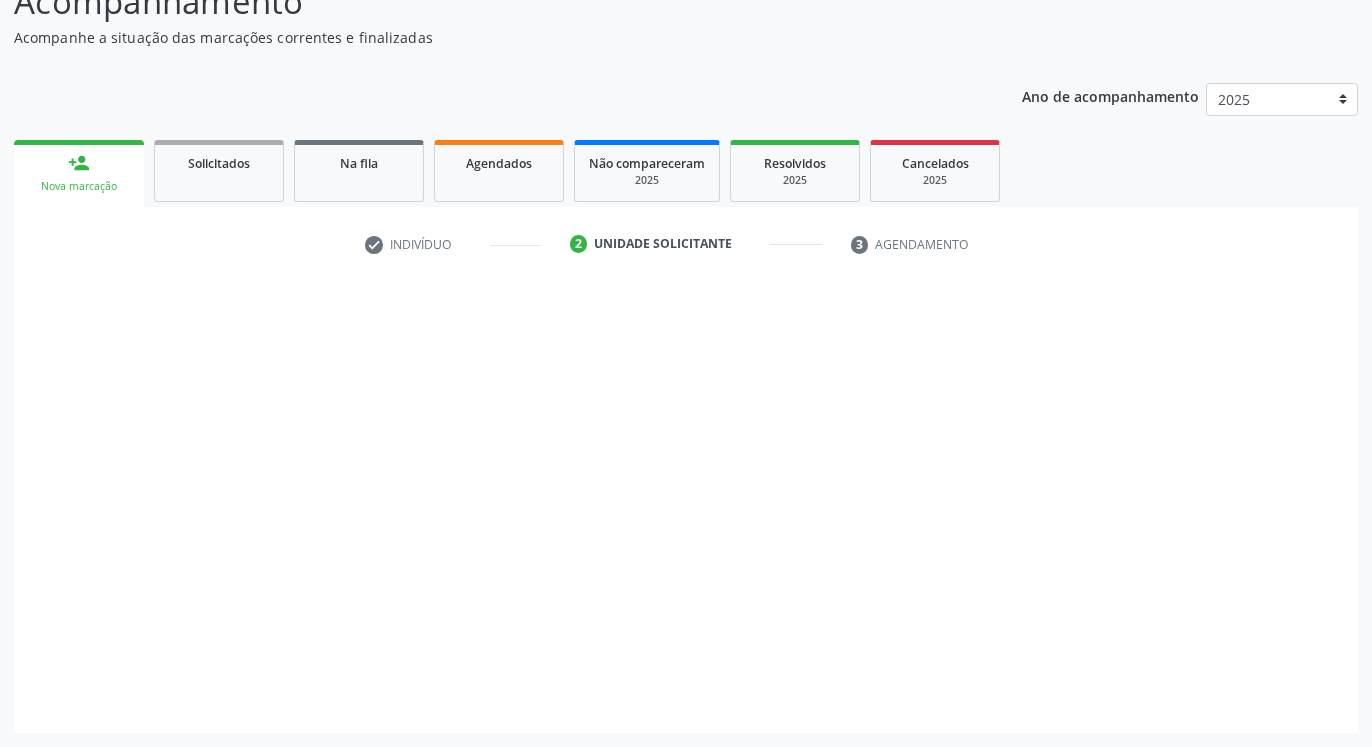 scroll, scrollTop: 159, scrollLeft: 0, axis: vertical 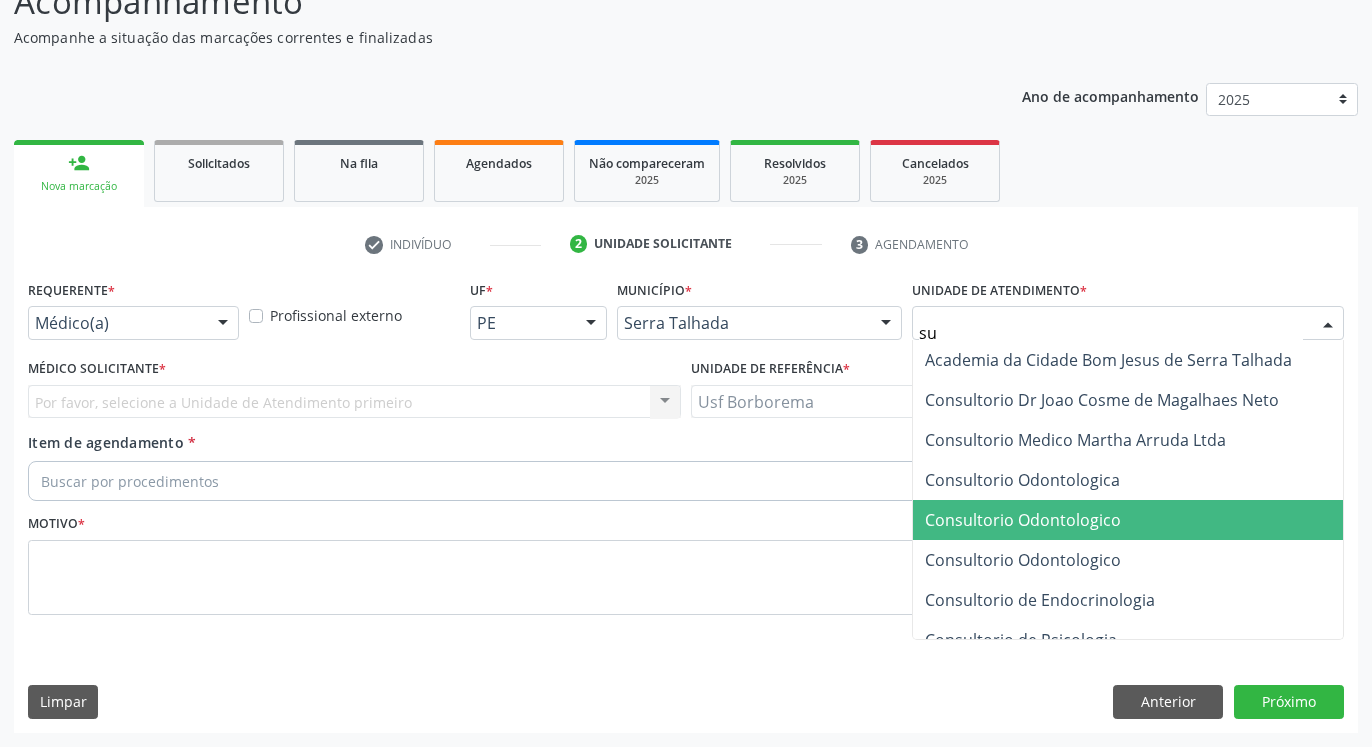 type on "s" 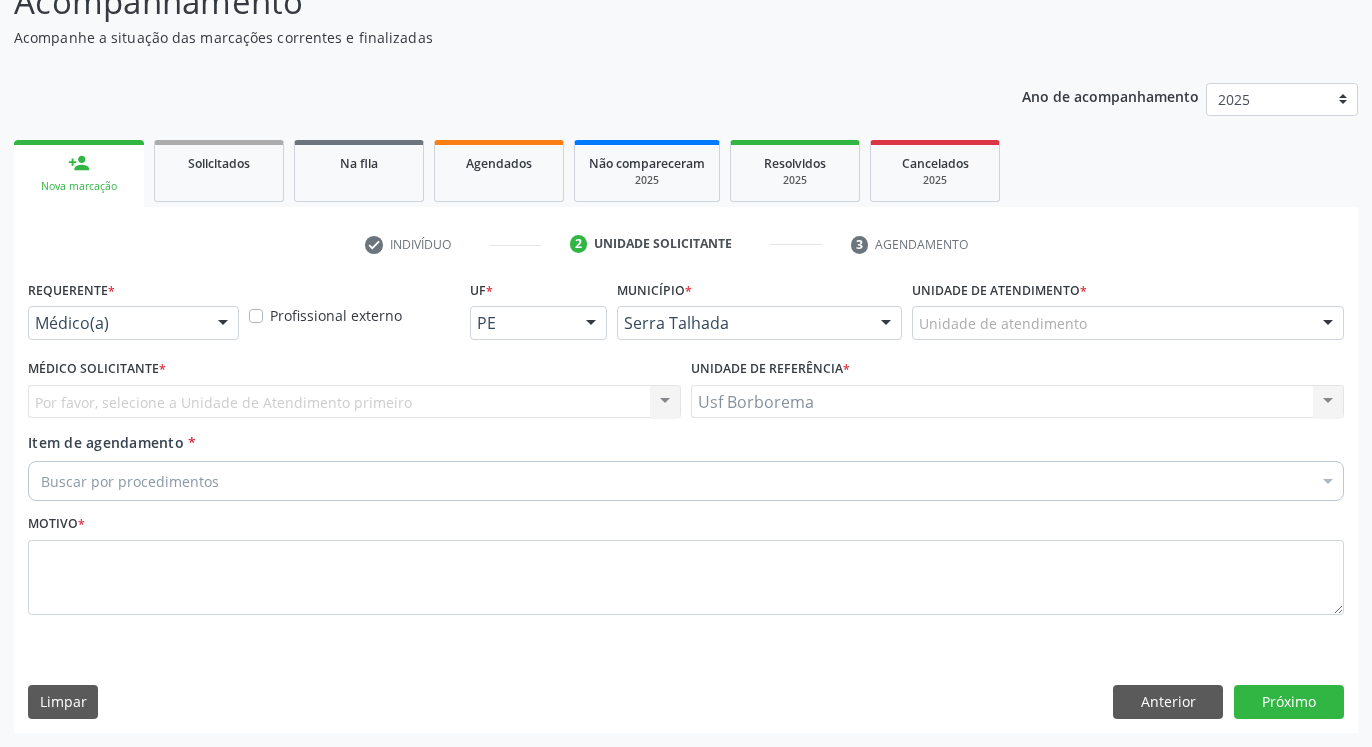 click on "Por favor, selecione a Unidade de Atendimento primeiro
Nenhum resultado encontrado para: "   "
Não há nenhuma opção para ser exibida." at bounding box center [354, 402] 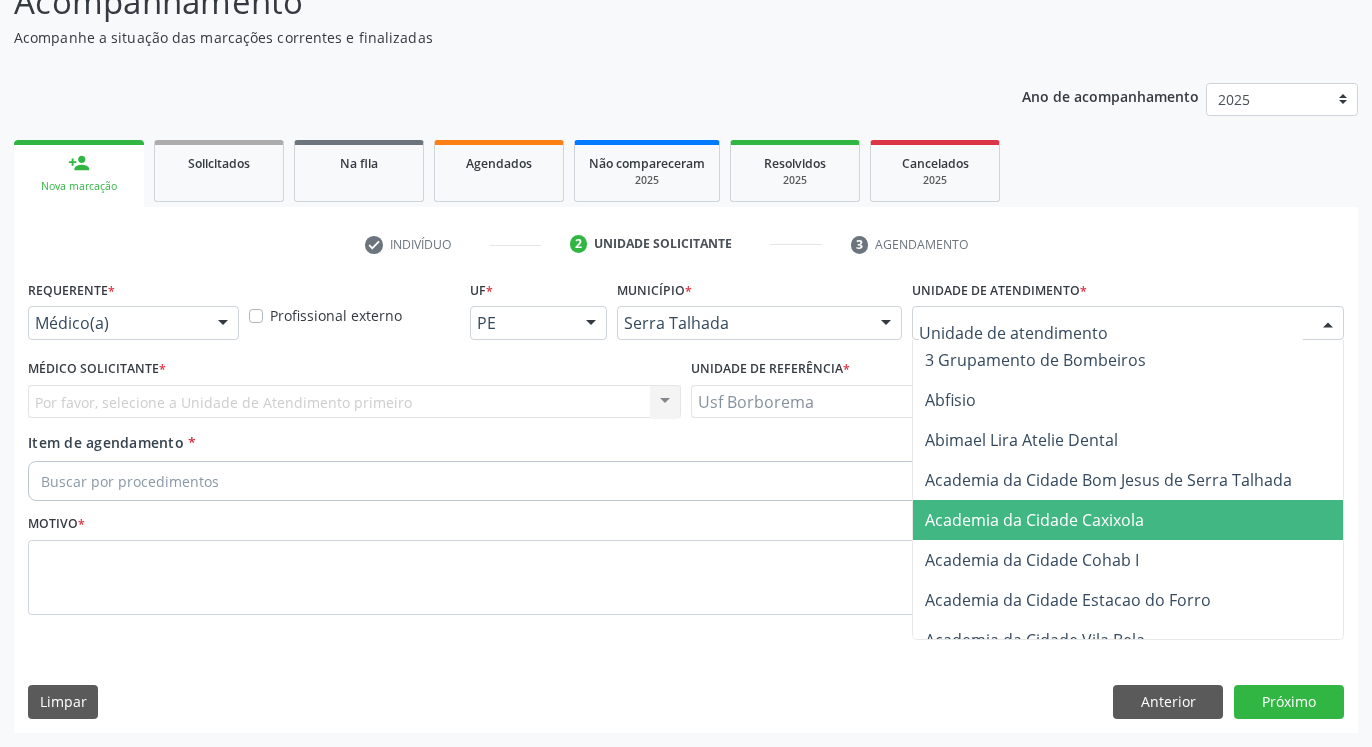 click at bounding box center [1128, 323] 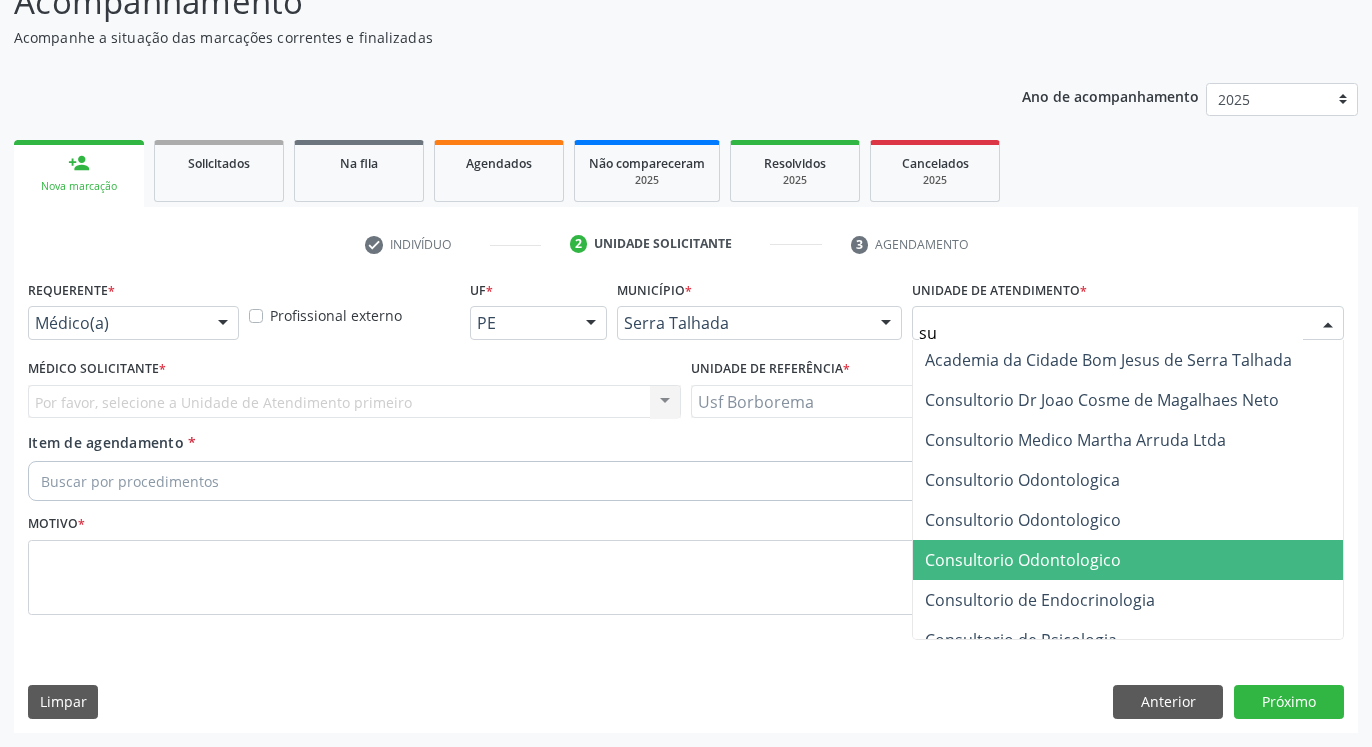 type on "sus" 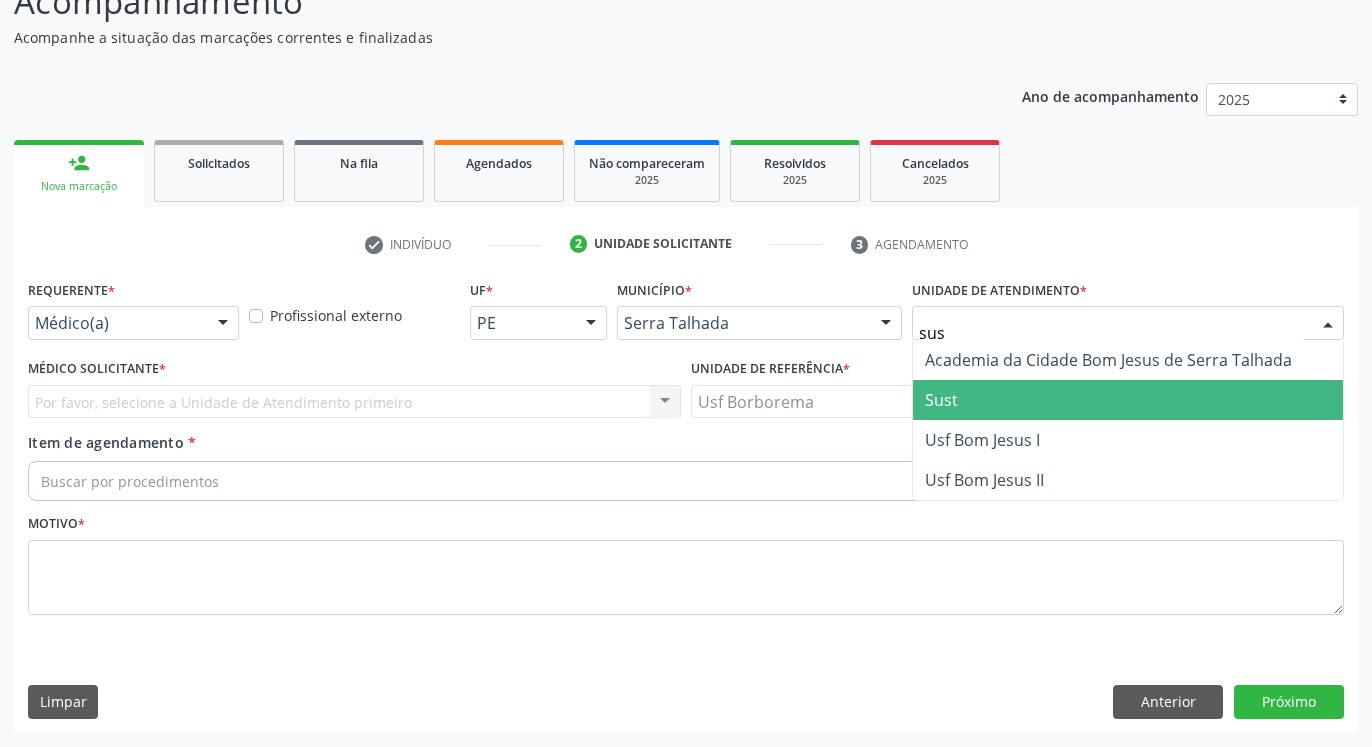 click on "Sust" at bounding box center [941, 400] 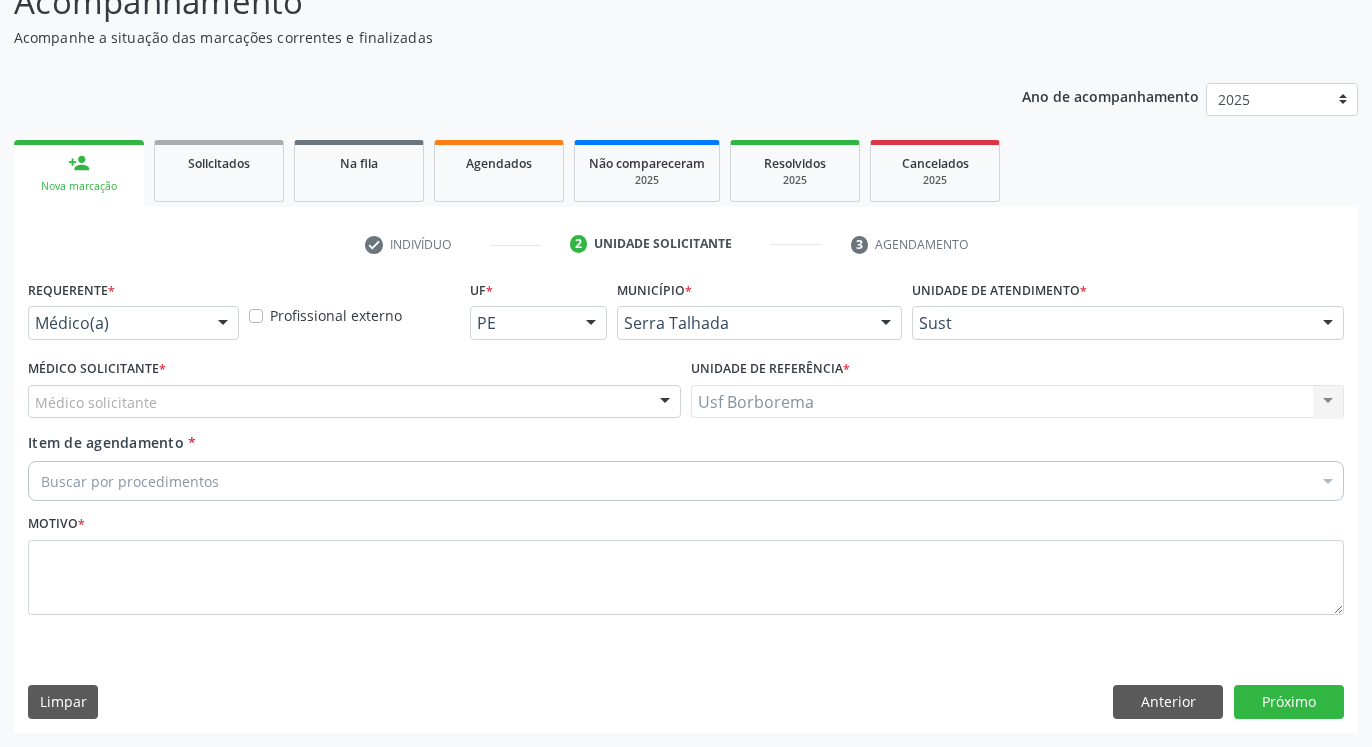 click on "Médico solicitante" at bounding box center (354, 402) 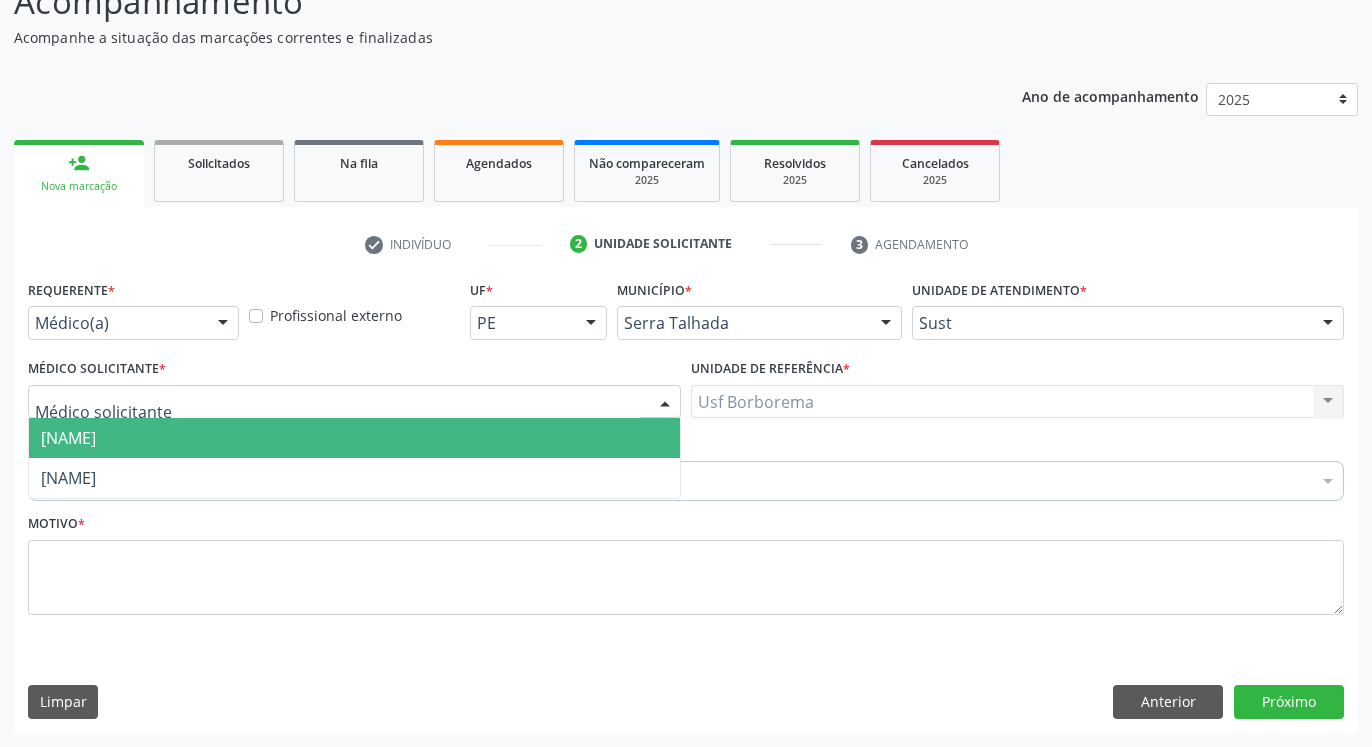 click on "[NAME]" at bounding box center [68, 438] 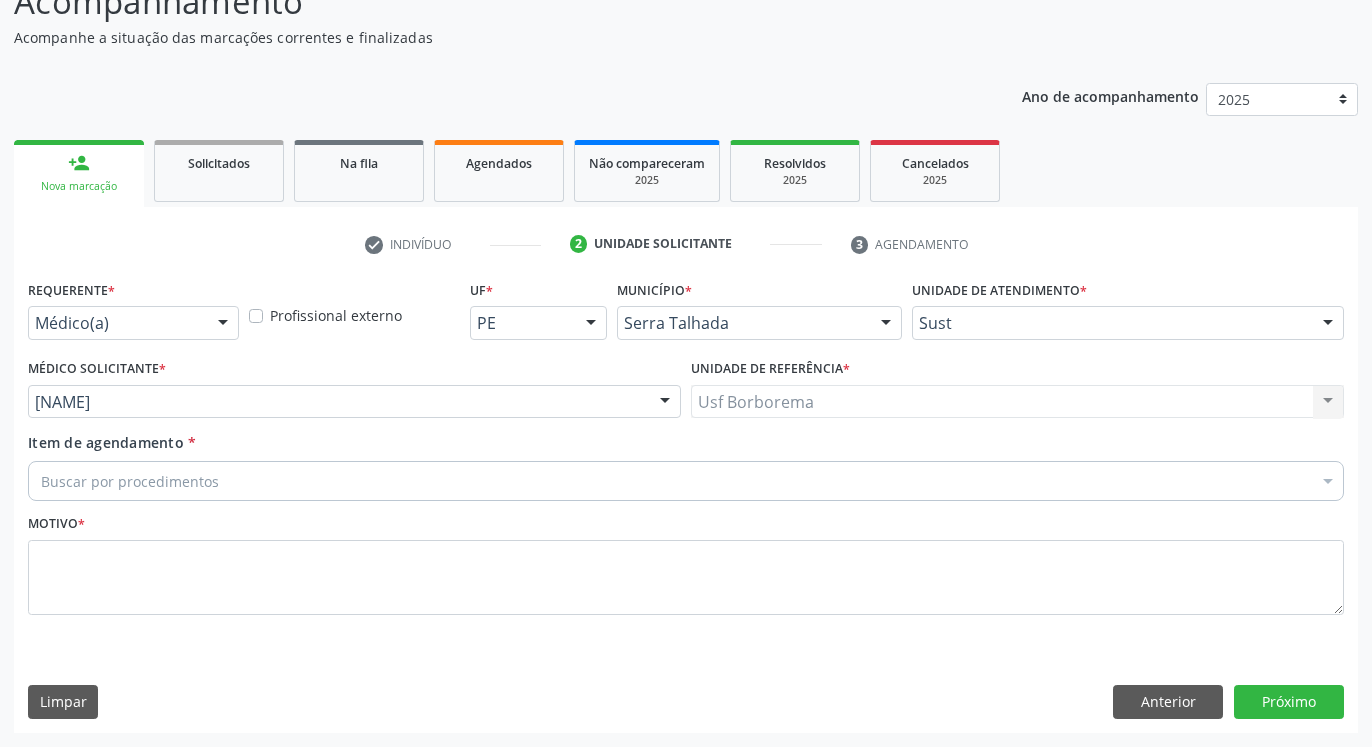 click on "Buscar por procedimentos" at bounding box center (686, 481) 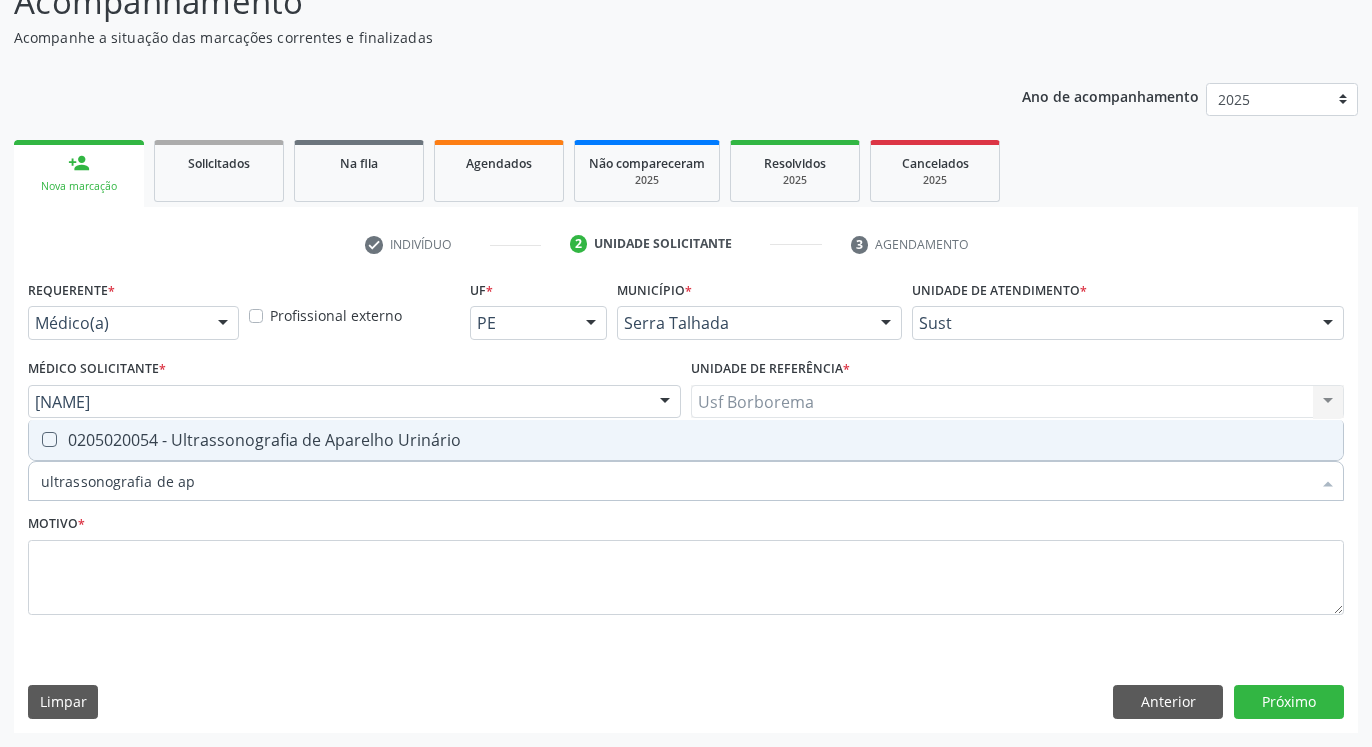 type on "ultrassonografia de apa" 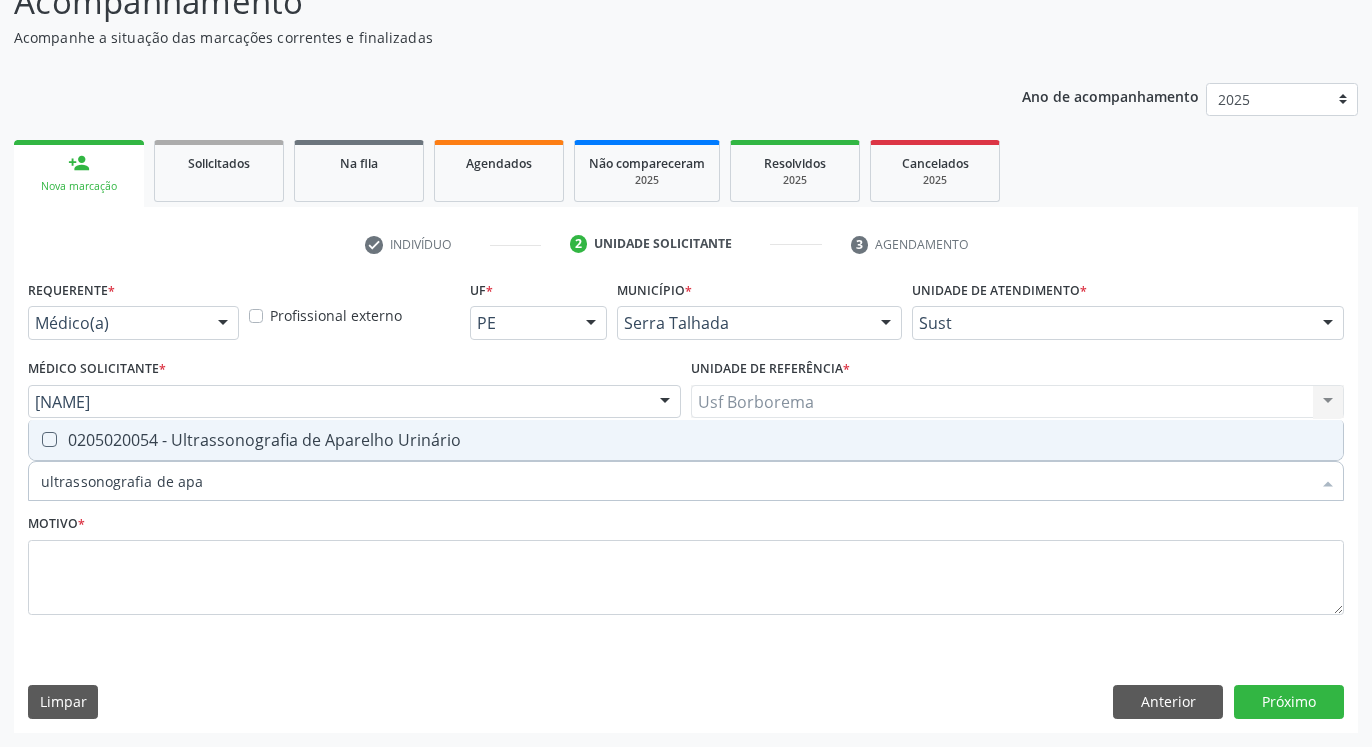 click at bounding box center (49, 439) 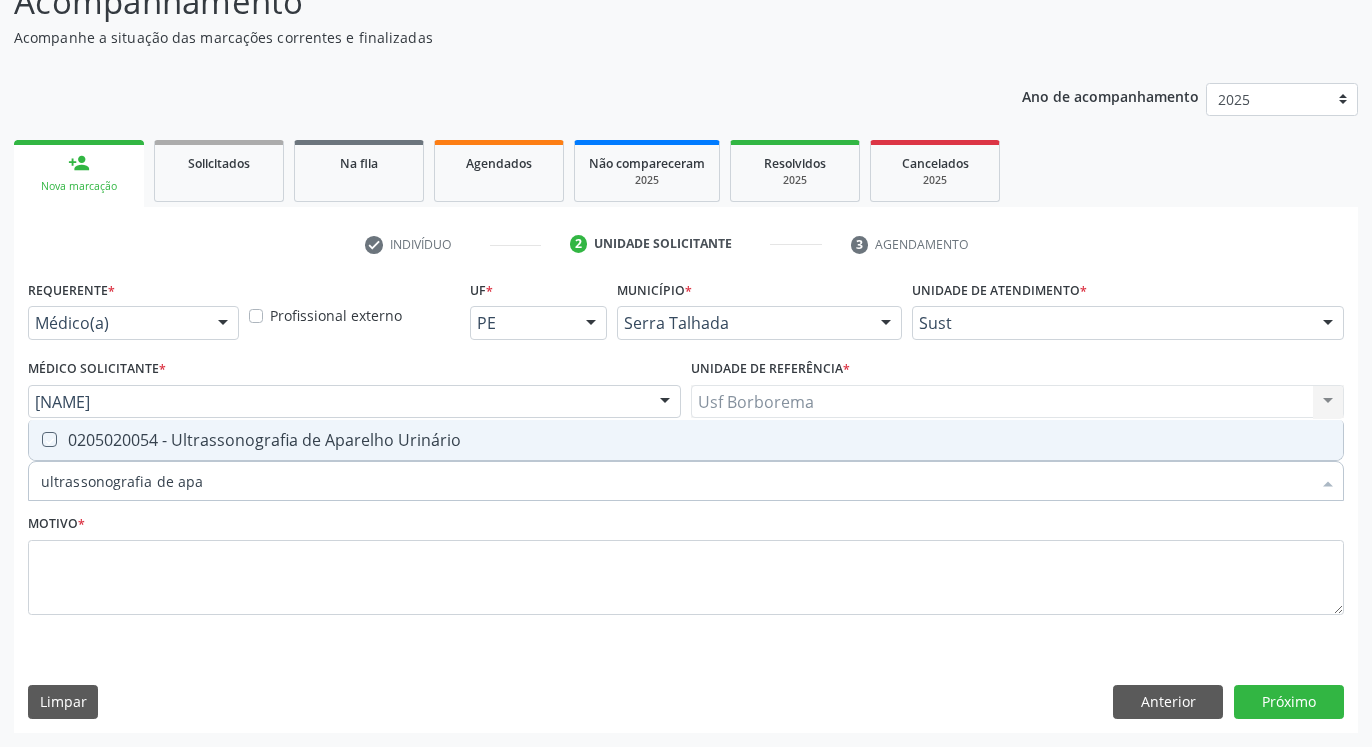 click at bounding box center [35, 439] 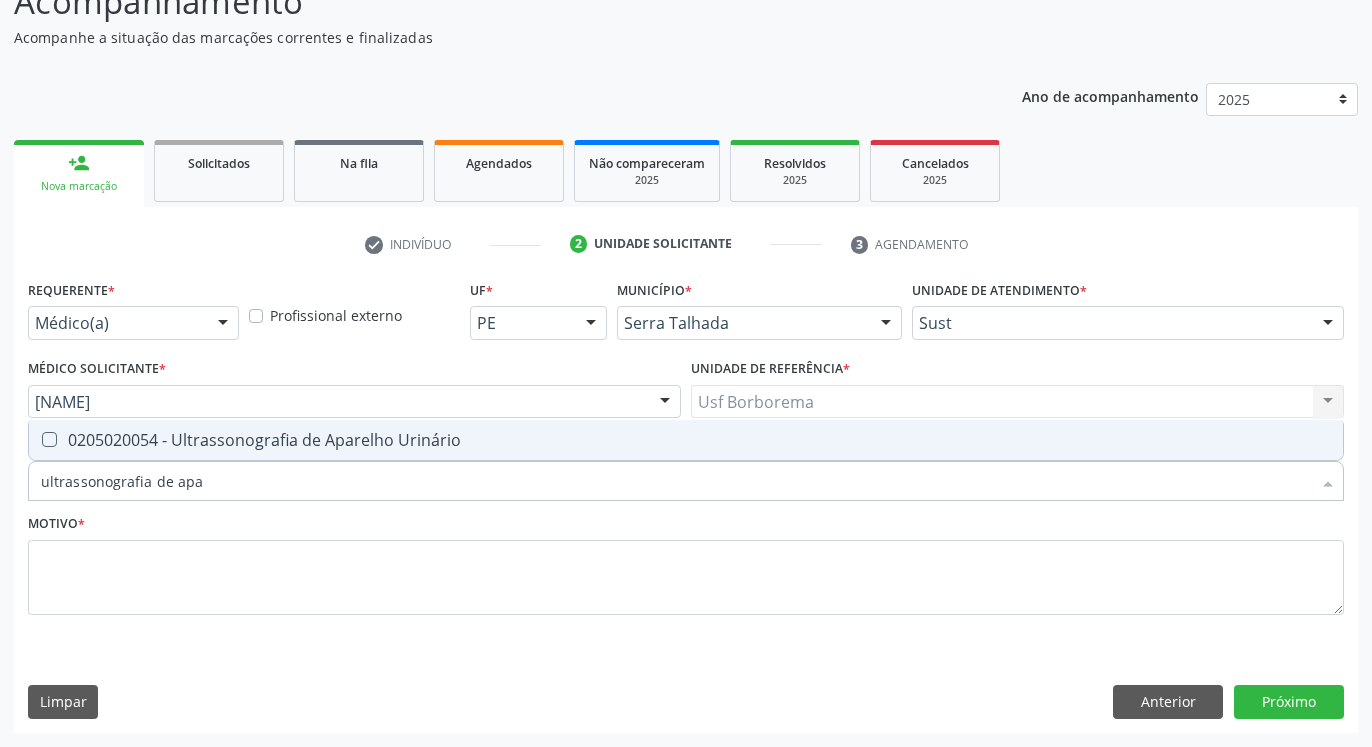 checkbox on "true" 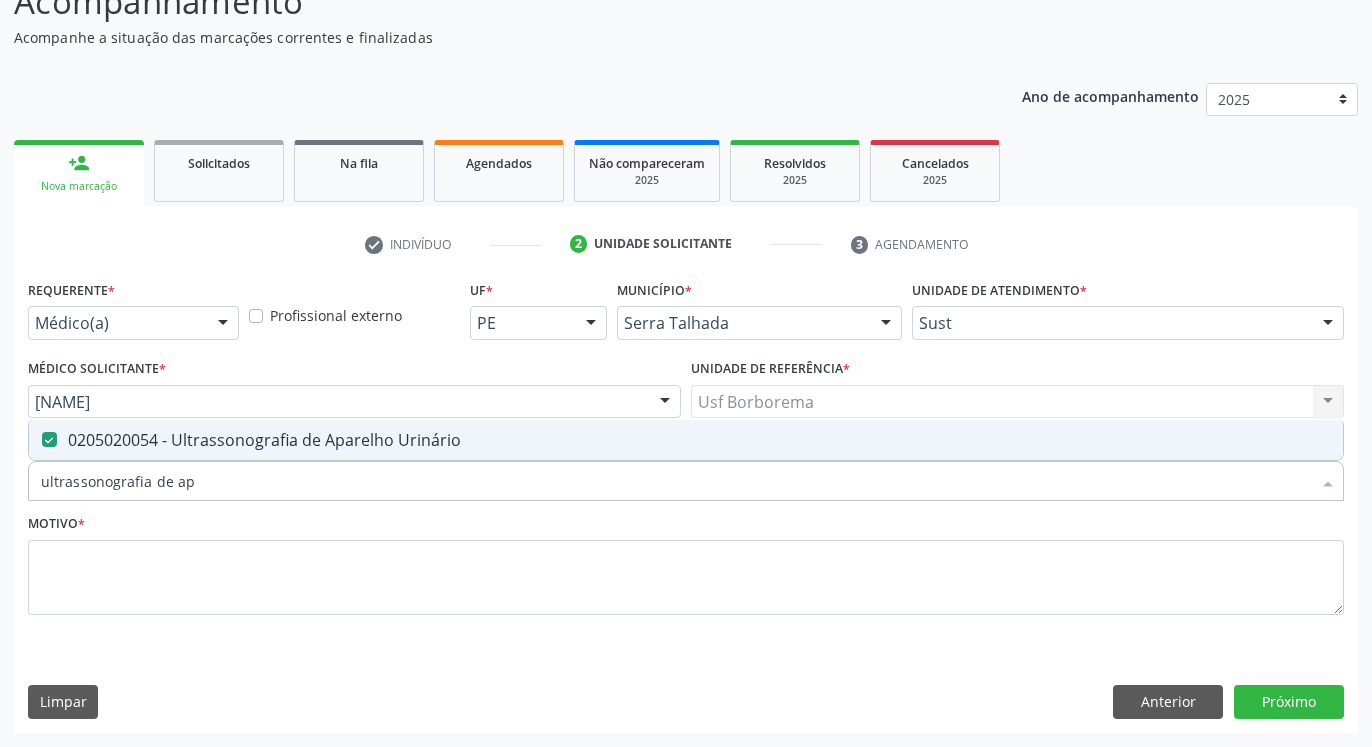 type on "ultrassonografia de a" 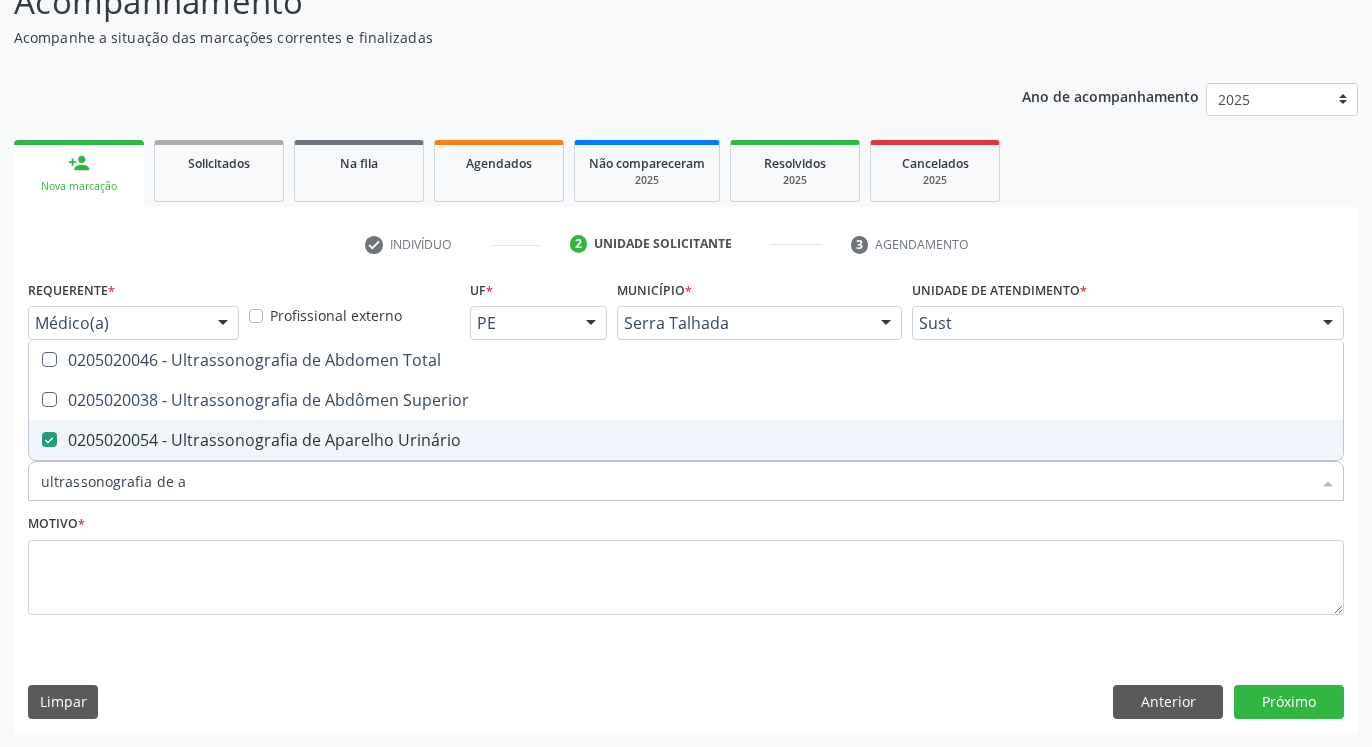 type on "ultrassonografia de ab" 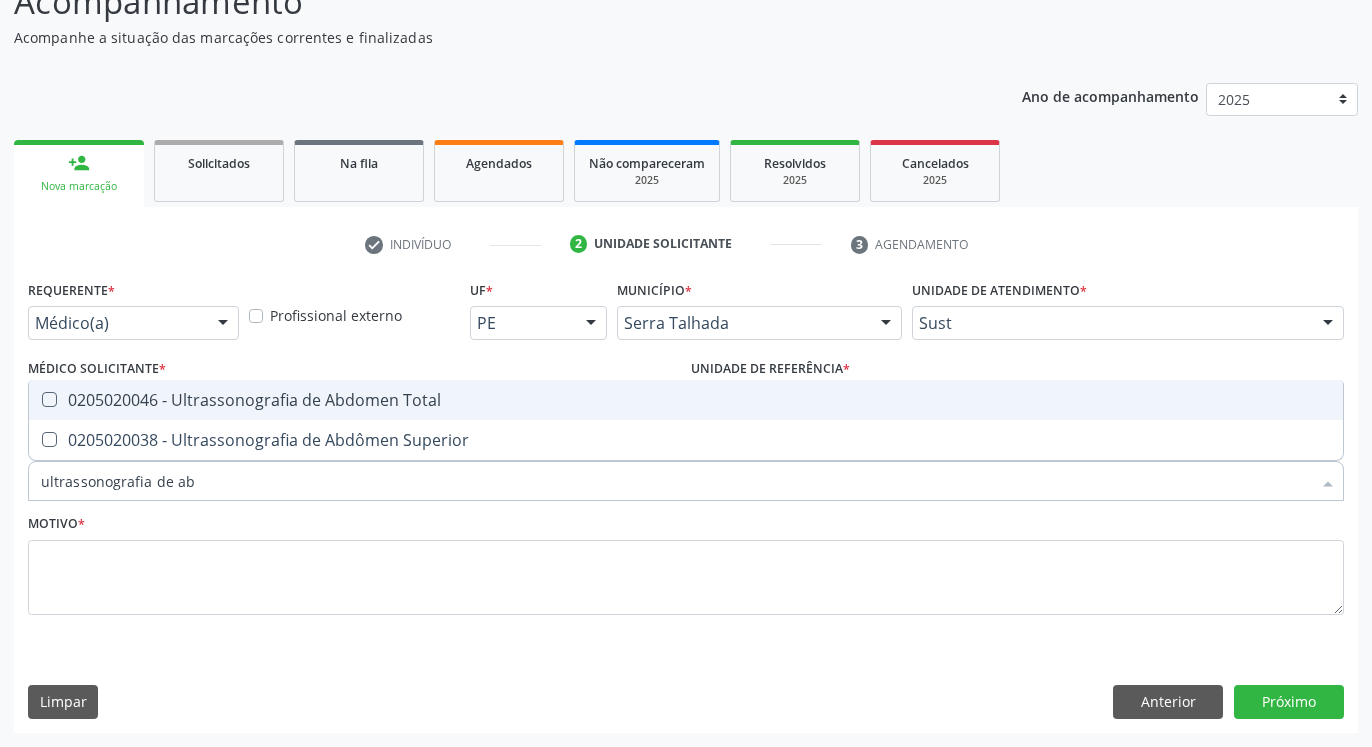 click at bounding box center [49, 399] 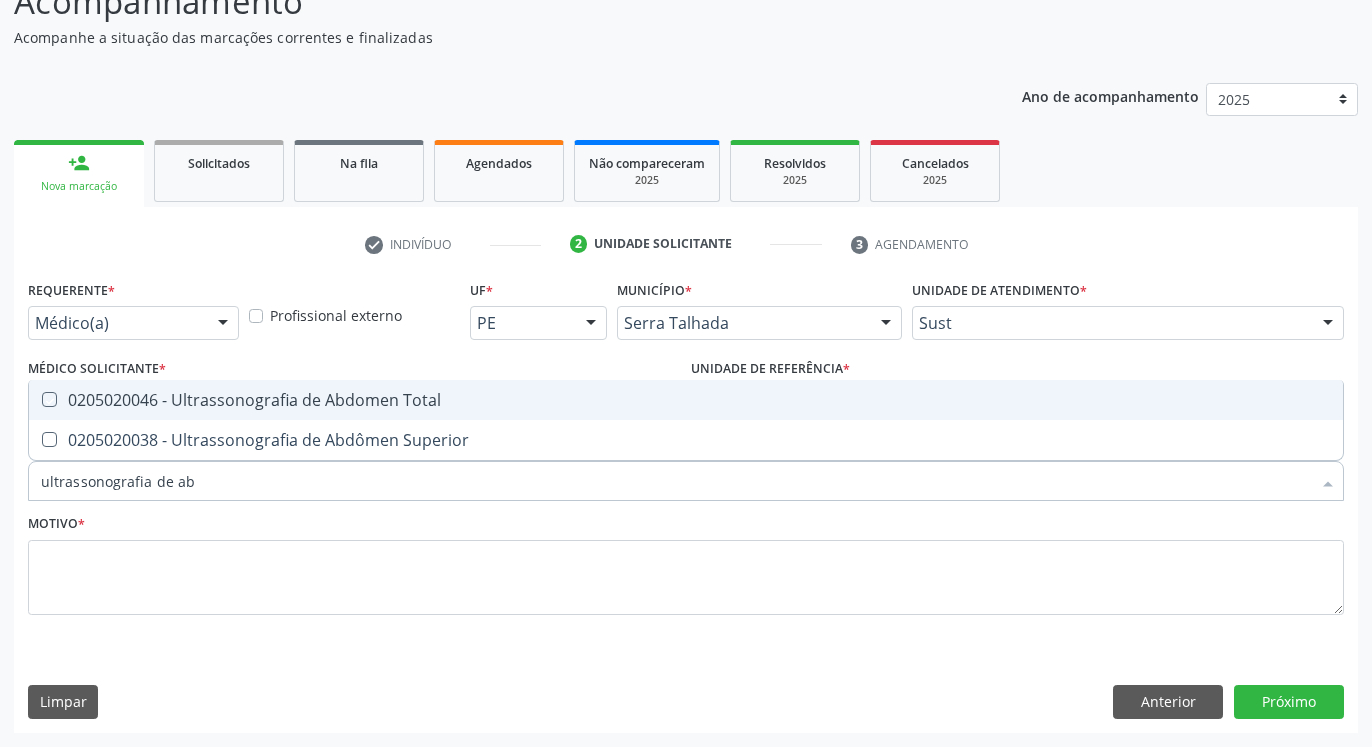 click at bounding box center (35, 399) 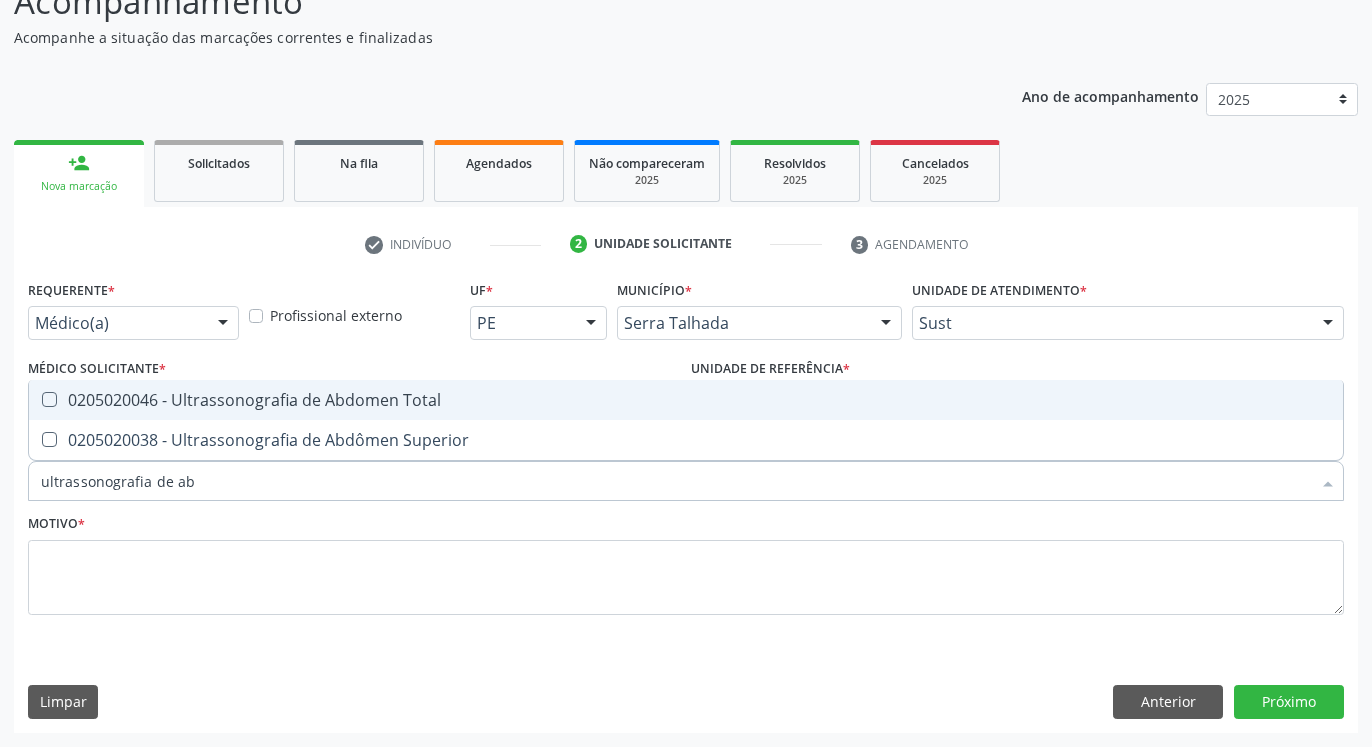 checkbox on "true" 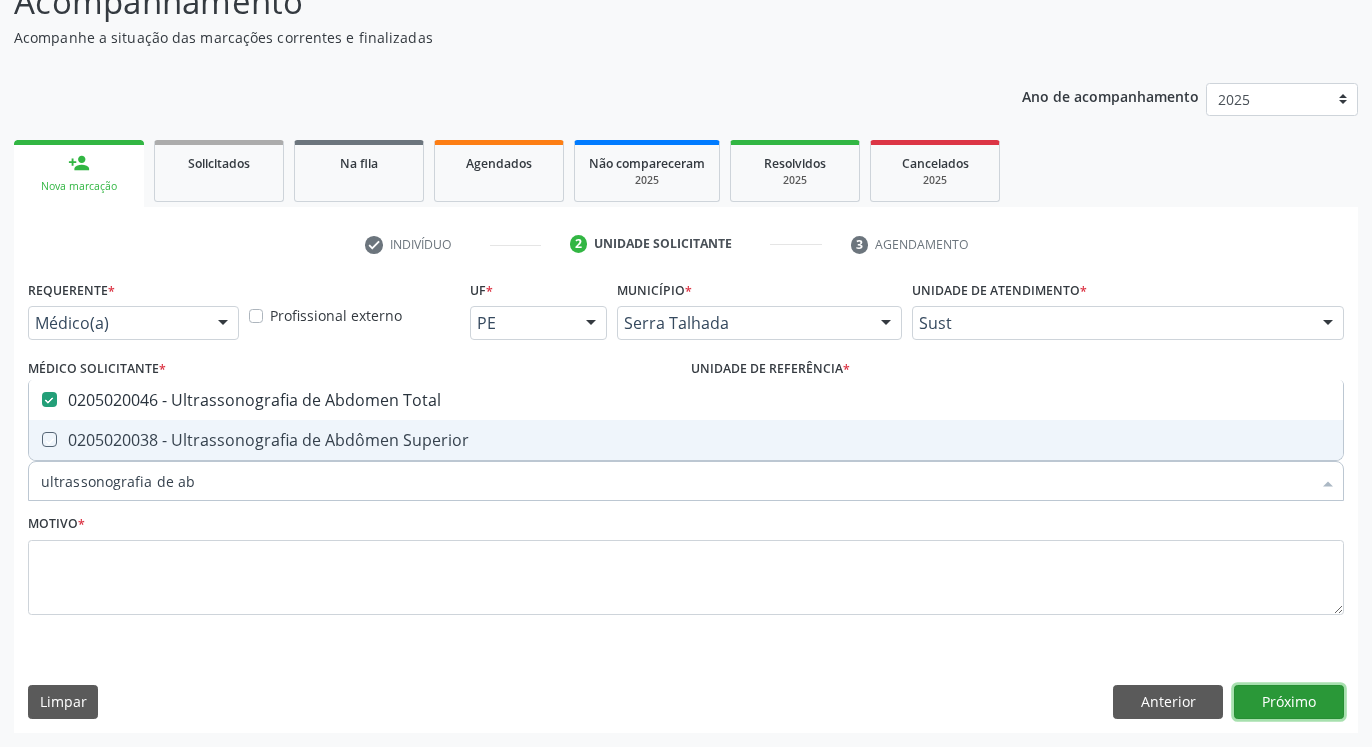 click on "Próximo" at bounding box center [1289, 702] 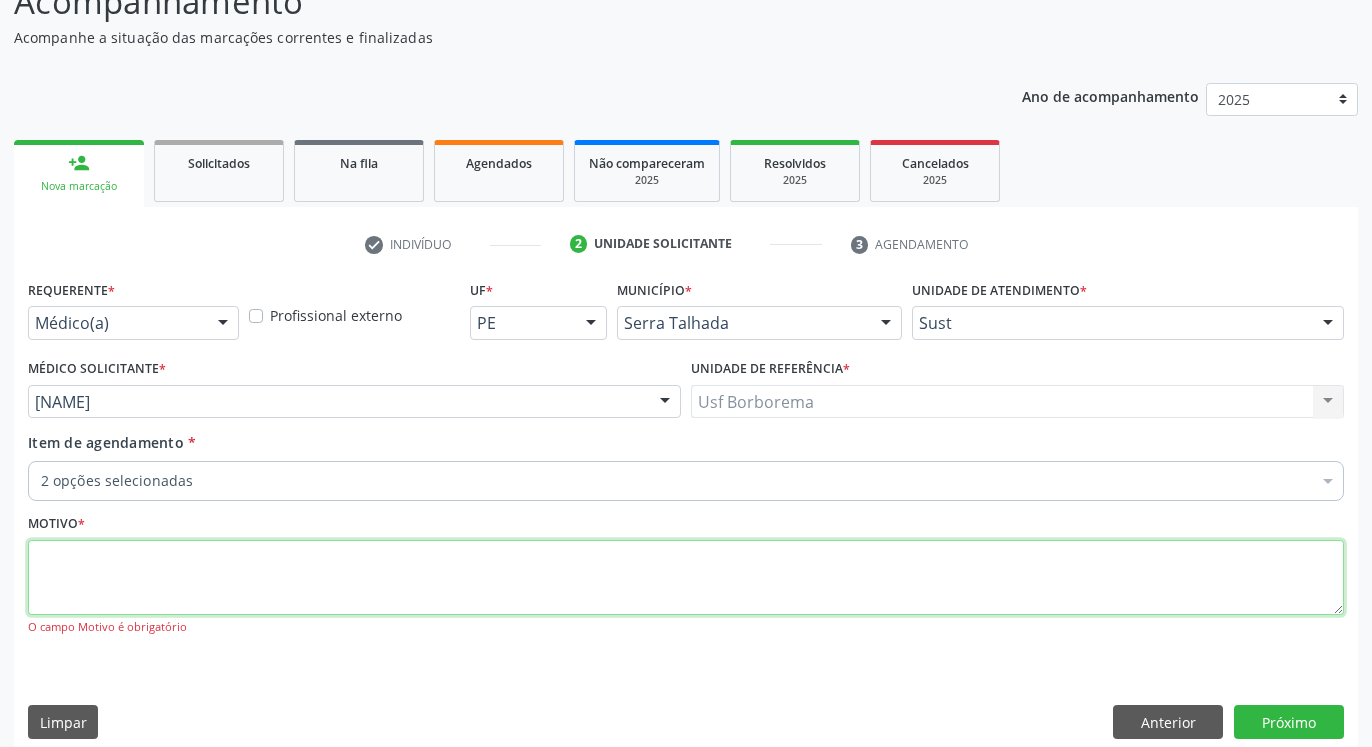 click at bounding box center (686, 578) 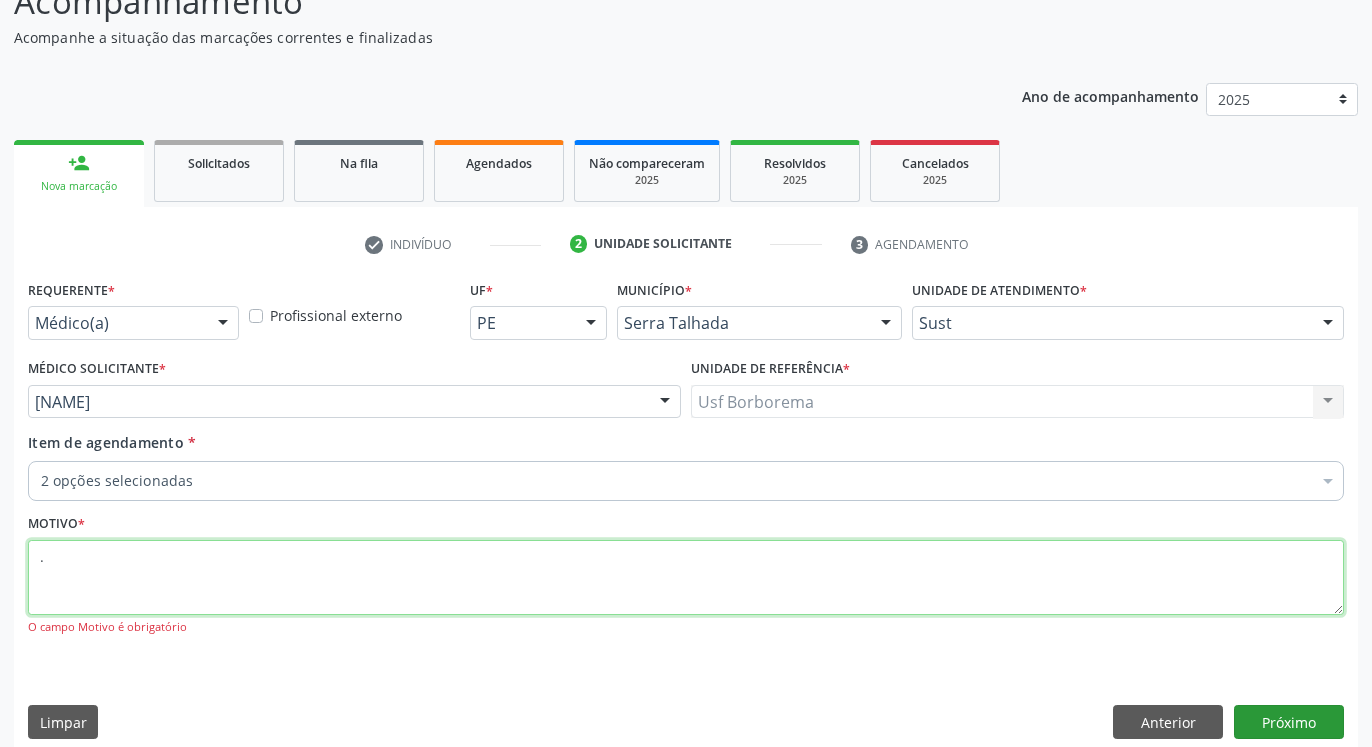 type on "." 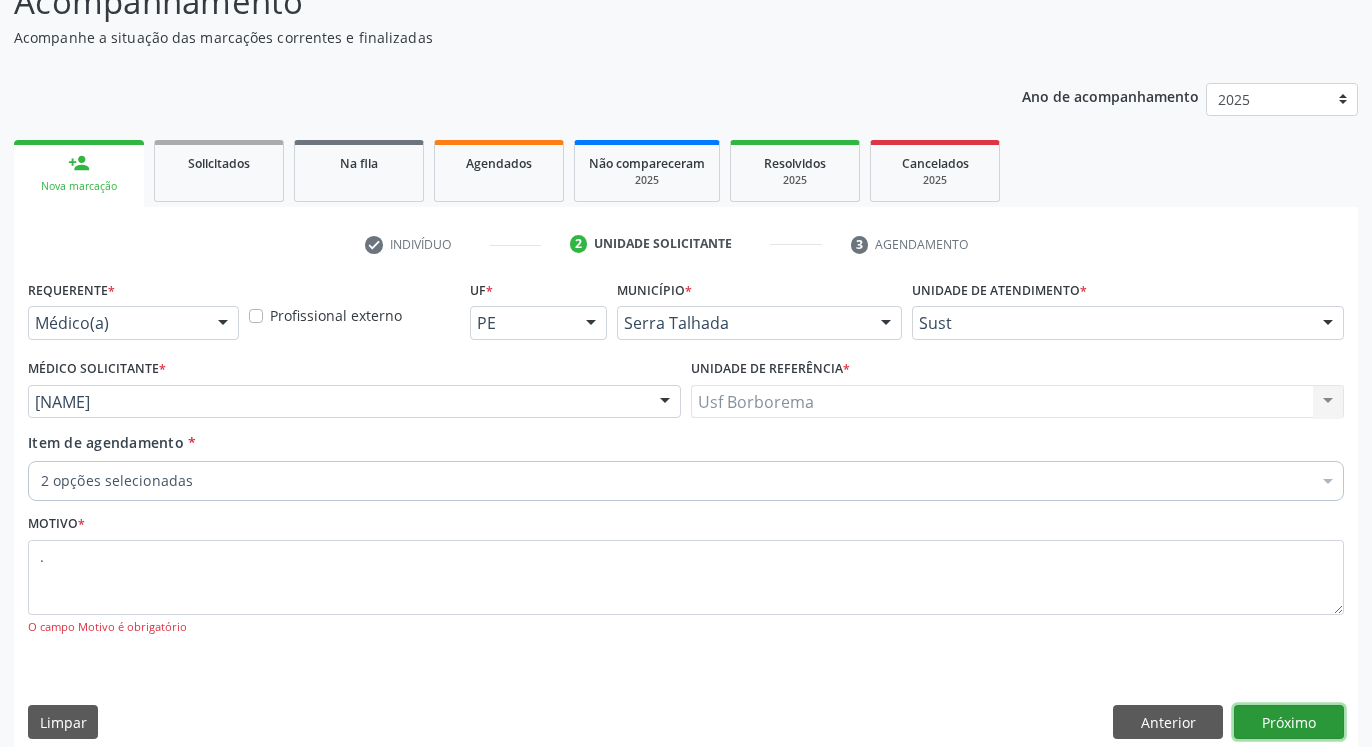 click on "Próximo" at bounding box center [1289, 722] 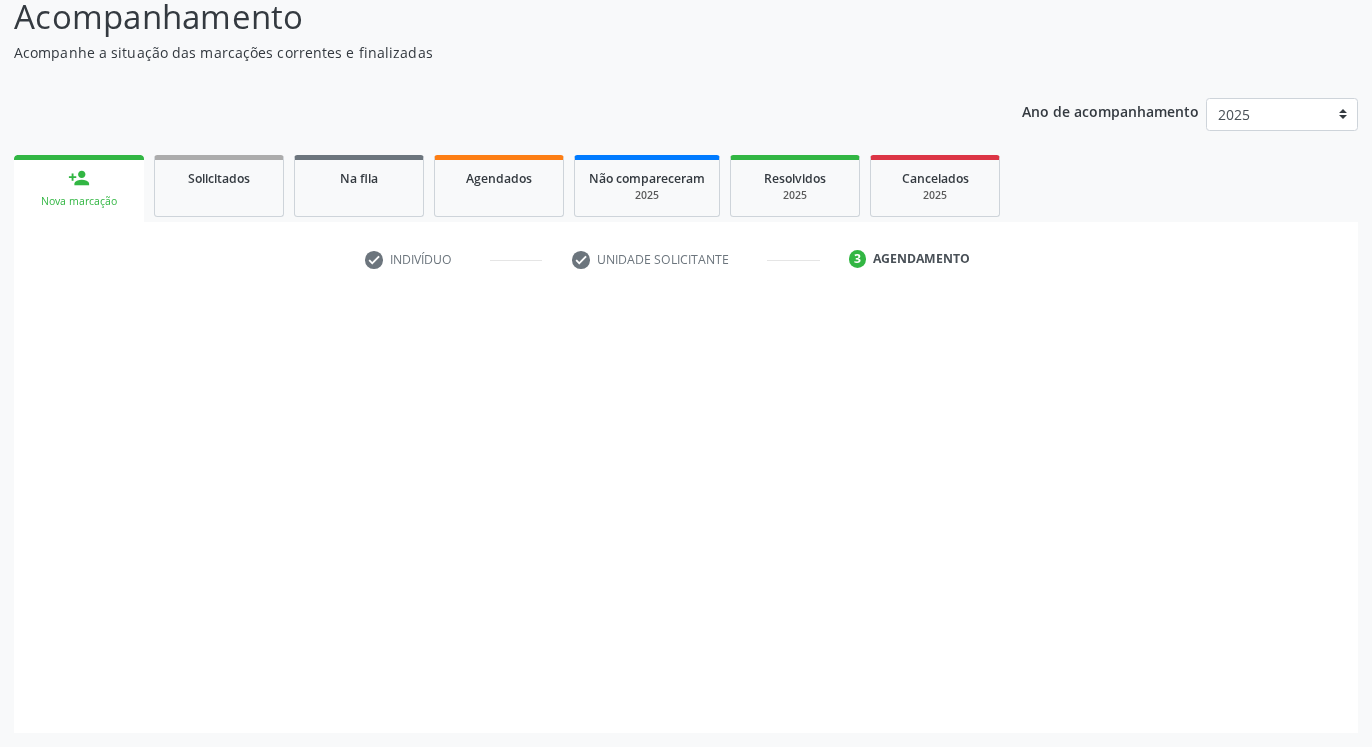 scroll, scrollTop: 144, scrollLeft: 0, axis: vertical 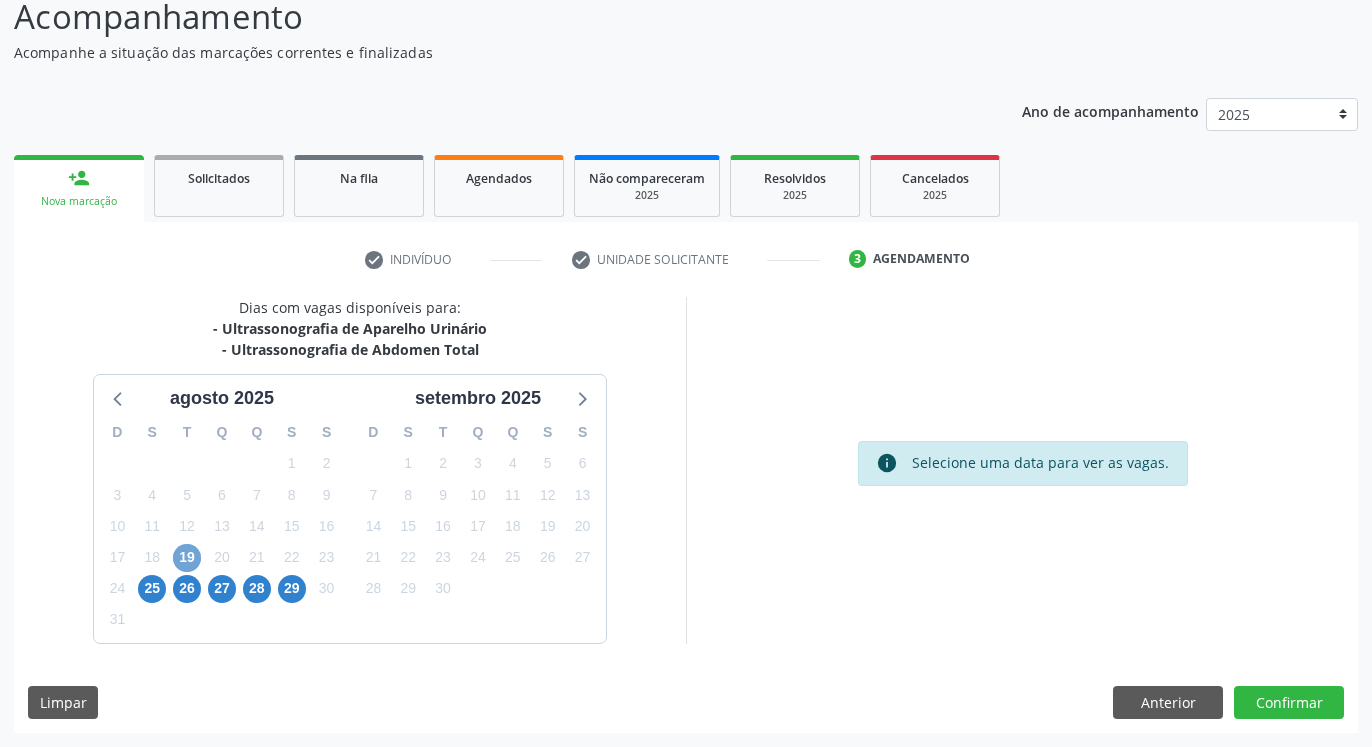click on "19" at bounding box center (187, 558) 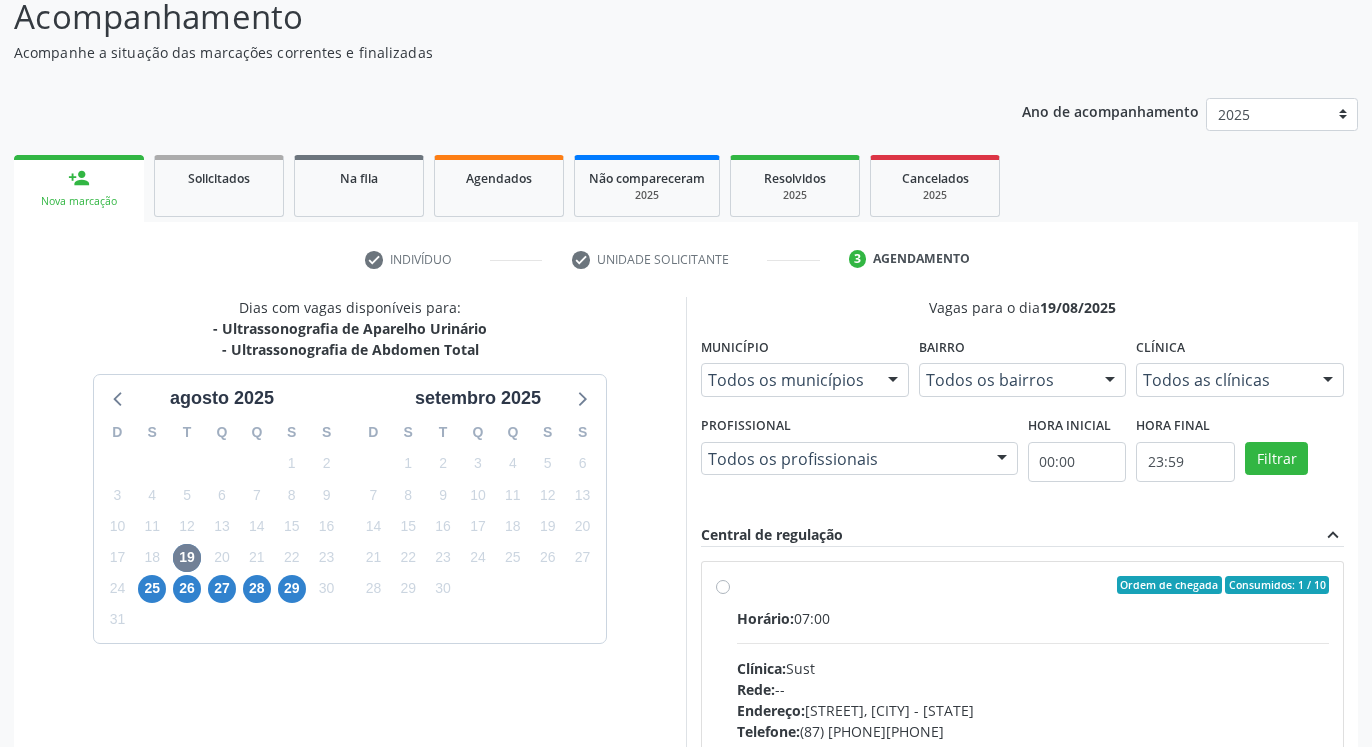 click on "Ordem de chegada
Consumidos: 1 / 10
Horário:   07:00
Clínica:  Sust
Rede:
--
Endereço:   nº 730, N S Penha, [CITY] - [STATE]
Telefone:   (87) 38311707
Profissional:
[NAME]
Informações adicionais sobre o atendimento
Idade de atendimento:
de 0 a 120 anos
Gênero(s) atendido(s):
Masculino e Feminino
Informações adicionais:
--" at bounding box center (1033, 729) 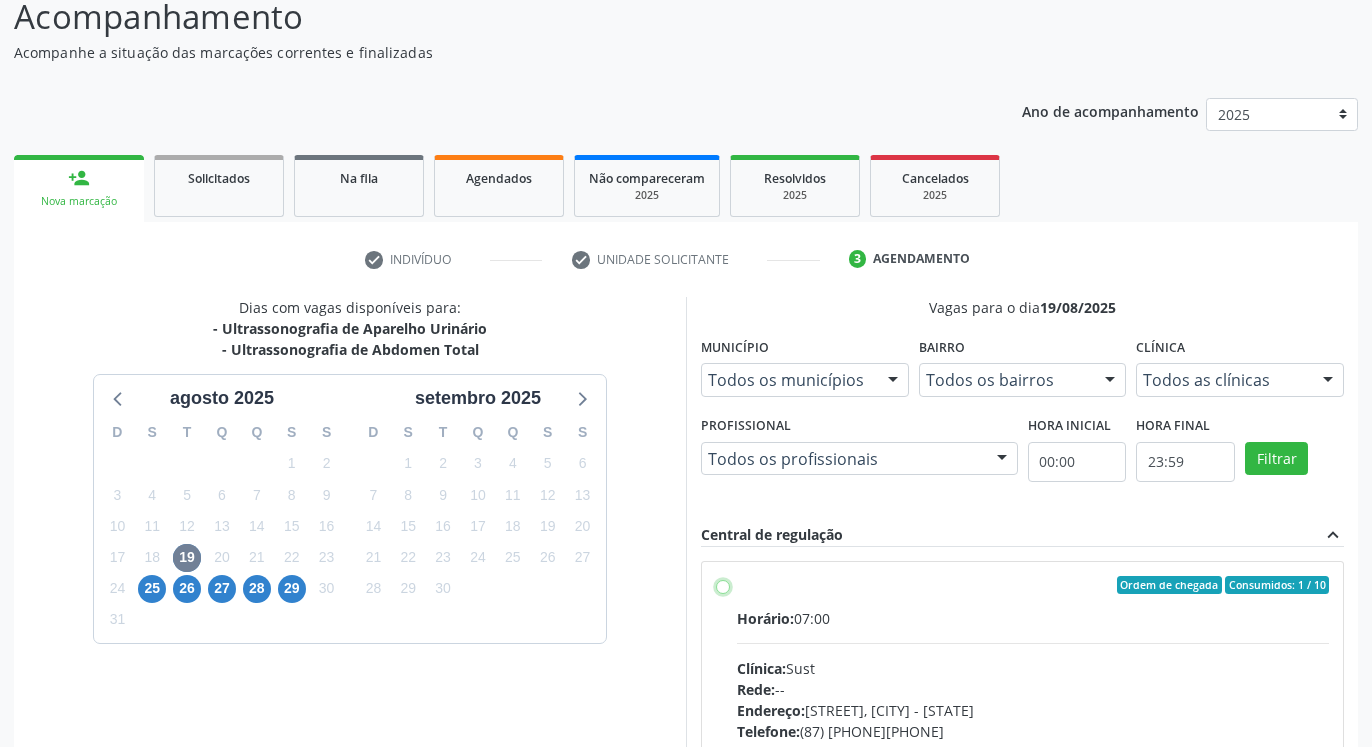 click on "Ordem de chegada
Consumidos: 1 / 10
Horário:   07:00
Clínica:  Sust
Rede:
--
Endereço:   nº 730, N S Penha, [CITY] - [STATE]
Telefone:   (87) 38311707
Profissional:
[NAME]
Informações adicionais sobre o atendimento
Idade de atendimento:
de 0 a 120 anos
Gênero(s) atendido(s):
Masculino e Feminino
Informações adicionais:
--" at bounding box center (723, 585) 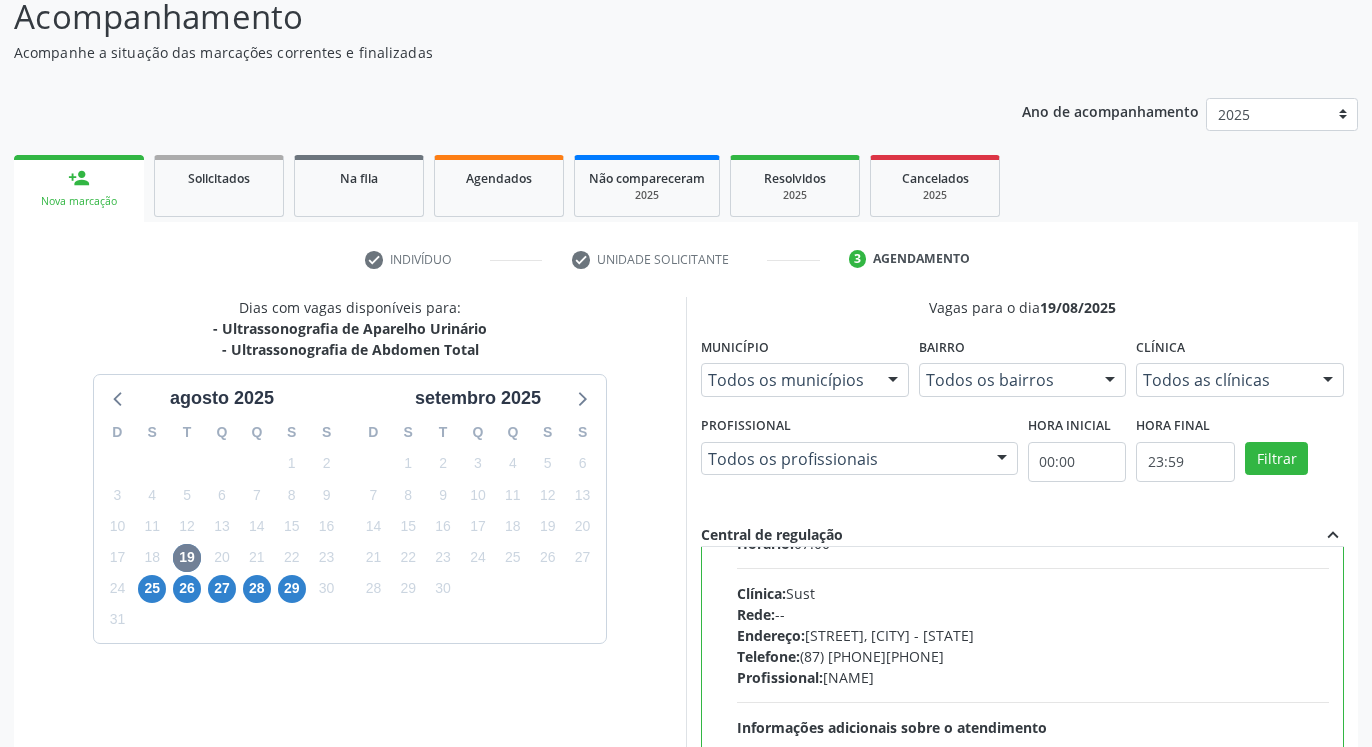 scroll, scrollTop: 100, scrollLeft: 0, axis: vertical 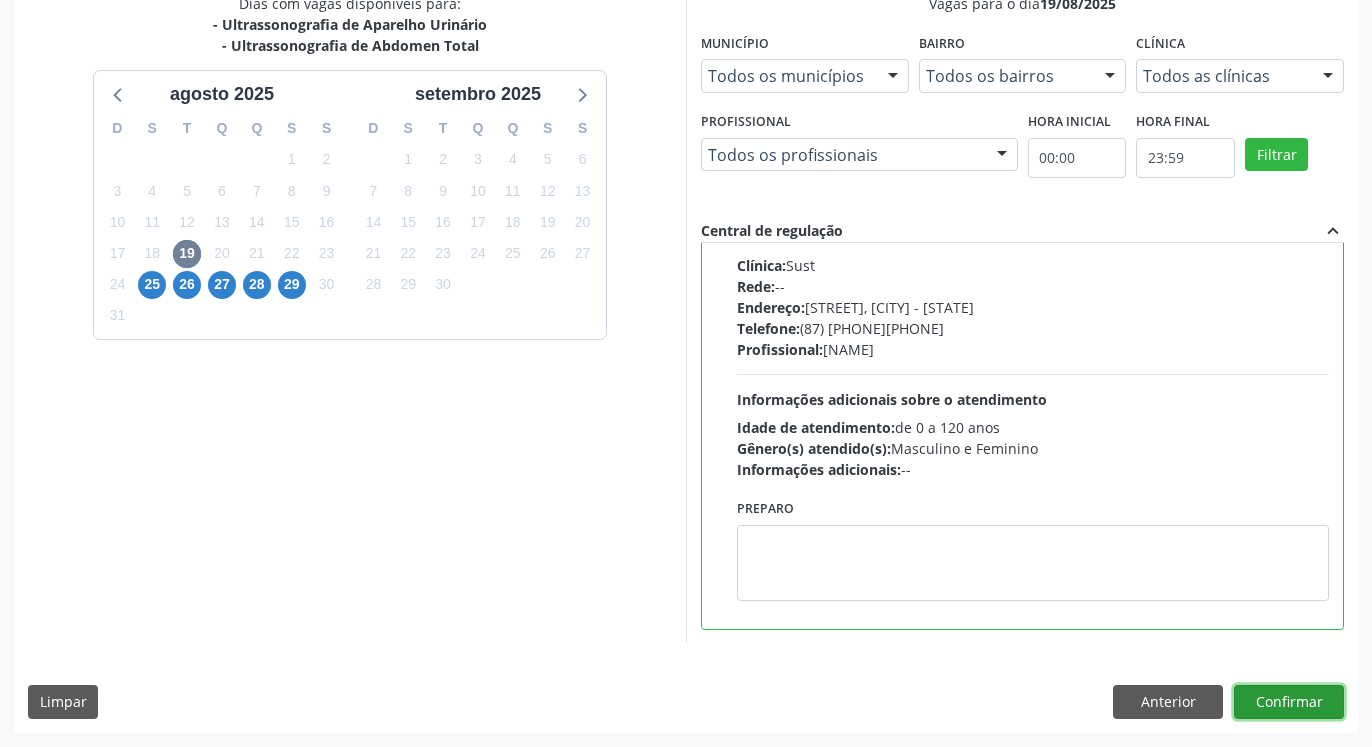 click on "Confirmar" at bounding box center (1289, 702) 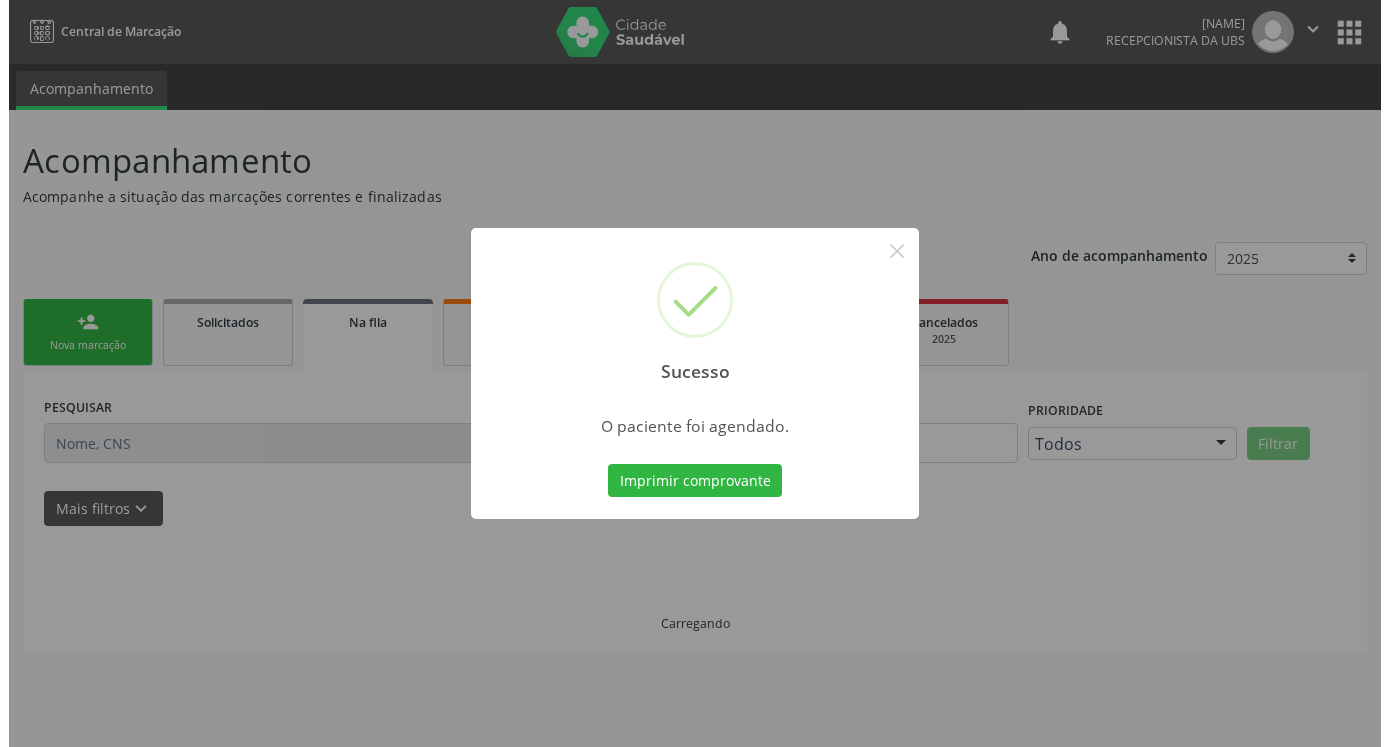scroll, scrollTop: 0, scrollLeft: 0, axis: both 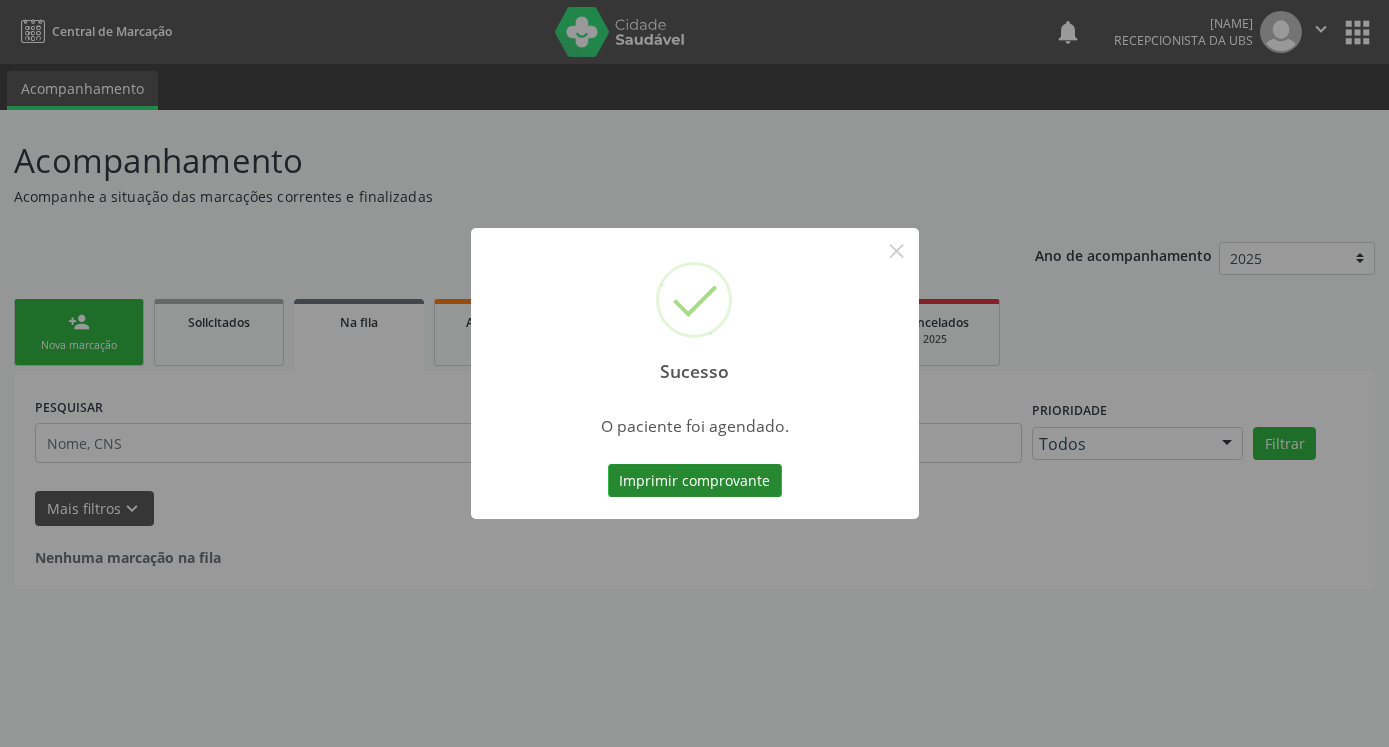 click on "Imprimir comprovante" at bounding box center (695, 481) 